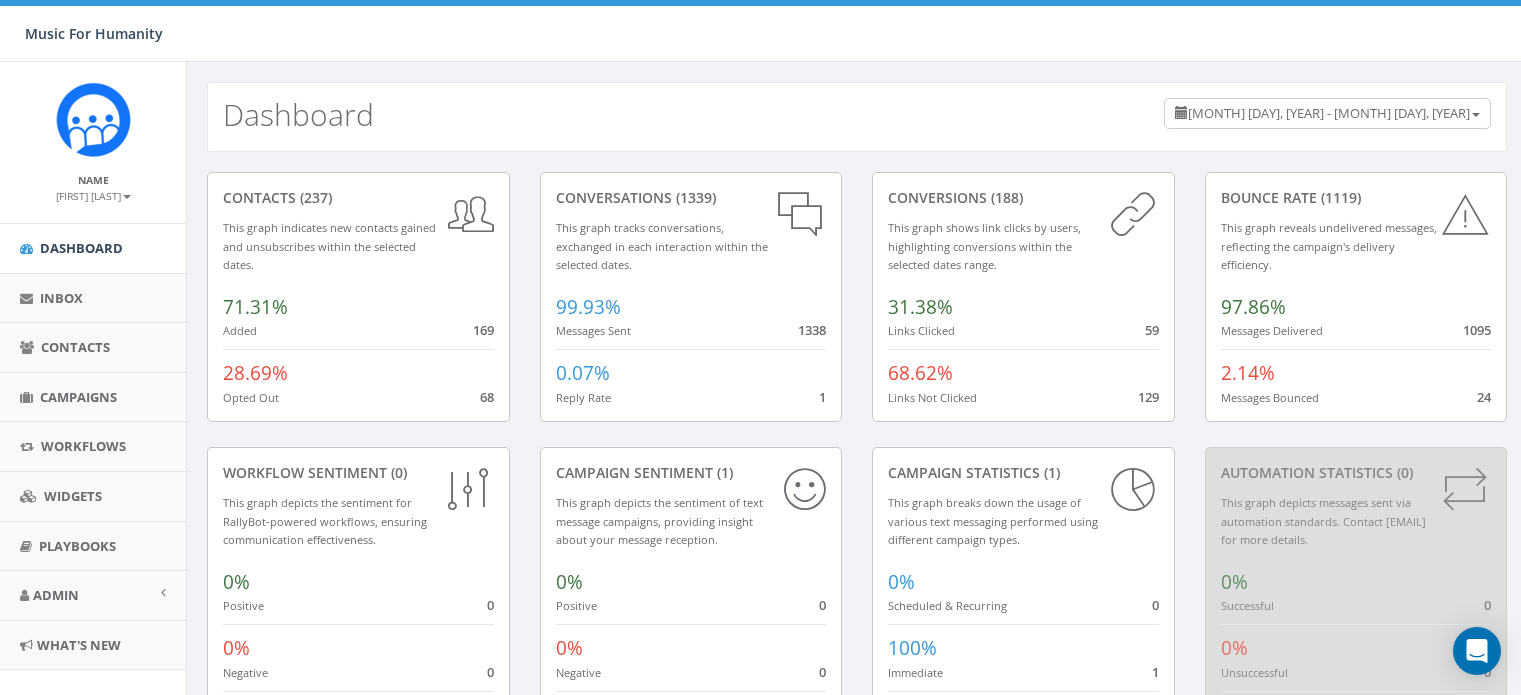 scroll, scrollTop: 0, scrollLeft: 0, axis: both 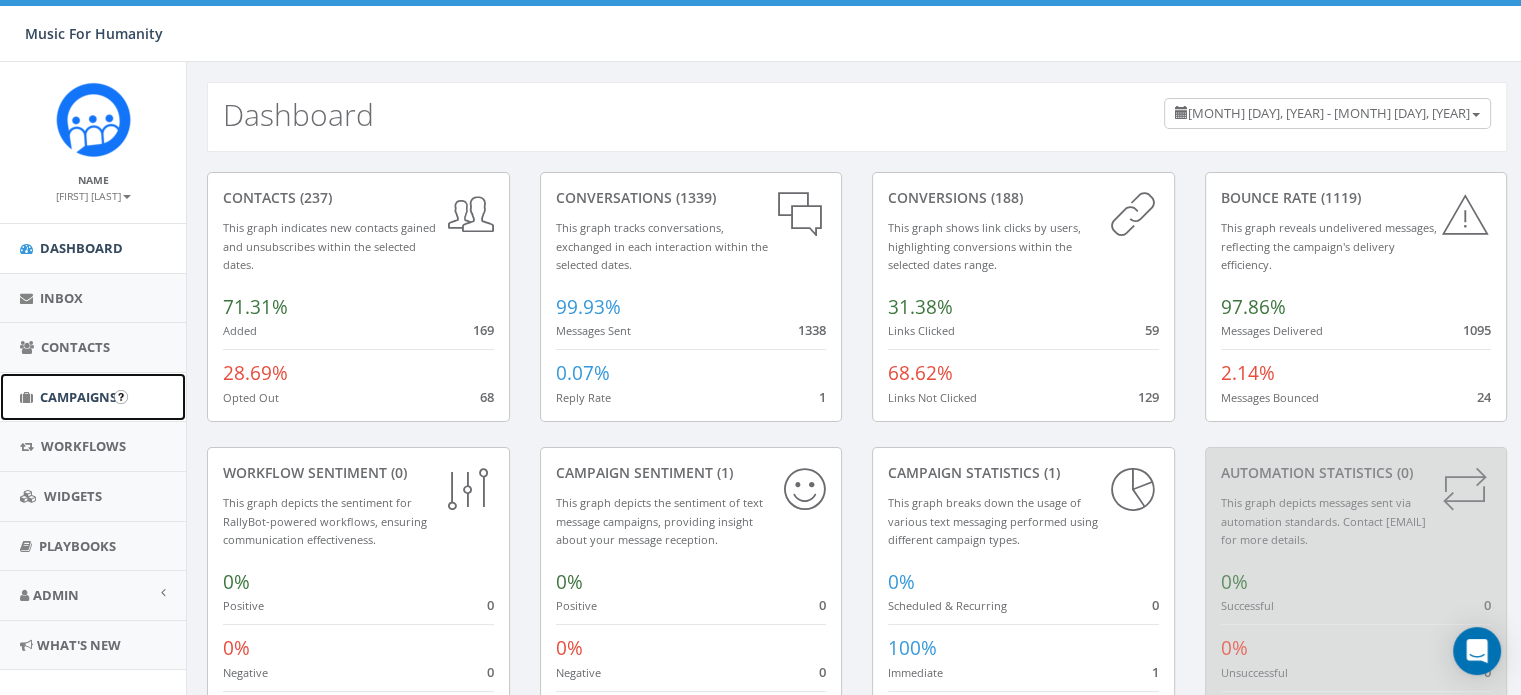 click on "Campaigns" at bounding box center [93, 397] 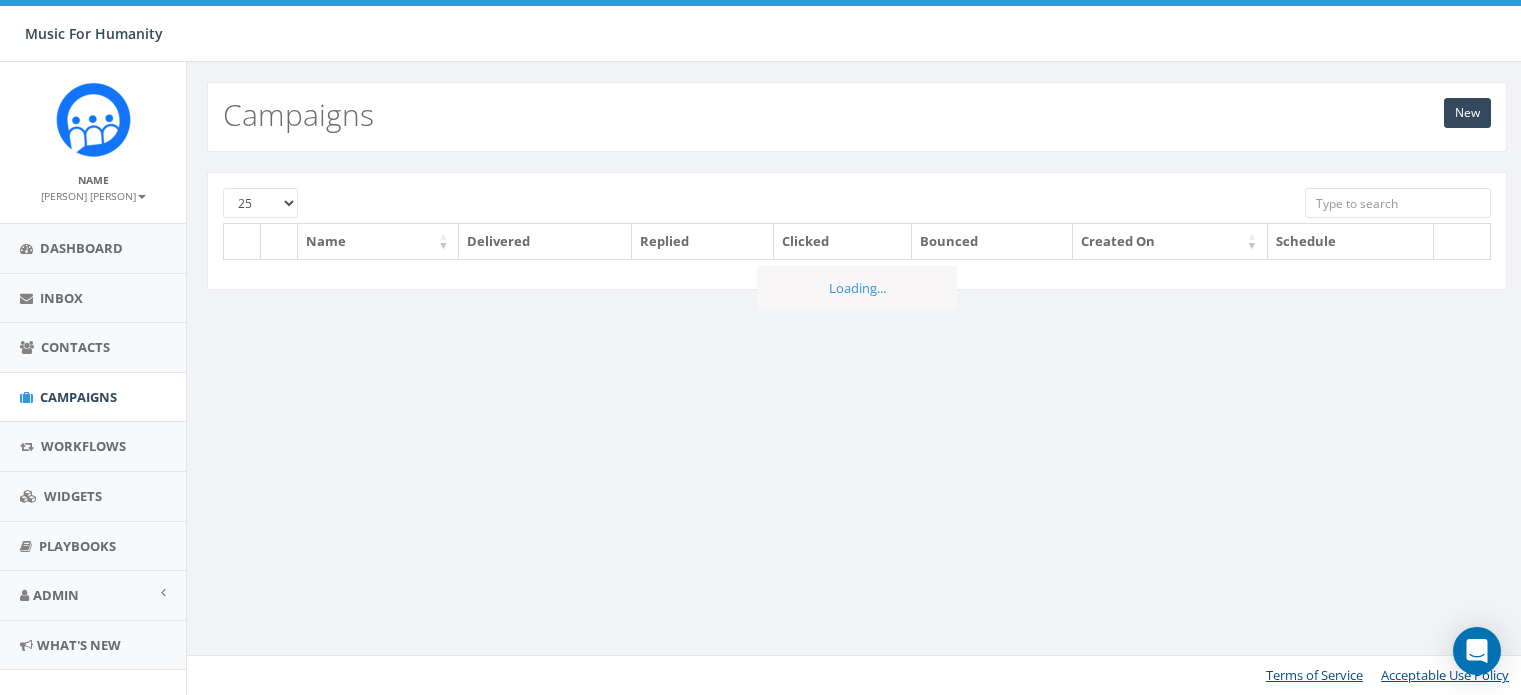 scroll, scrollTop: 0, scrollLeft: 0, axis: both 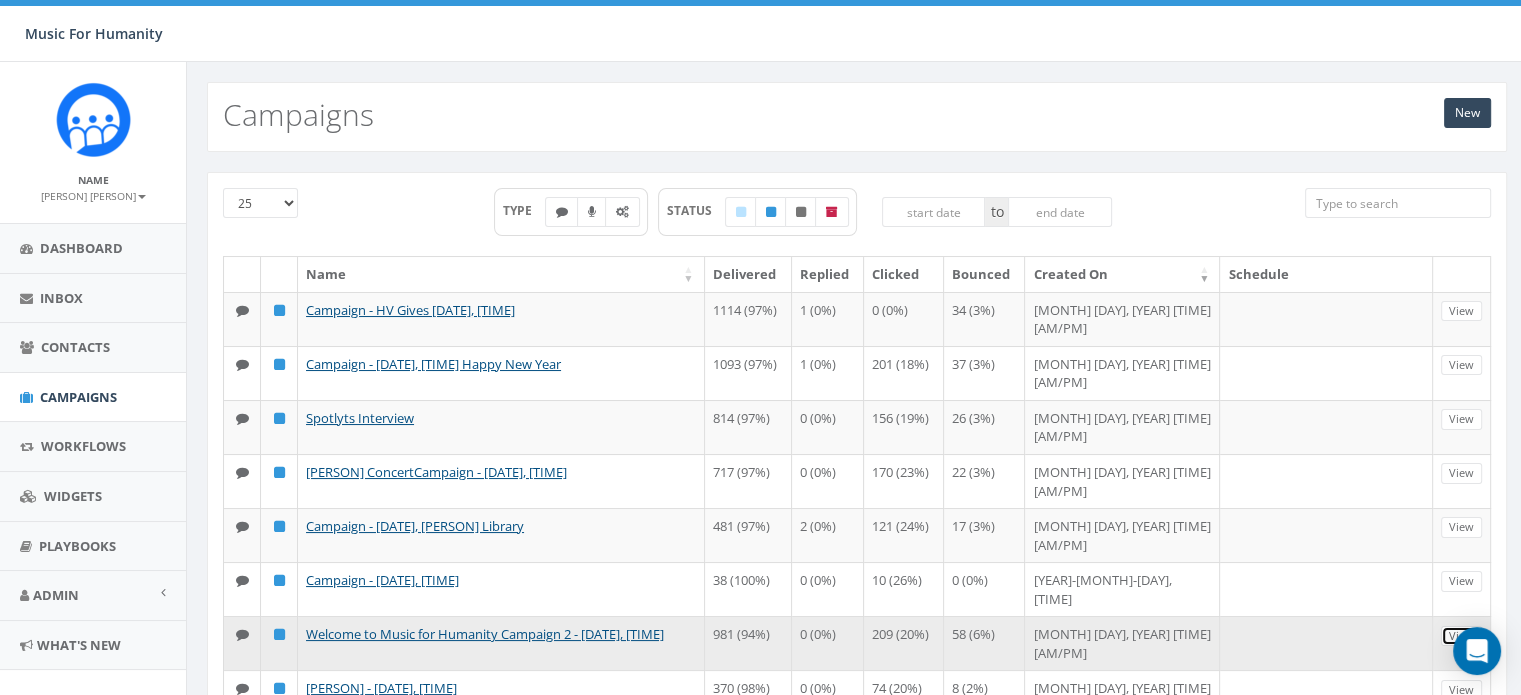 click on "View" at bounding box center [1461, 537] 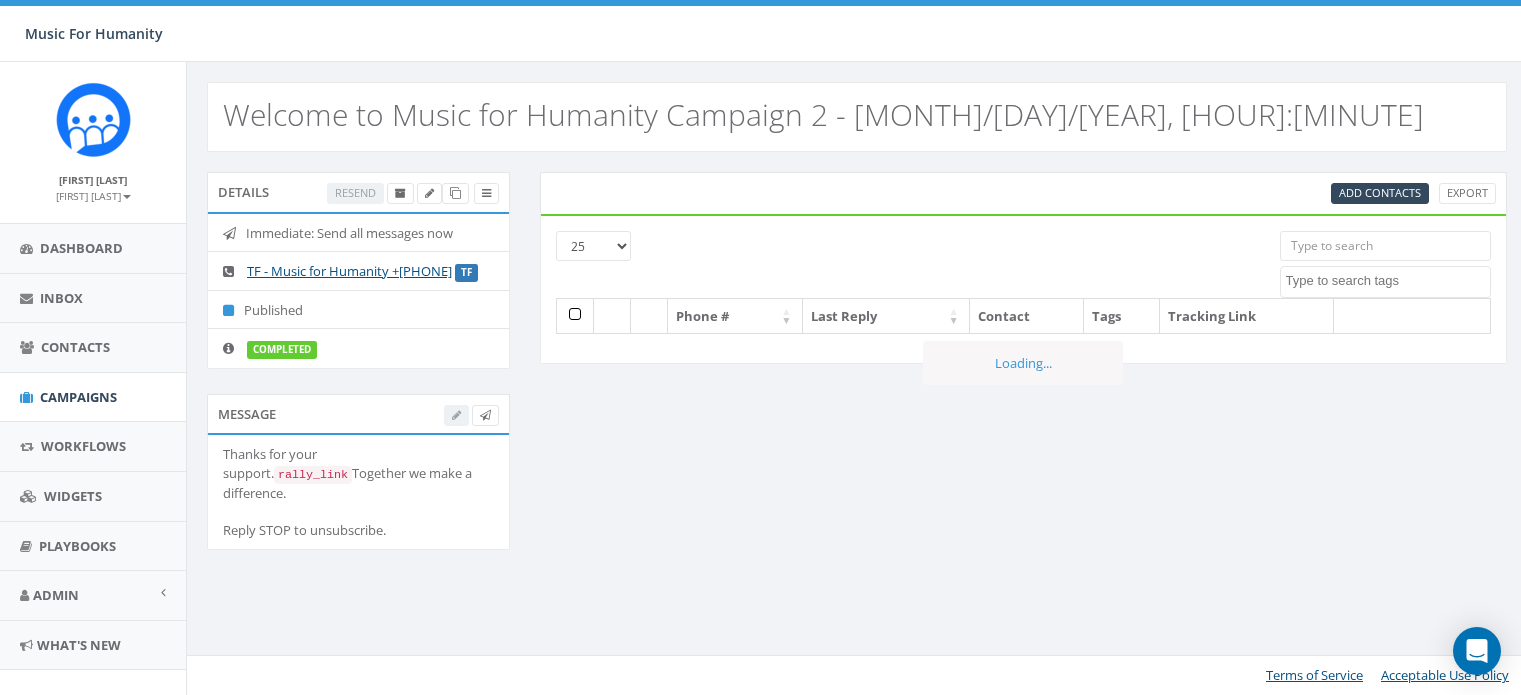 scroll, scrollTop: 0, scrollLeft: 0, axis: both 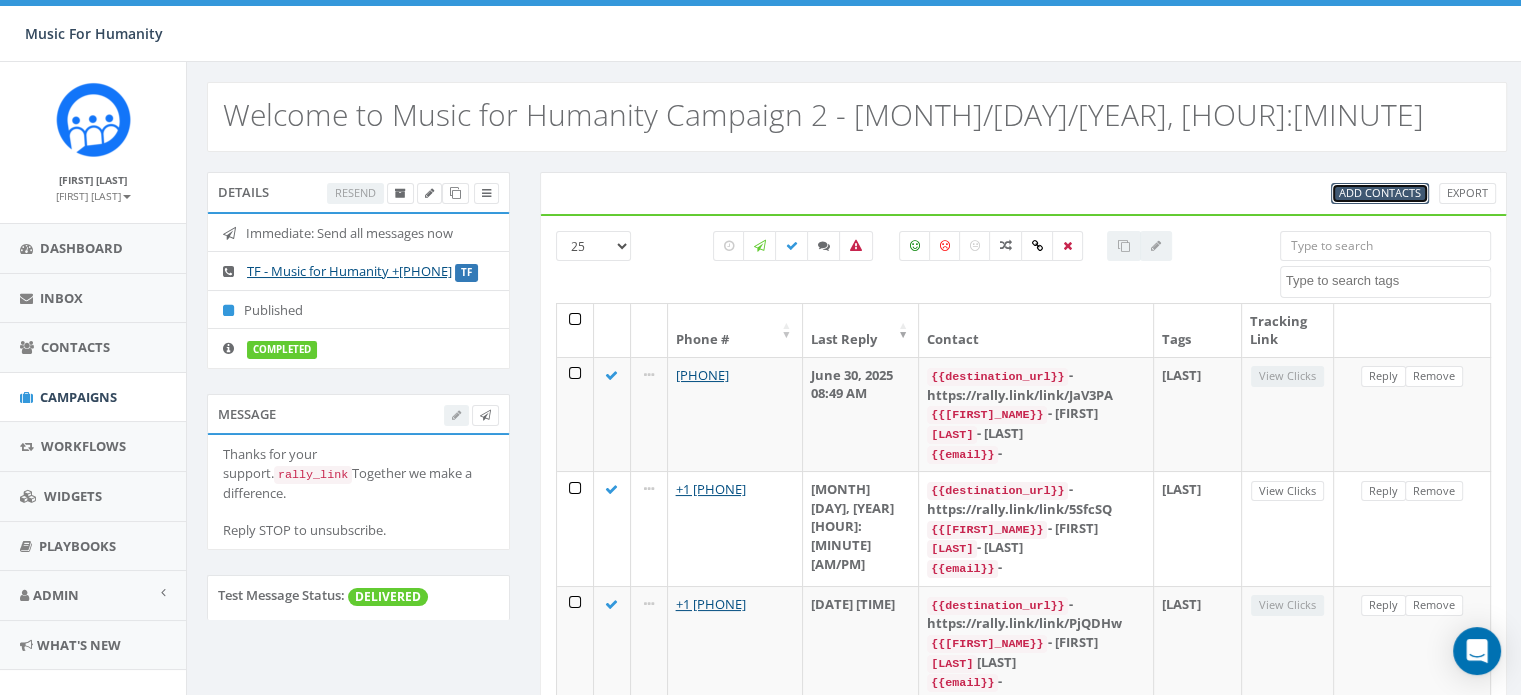 click on "Add Contacts" at bounding box center [1380, 192] 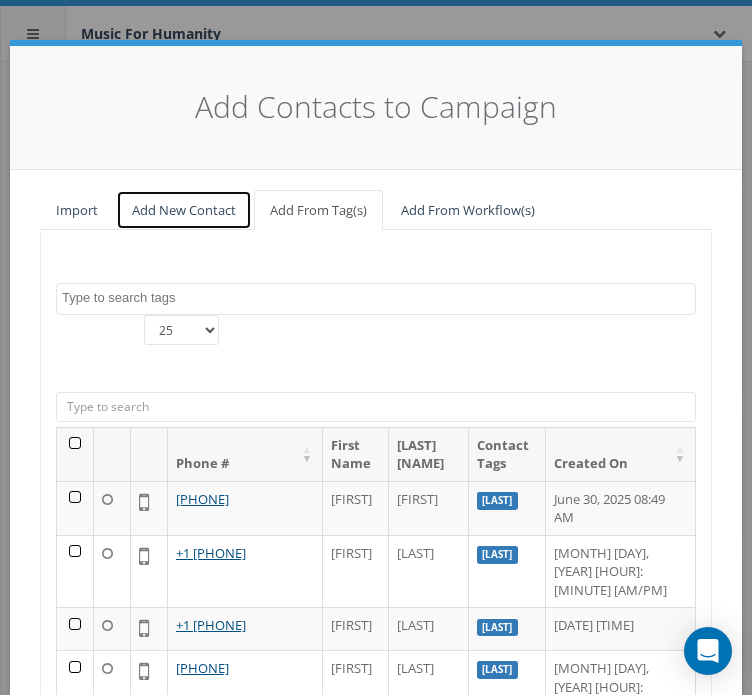 click on "Add New Contact" at bounding box center [184, 210] 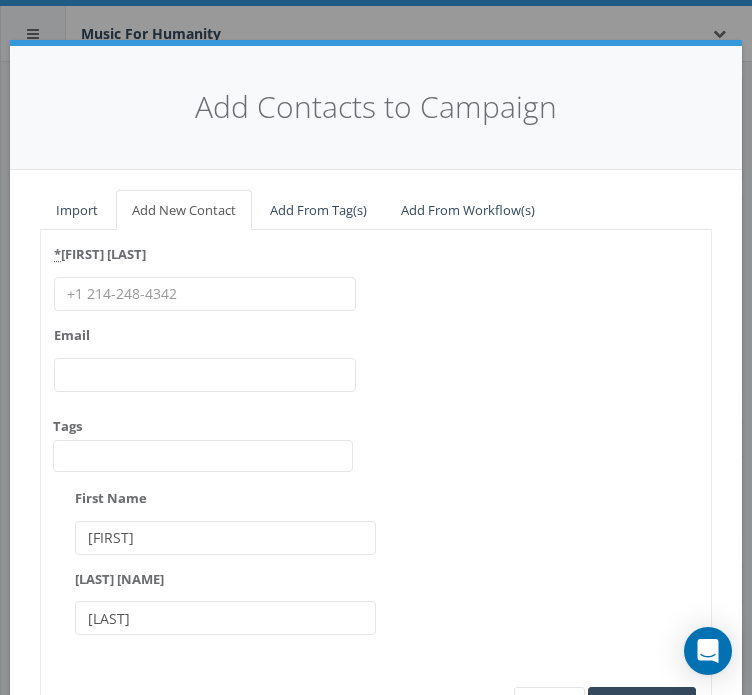 click on "*   Phone Number" at bounding box center (205, 294) 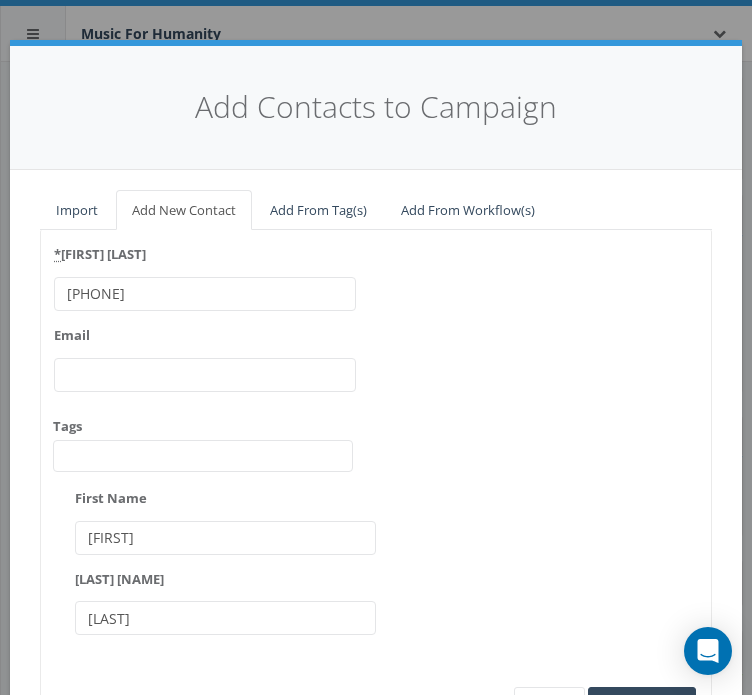 type on "[PHONE]" 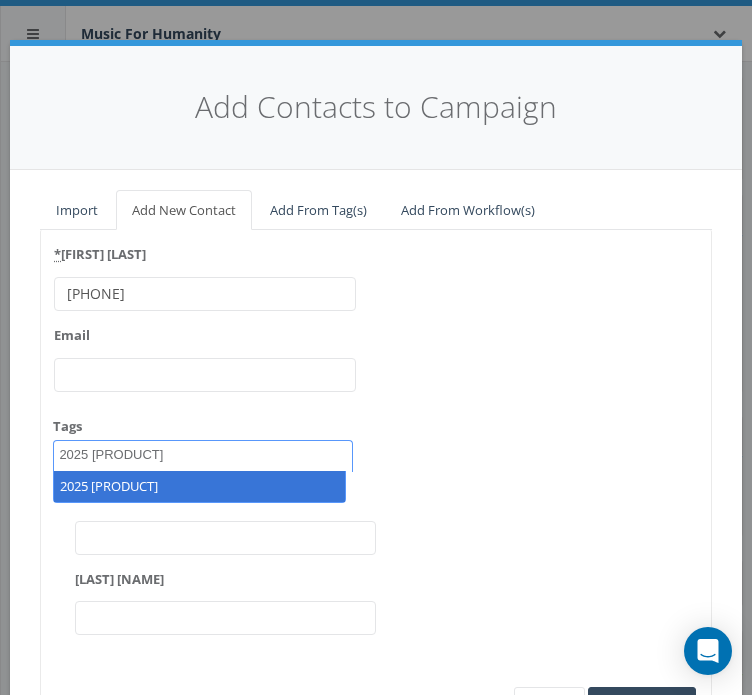 type on "2025 Applicant" 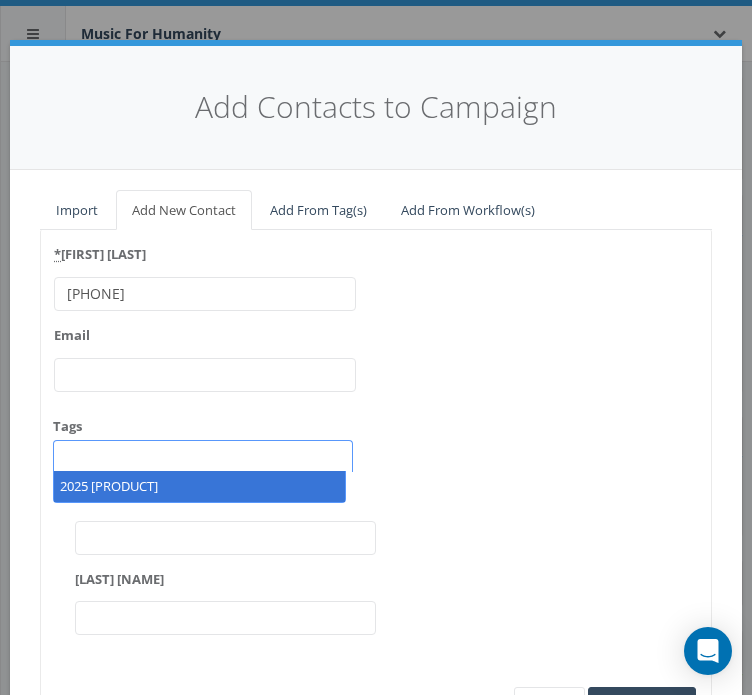 scroll, scrollTop: 223, scrollLeft: 0, axis: vertical 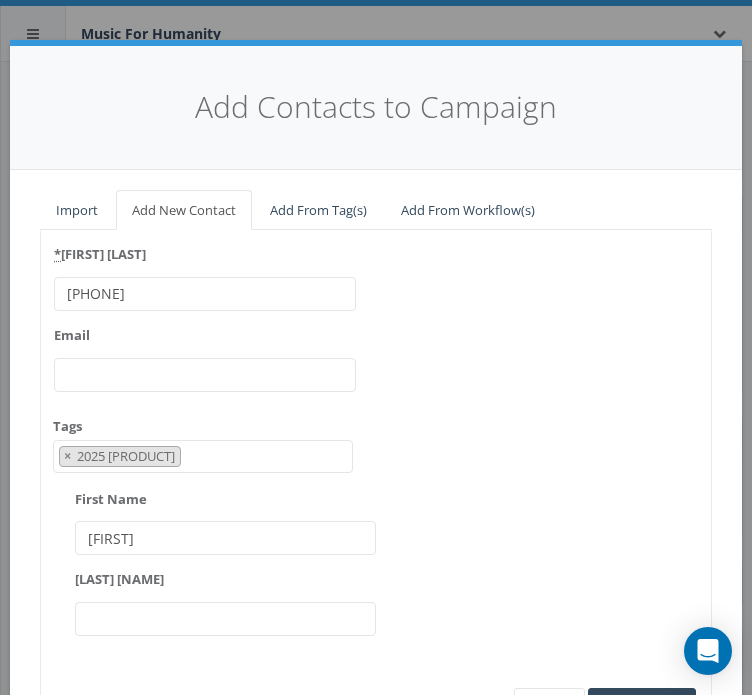 type on "[FIRST]" 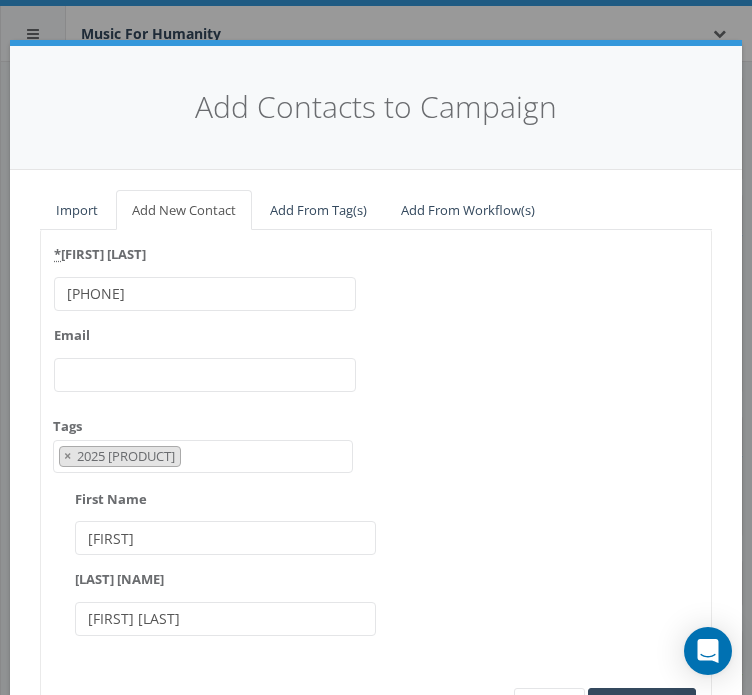 type on "[LAST] [LAST]" 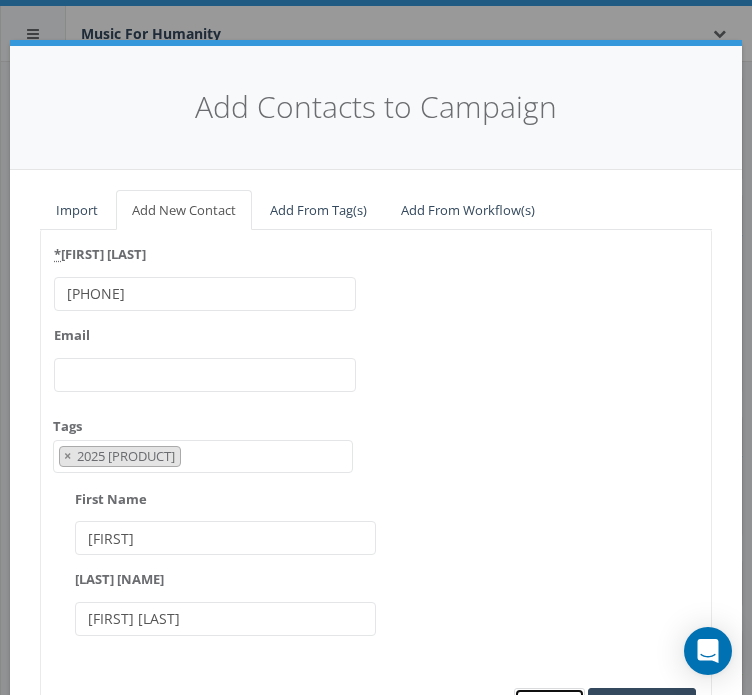 scroll, scrollTop: 24, scrollLeft: 0, axis: vertical 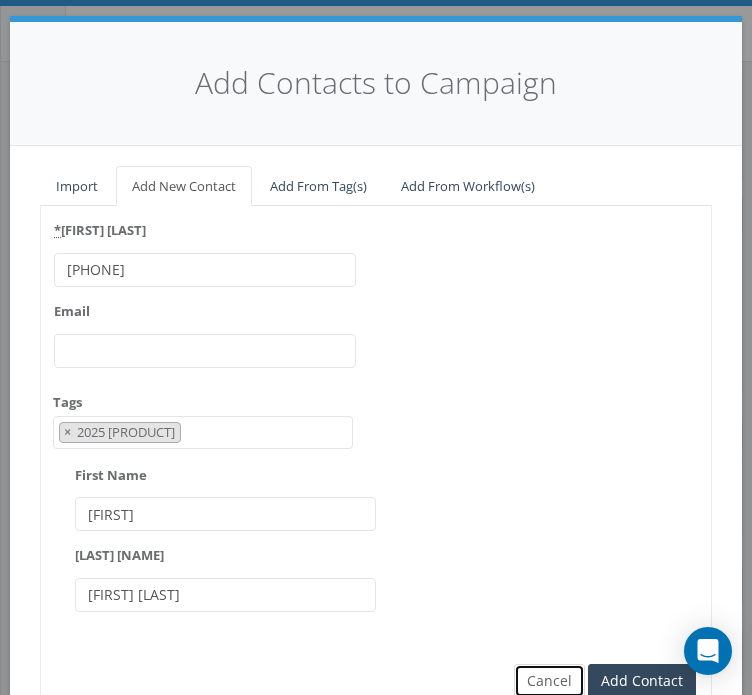 type 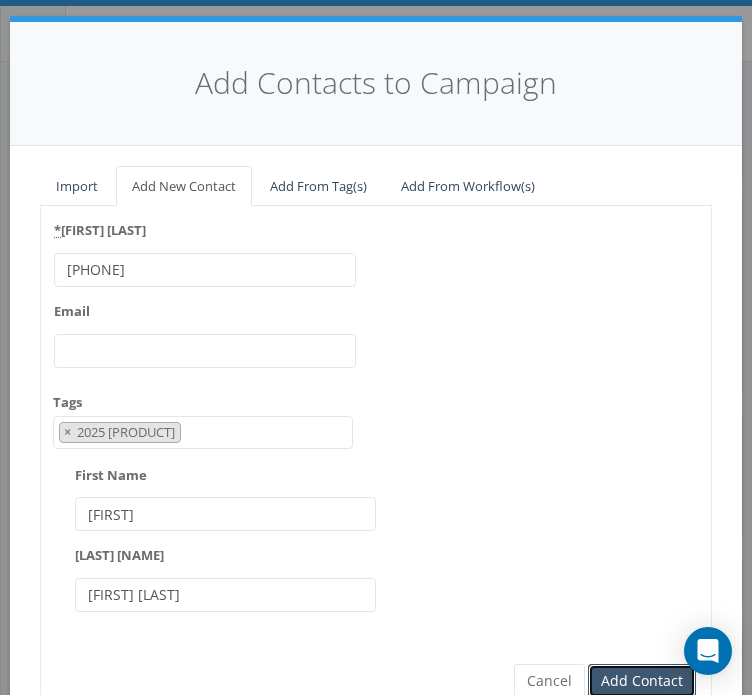 click on "Add Contact" at bounding box center (642, 681) 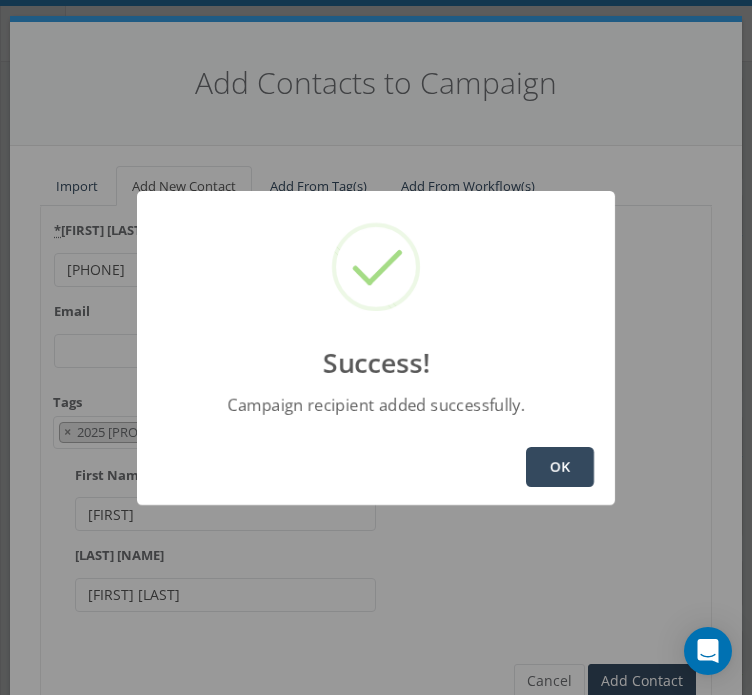 click on "OK" at bounding box center (560, 467) 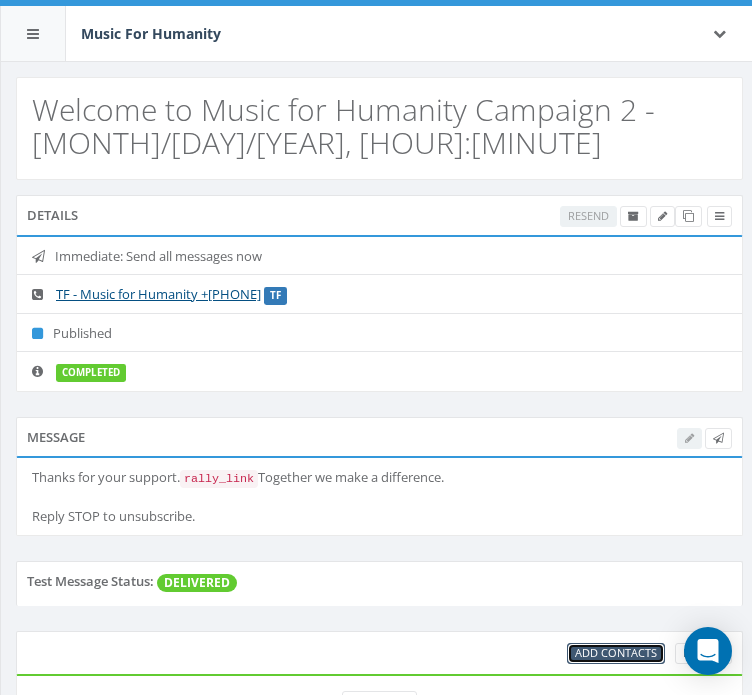 click on "Add Contacts" at bounding box center (616, 652) 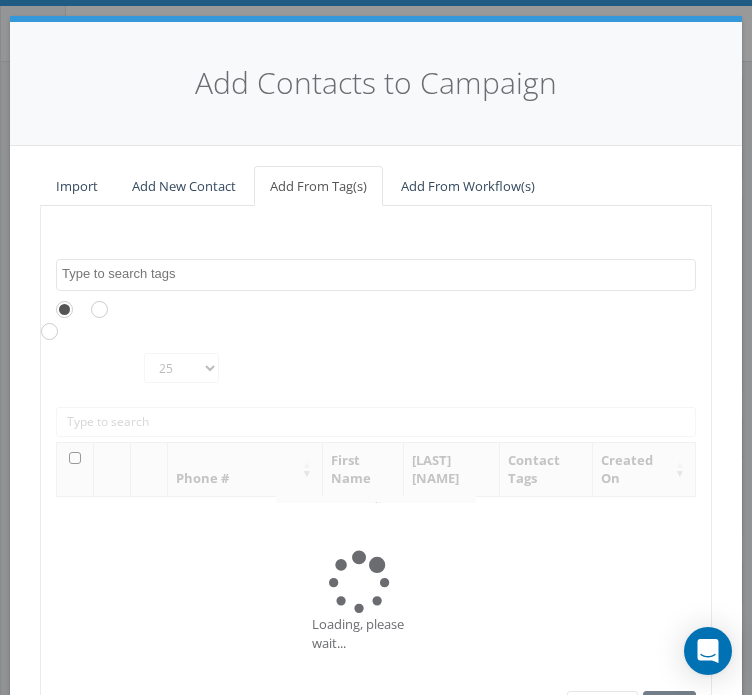 scroll, scrollTop: 0, scrollLeft: 0, axis: both 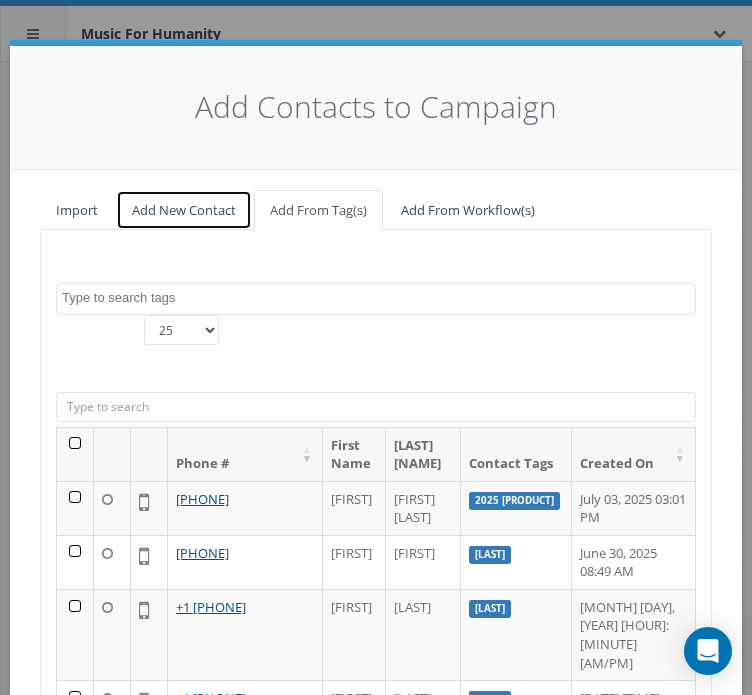 click on "Add New Contact" at bounding box center [184, 210] 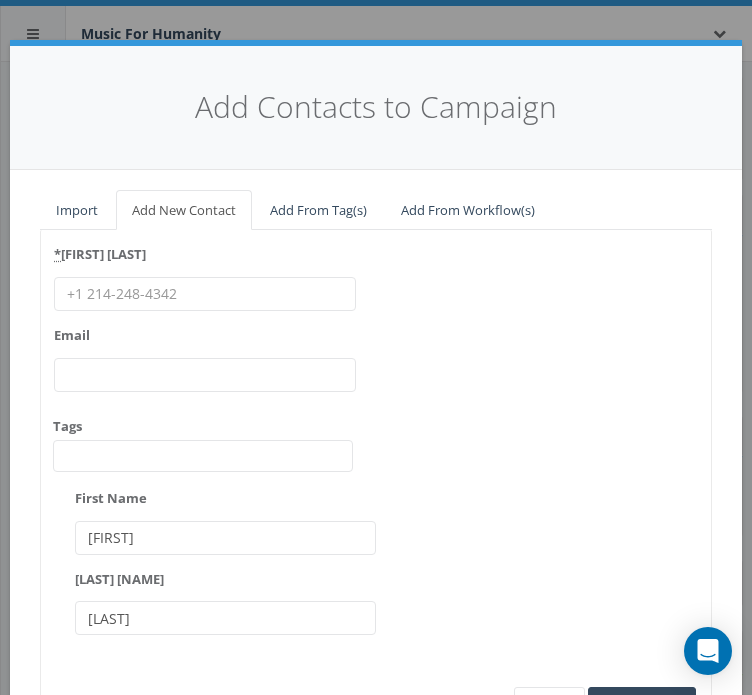 click on "*   Phone Number" at bounding box center [205, 294] 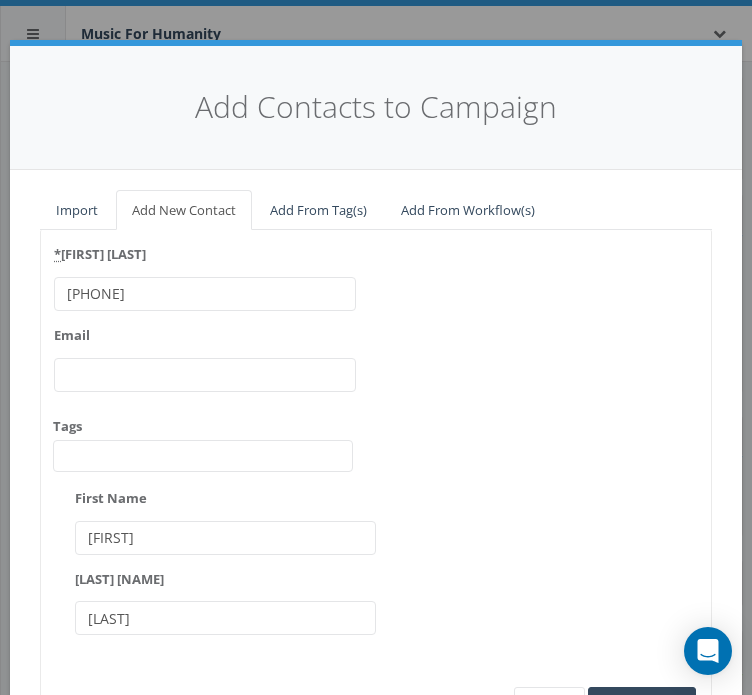 type on "[PHONE]" 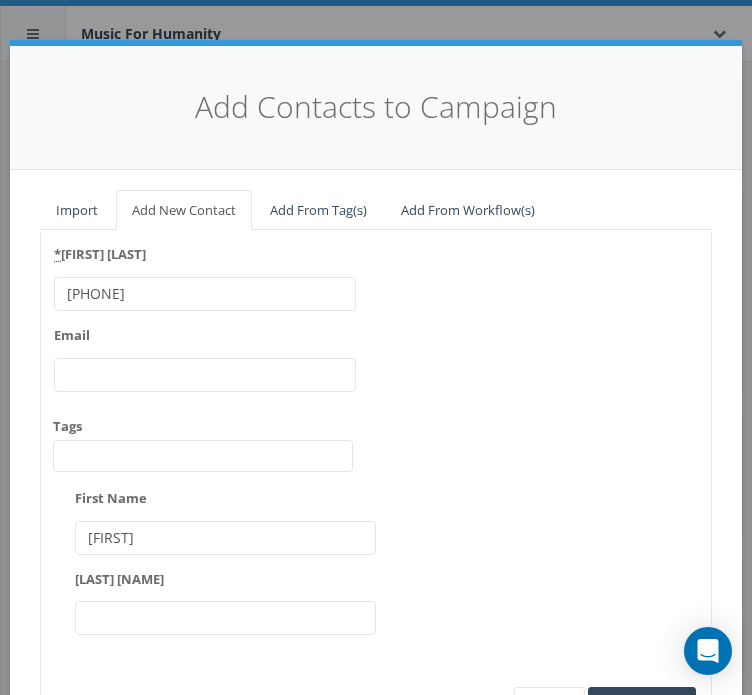 type on "[FIRST]" 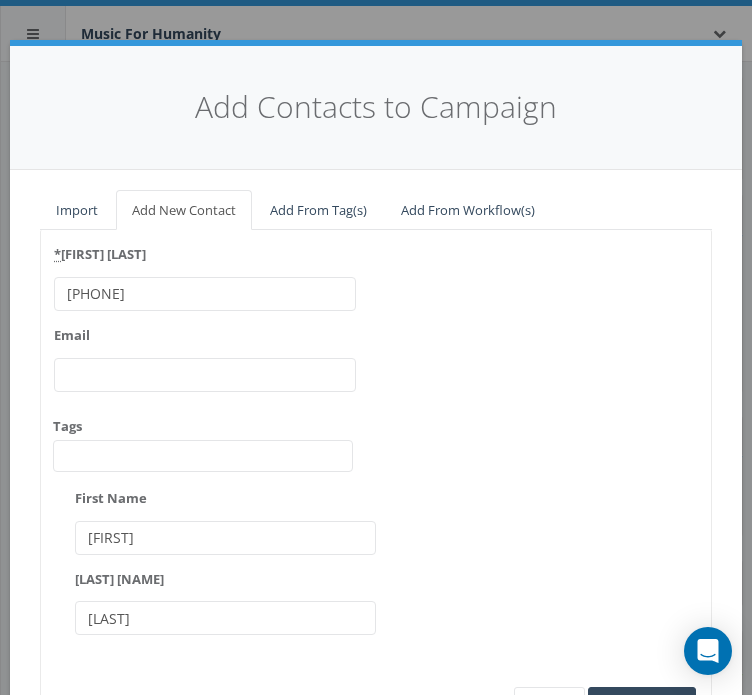 type on "[LAST]" 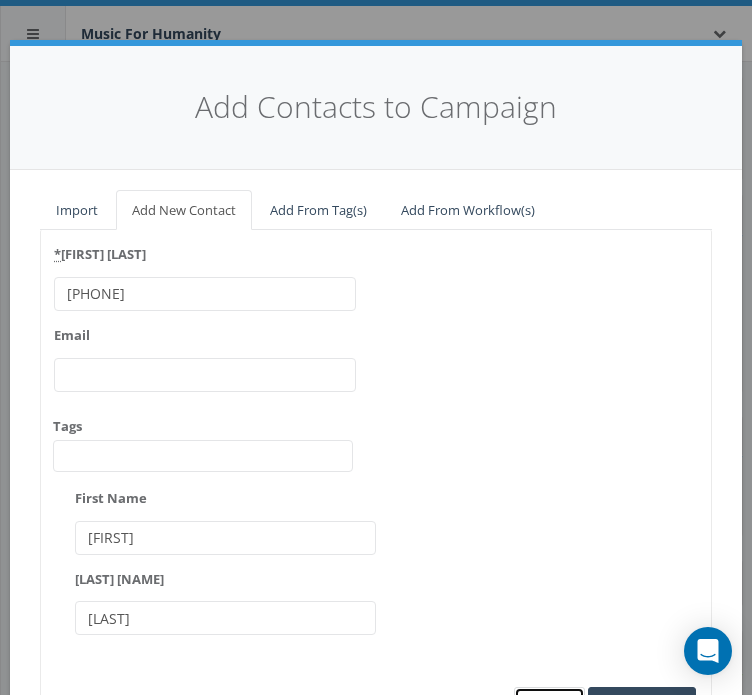 scroll, scrollTop: 24, scrollLeft: 0, axis: vertical 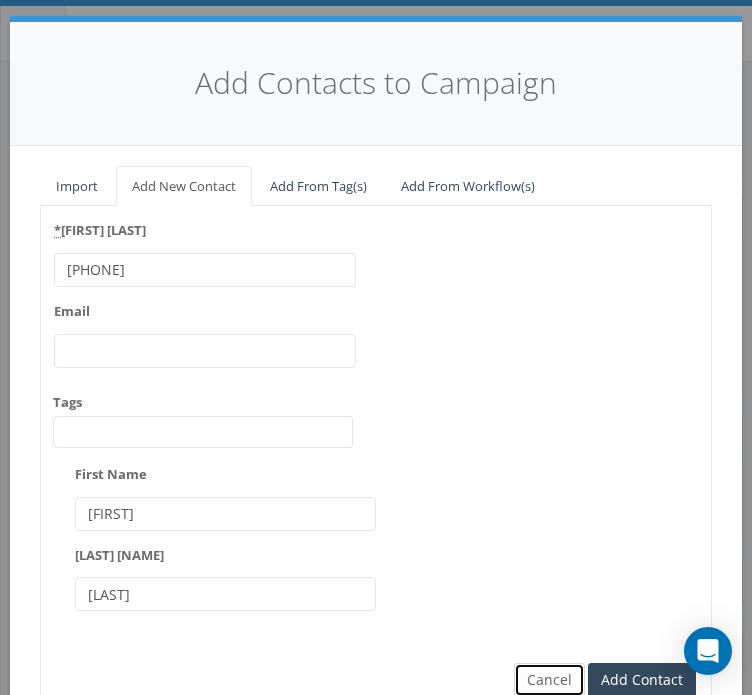 type 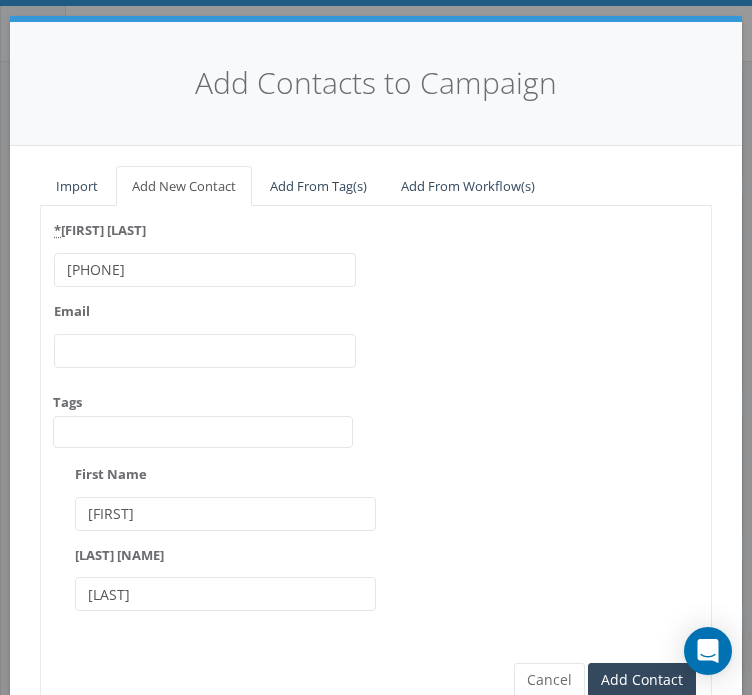 click at bounding box center [203, 432] 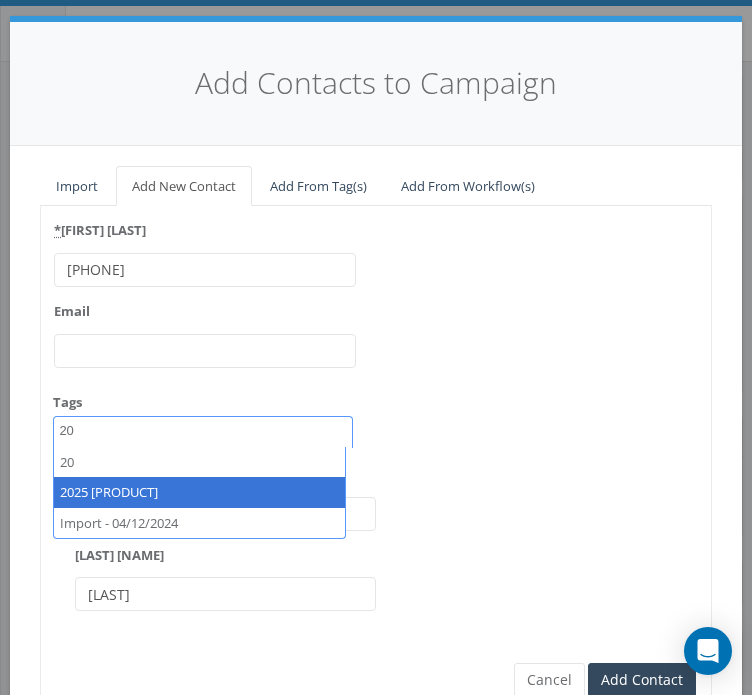type on "20" 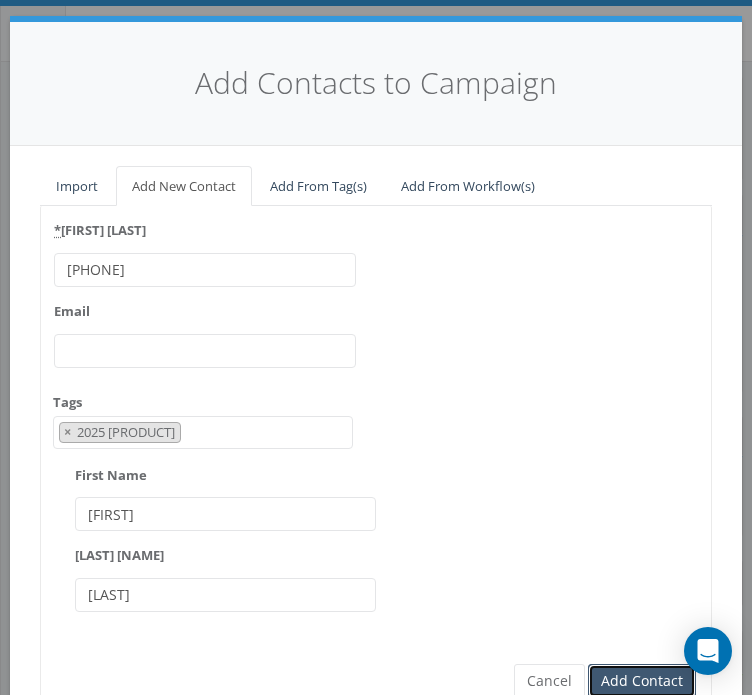 click on "Add Contact" at bounding box center (642, 681) 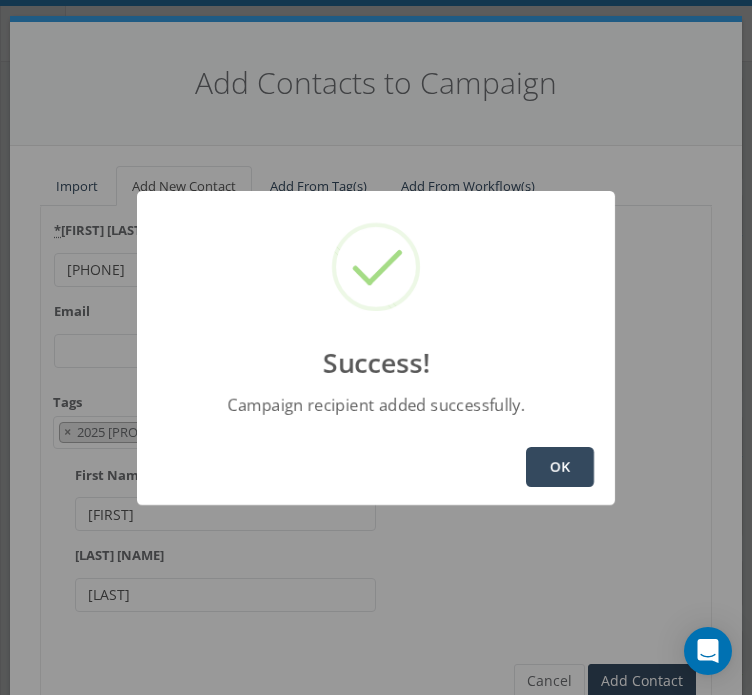 click on "OK" at bounding box center (560, 467) 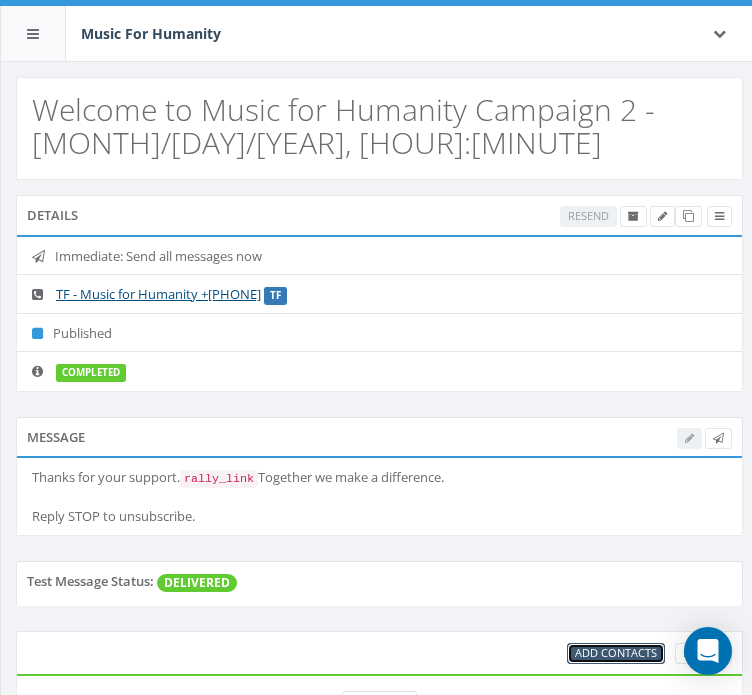 click on "Add Contacts" at bounding box center (616, 652) 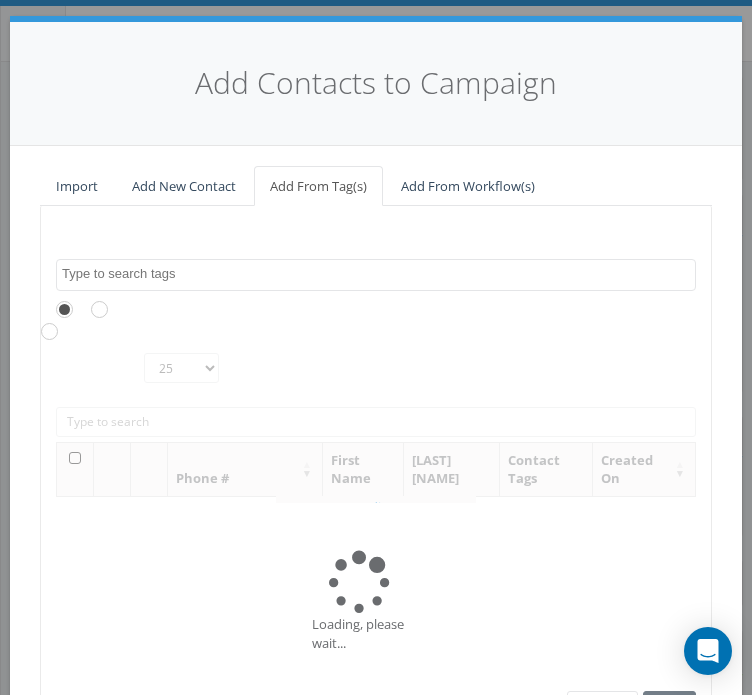 scroll, scrollTop: 0, scrollLeft: 0, axis: both 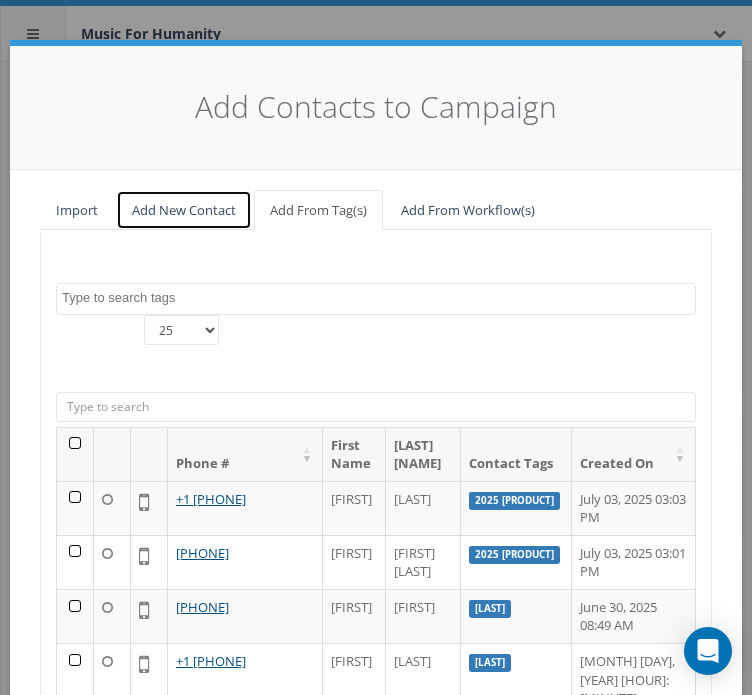 click on "Add New Contact" at bounding box center [184, 210] 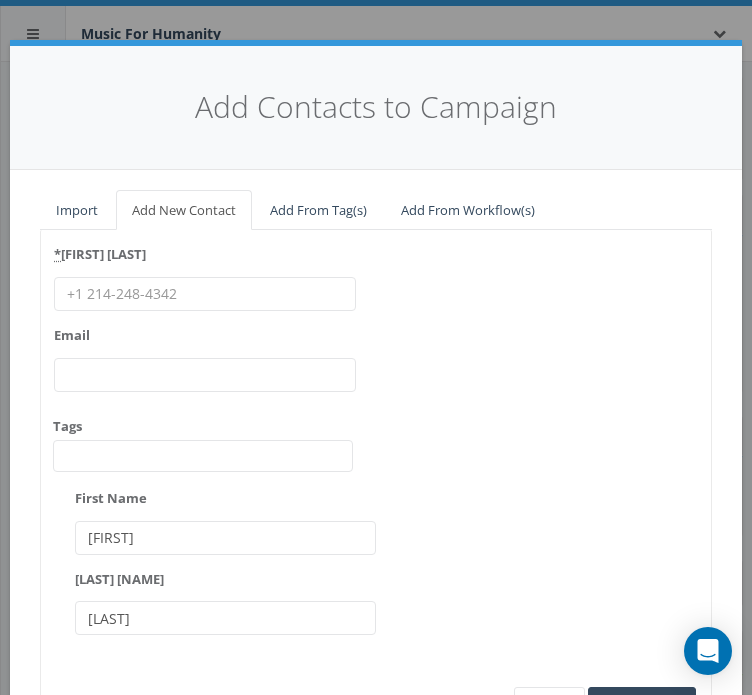 click on "*   Phone Number" at bounding box center (205, 294) 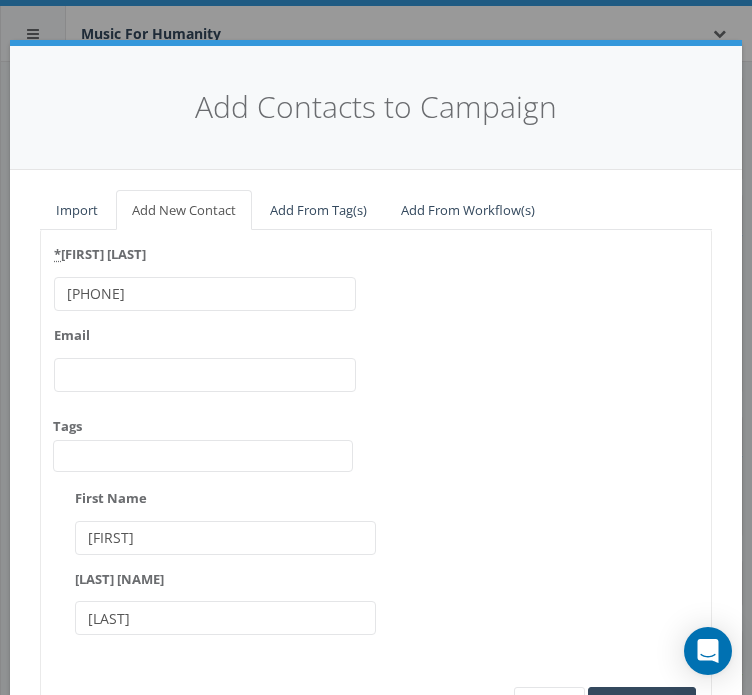 click on "[PHONE]" at bounding box center [205, 294] 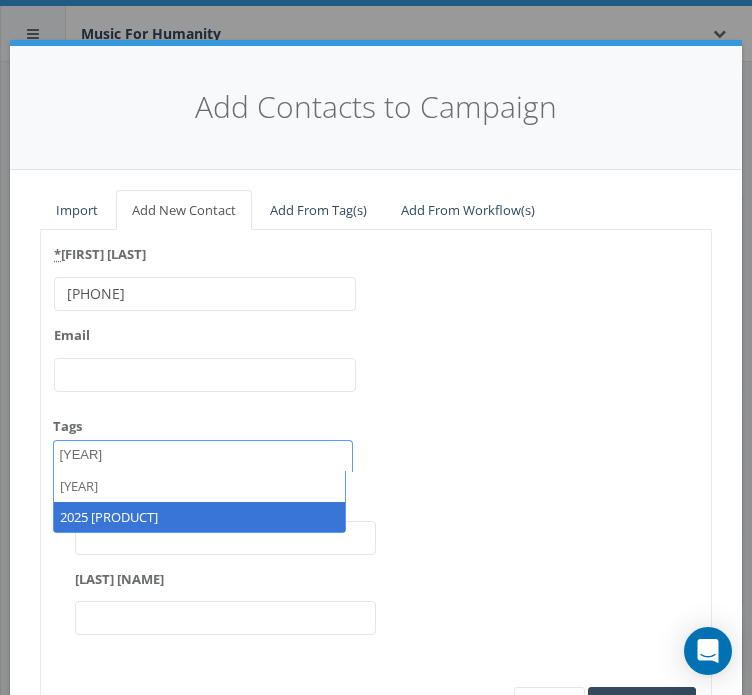 type on "2025" 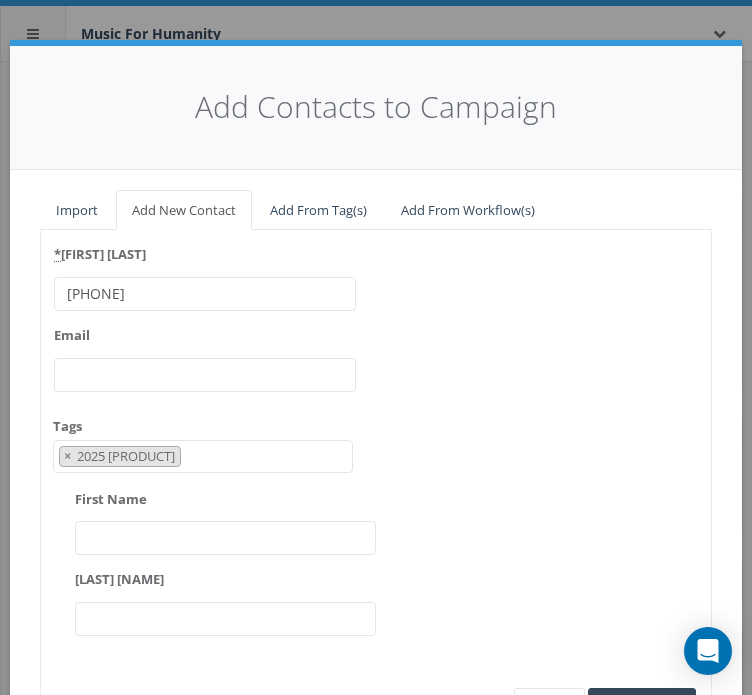 click on "First Name" at bounding box center (226, 538) 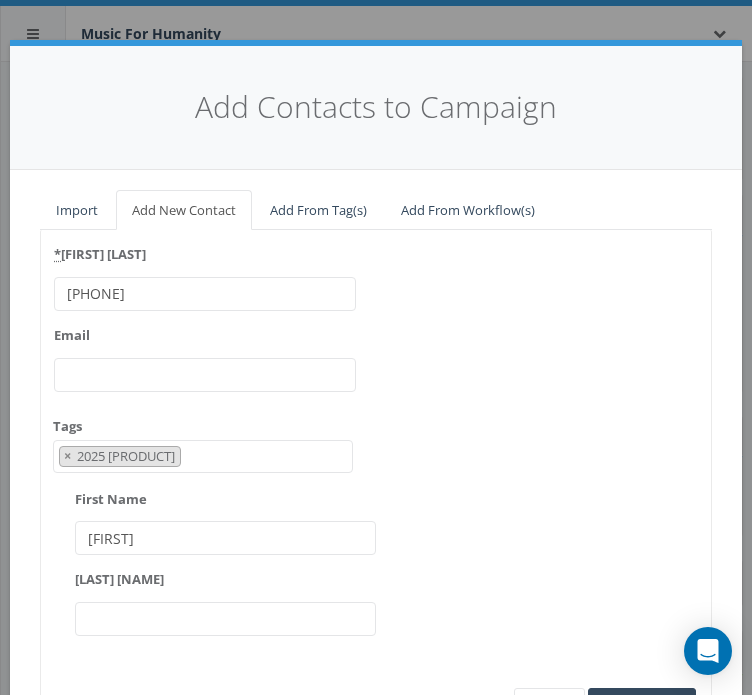 type on "[FIRST]" 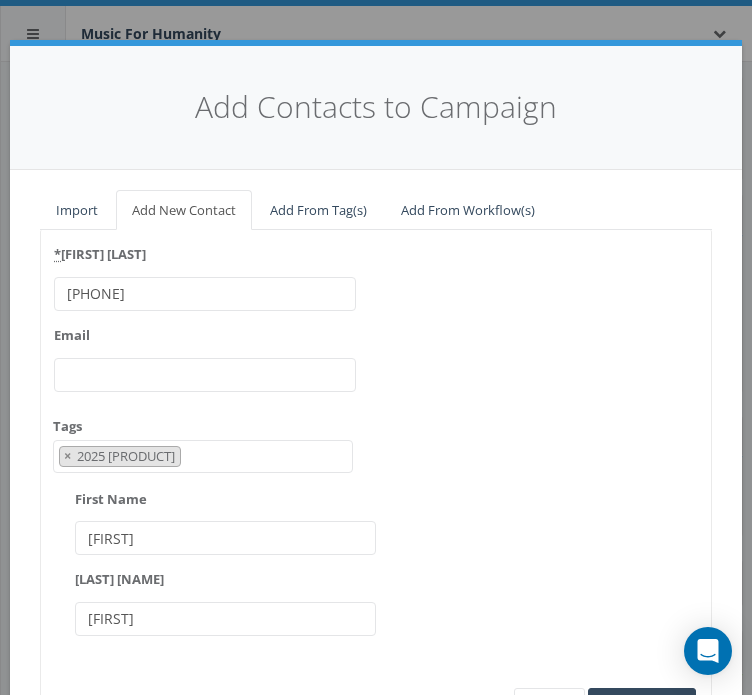 type on "[LAST]" 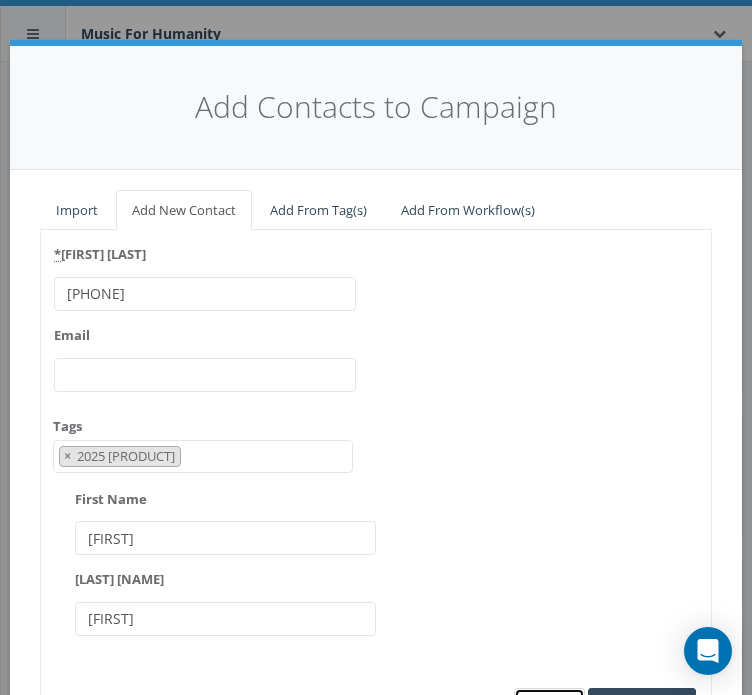 scroll, scrollTop: 24, scrollLeft: 0, axis: vertical 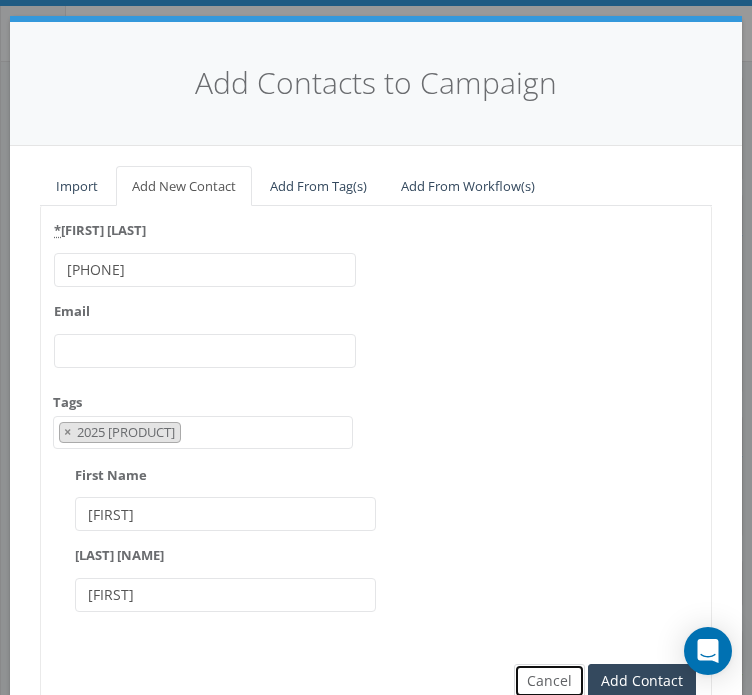 type 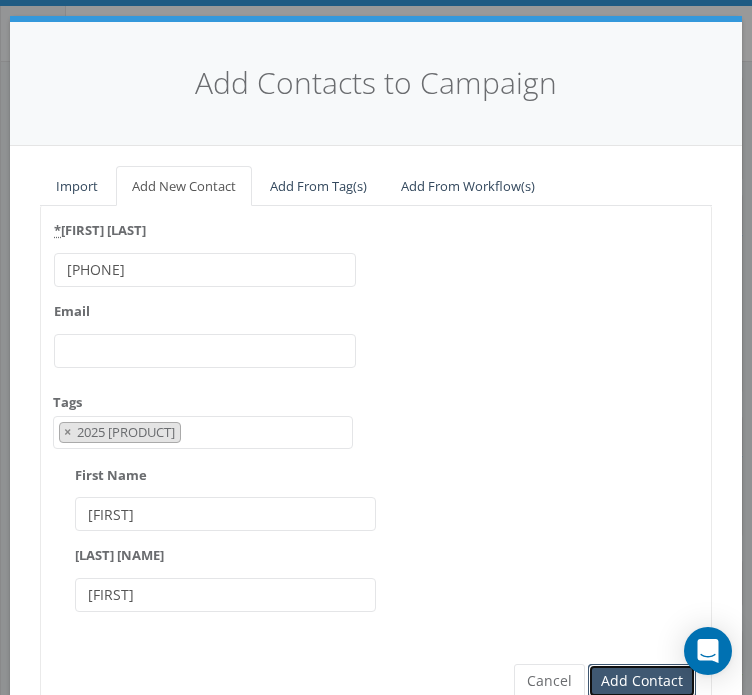 click on "Add Contact" at bounding box center (642, 681) 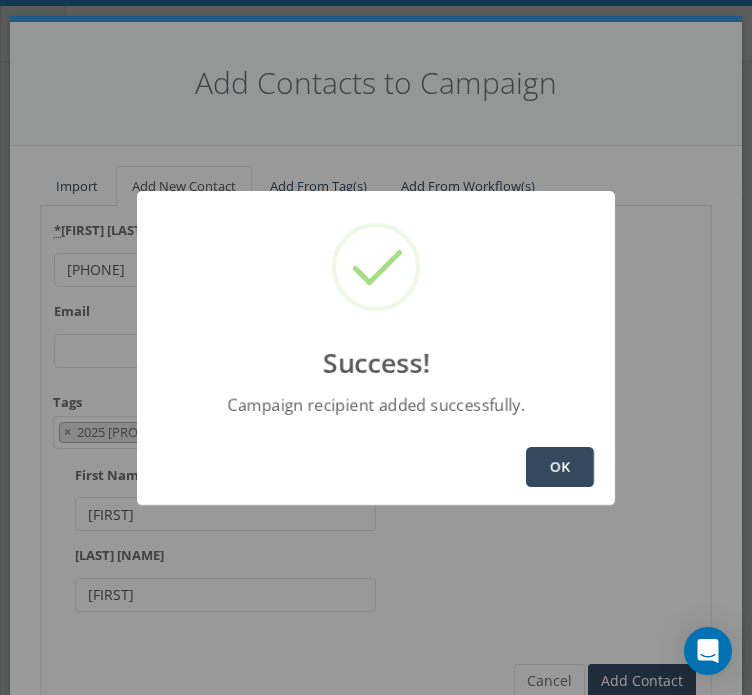 click on "OK" at bounding box center (560, 467) 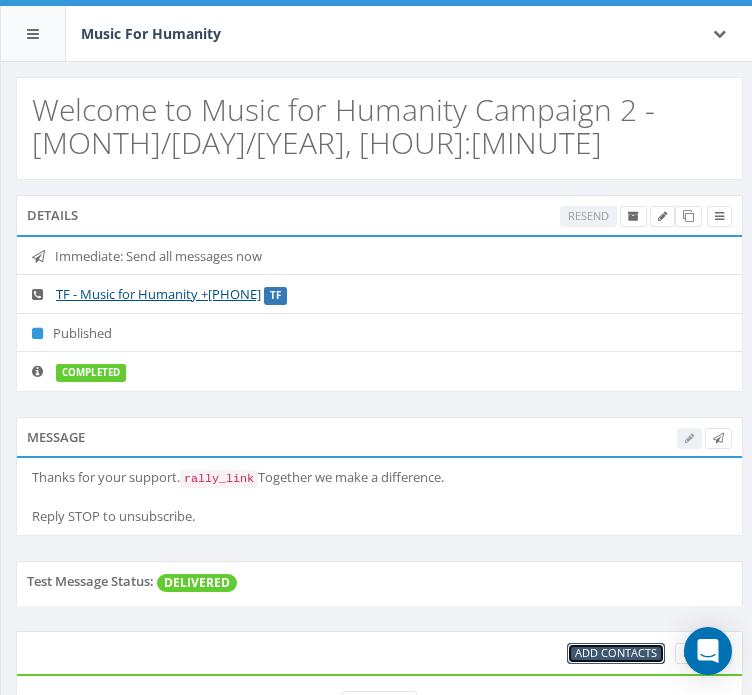 click on "Add Contacts" at bounding box center (616, 652) 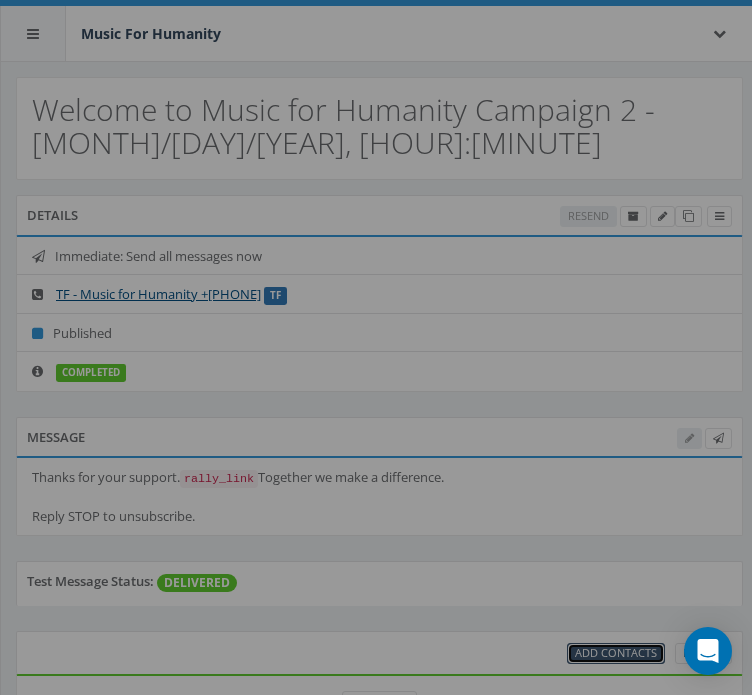 scroll, scrollTop: 0, scrollLeft: 0, axis: both 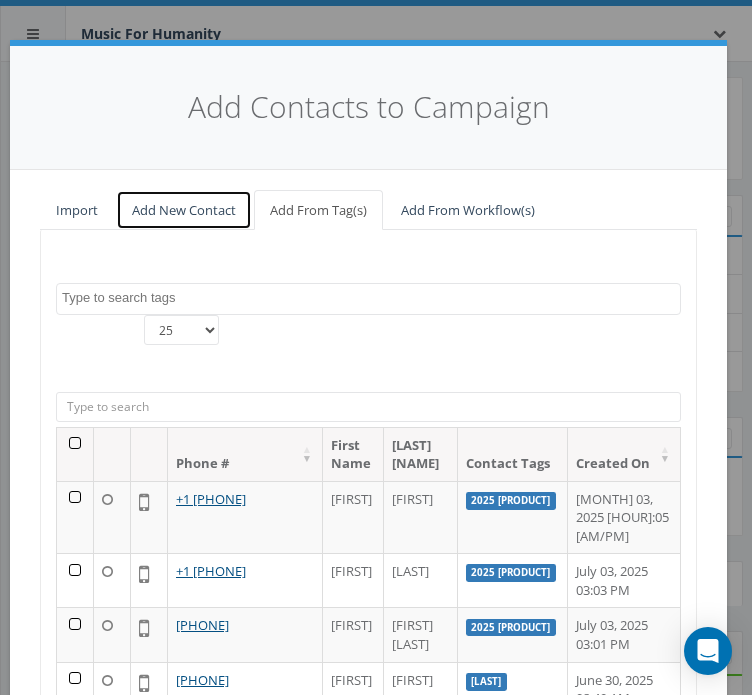 click on "Add New Contact" at bounding box center (184, 210) 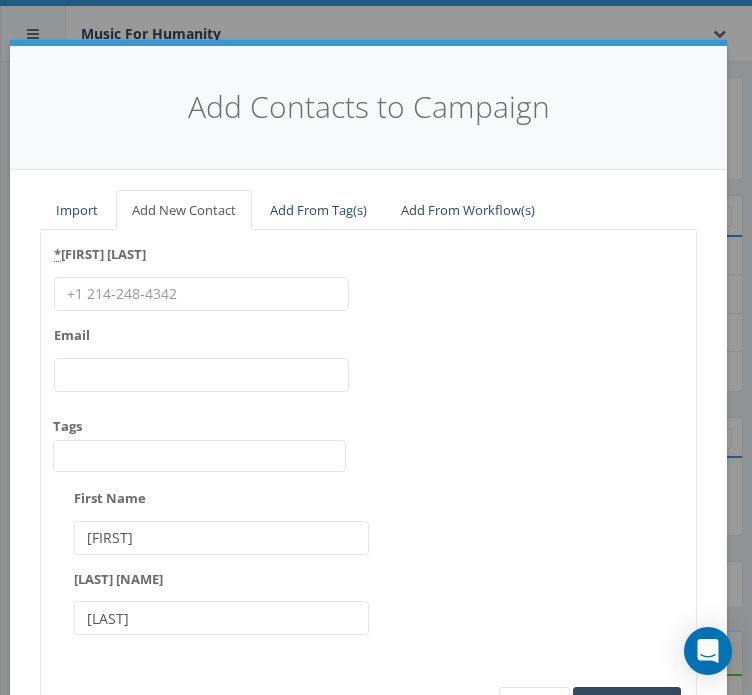click on "*   Phone Number" at bounding box center (201, 294) 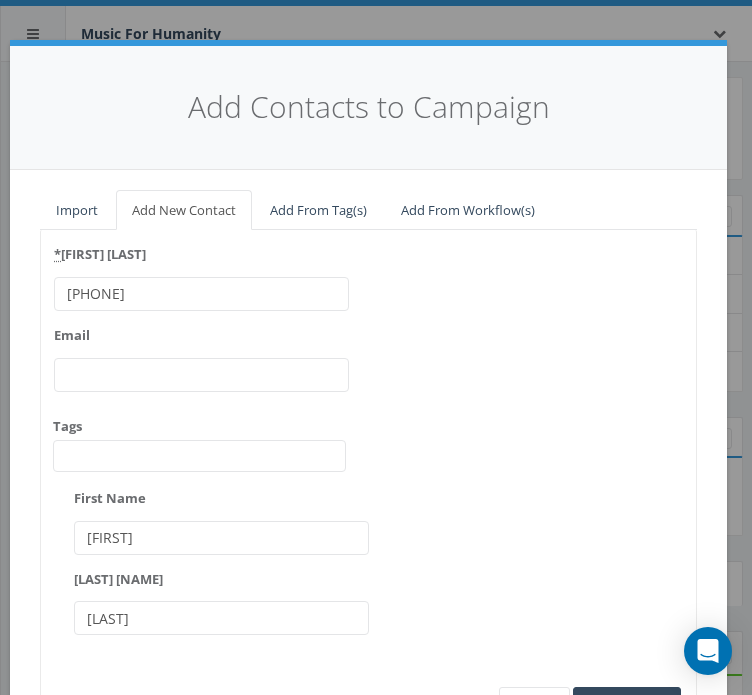 type on "[PHONE]" 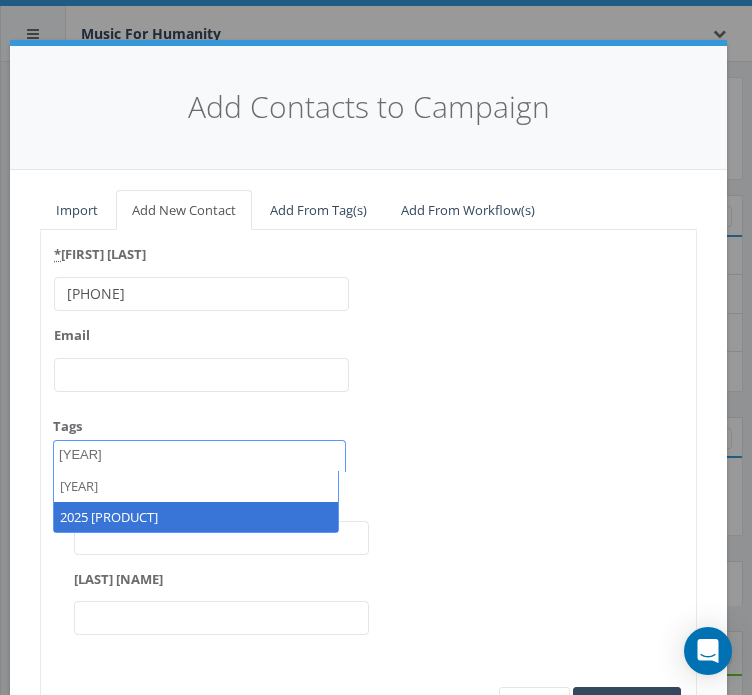 type on "2025" 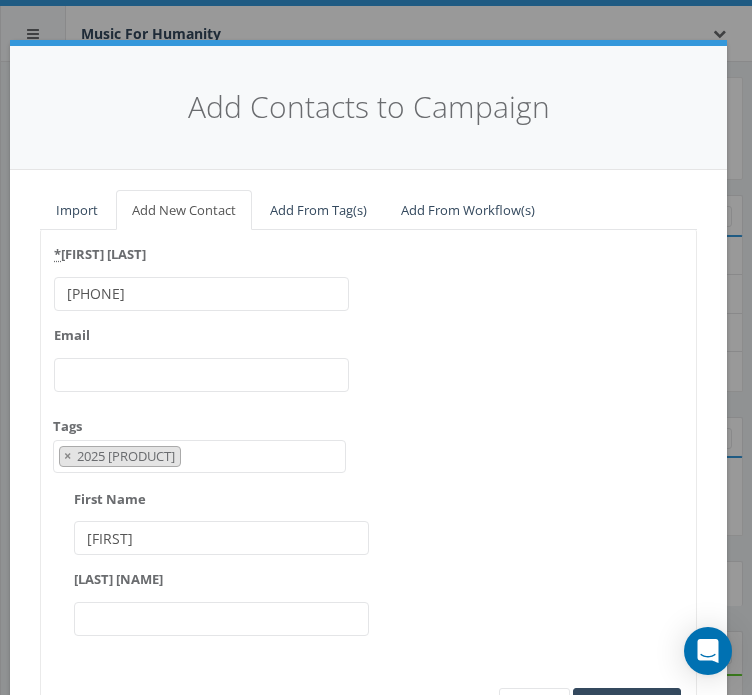type on "[FIRST]" 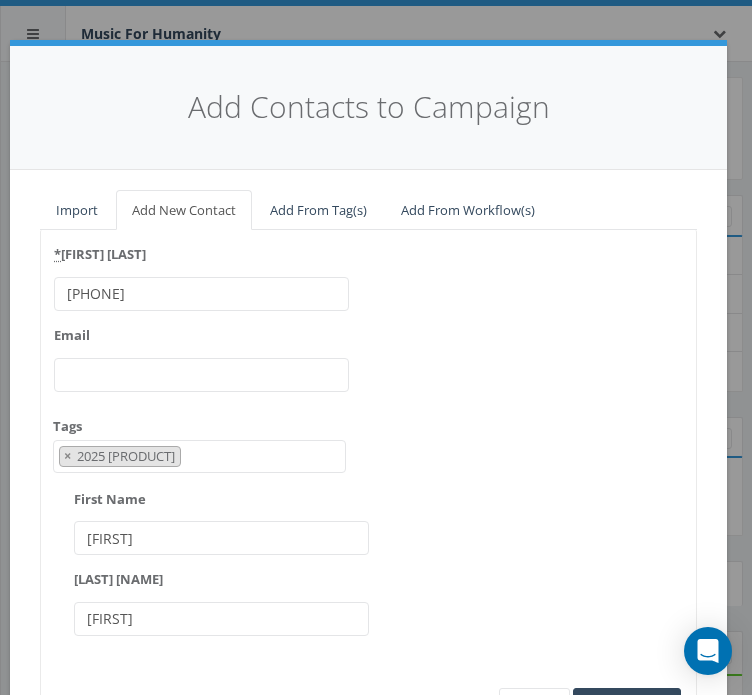 type on "[LAST]" 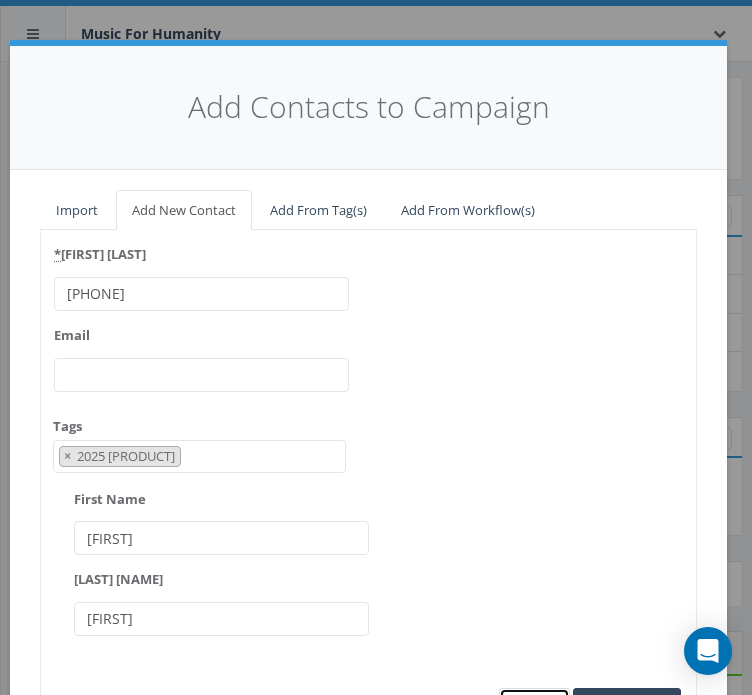 type 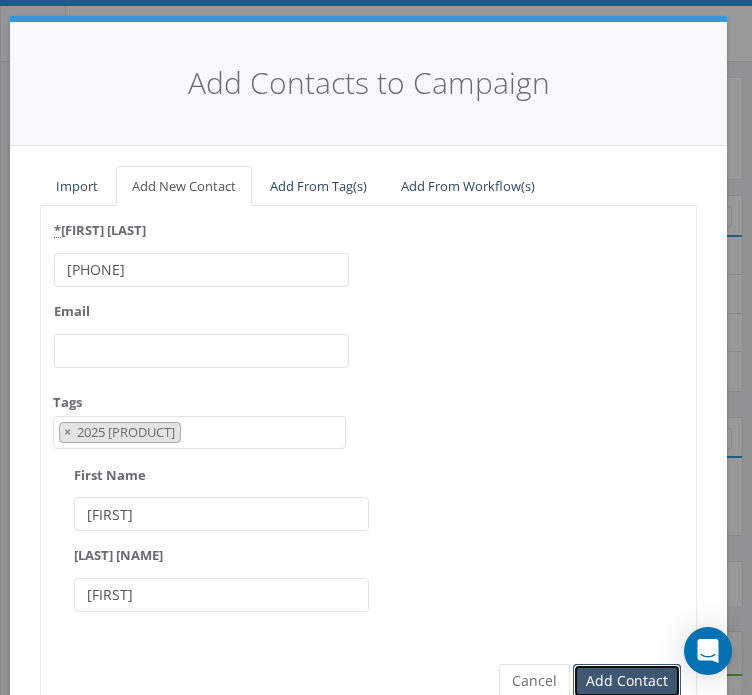 click on "Add Contact" at bounding box center (627, 681) 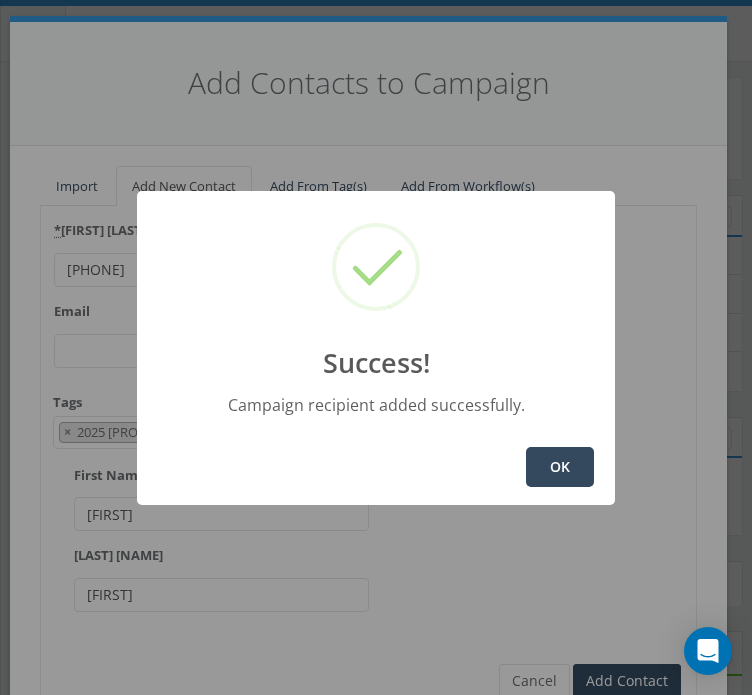 click on "OK" at bounding box center (560, 467) 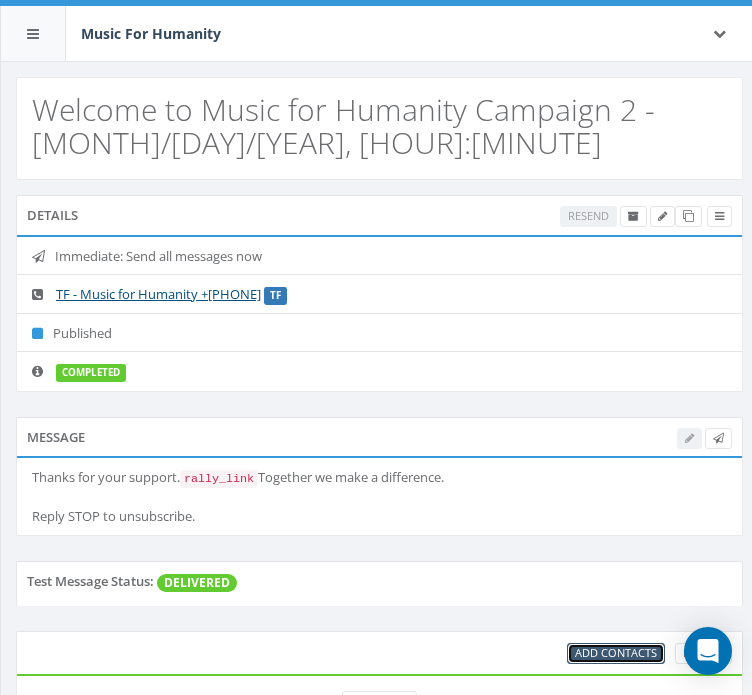 click on "Add Contacts" at bounding box center [616, 653] 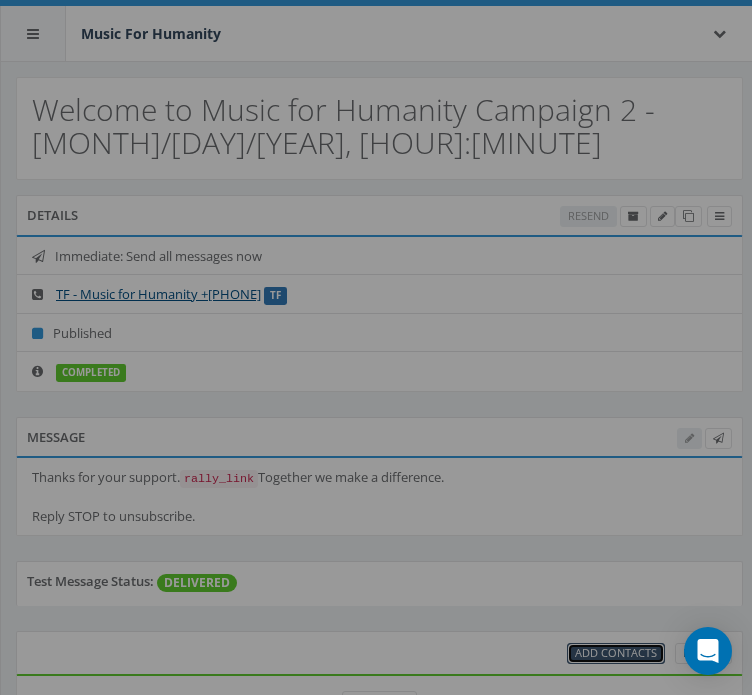 scroll, scrollTop: 0, scrollLeft: 0, axis: both 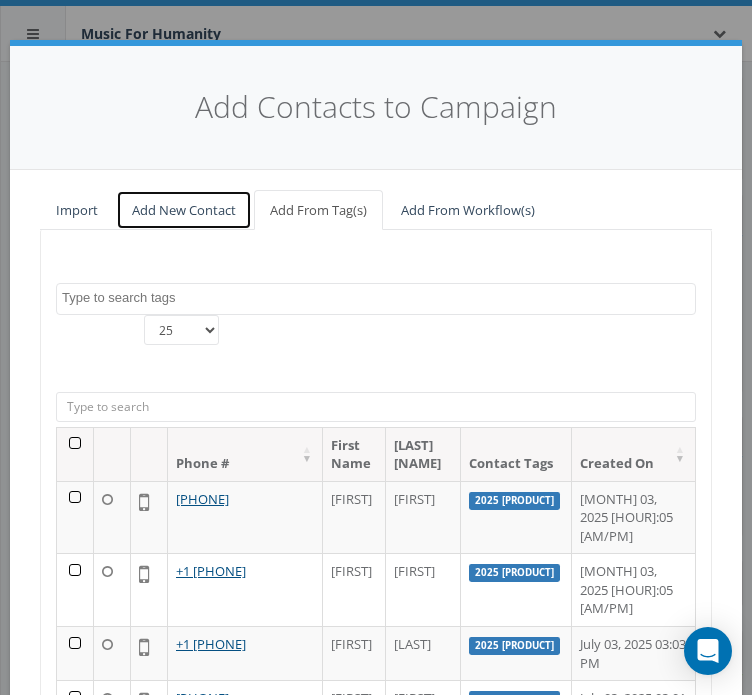 click on "Add New Contact" at bounding box center [184, 210] 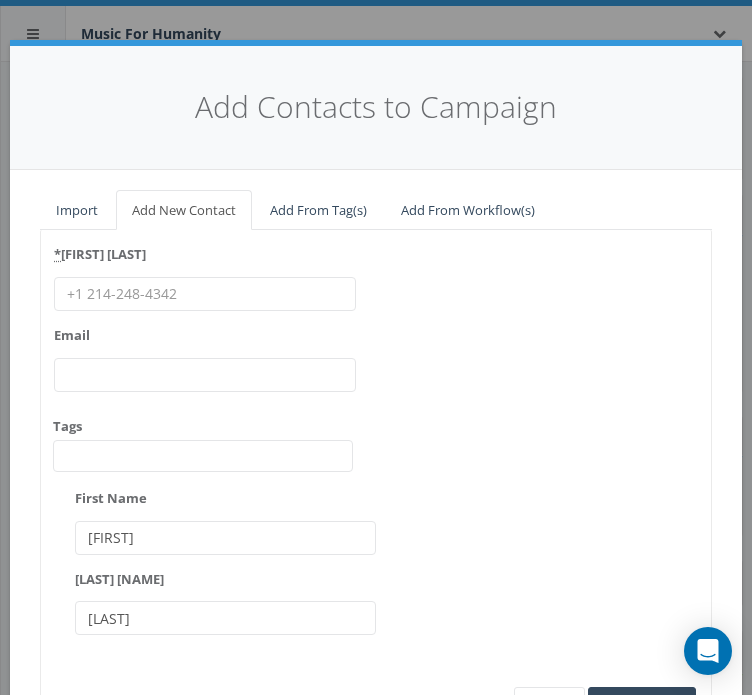 click on "*   Phone Number" at bounding box center [205, 294] 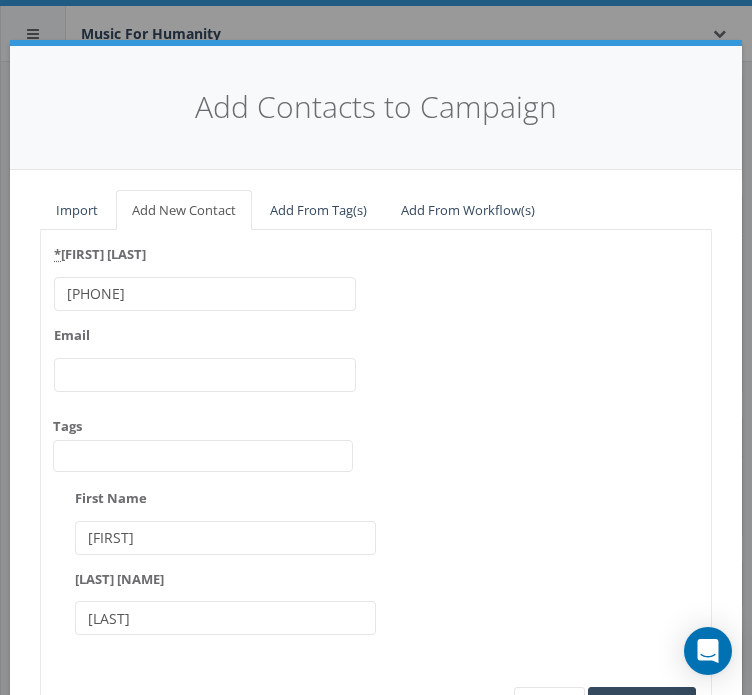 type on "[PHONE]" 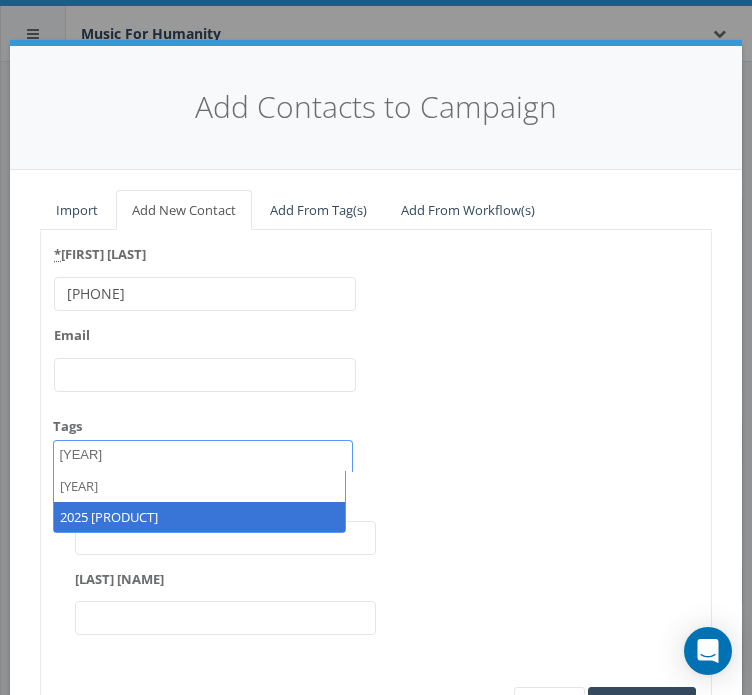 type on "2025" 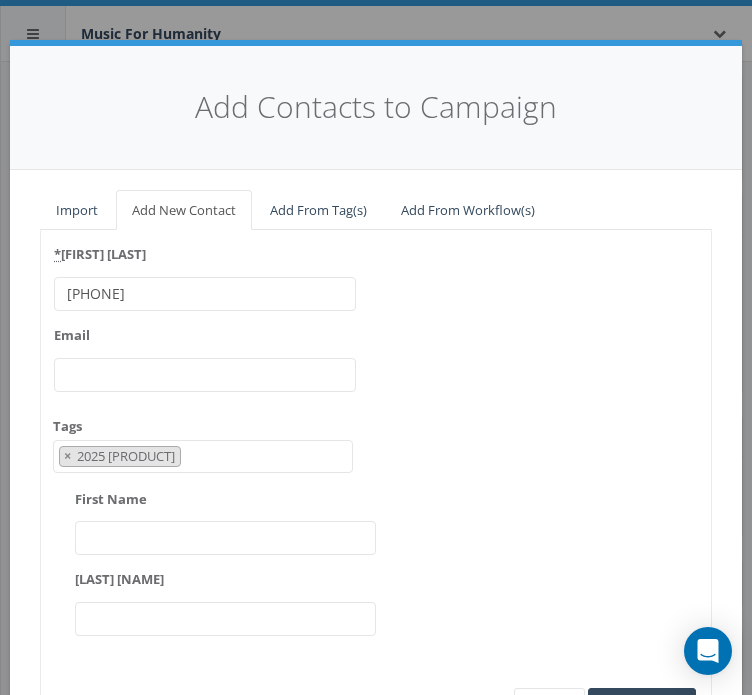 click on "First Name" at bounding box center [226, 538] 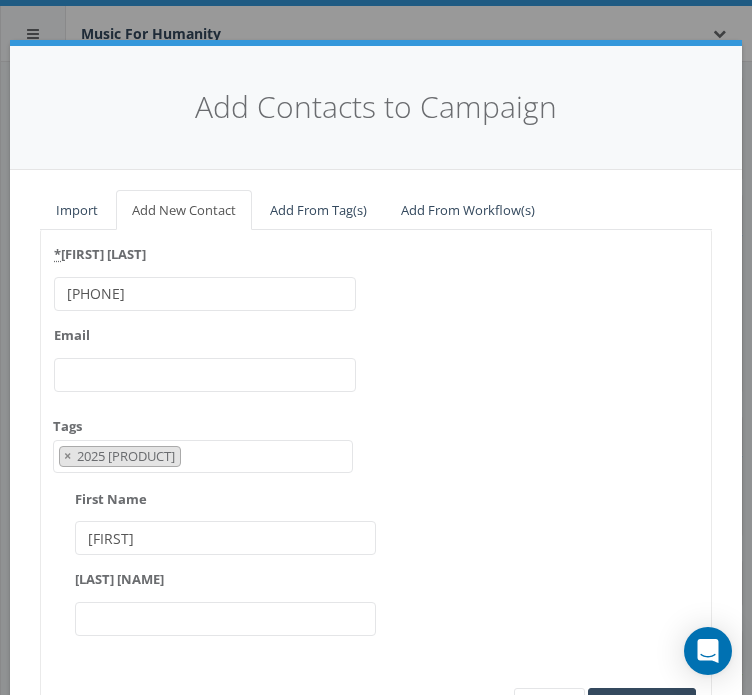 type on "[FIRST]" 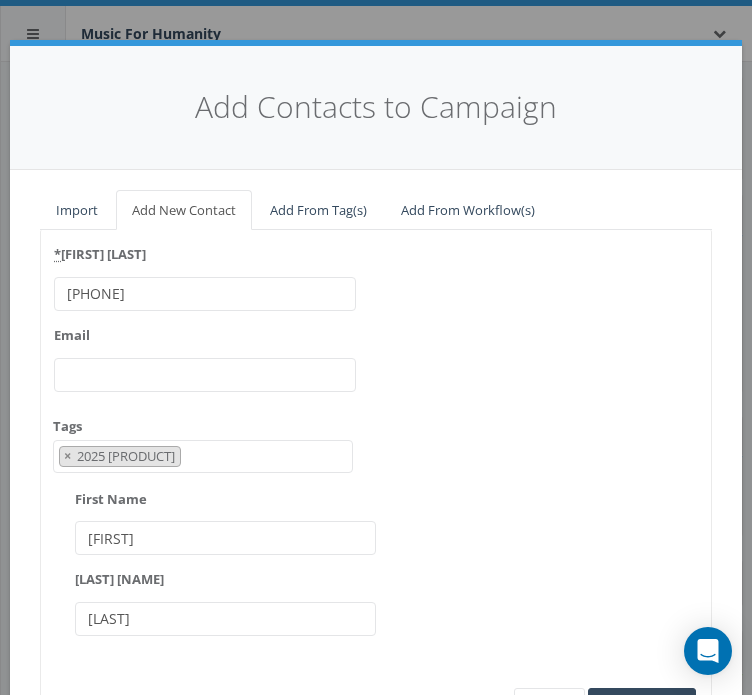 type on "[LAST]" 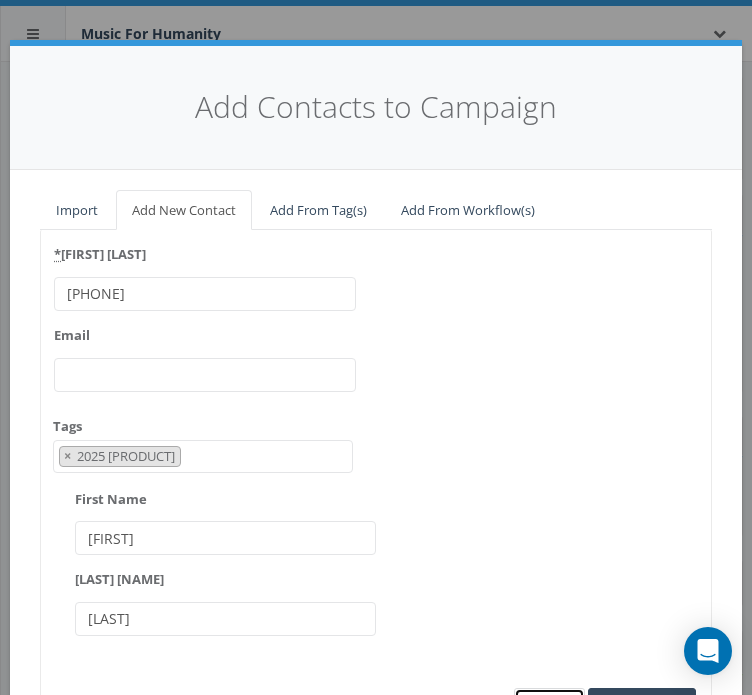 scroll, scrollTop: 24, scrollLeft: 0, axis: vertical 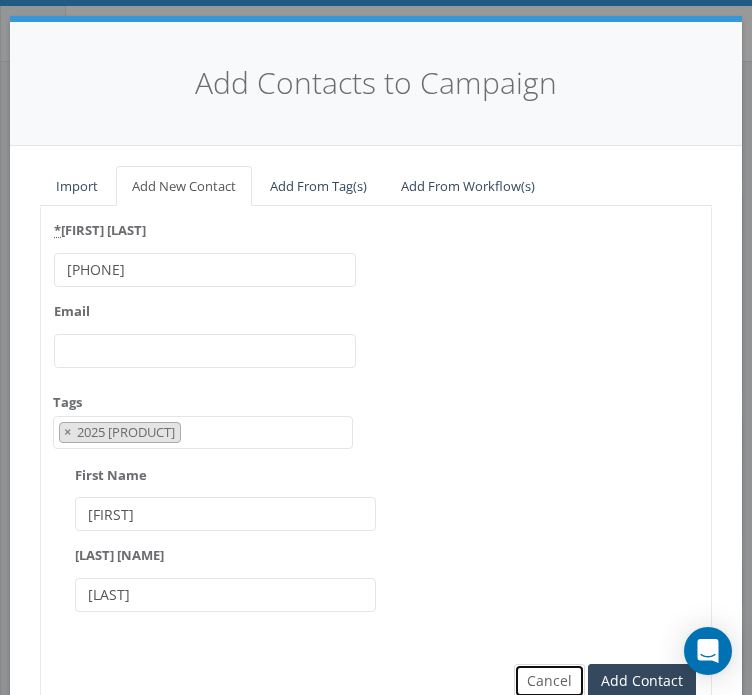 type 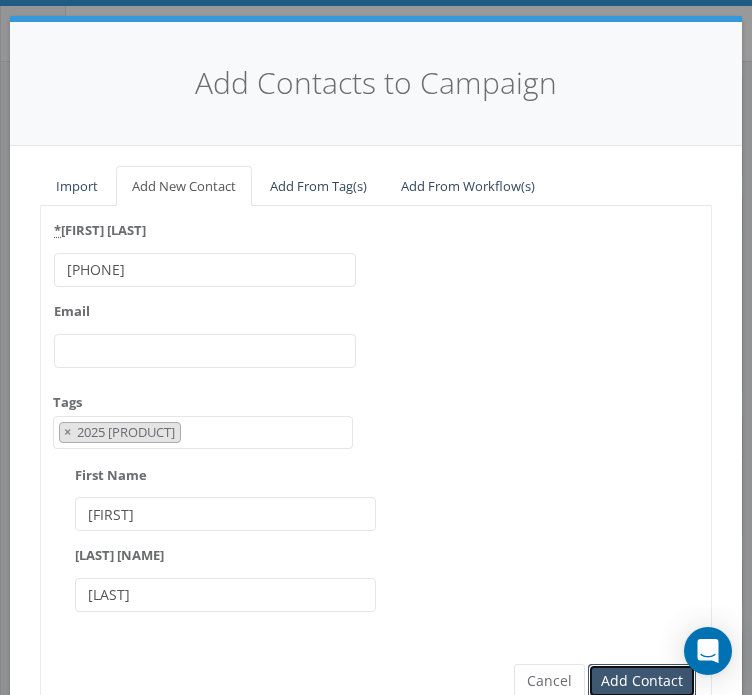 click on "Add Contact" at bounding box center (642, 681) 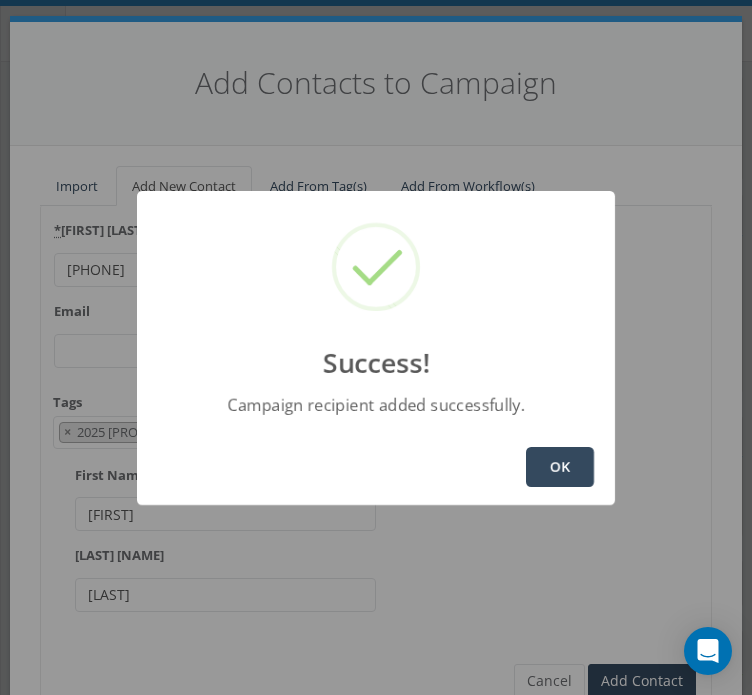 click on "OK" at bounding box center (560, 467) 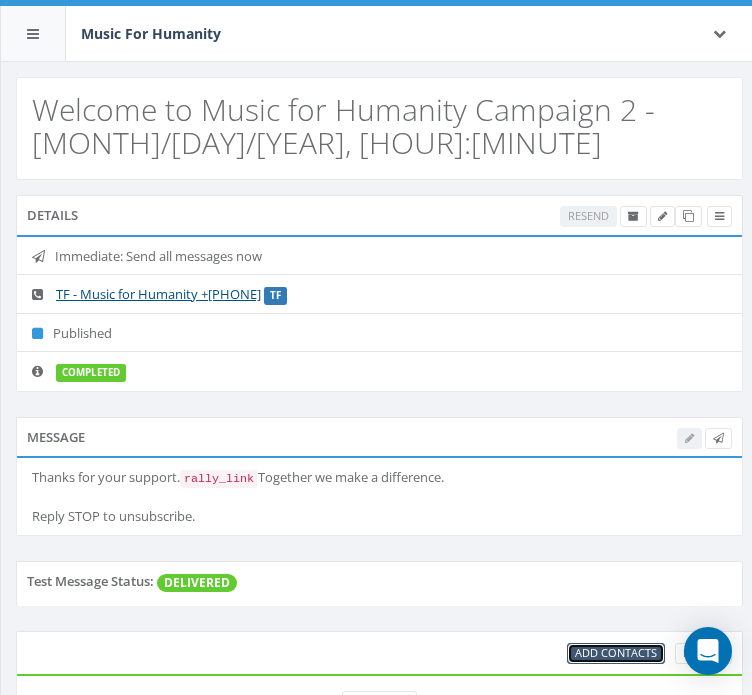 click on "Add Contacts" at bounding box center (616, 652) 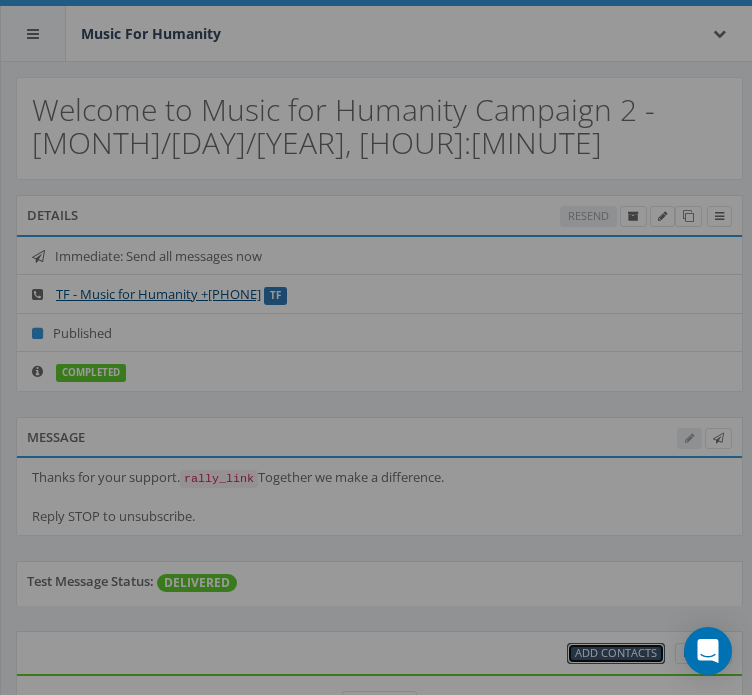 scroll, scrollTop: 0, scrollLeft: 0, axis: both 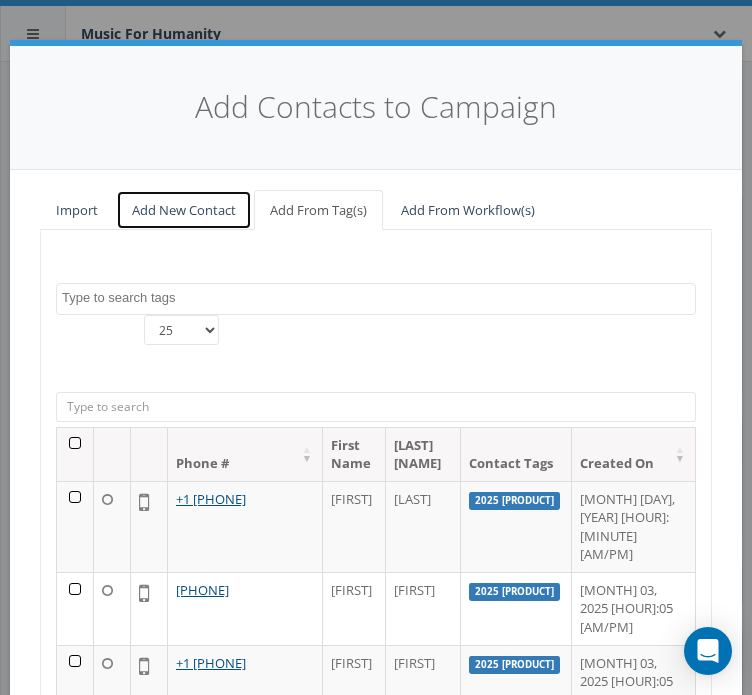 click on "Add New Contact" at bounding box center (184, 210) 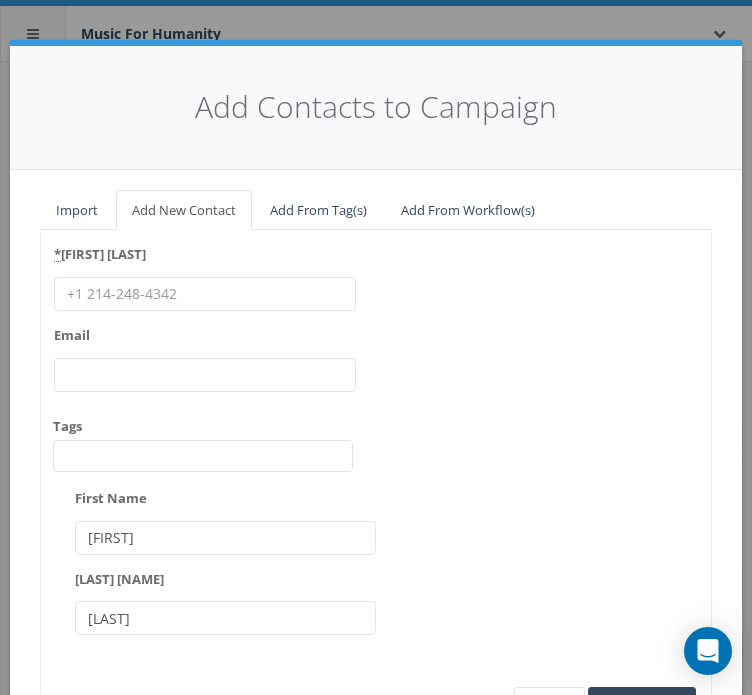 click on "*   Phone Number" at bounding box center (205, 294) 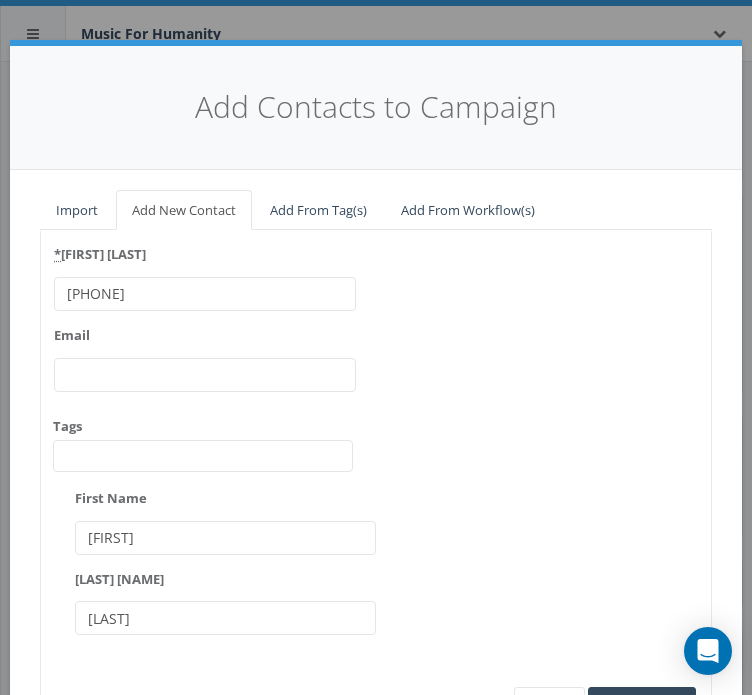 type on "[PHONE]" 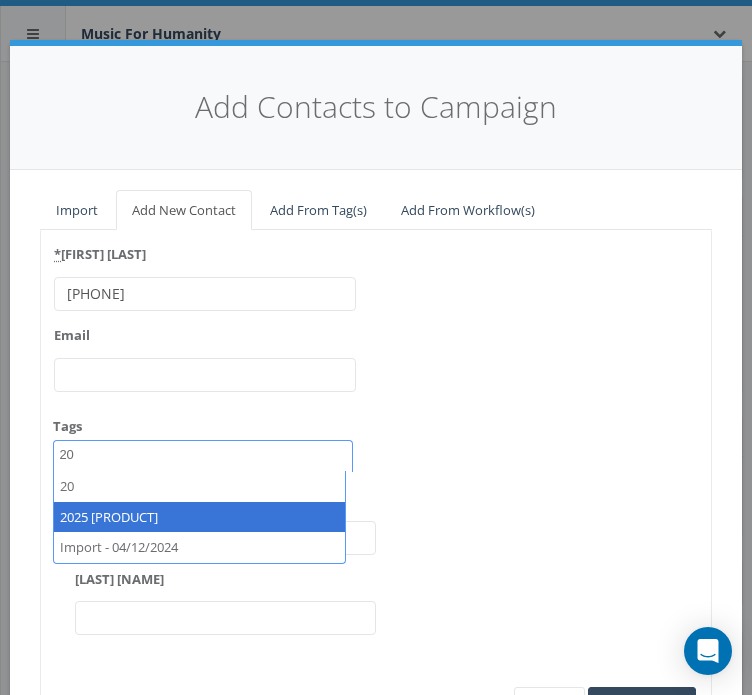 type on "20" 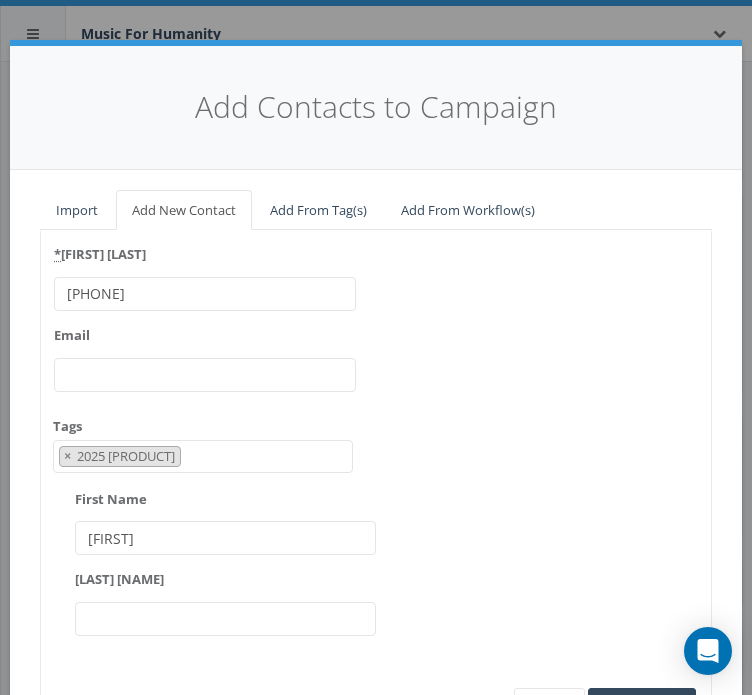 type on "[FIRST]" 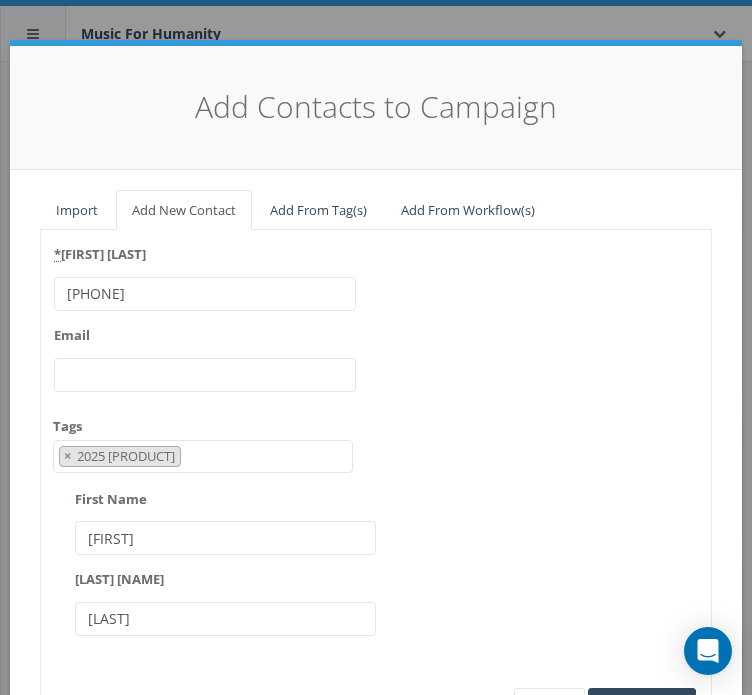 type on "[LAST]" 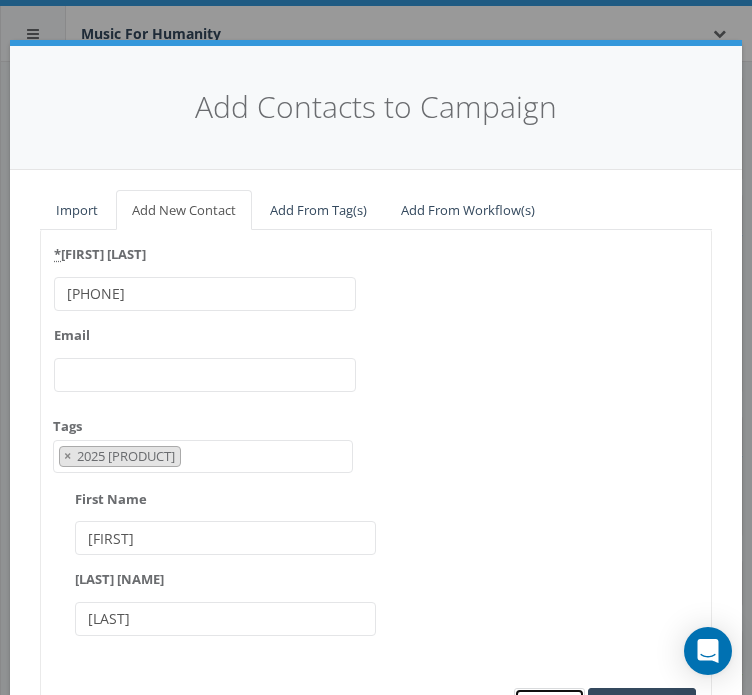 type 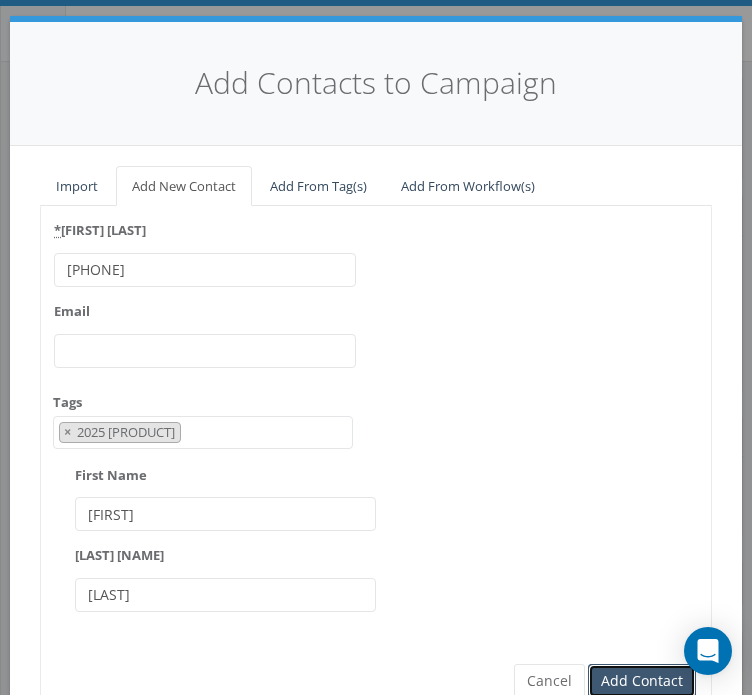 click on "Add Contact" at bounding box center (642, 681) 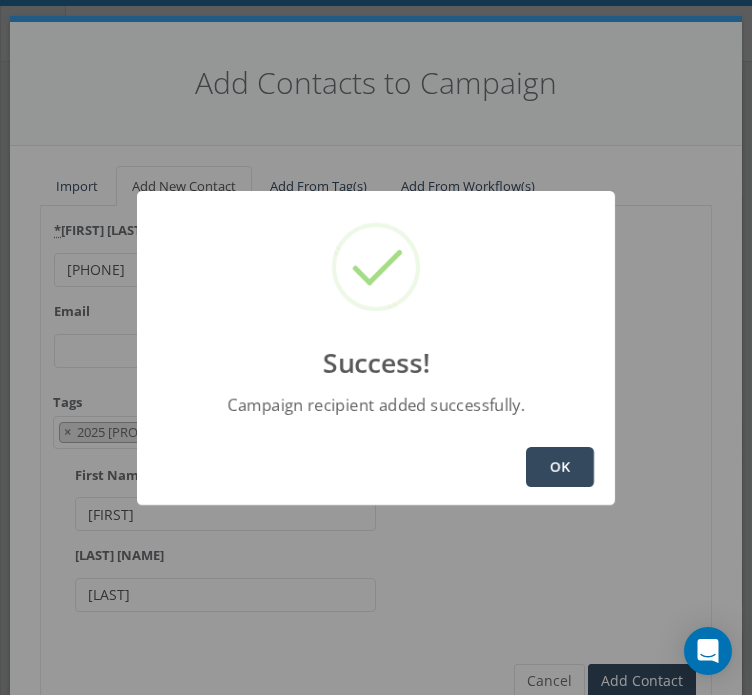 click on "OK" at bounding box center (560, 467) 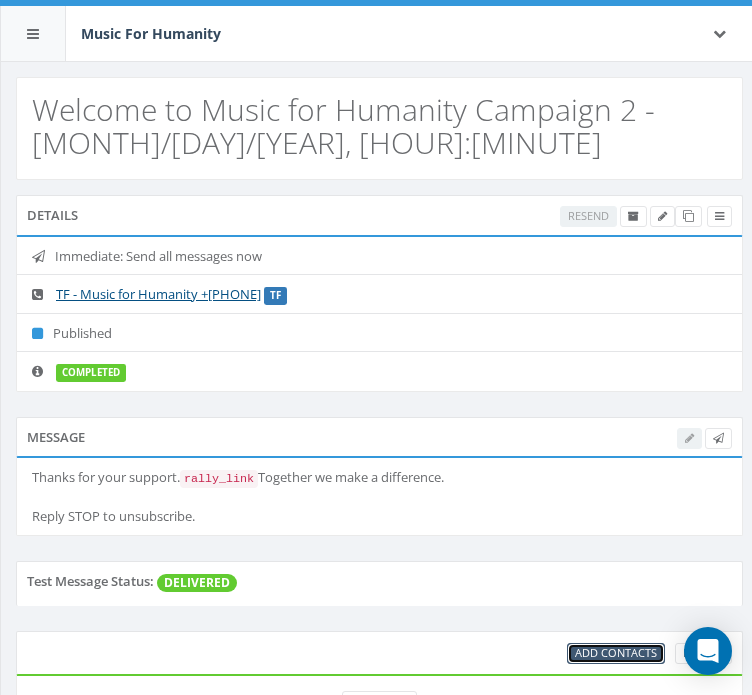 click on "Add Contacts" at bounding box center [616, 652] 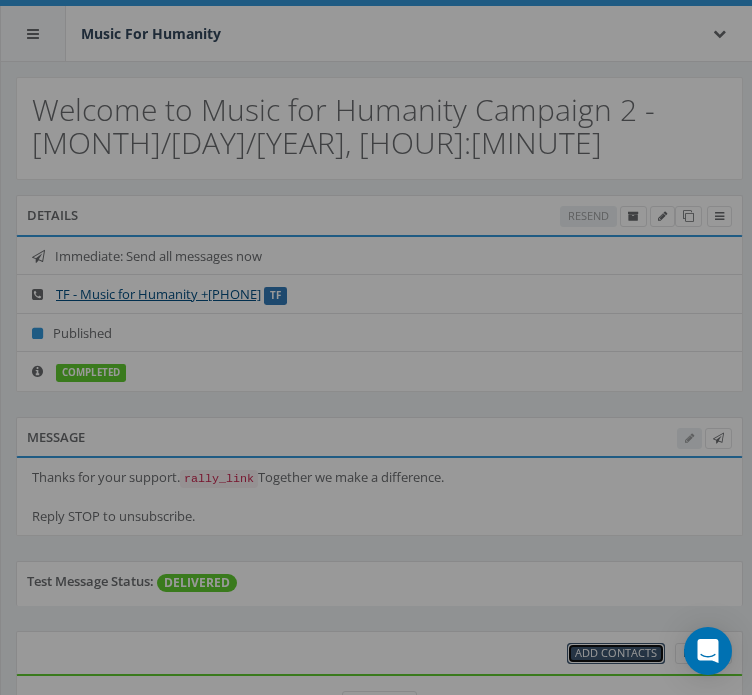 scroll, scrollTop: 0, scrollLeft: 0, axis: both 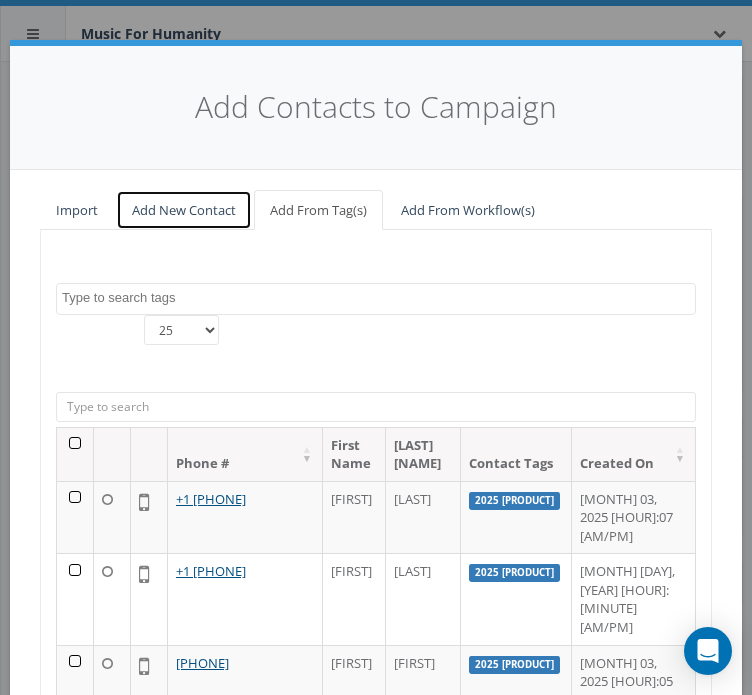 click on "Add New Contact" at bounding box center (184, 210) 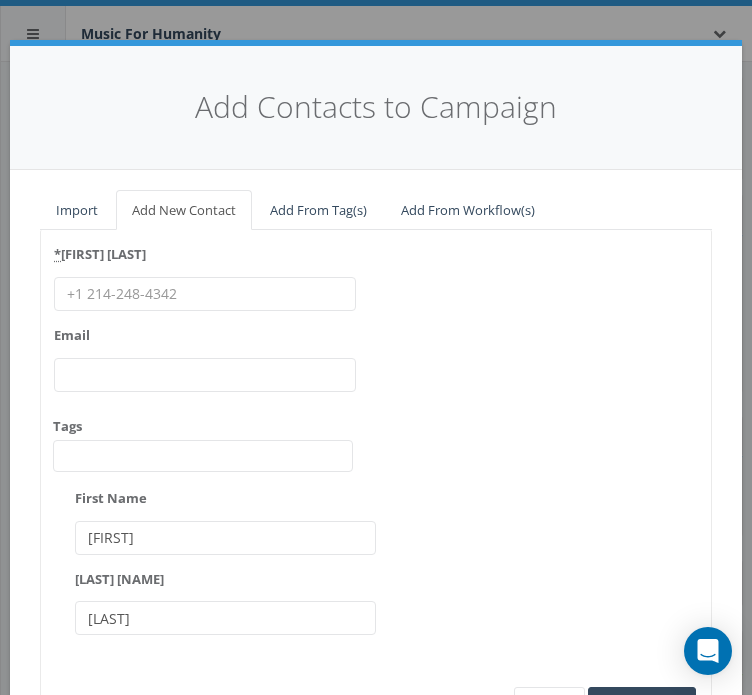 click on "*   Phone Number" at bounding box center (205, 294) 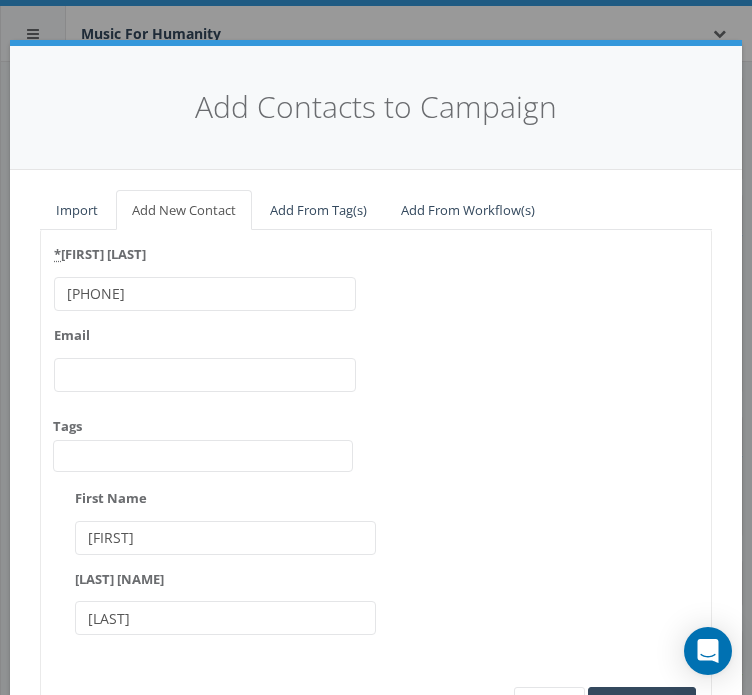 type on "[PHONE]" 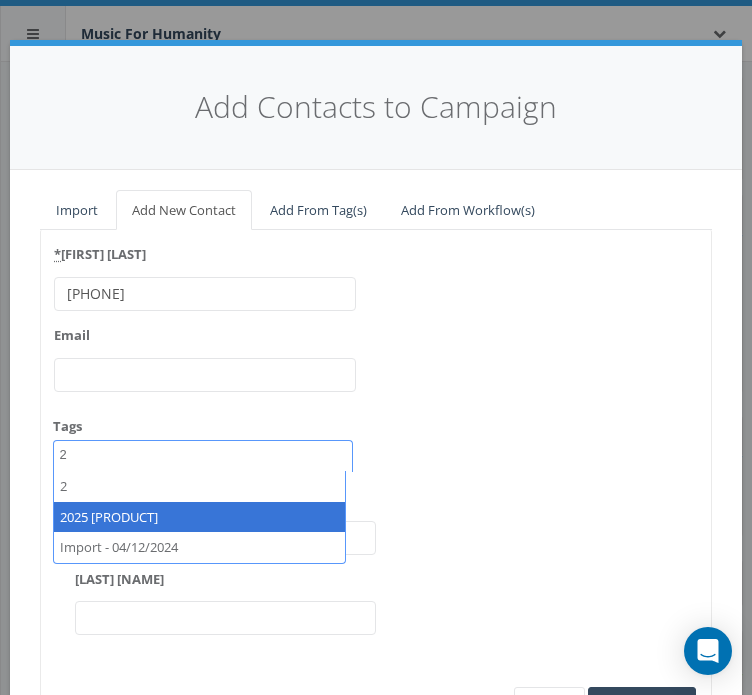 type on "2" 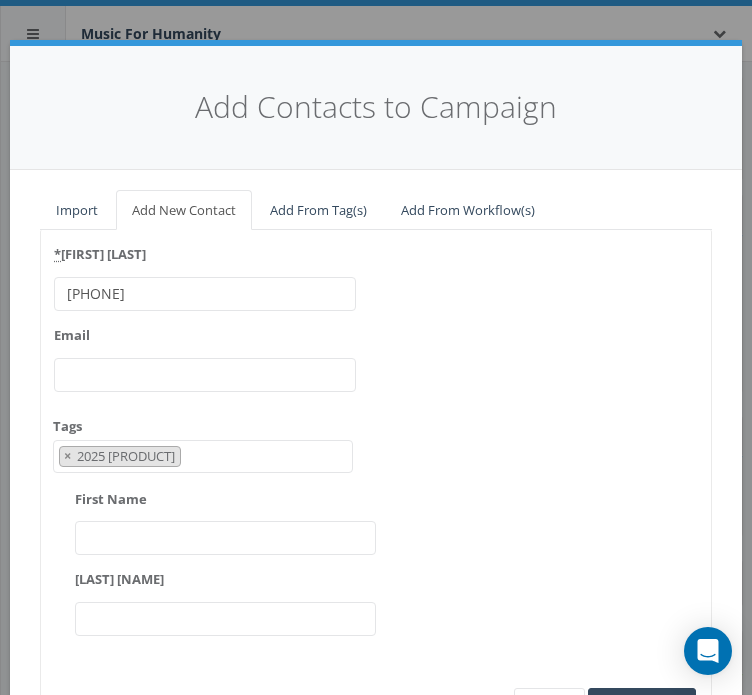 click on "First Name" at bounding box center [226, 538] 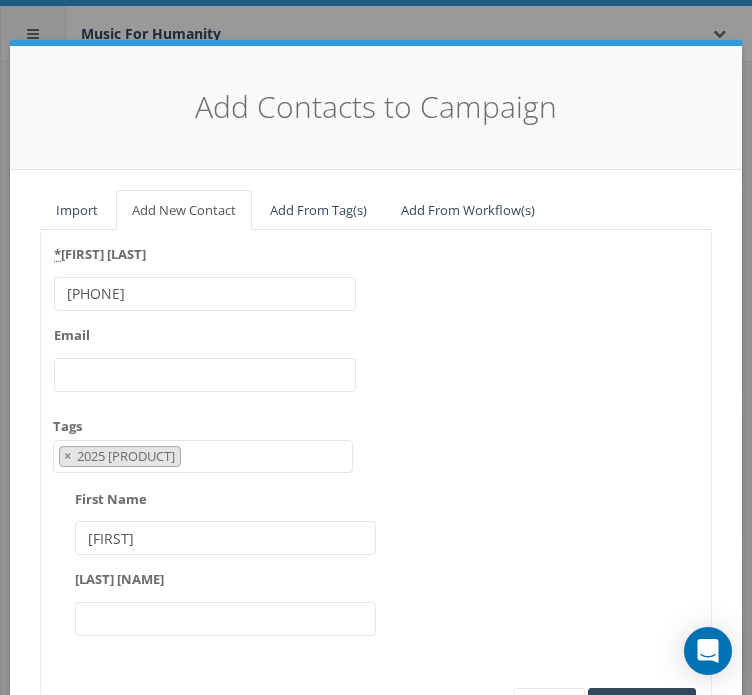 type on "[FIRST]" 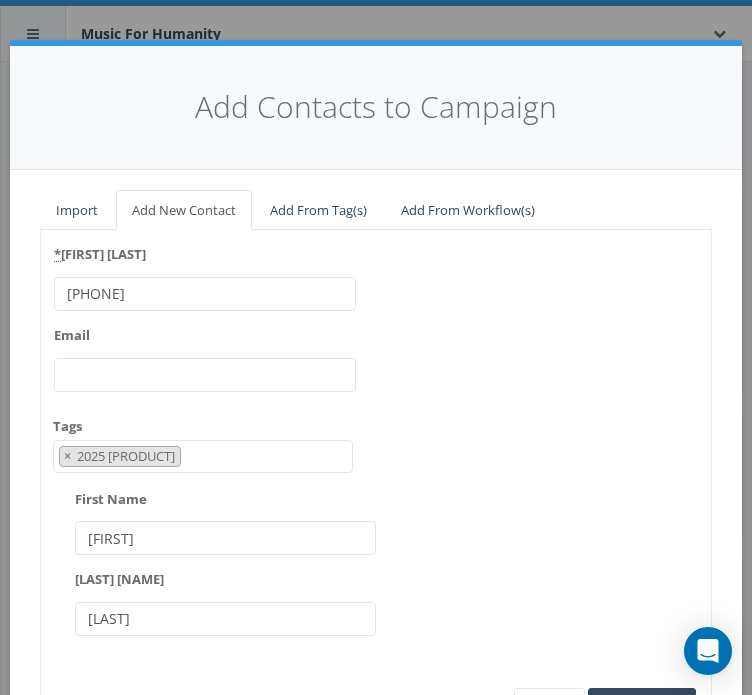 type on "[LAST]" 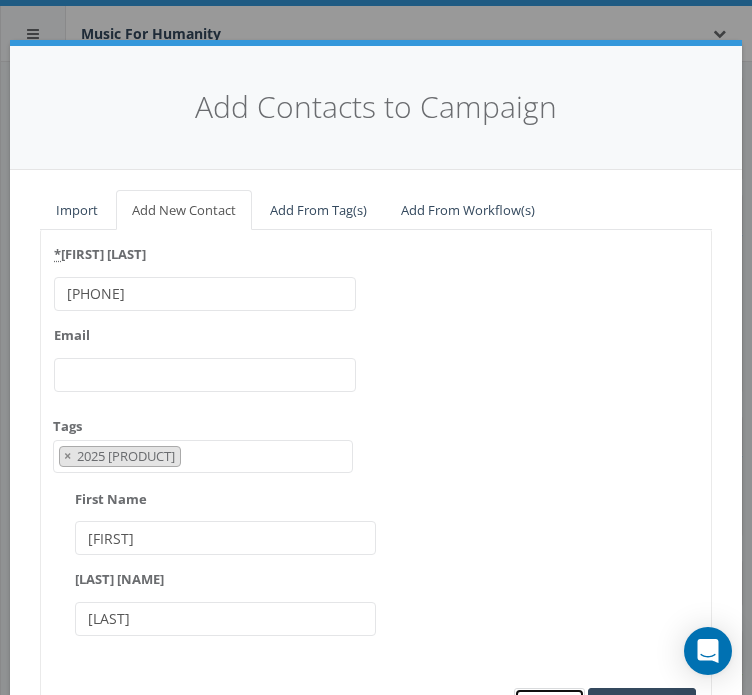 scroll, scrollTop: 24, scrollLeft: 0, axis: vertical 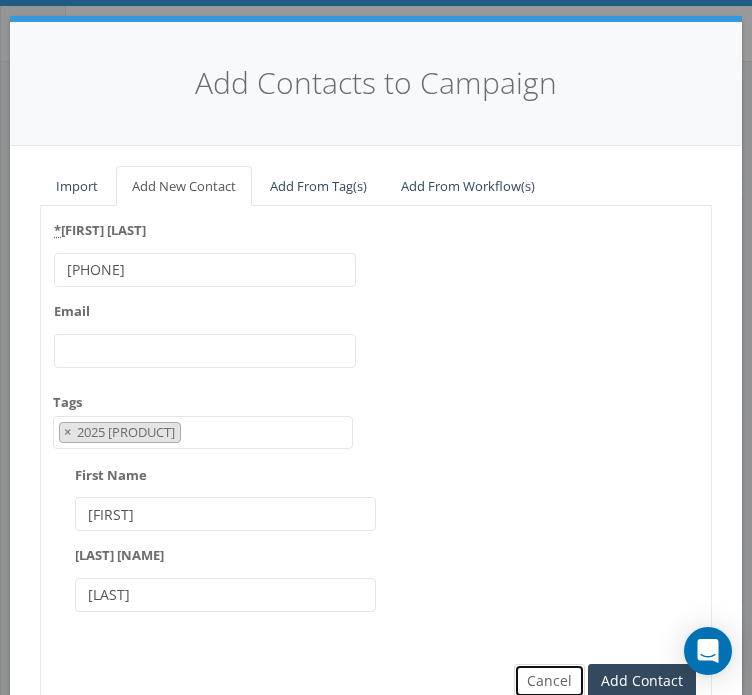 type 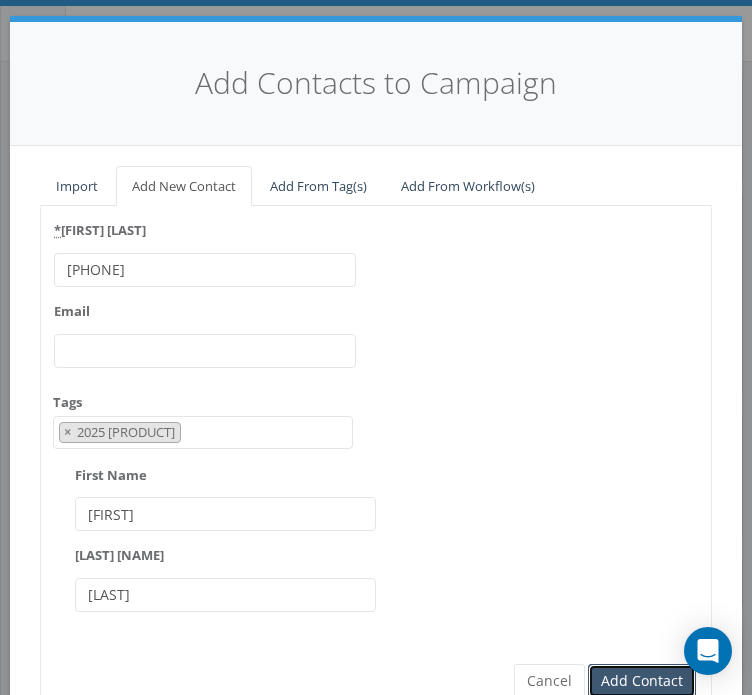 click on "Add Contact" at bounding box center (642, 681) 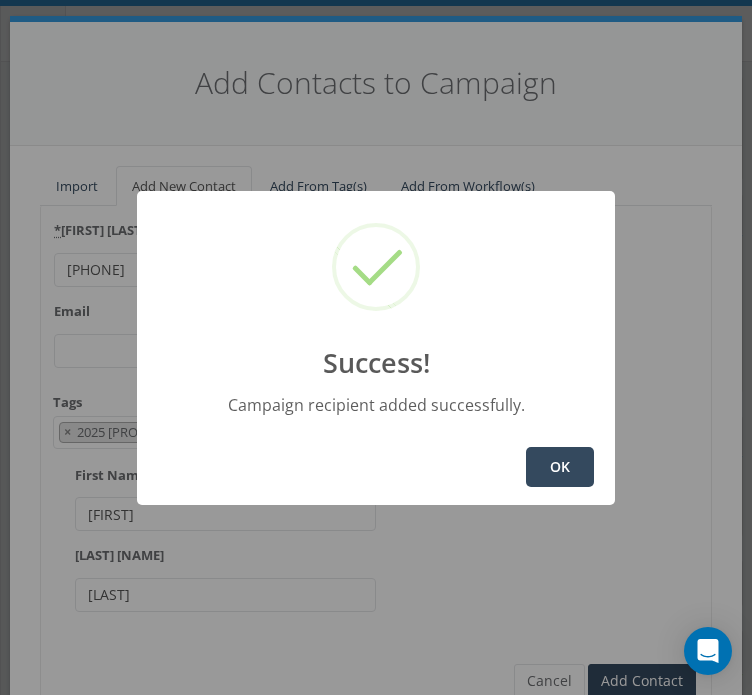 click on "OK" at bounding box center (560, 467) 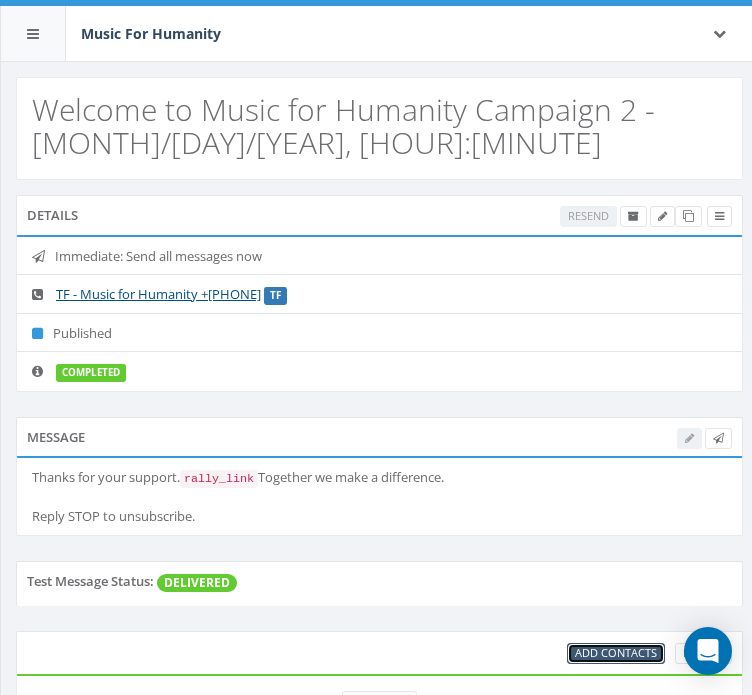 click on "Add Contacts" at bounding box center (616, 652) 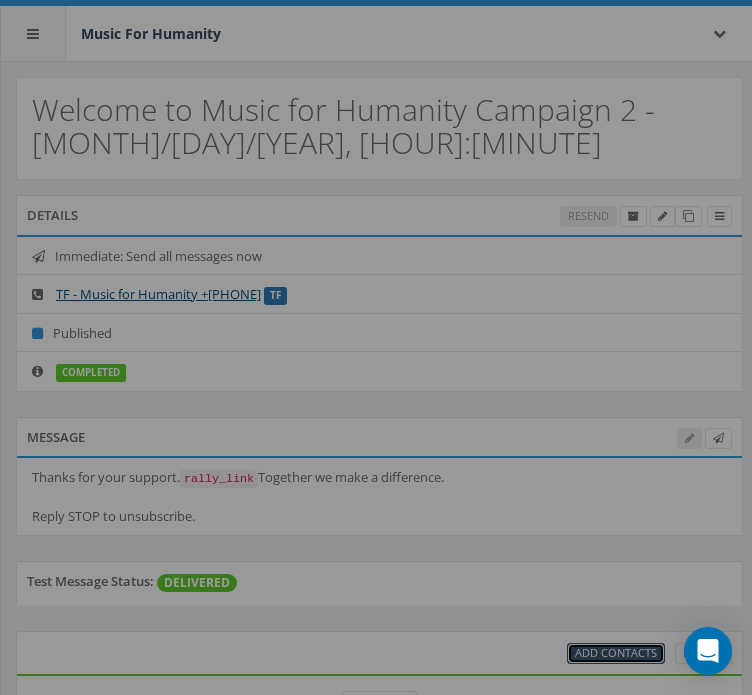 scroll, scrollTop: 0, scrollLeft: 0, axis: both 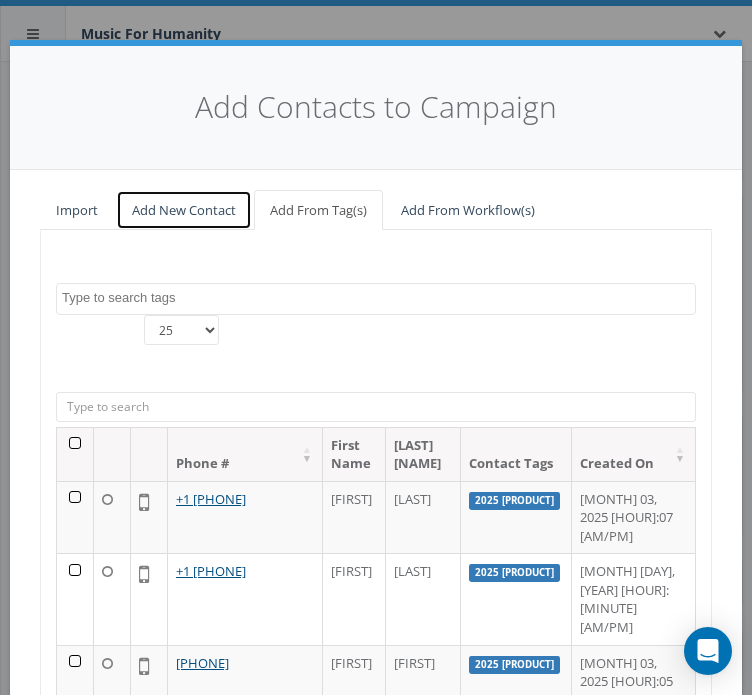 click on "Add New Contact" at bounding box center (184, 210) 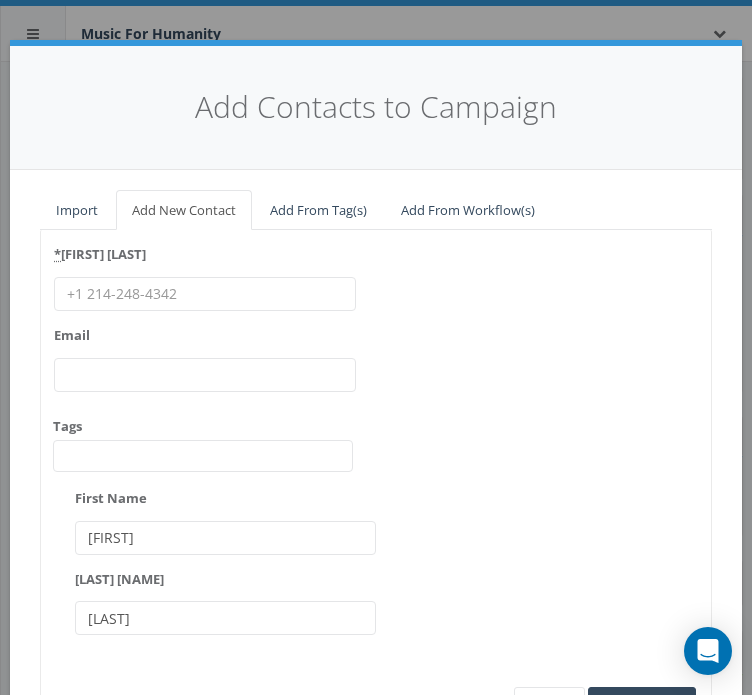 click on "*   Phone Number" at bounding box center (205, 294) 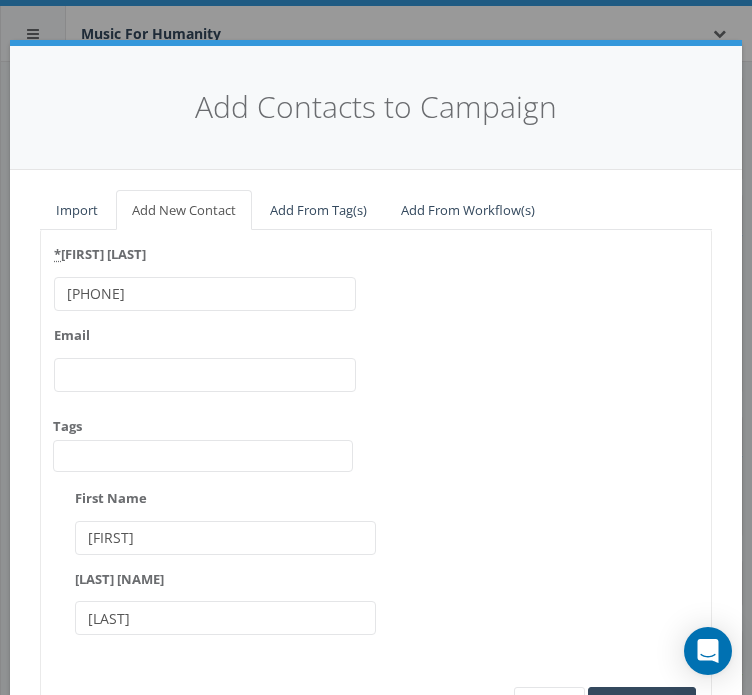 type on "[PHONE]" 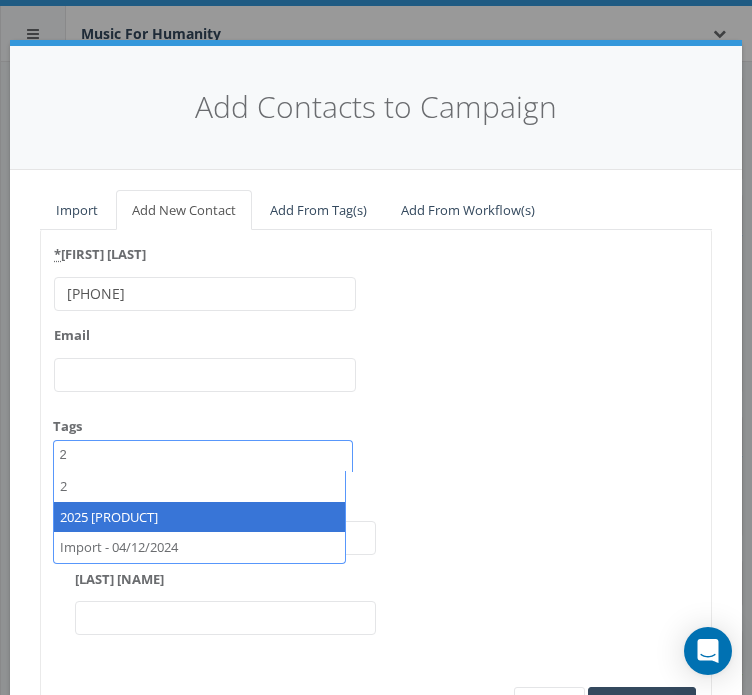 type on "2" 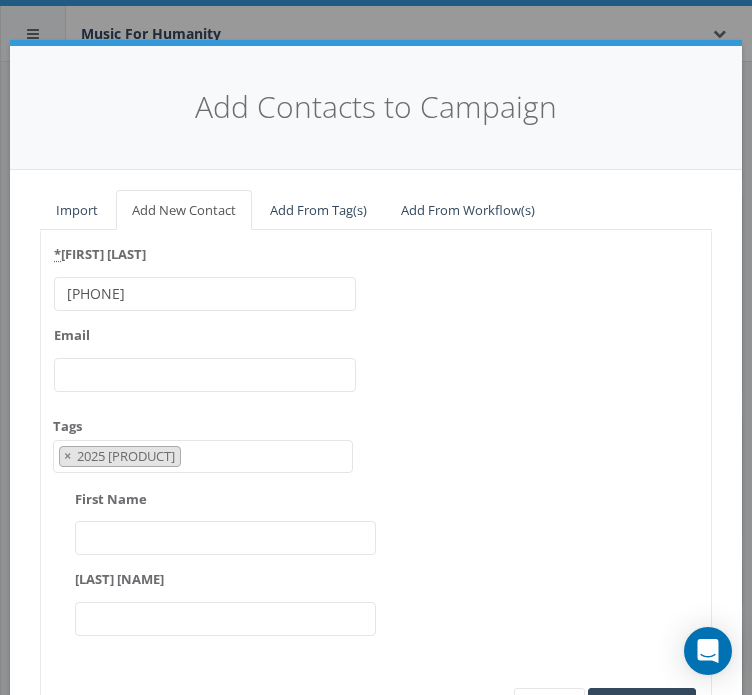 click on "First Name" at bounding box center (226, 538) 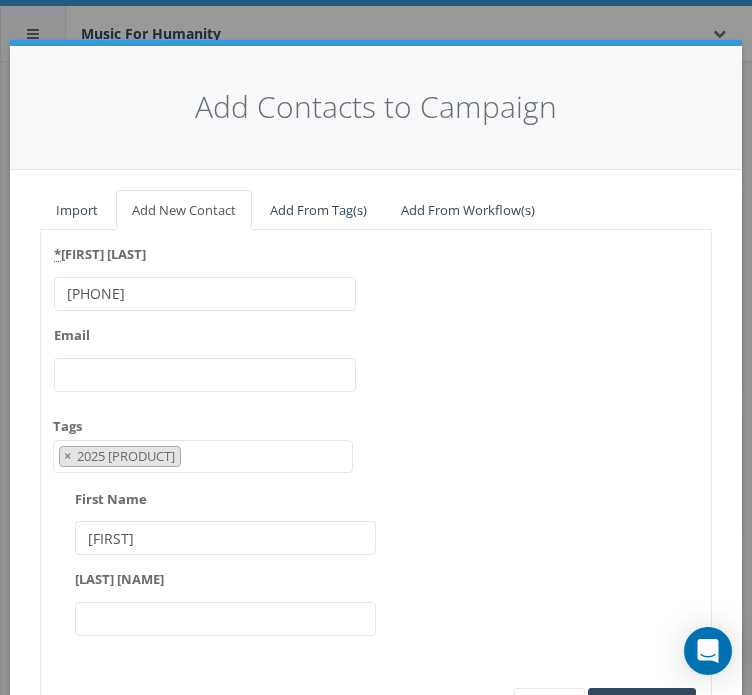 type on "[FIRST]" 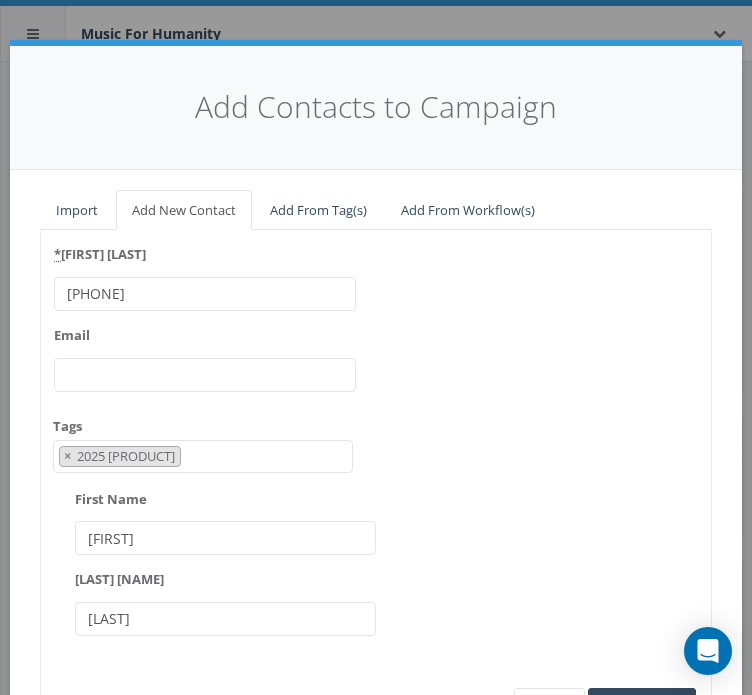 type on "[FIRST]" 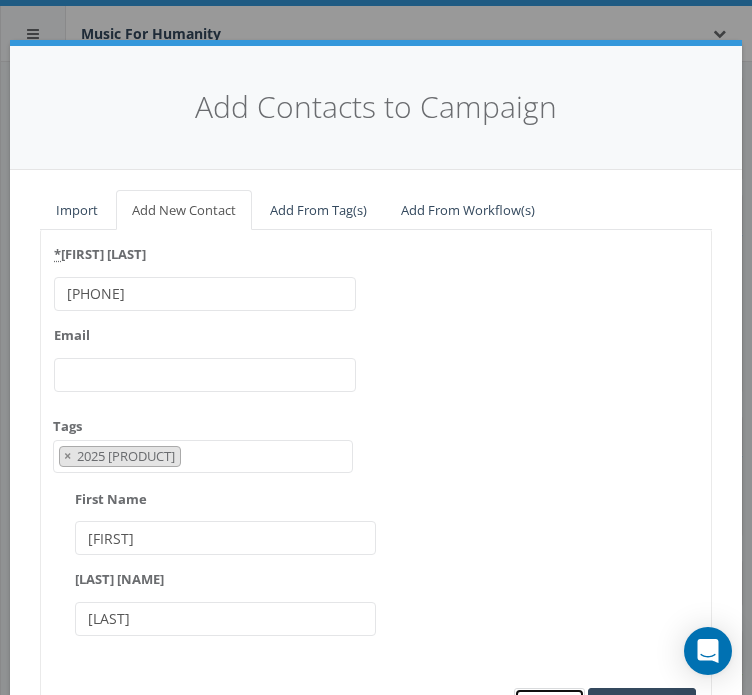 scroll, scrollTop: 24, scrollLeft: 0, axis: vertical 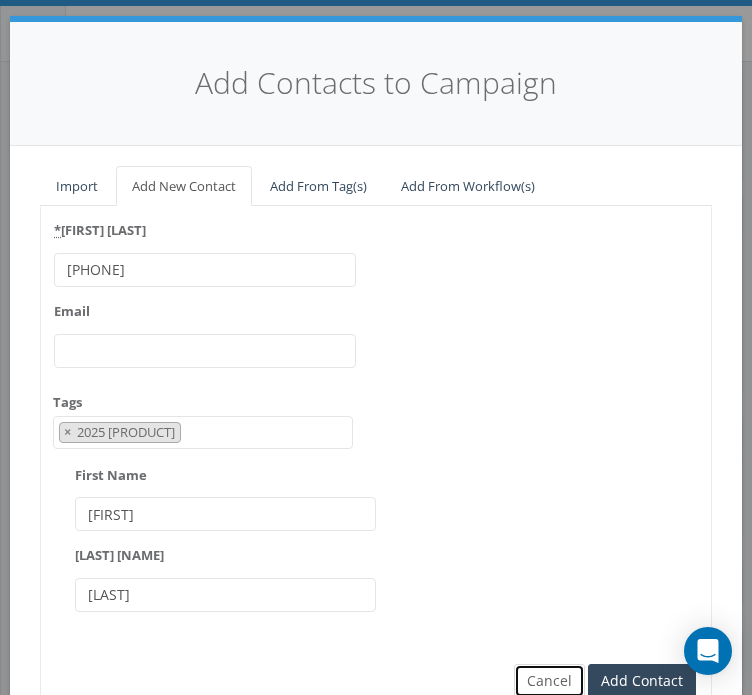 type 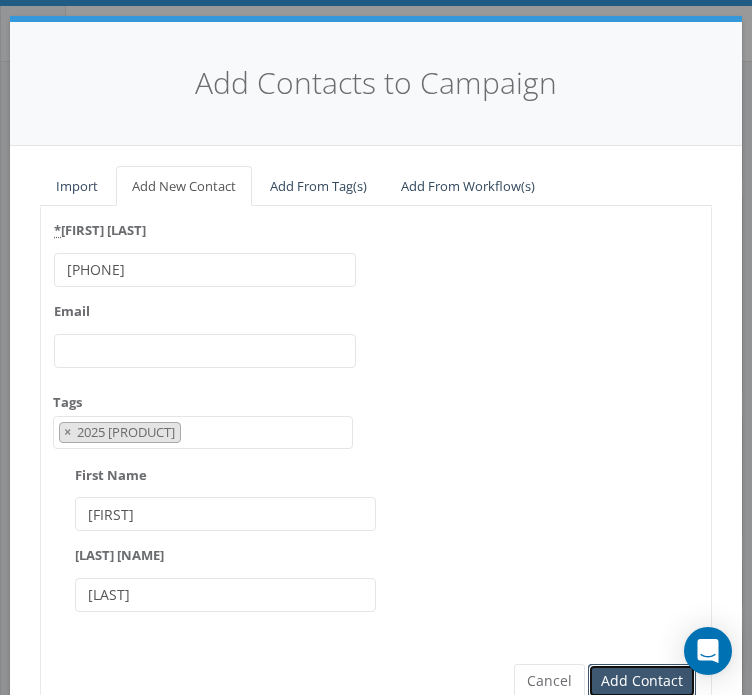 click on "Add Contact" at bounding box center [642, 681] 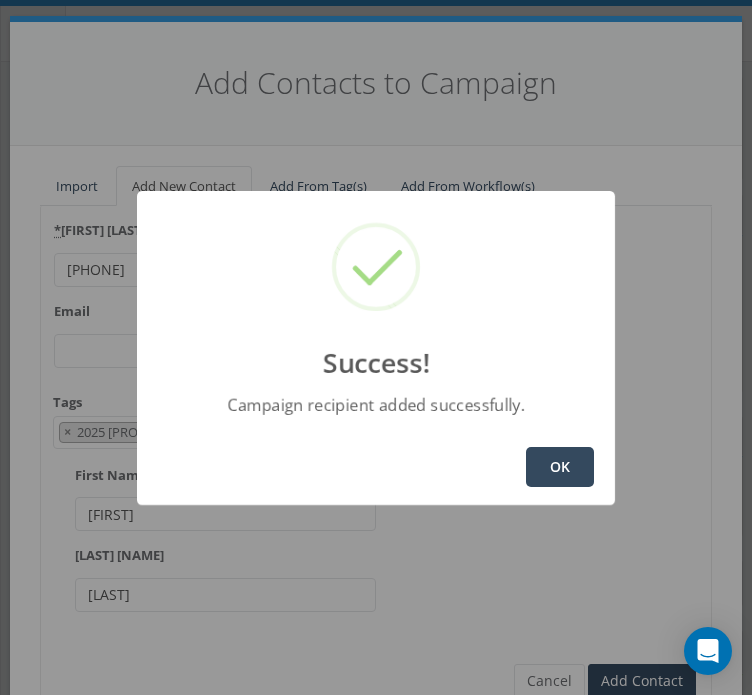 click on "OK" at bounding box center (560, 467) 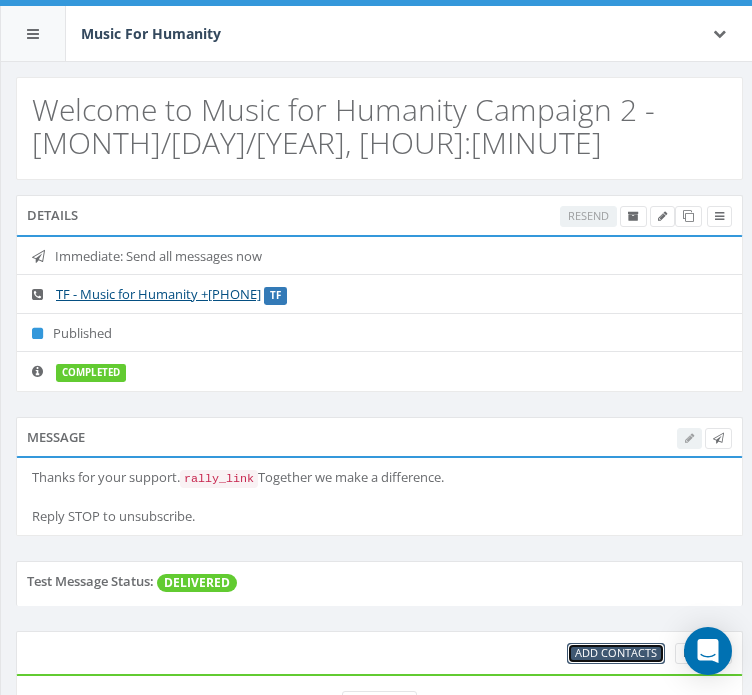 click on "Add Contacts" at bounding box center [616, 652] 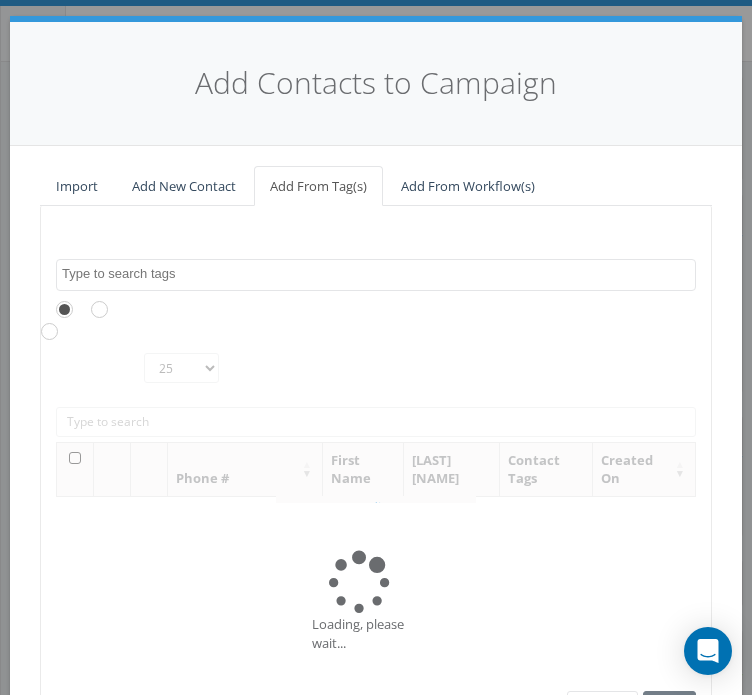 scroll, scrollTop: 0, scrollLeft: 0, axis: both 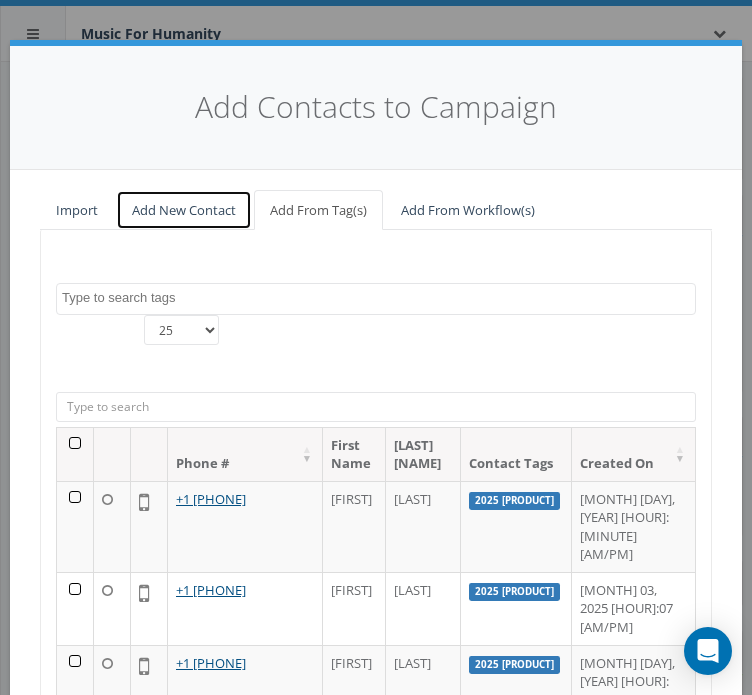 click on "Add New Contact" at bounding box center (184, 210) 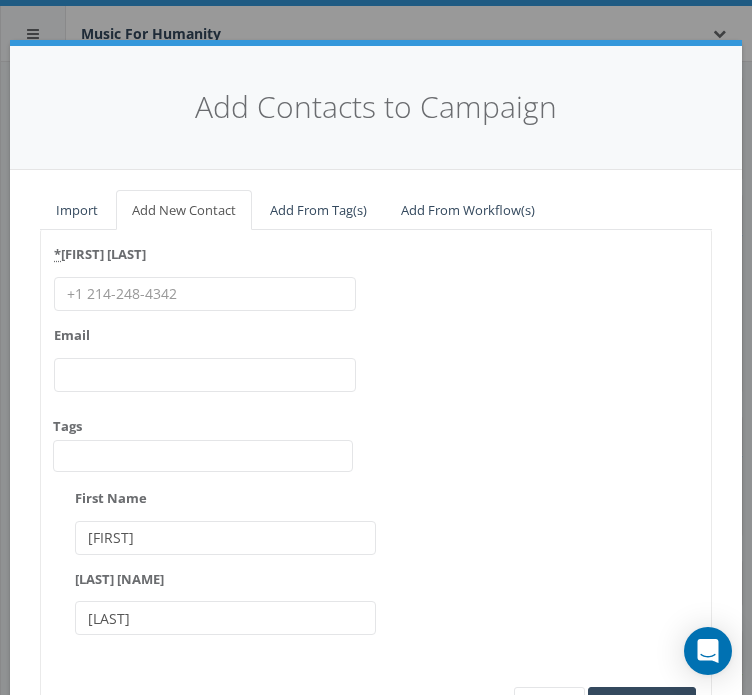 click on "*   Phone Number" at bounding box center (205, 294) 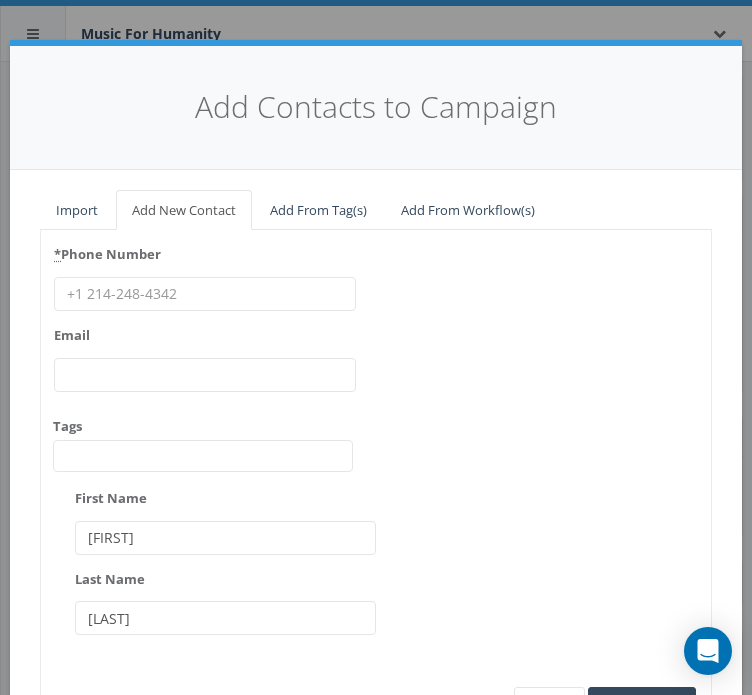 paste on "[PHONE]" 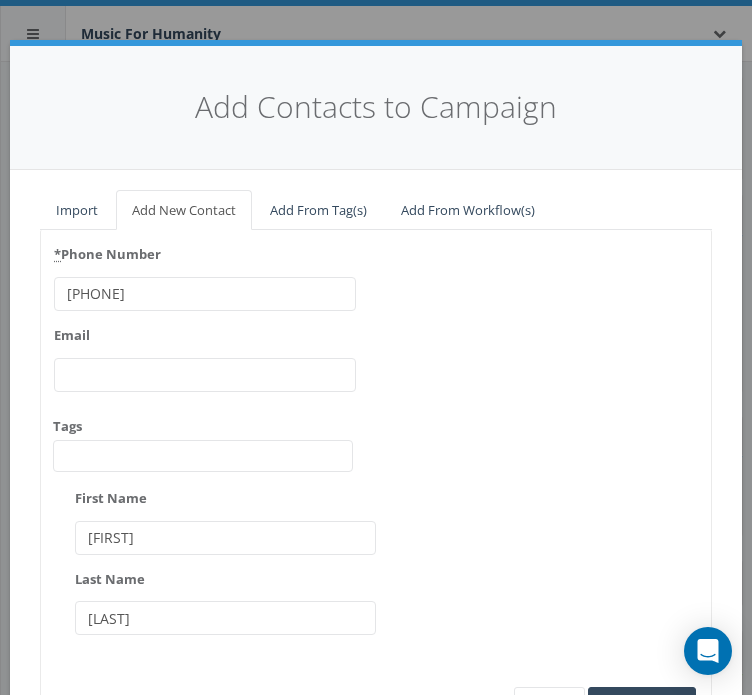 type on "[PHONE]" 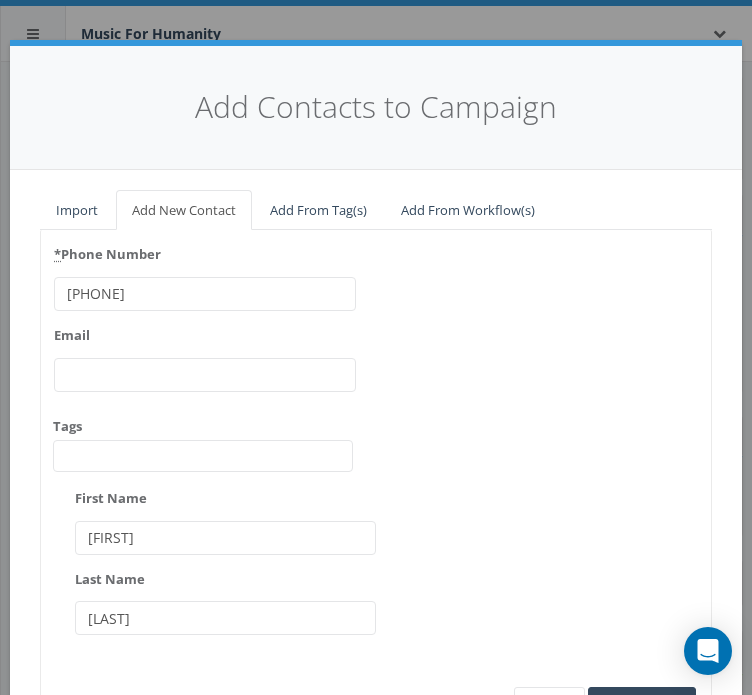 click at bounding box center (203, 456) 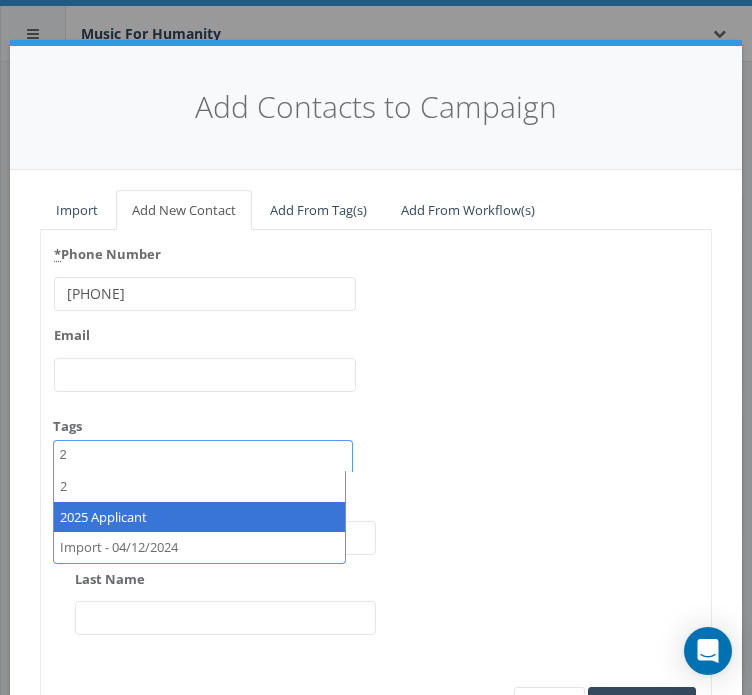 type on "2" 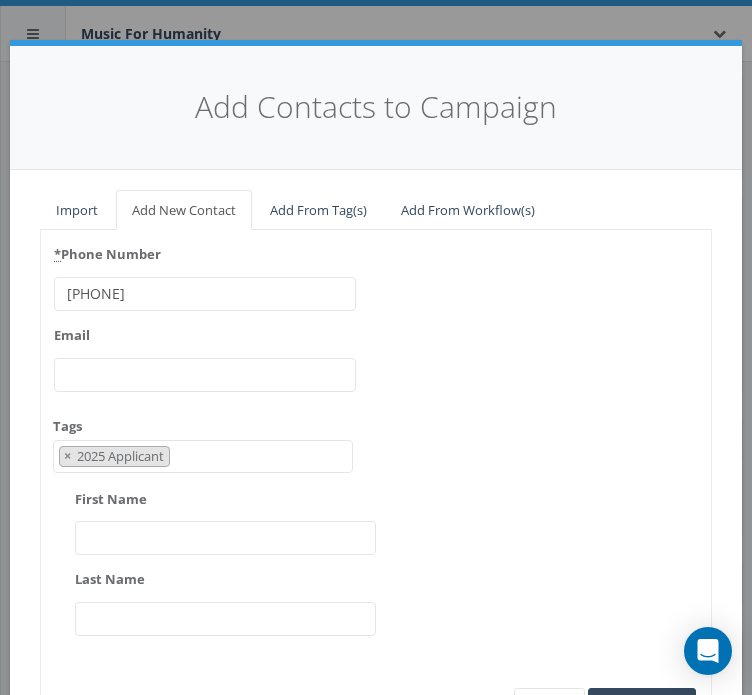 click on "First Name" at bounding box center (226, 538) 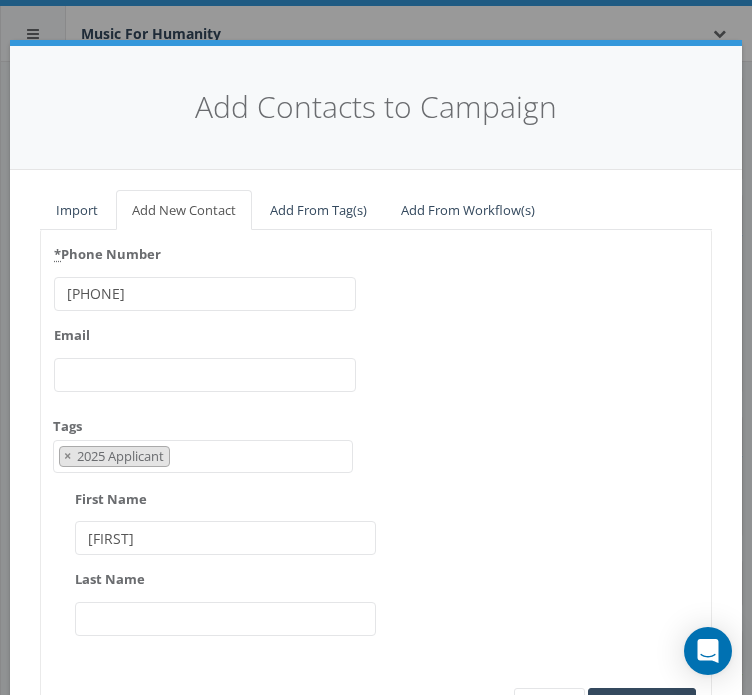 type on "[FIRST]" 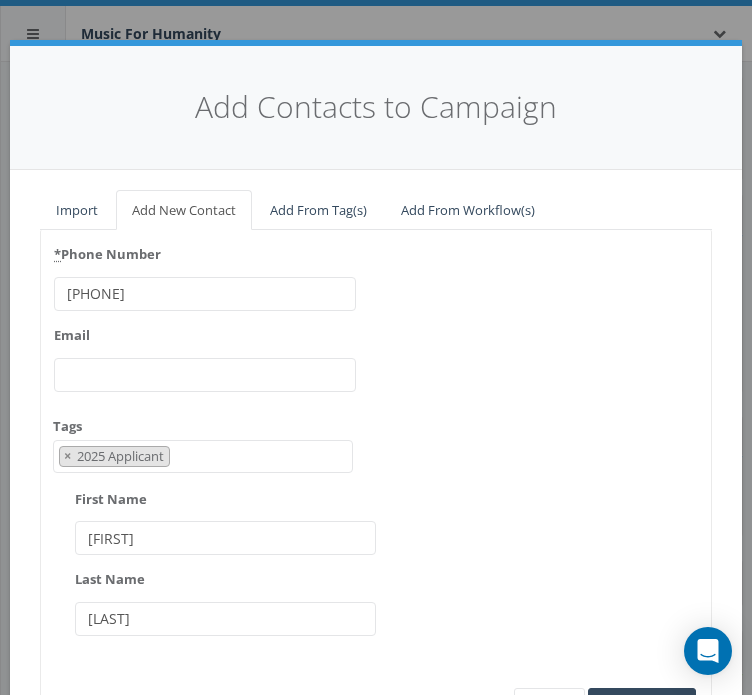 type on "[LAST]" 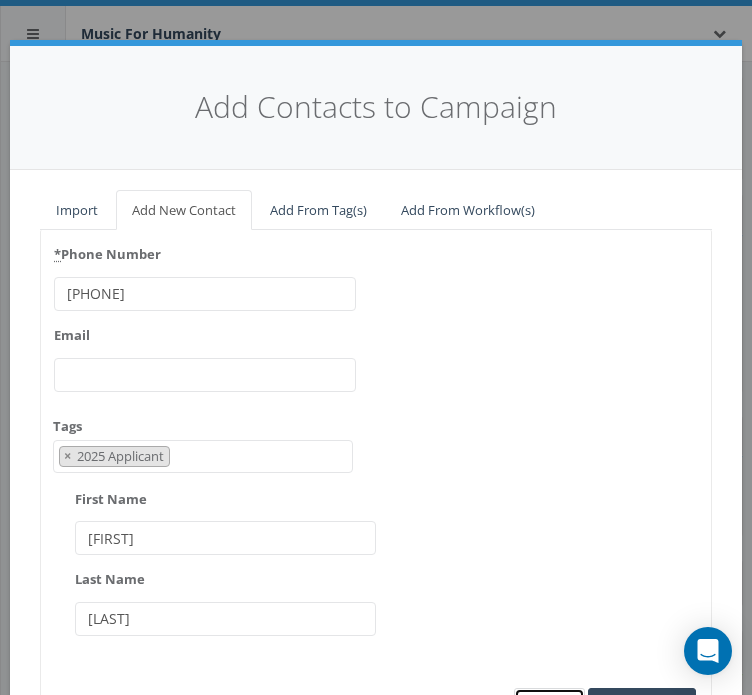 scroll, scrollTop: 24, scrollLeft: 0, axis: vertical 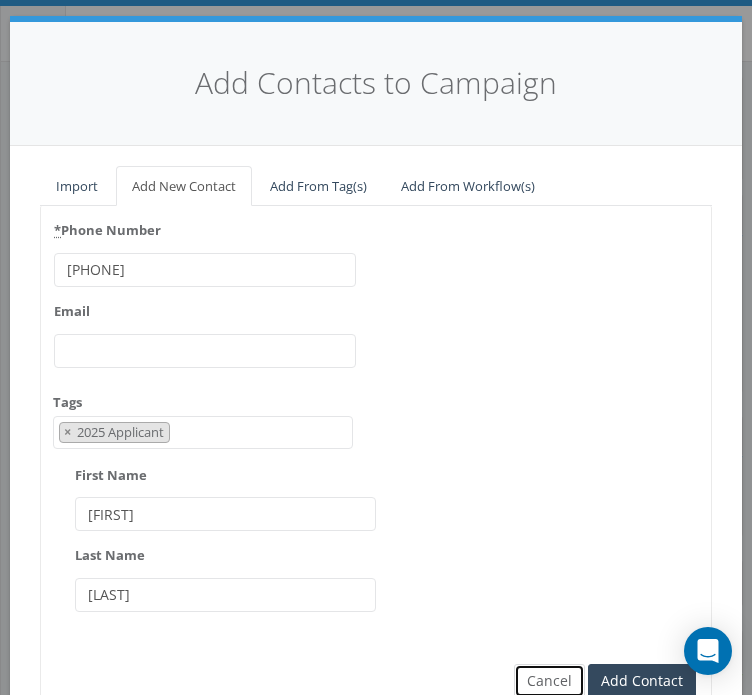 type 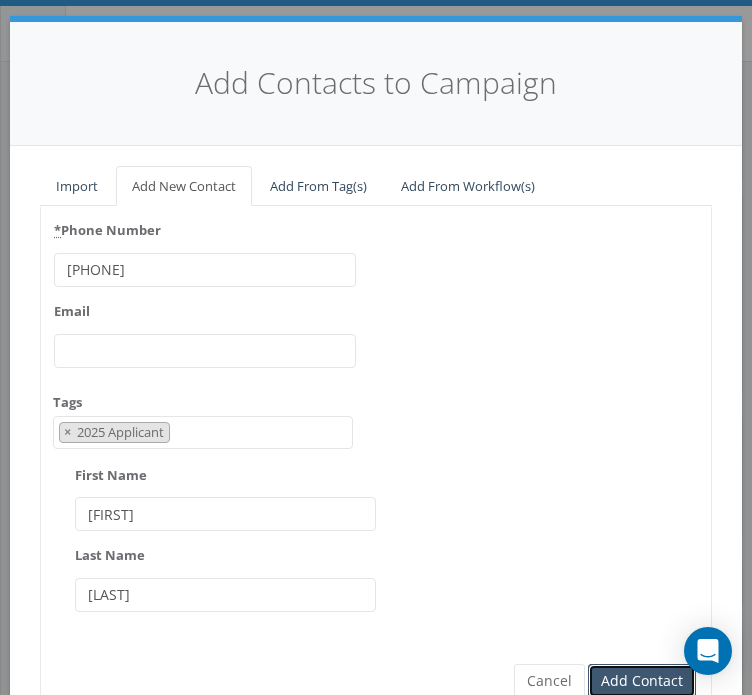 click on "Add Contact" at bounding box center [642, 681] 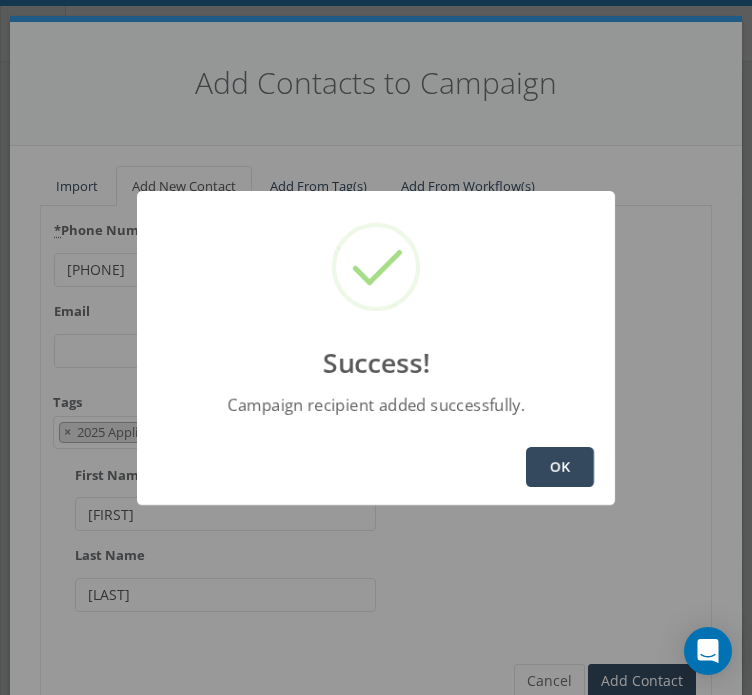 click on "OK" at bounding box center (560, 467) 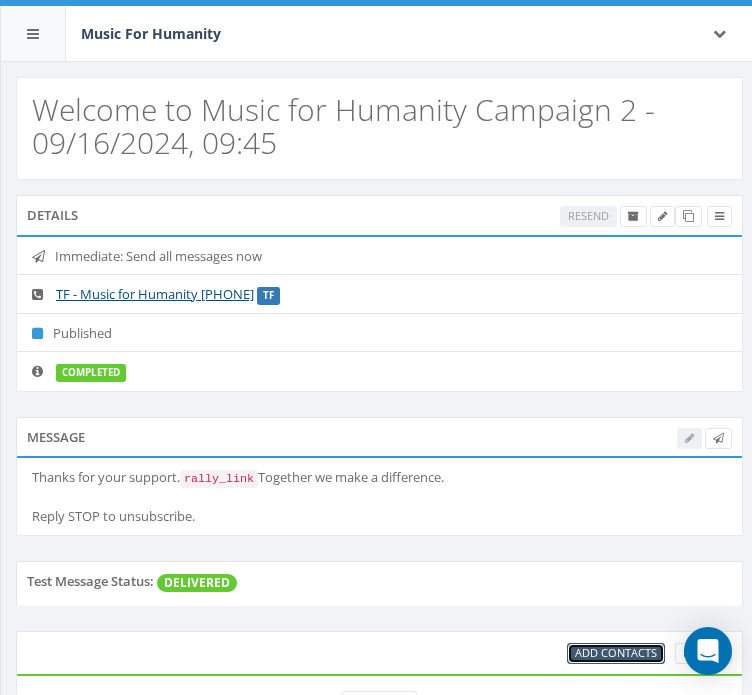 click on "Add Contacts" at bounding box center [616, 653] 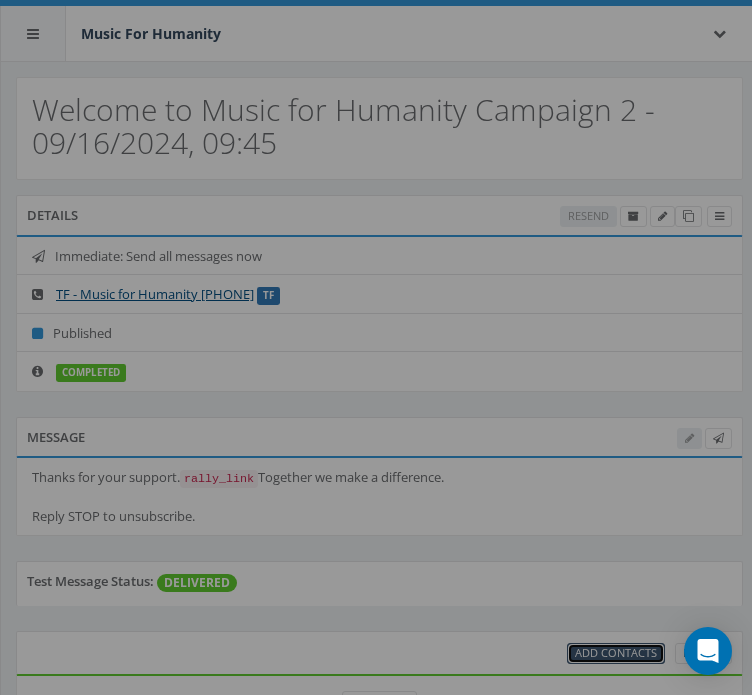 scroll, scrollTop: 0, scrollLeft: 0, axis: both 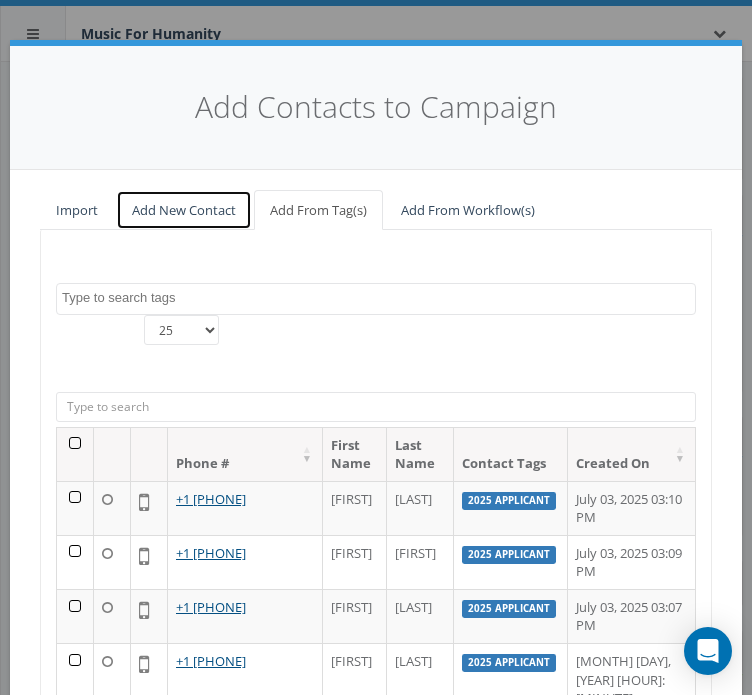 click on "Add New Contact" at bounding box center (184, 210) 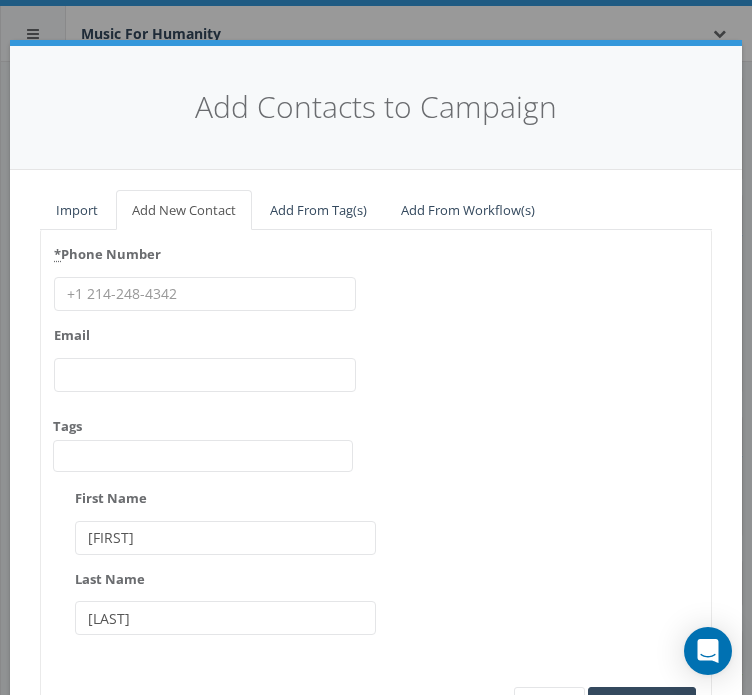 click on "*   Phone Number" at bounding box center [205, 294] 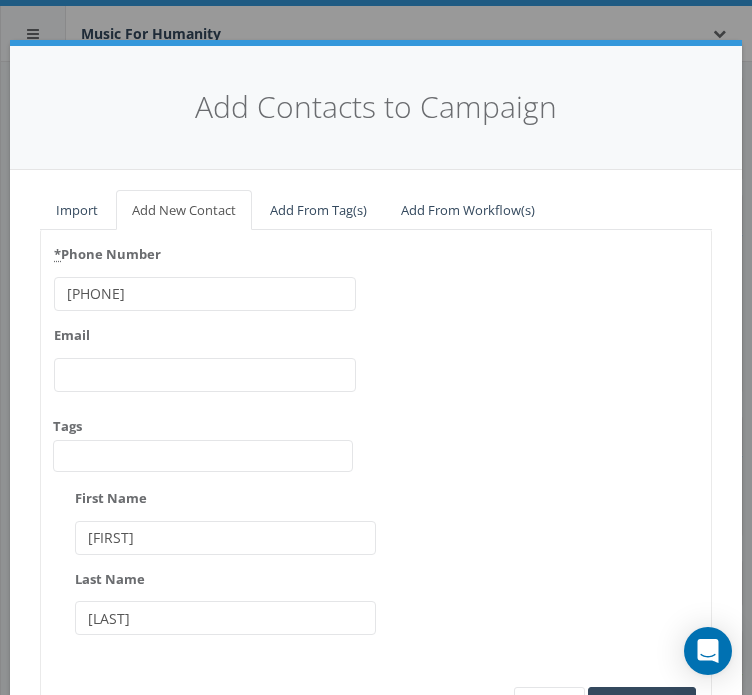 type on "[PHONE]" 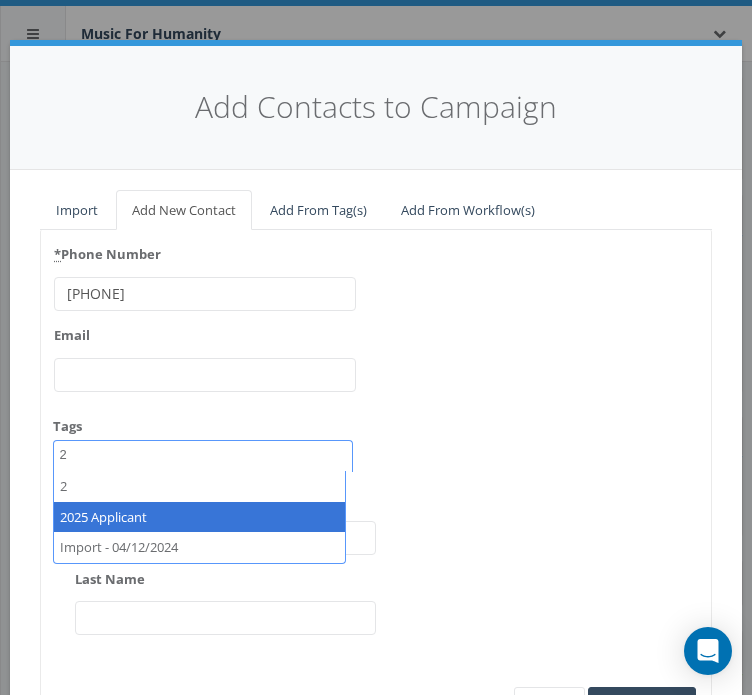 type on "2" 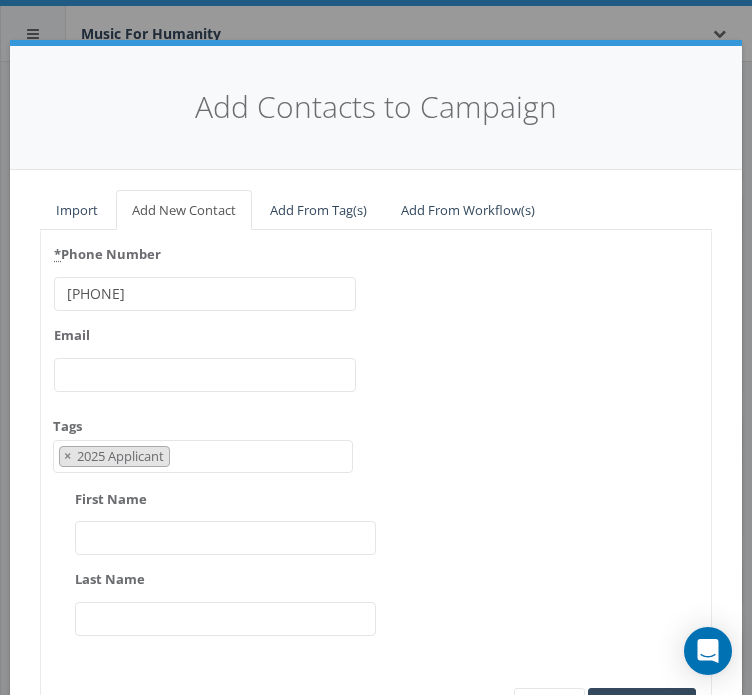 click on "First Name" at bounding box center [226, 538] 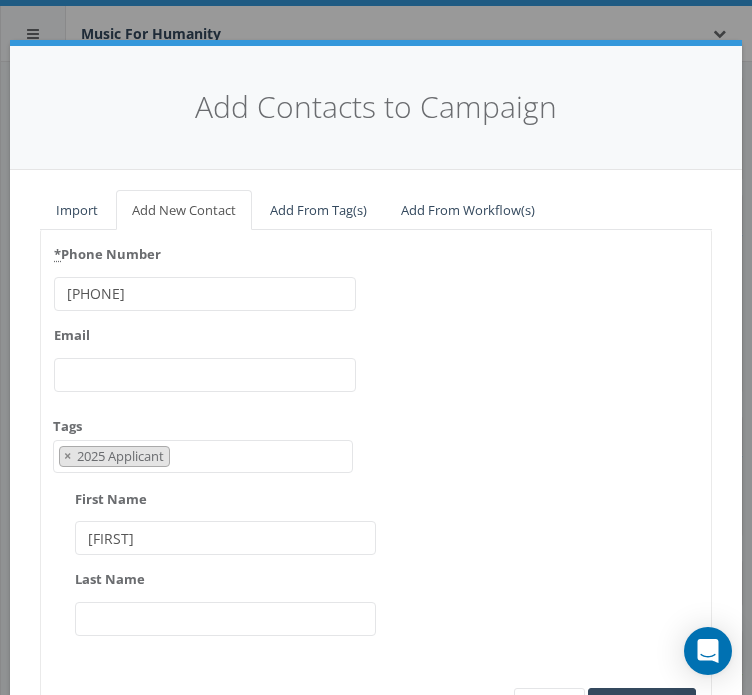 type on "[FIRST]" 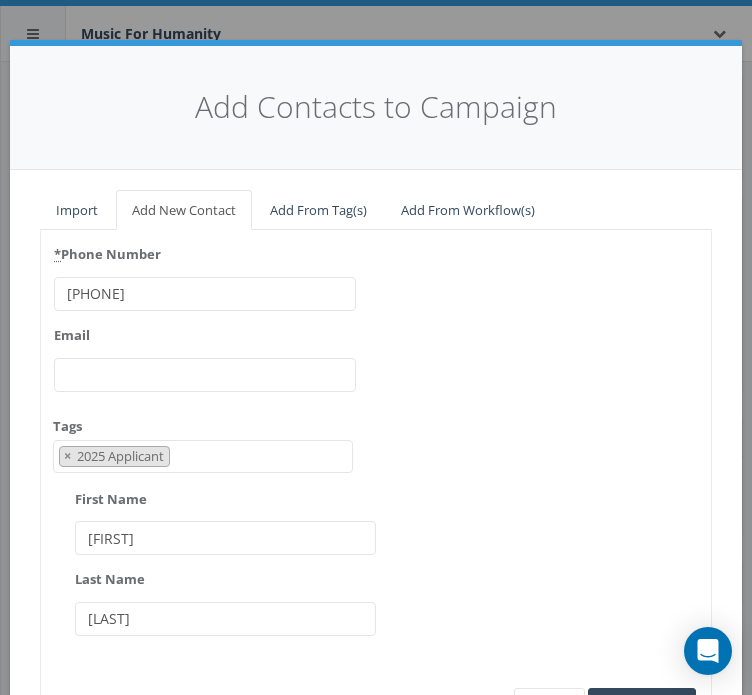 type on "[LAST]" 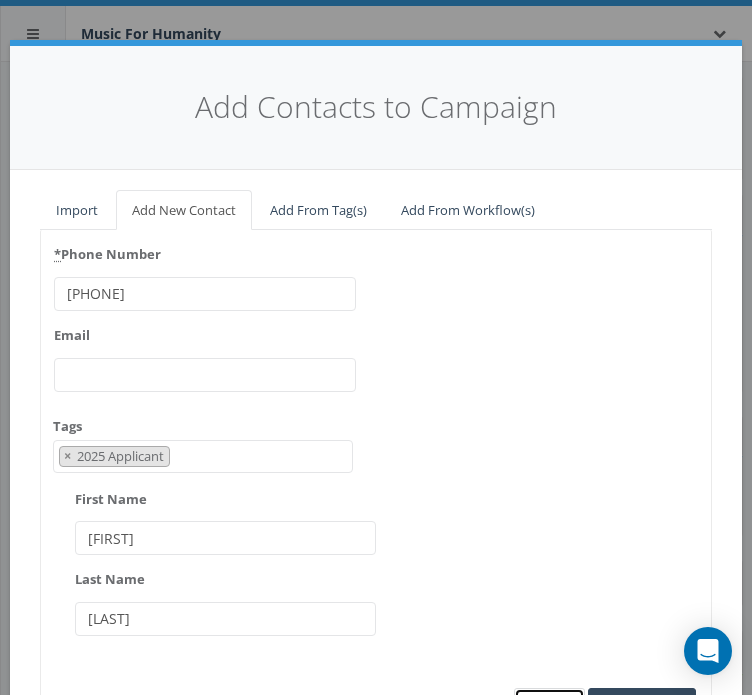 scroll, scrollTop: 24, scrollLeft: 0, axis: vertical 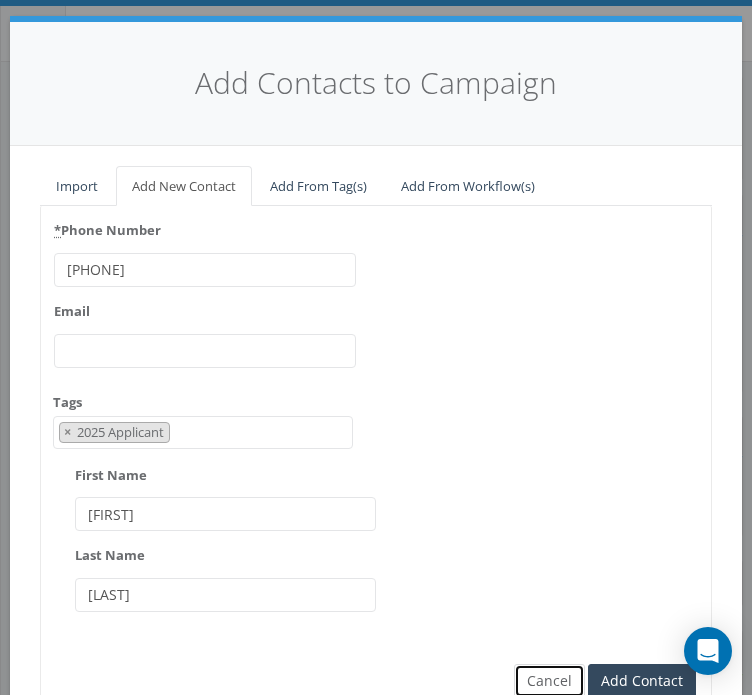 type 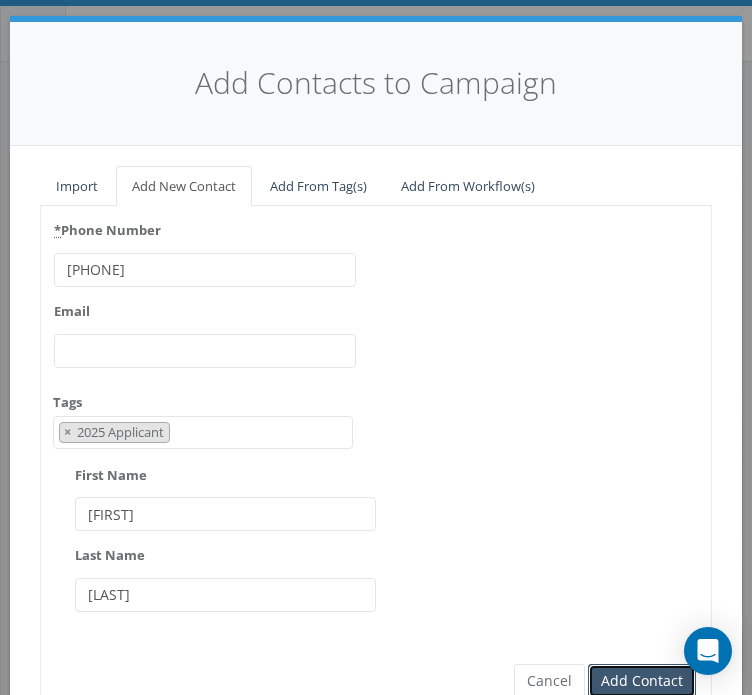 click on "Add Contact" at bounding box center (642, 681) 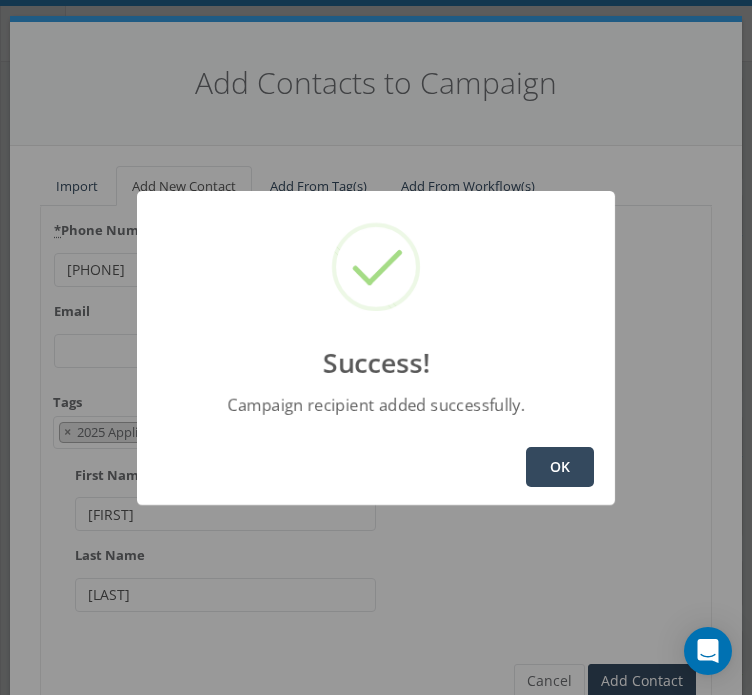click on "OK" at bounding box center [560, 467] 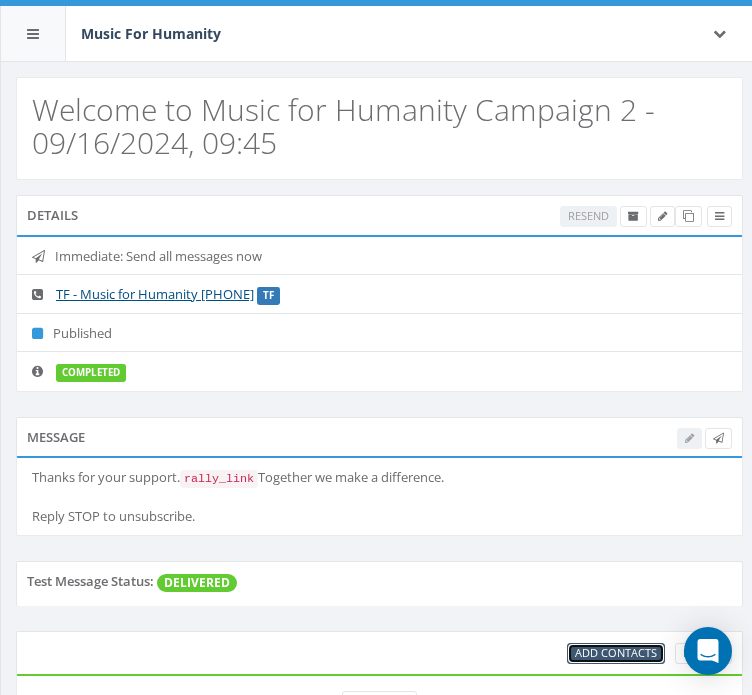 click on "Add Contacts" at bounding box center [616, 652] 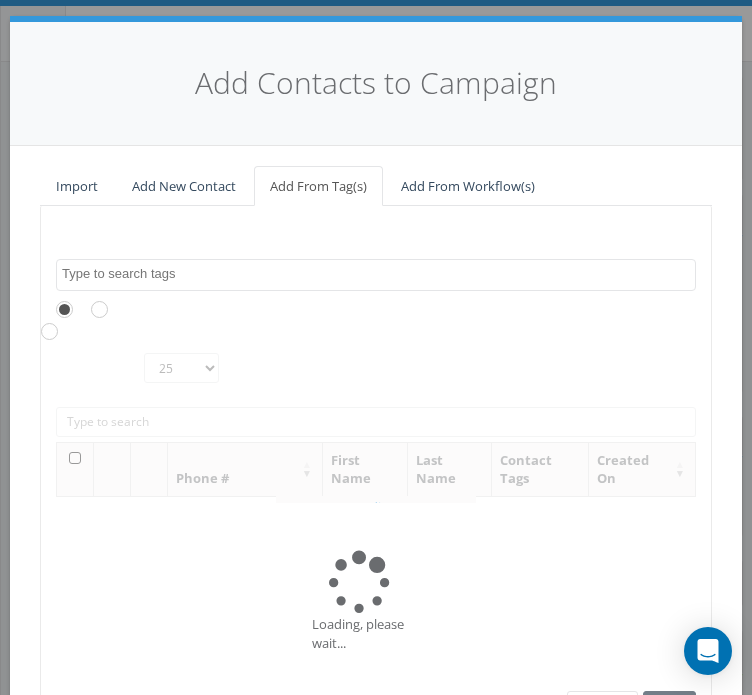 scroll, scrollTop: 0, scrollLeft: 0, axis: both 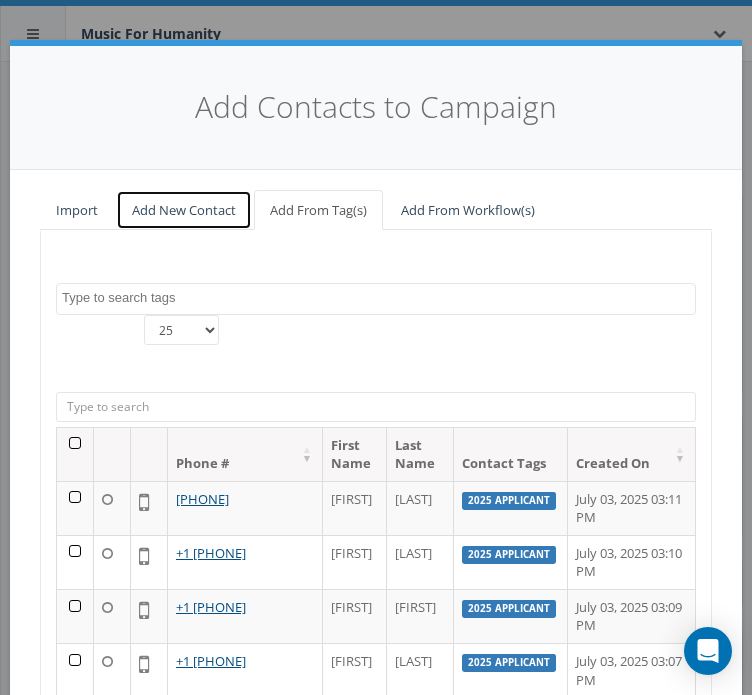 click on "Add New Contact" at bounding box center (184, 210) 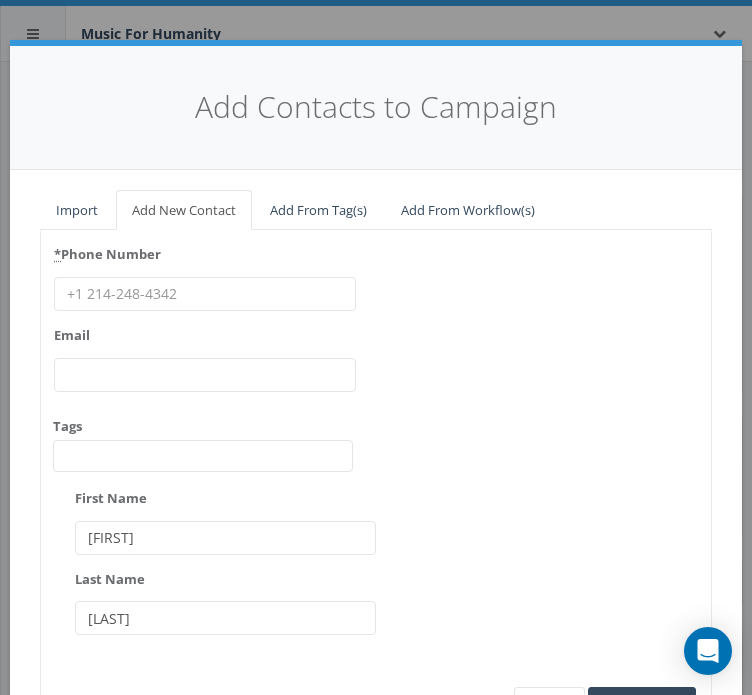 click on "*   Phone Number" at bounding box center (205, 294) 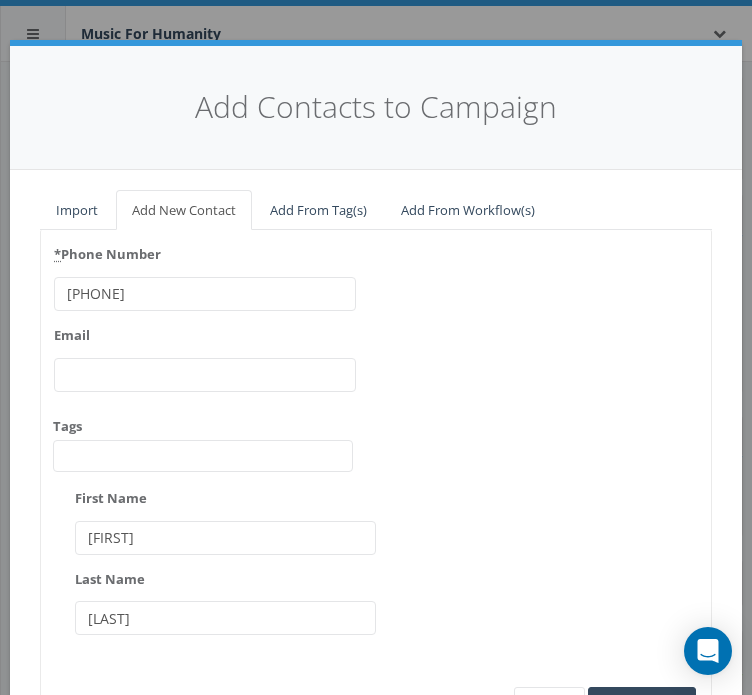 type on "[PHONE]" 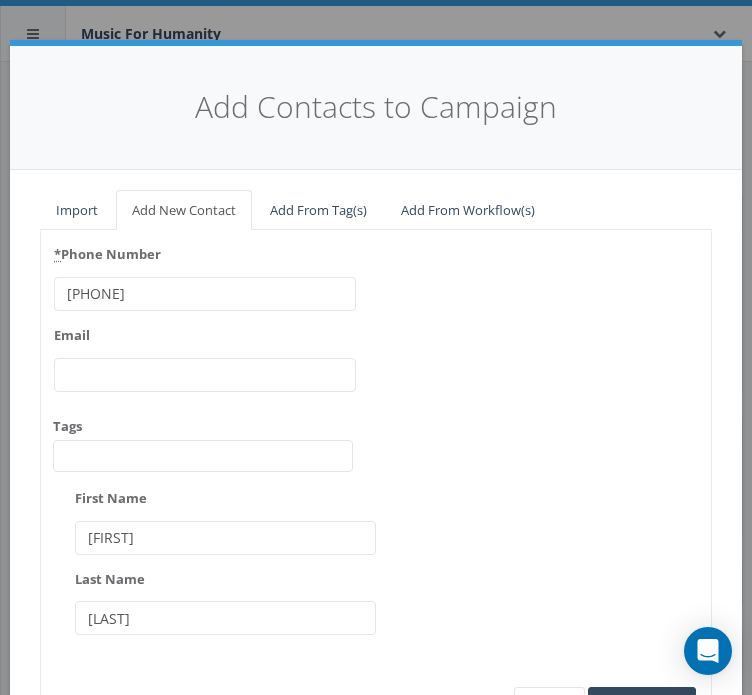 click at bounding box center (203, 456) 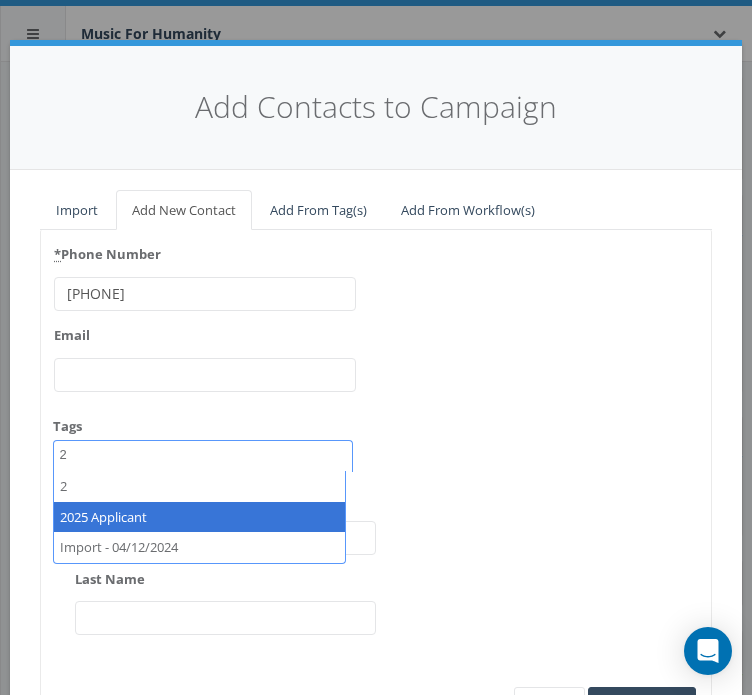 type on "2" 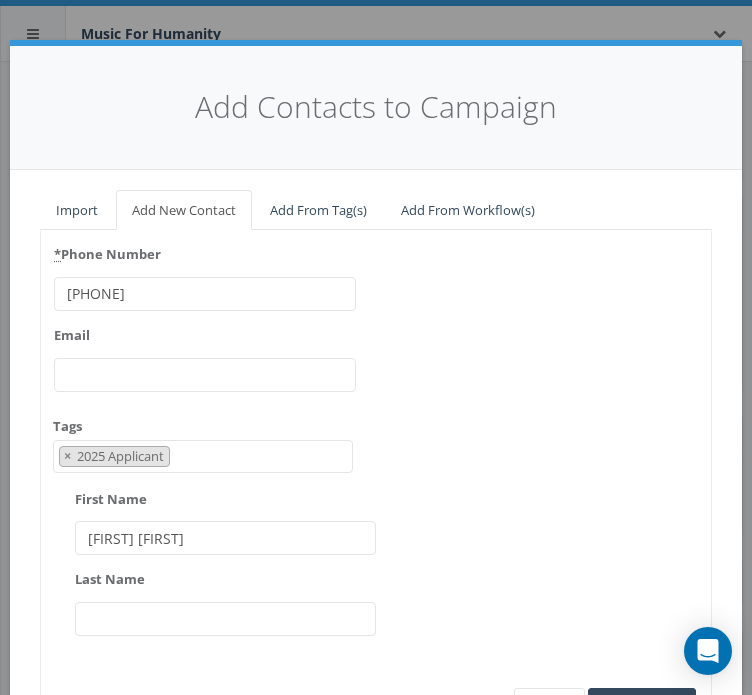 type on "[FIRST] [FIRST]" 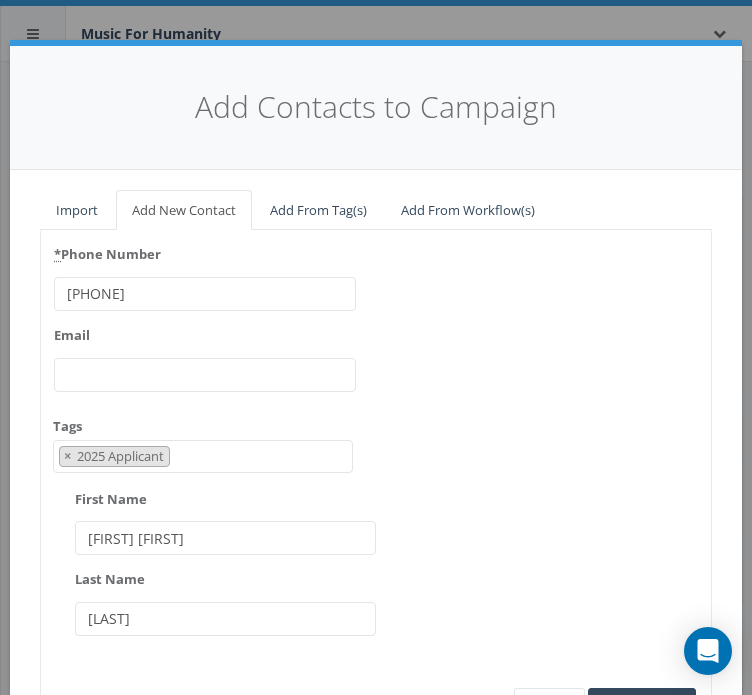 type on "[LAST]" 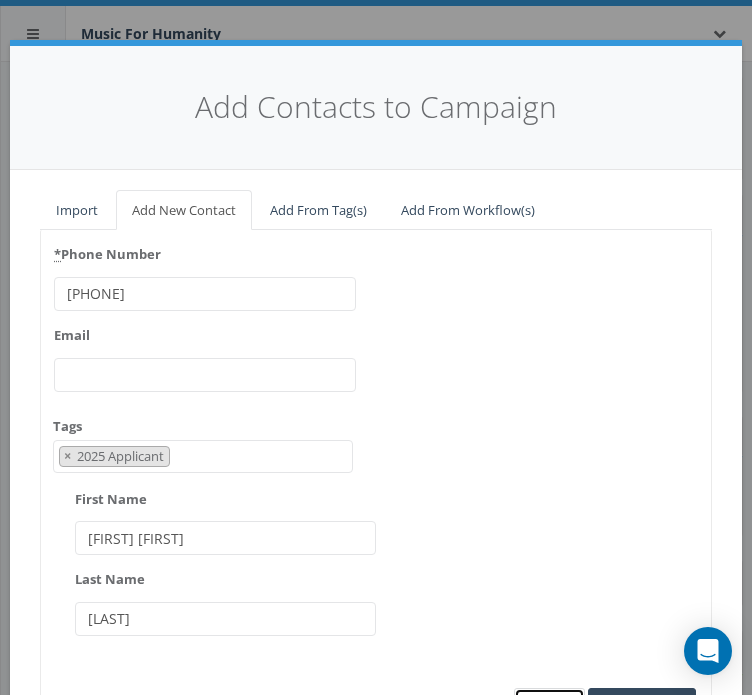 scroll, scrollTop: 24, scrollLeft: 0, axis: vertical 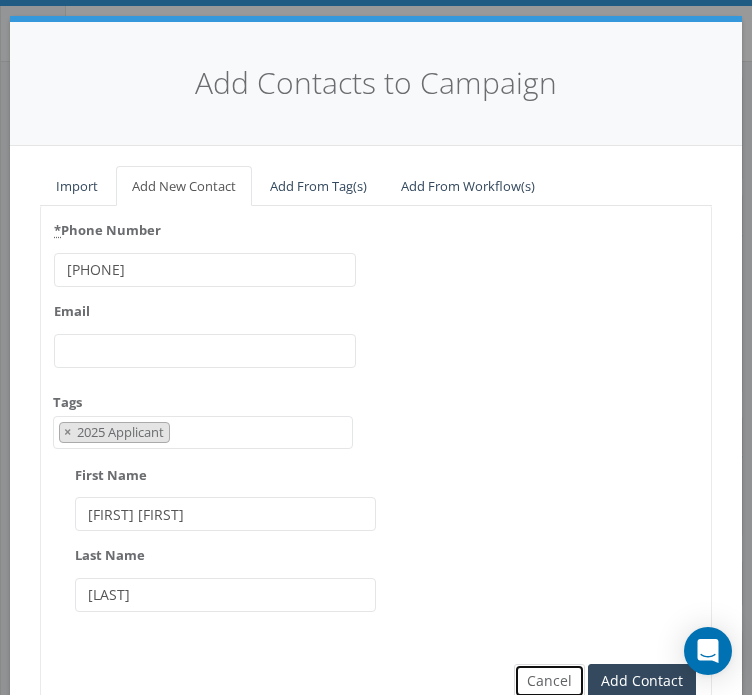 type 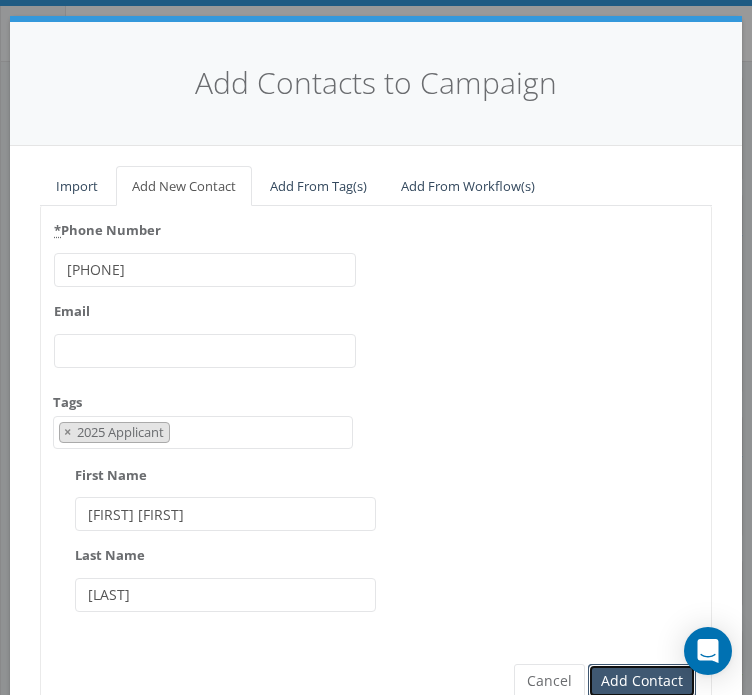 click on "Add Contact" at bounding box center (642, 681) 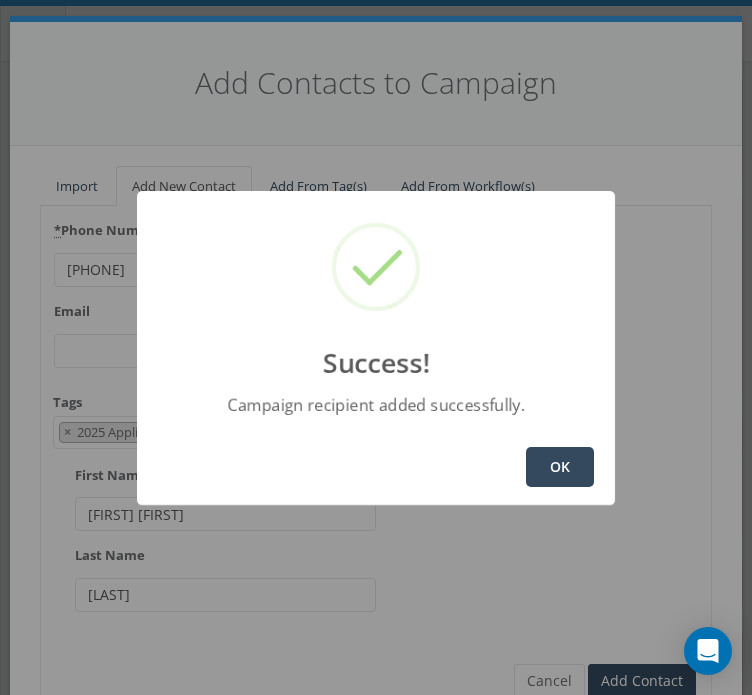 click on "OK" at bounding box center [560, 467] 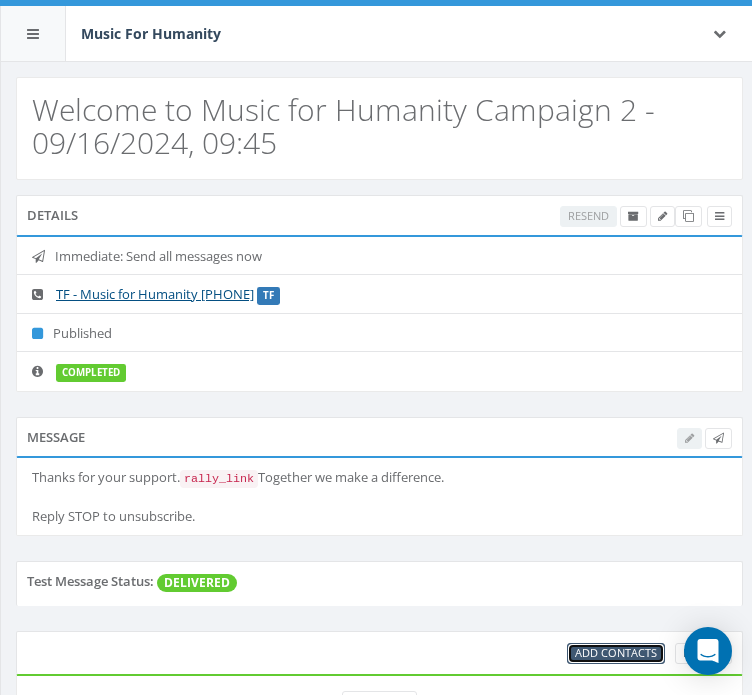 click on "Add Contacts" at bounding box center (616, 652) 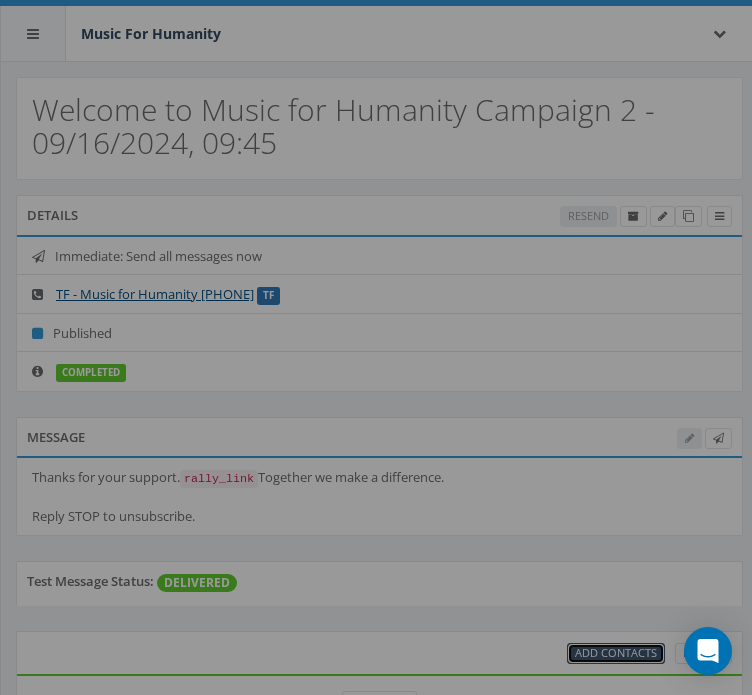 scroll, scrollTop: 0, scrollLeft: 0, axis: both 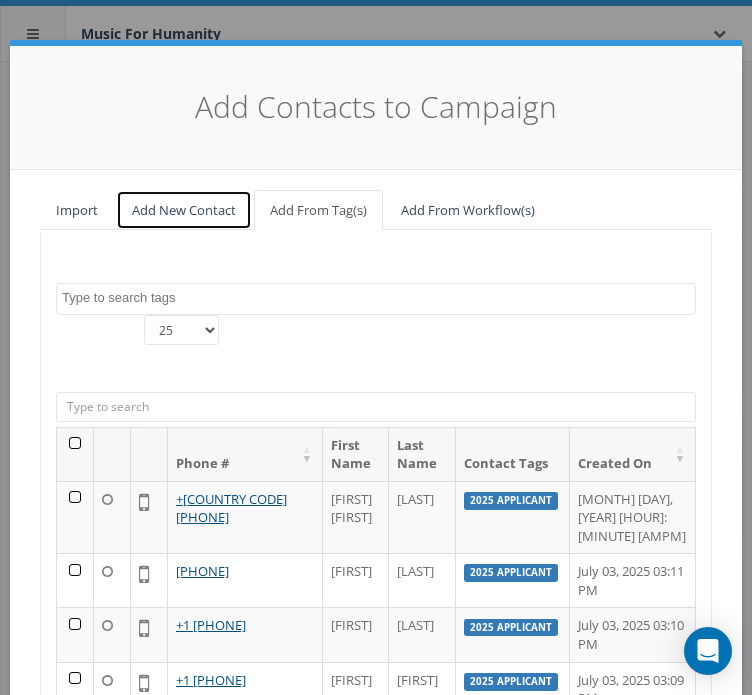 click on "Add New Contact" at bounding box center [184, 210] 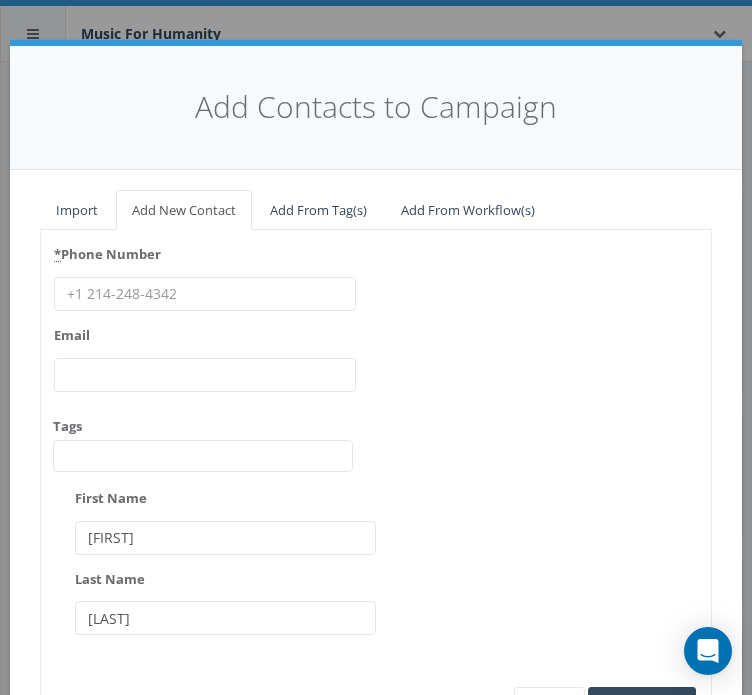 click on "*   Phone Number" at bounding box center (205, 294) 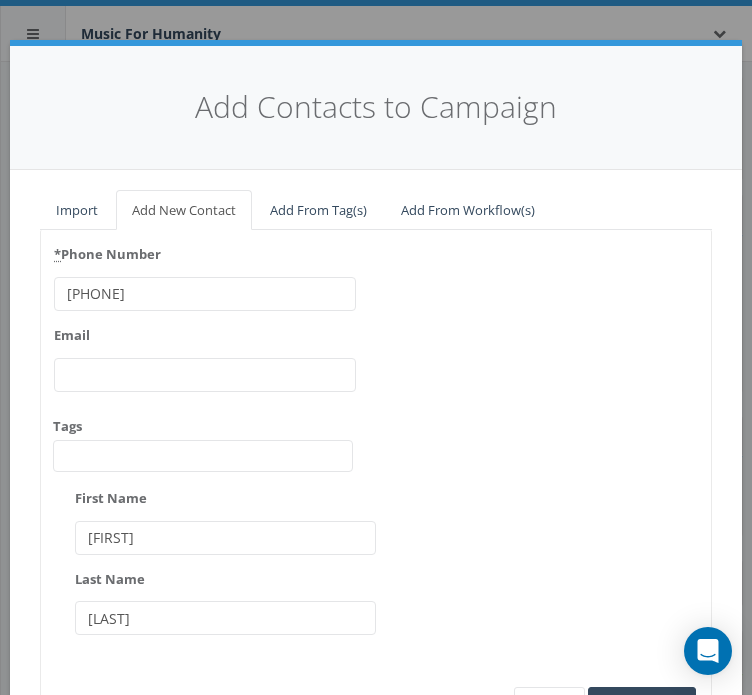 type on "[PHONE]" 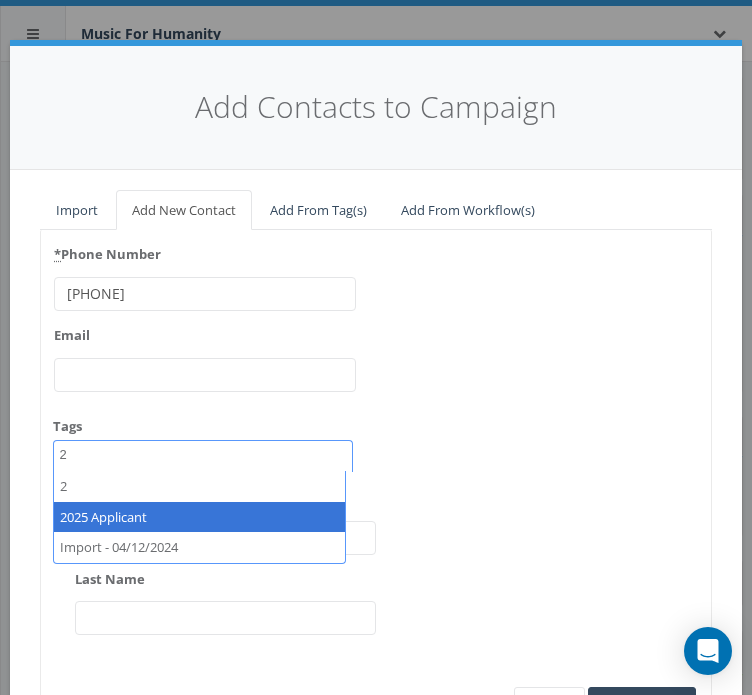 type on "2" 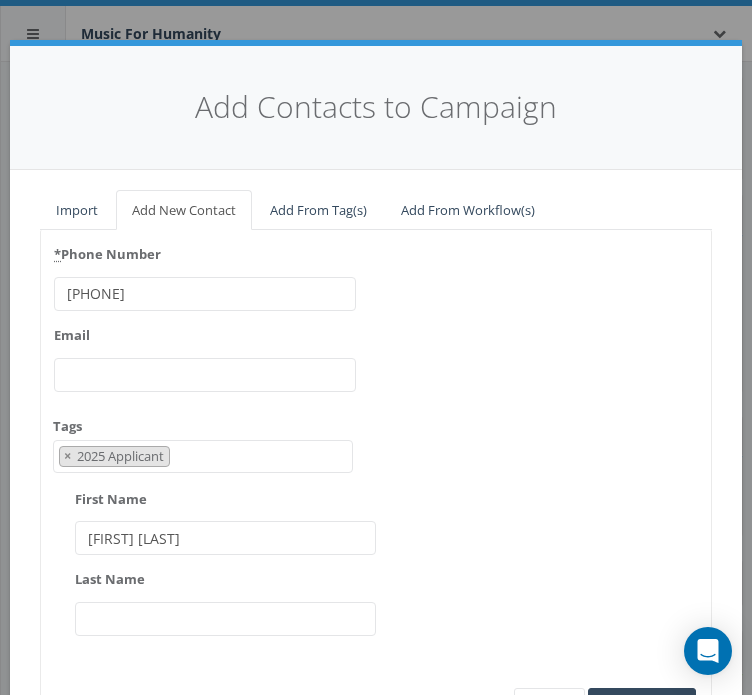 type on "[FIRST] [LAST]" 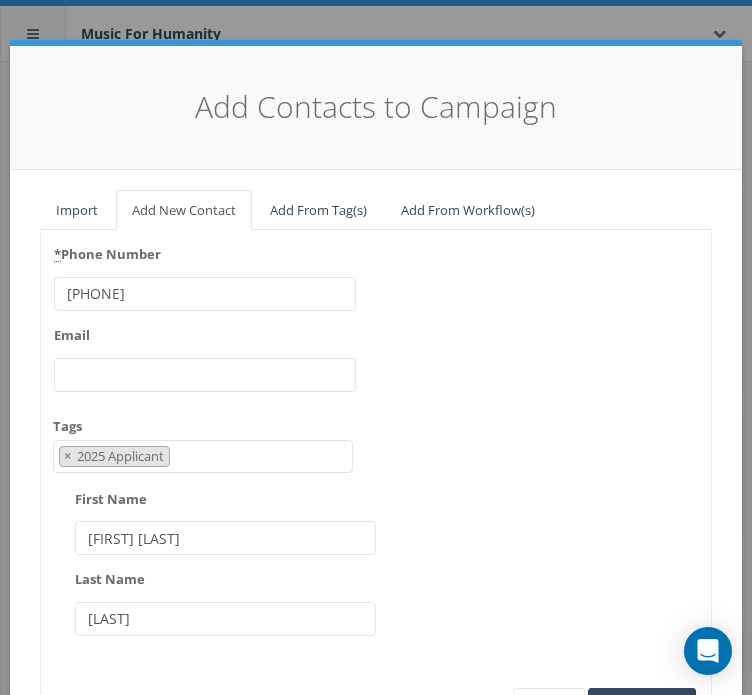 type on "[LAST]" 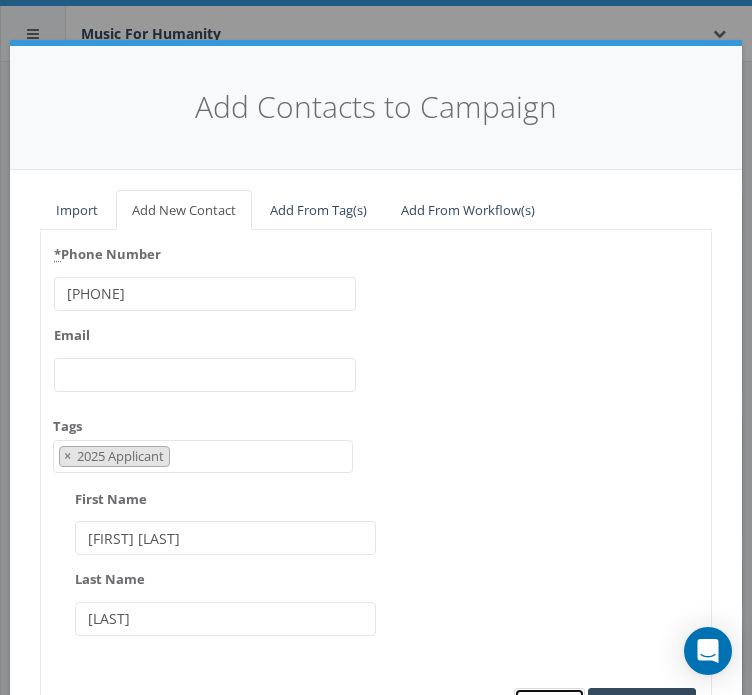 scroll, scrollTop: 24, scrollLeft: 0, axis: vertical 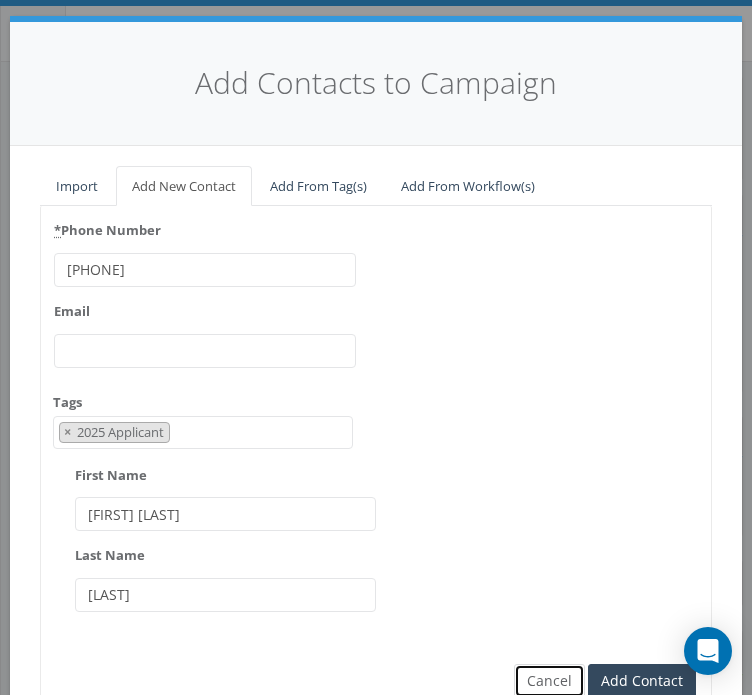 type 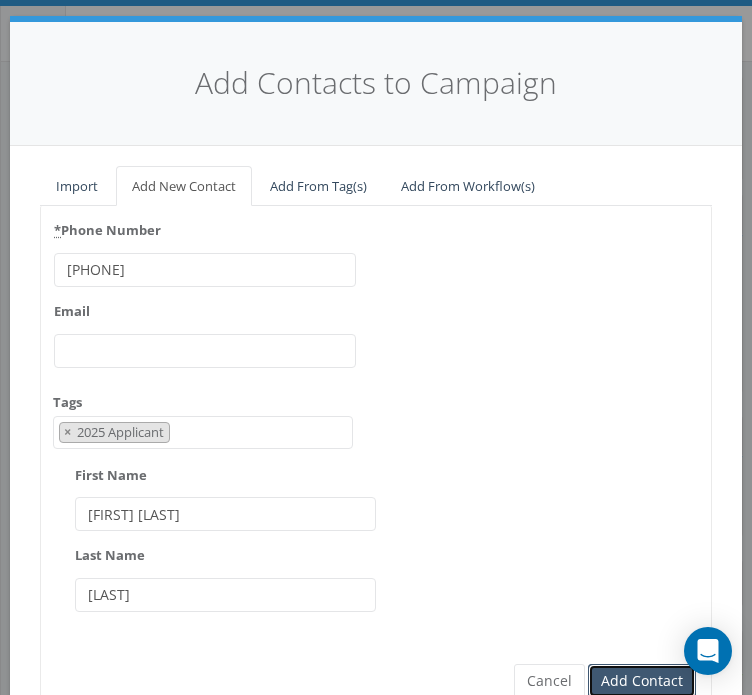 click on "Add Contact" at bounding box center (642, 681) 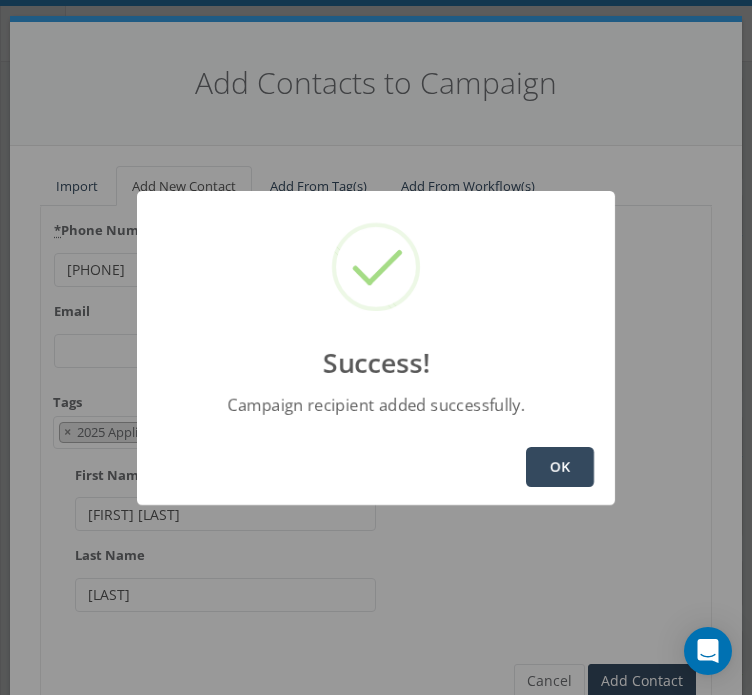 click on "OK" at bounding box center [560, 467] 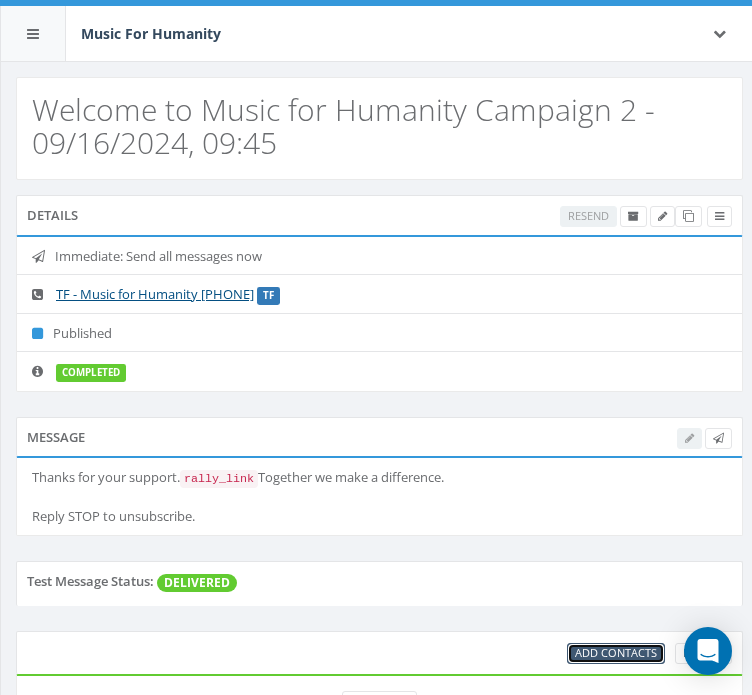 click on "Add Contacts" at bounding box center [616, 652] 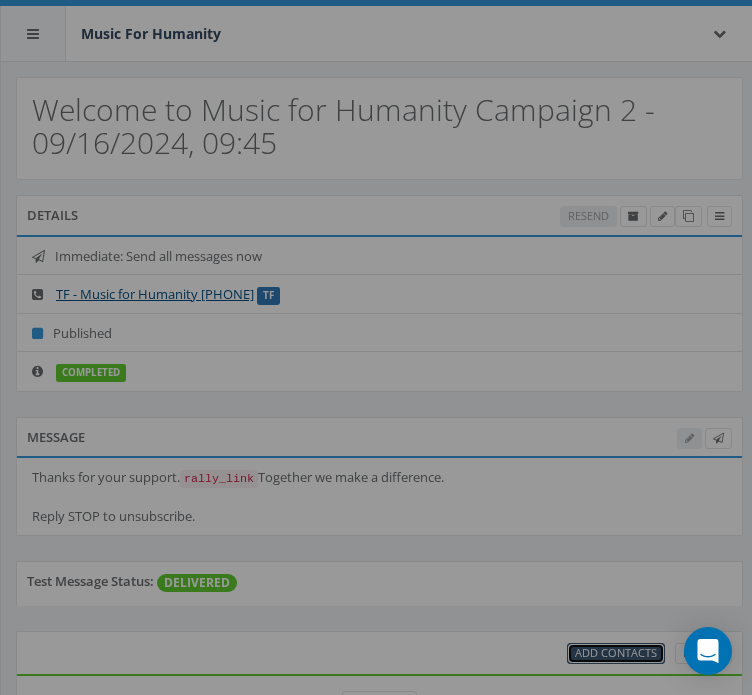 scroll, scrollTop: 0, scrollLeft: 0, axis: both 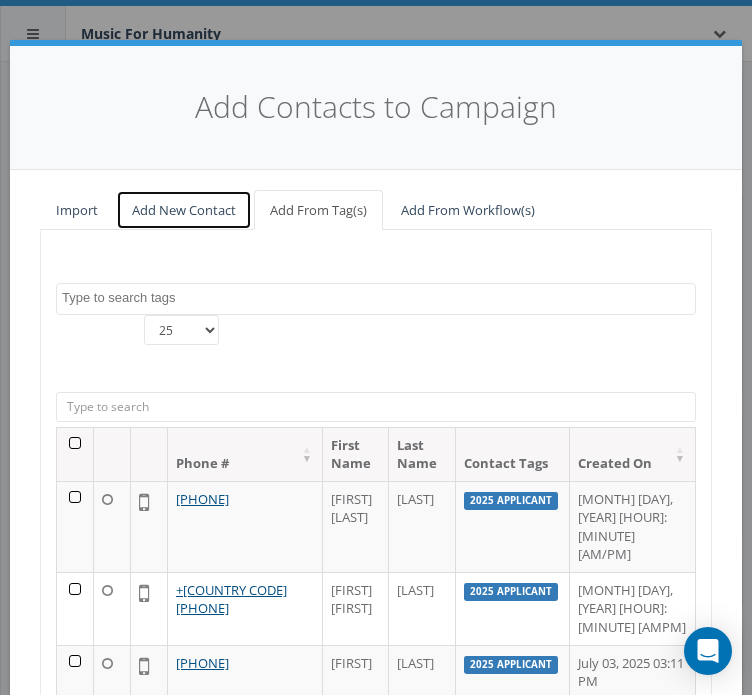 click on "Add New Contact" at bounding box center (184, 210) 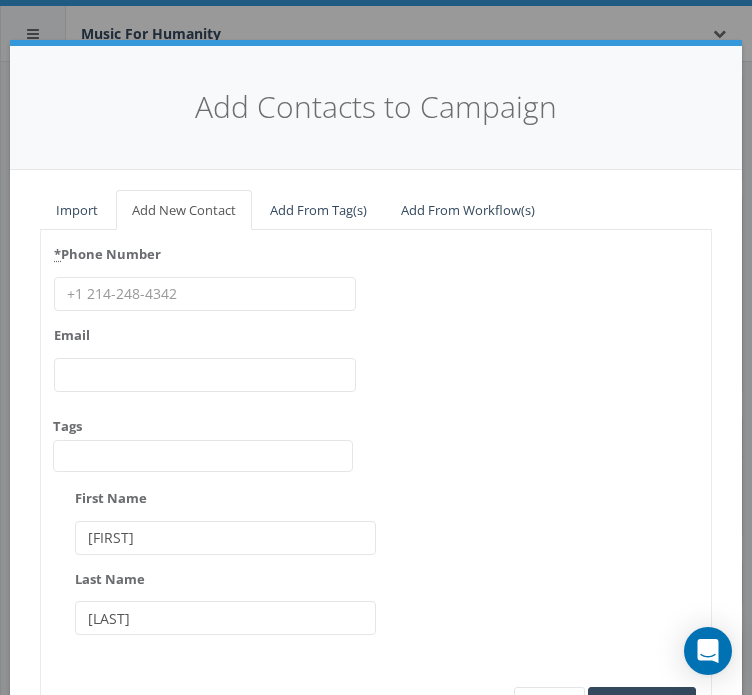 click on "*   Phone Number" at bounding box center [205, 294] 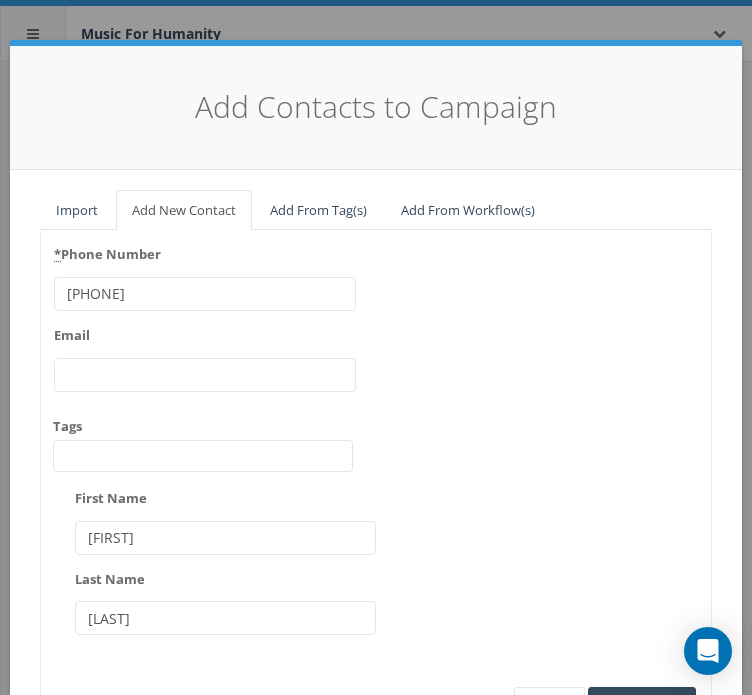 click on "[PHONE]" at bounding box center [205, 294] 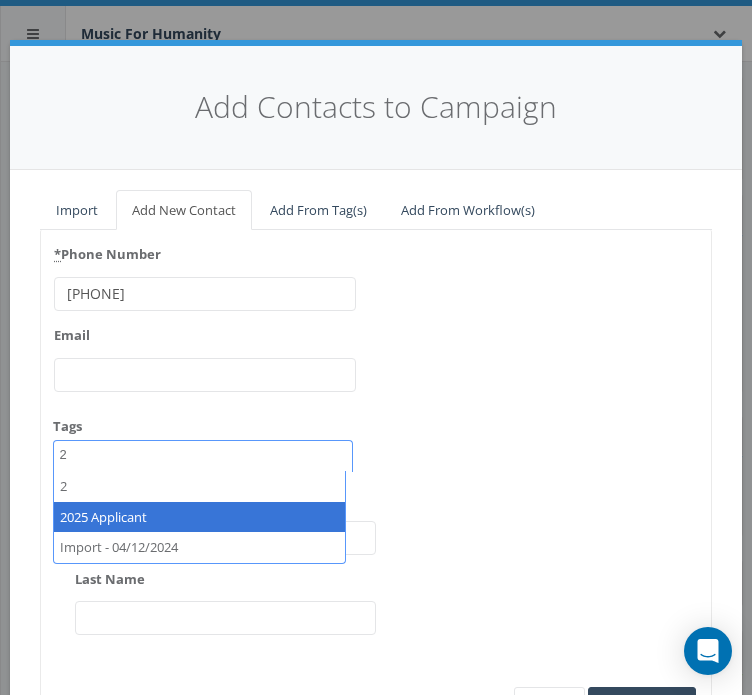 type on "2" 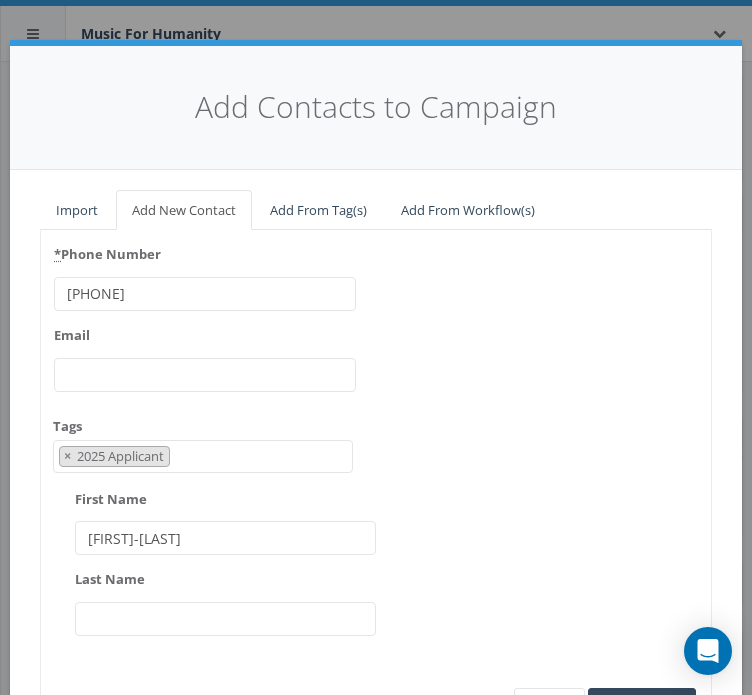 type on "[FIRST]-[LAST]" 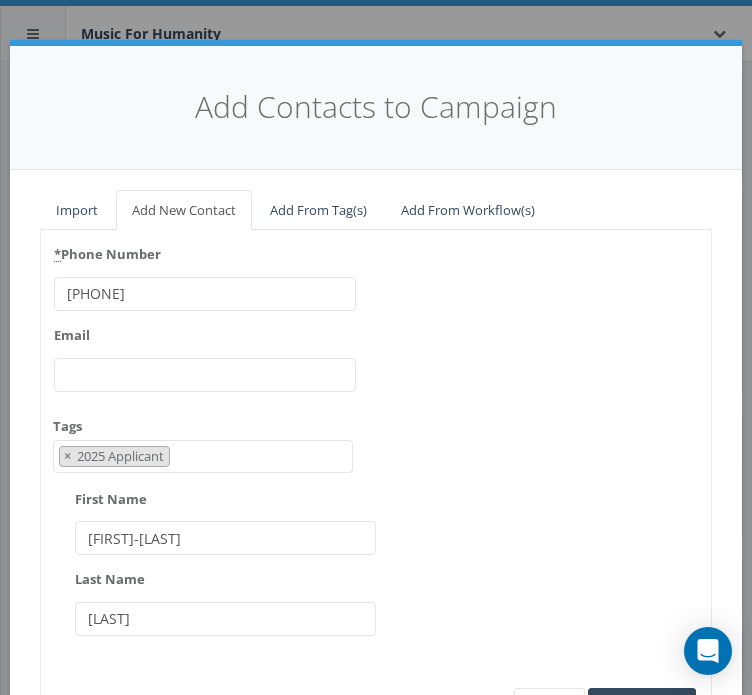 type on "[LAST]" 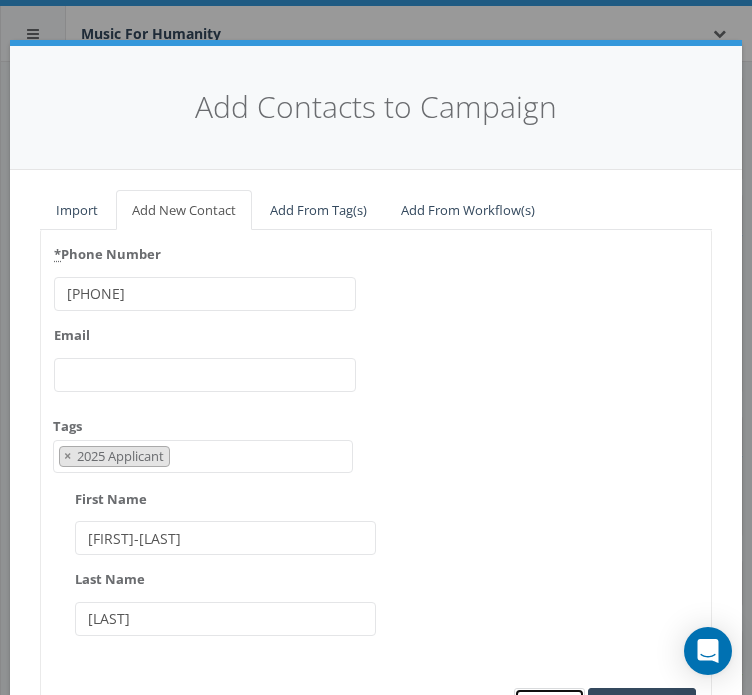 scroll, scrollTop: 24, scrollLeft: 0, axis: vertical 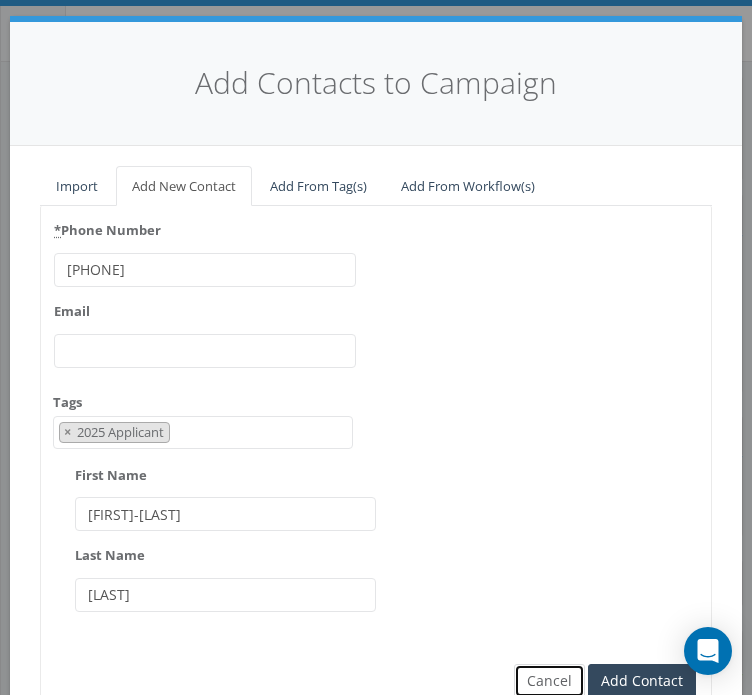 type 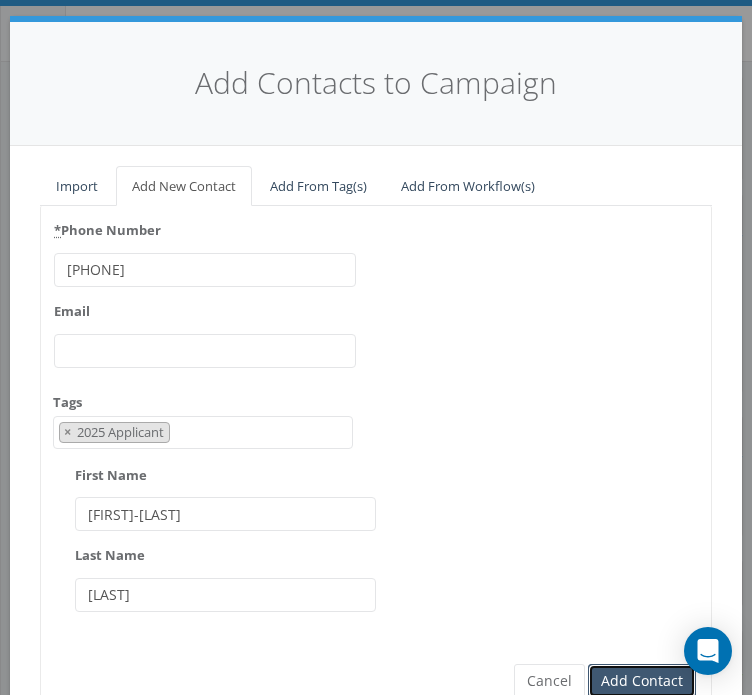 click on "Add Contact" at bounding box center [642, 681] 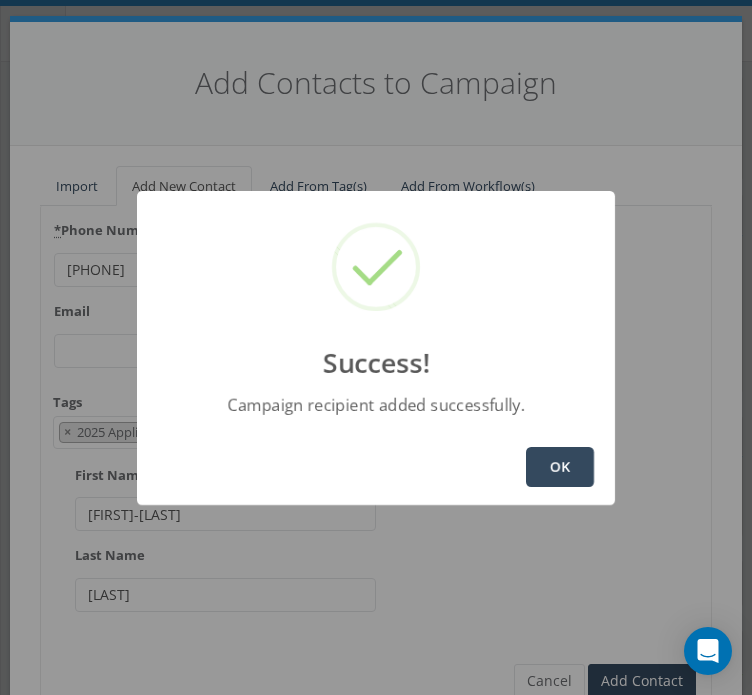 click on "OK" at bounding box center [560, 467] 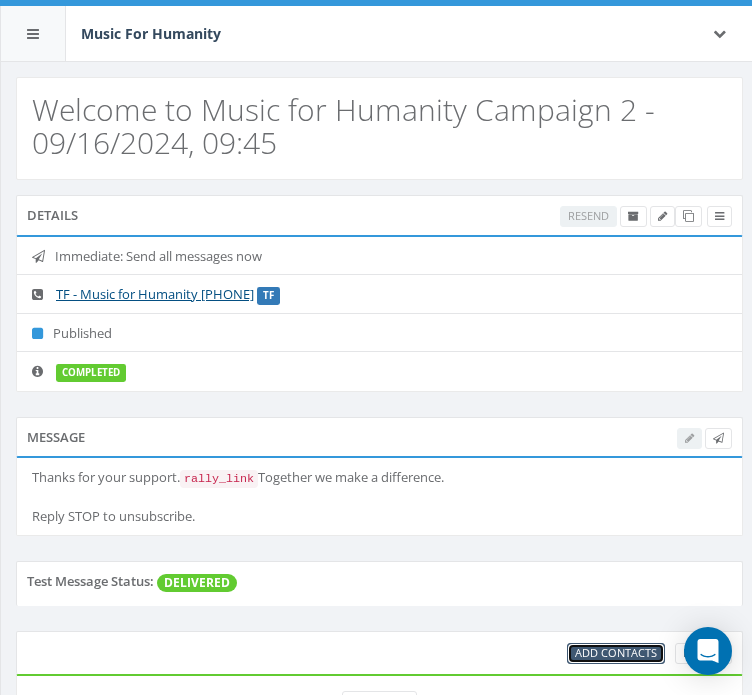 click on "Add Contacts" at bounding box center [616, 652] 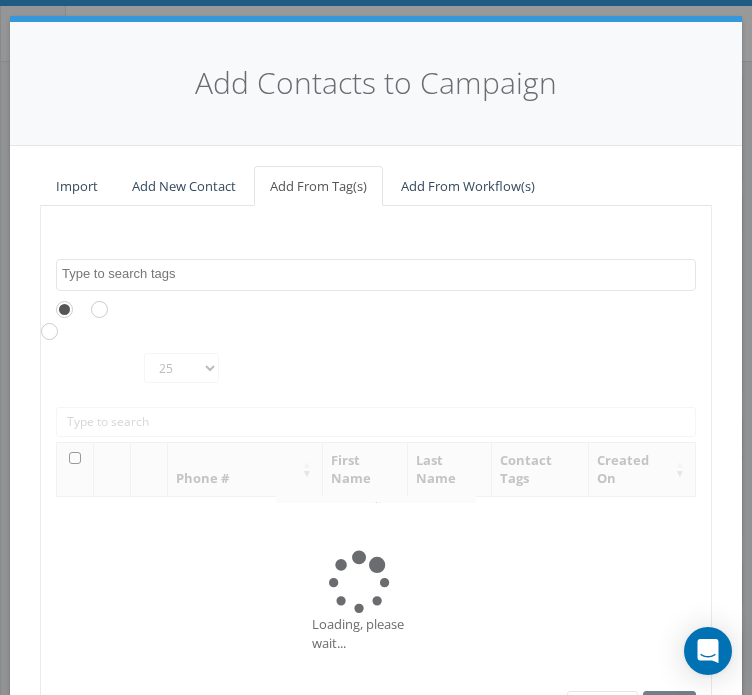 scroll, scrollTop: 0, scrollLeft: 0, axis: both 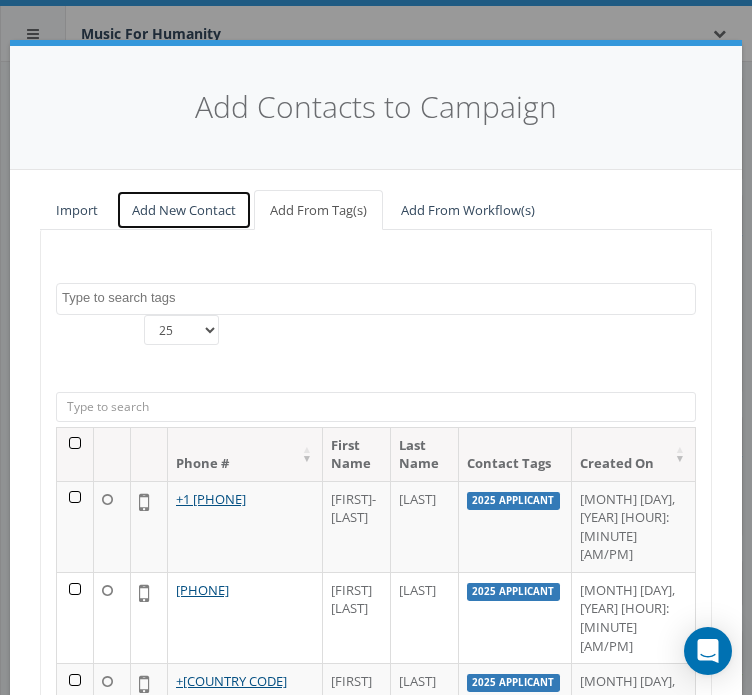 click on "Add New Contact" at bounding box center (184, 210) 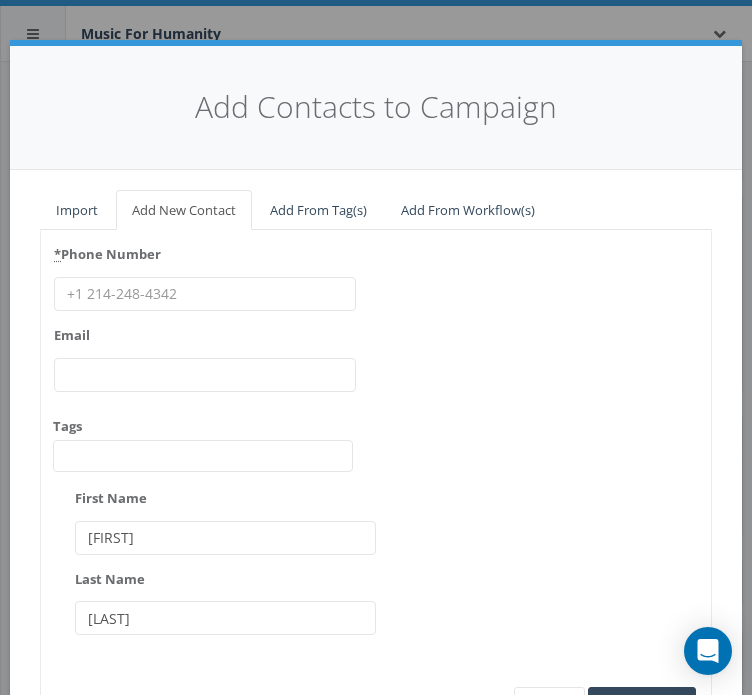 click on "*   Phone Number" at bounding box center [205, 294] 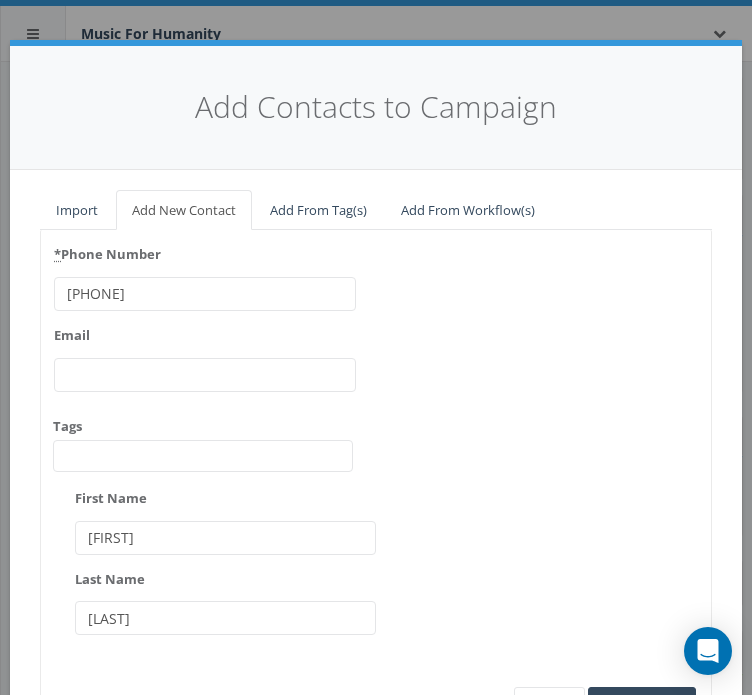 click on "[PHONE]" at bounding box center [205, 294] 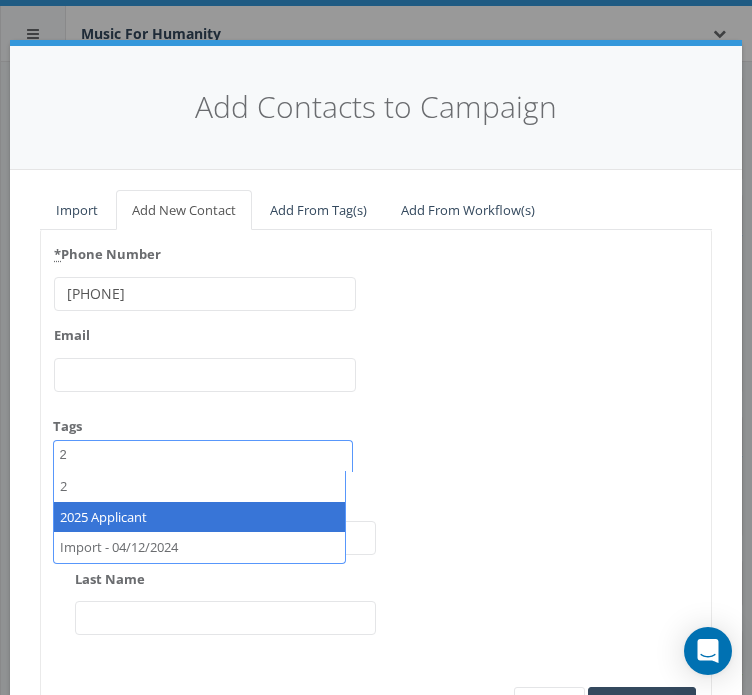 type on "2" 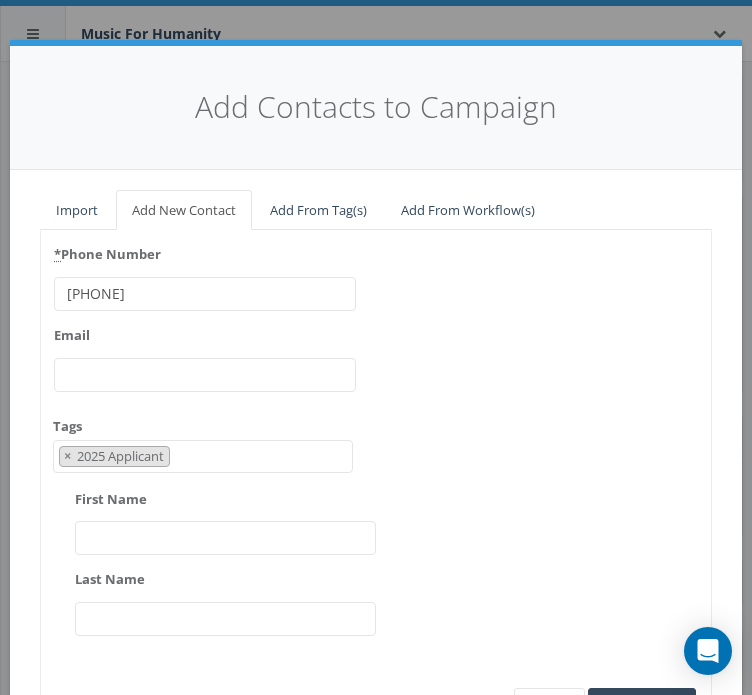 click on "First Name" at bounding box center (226, 538) 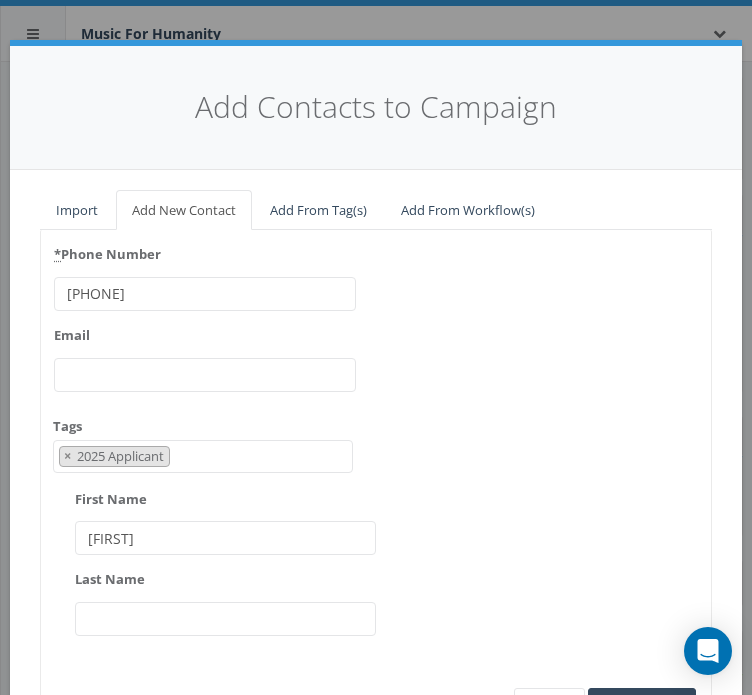 type on "[FIRST]" 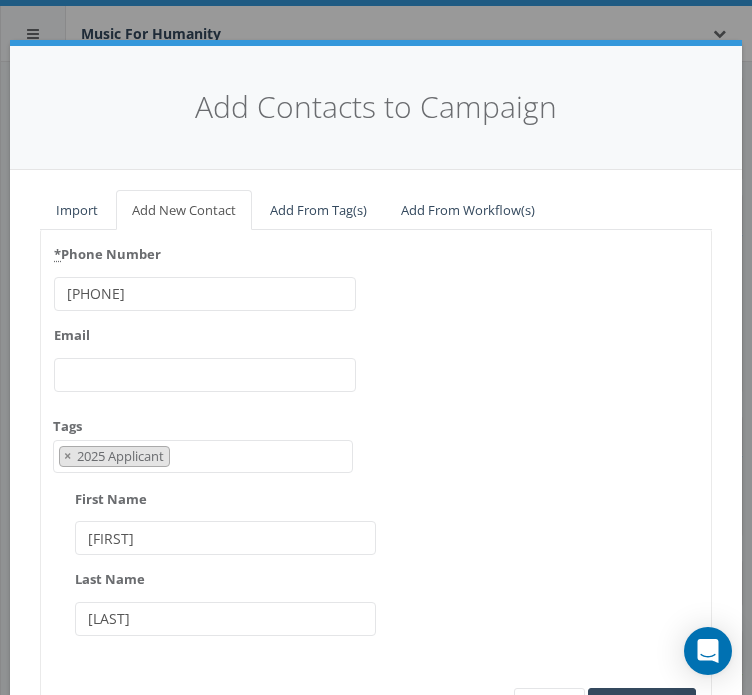 type on "[LAST]" 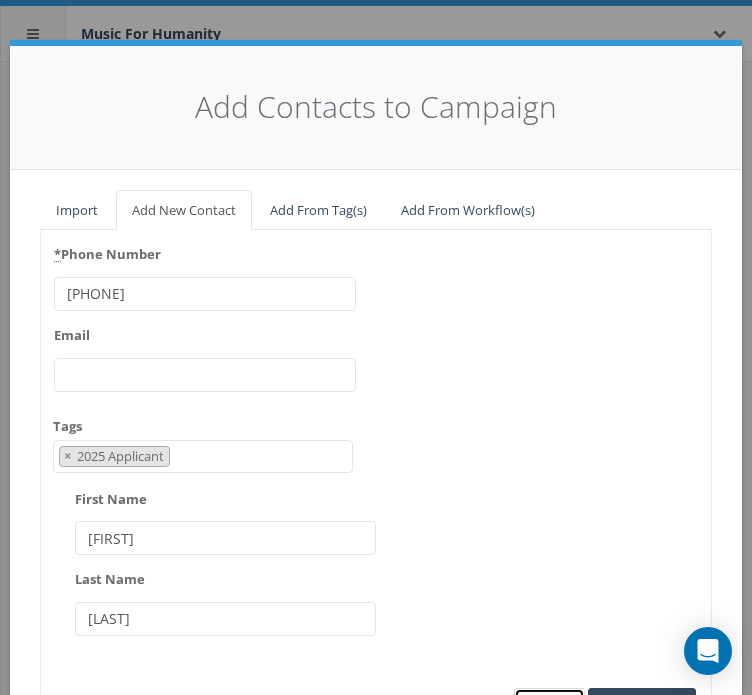 scroll, scrollTop: 24, scrollLeft: 0, axis: vertical 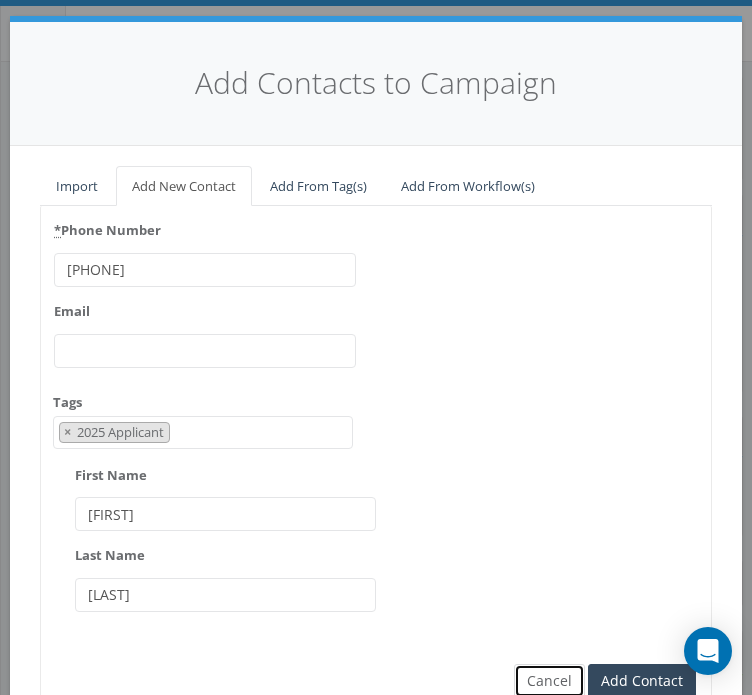 type 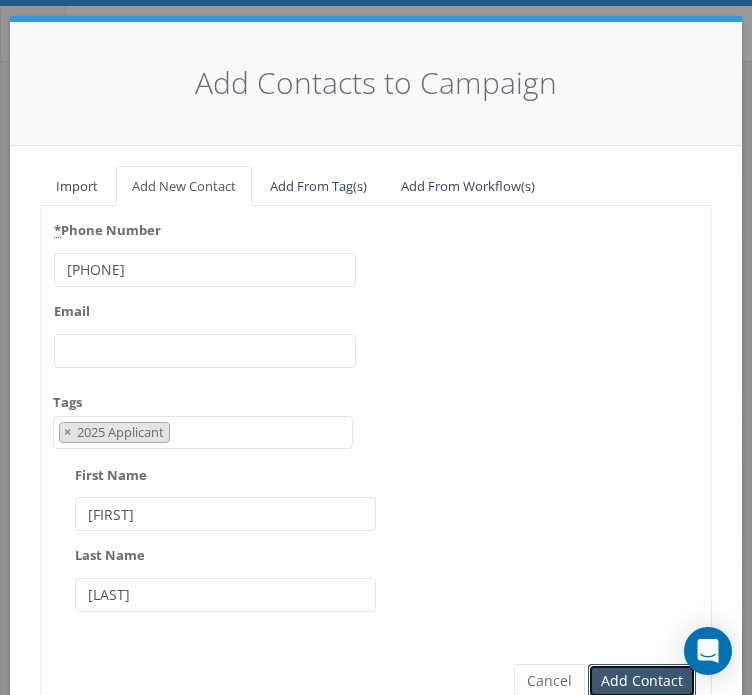 click on "Add Contact" at bounding box center (642, 681) 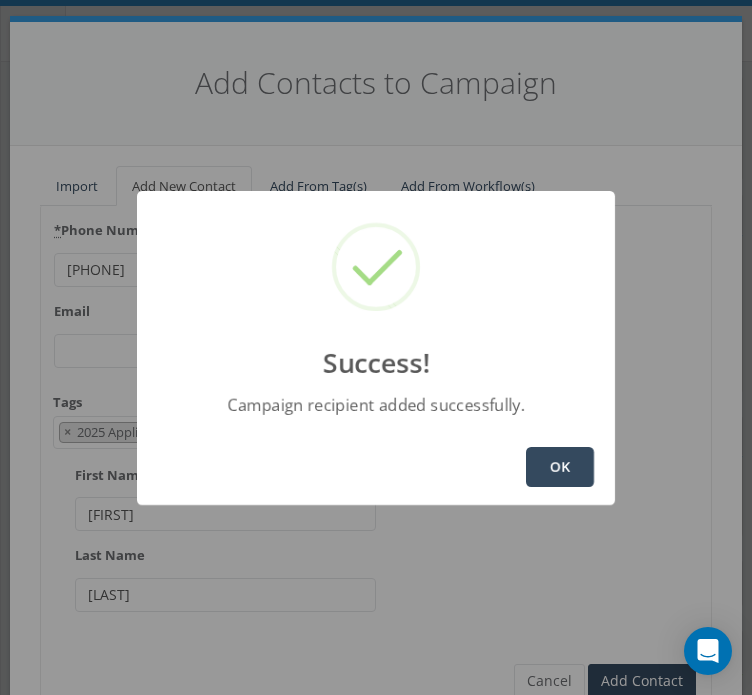 click on "OK" at bounding box center (560, 467) 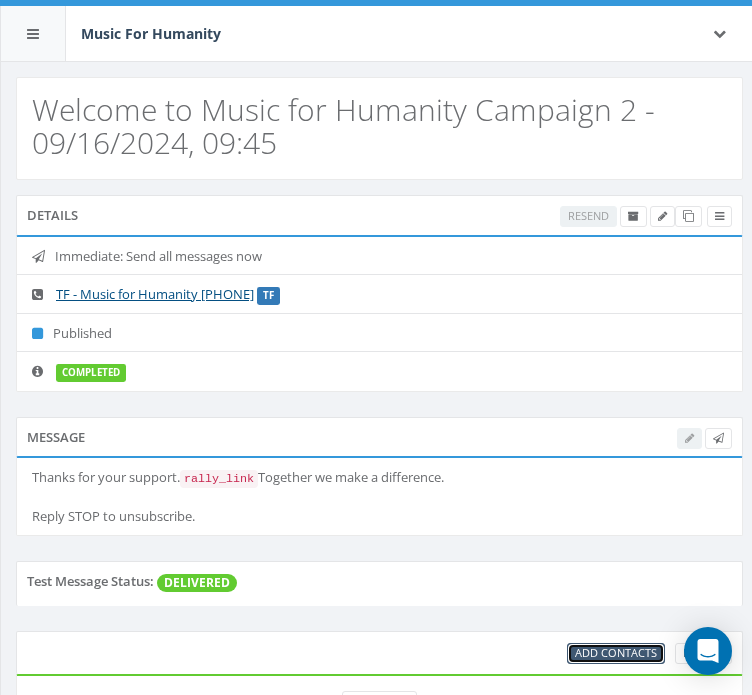 click on "Add Contacts" at bounding box center (616, 652) 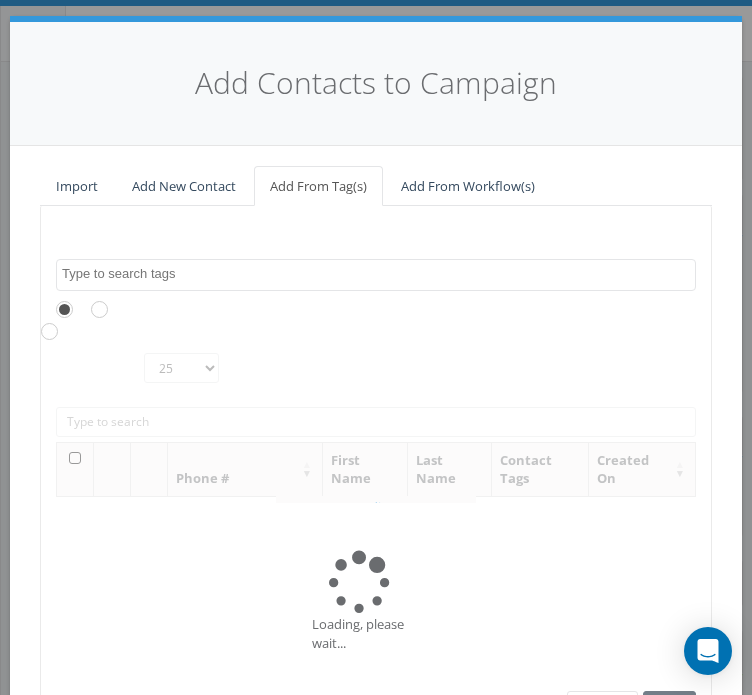 scroll, scrollTop: 0, scrollLeft: 0, axis: both 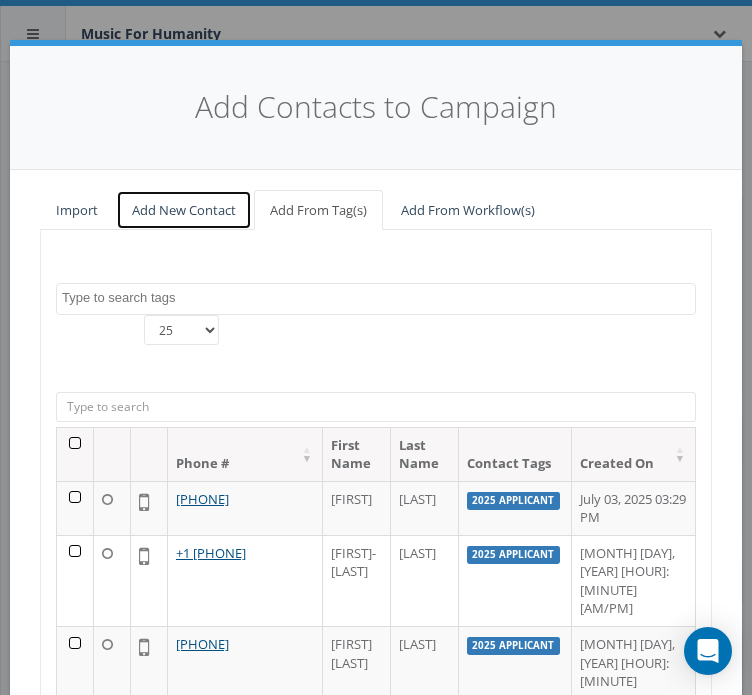 click on "Add New Contact" at bounding box center (184, 210) 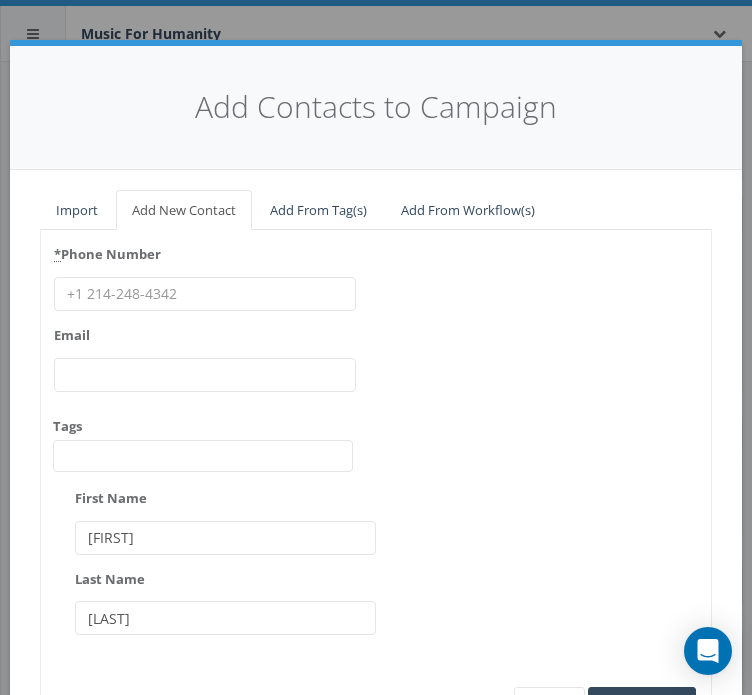 click on "*   Phone Number" at bounding box center (205, 294) 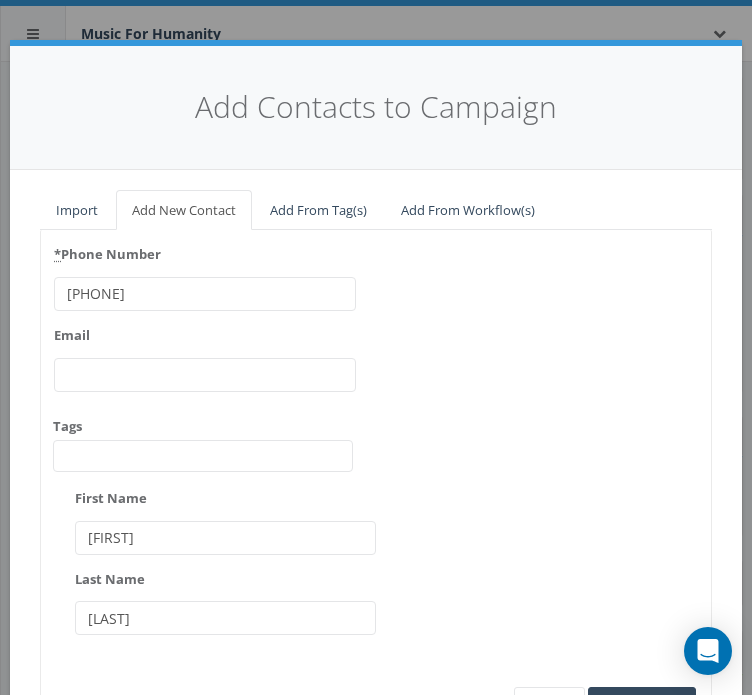 click on "[PHONE]" at bounding box center (205, 294) 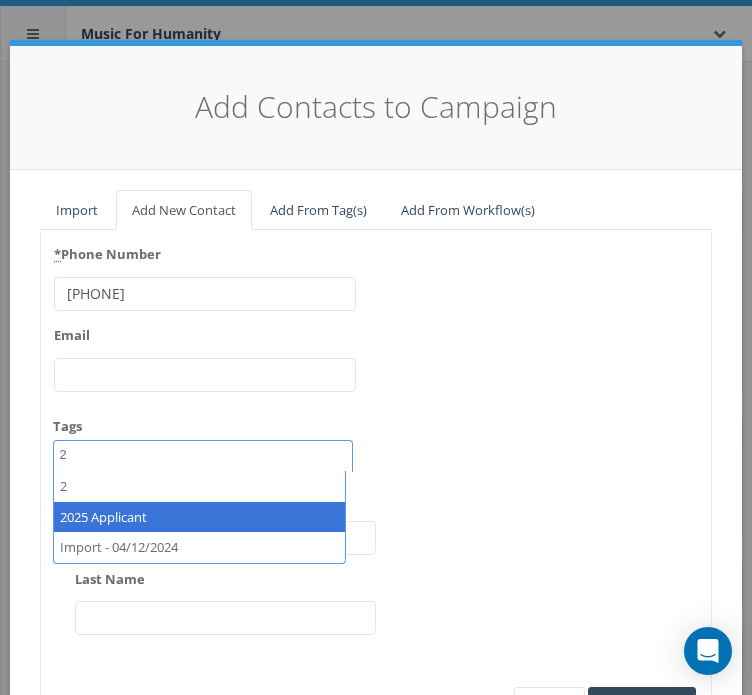 type on "2" 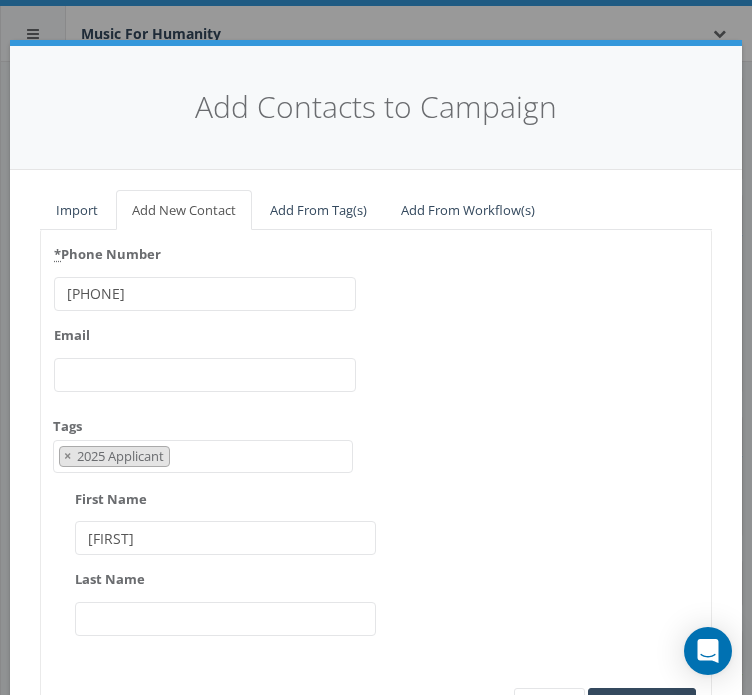 type on "[FIRST]" 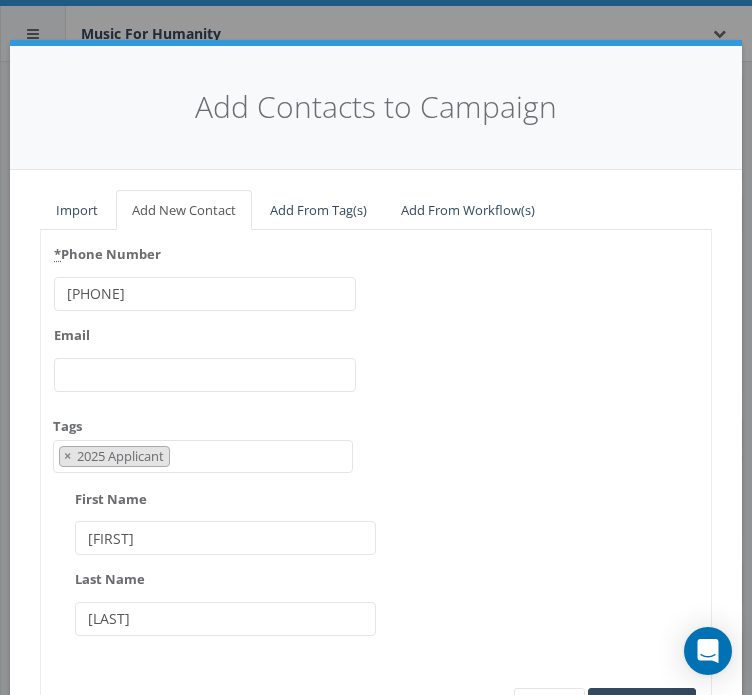 type on "[LAST]" 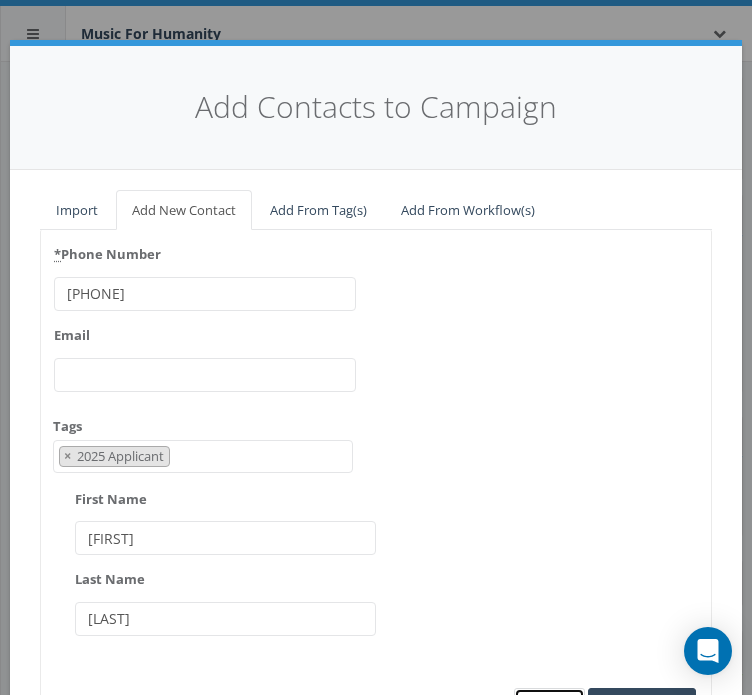 scroll, scrollTop: 24, scrollLeft: 0, axis: vertical 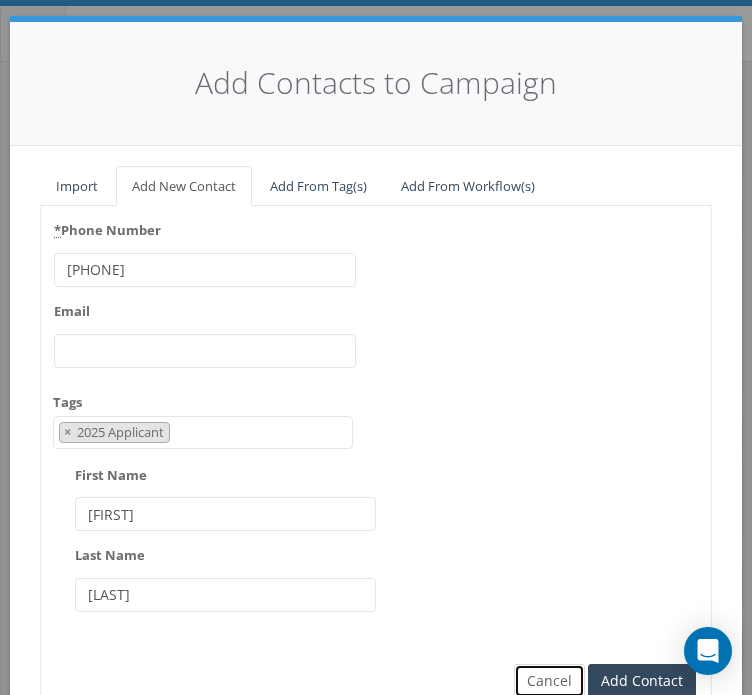 type 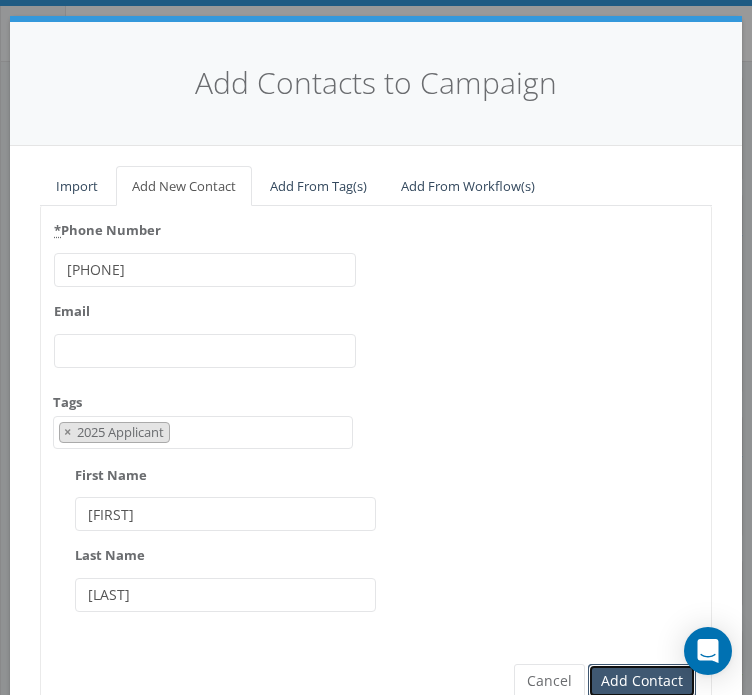 click on "Add Contact" at bounding box center [642, 681] 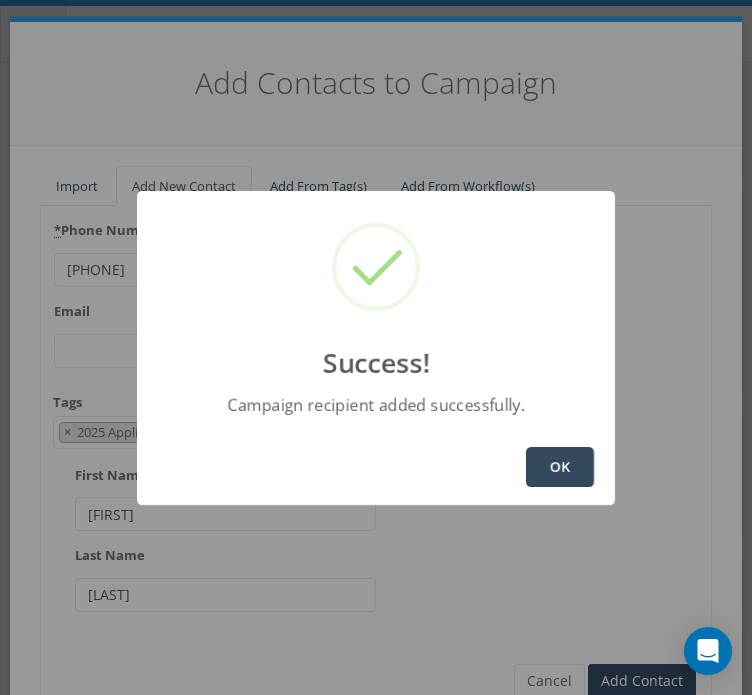 click on "OK" at bounding box center (560, 467) 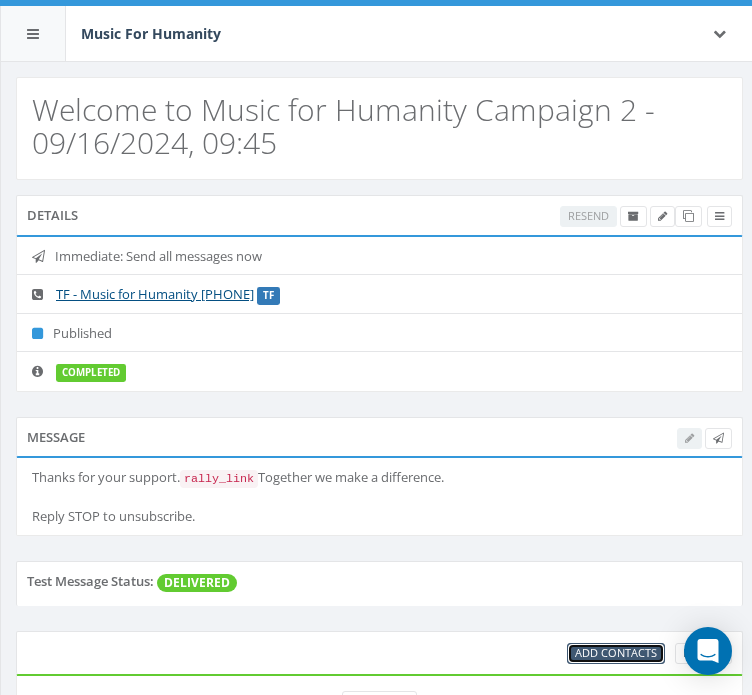 click on "Add Contacts" at bounding box center (616, 652) 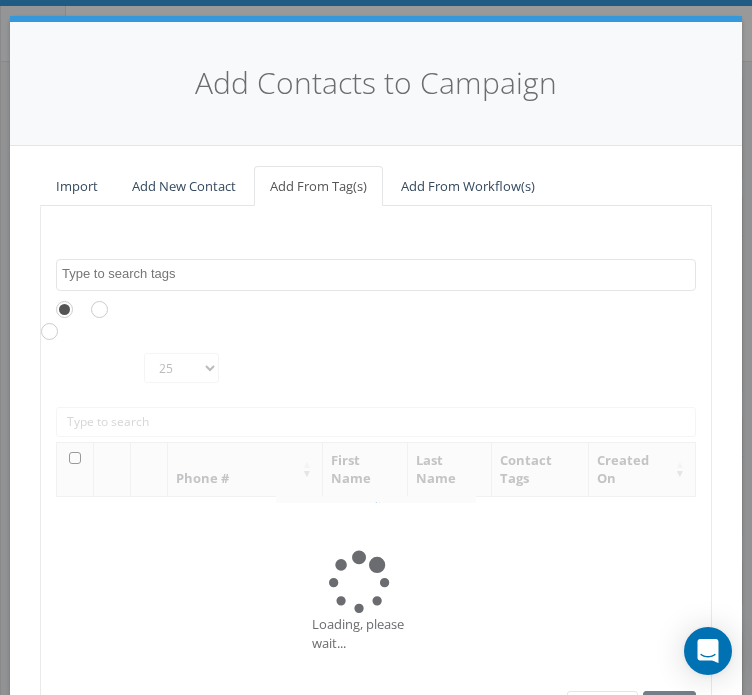 scroll, scrollTop: 0, scrollLeft: 0, axis: both 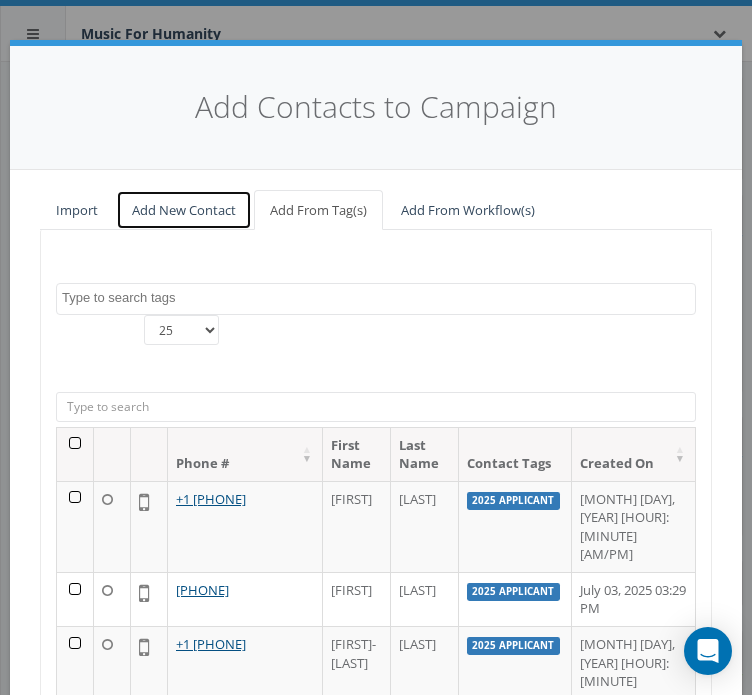 click on "Add New Contact" at bounding box center (184, 210) 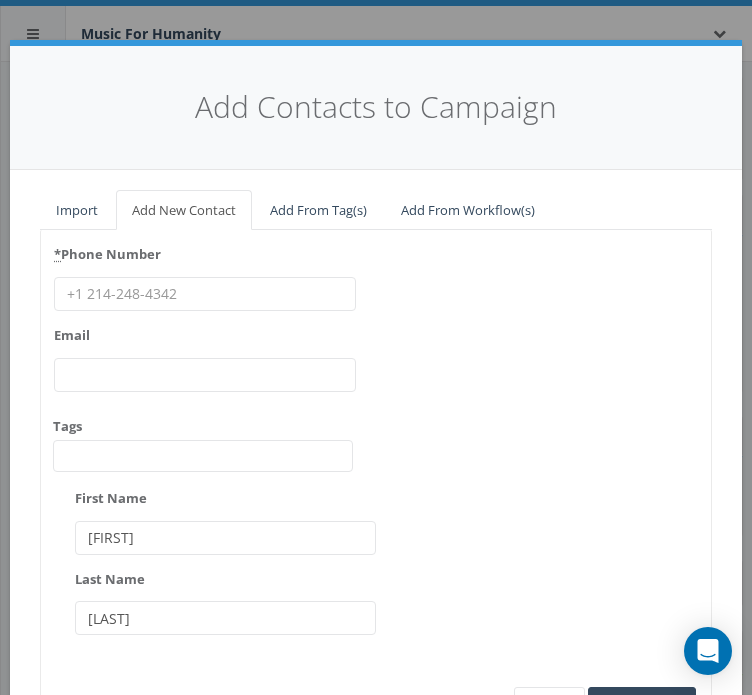 click on "*   Phone Number" at bounding box center [205, 294] 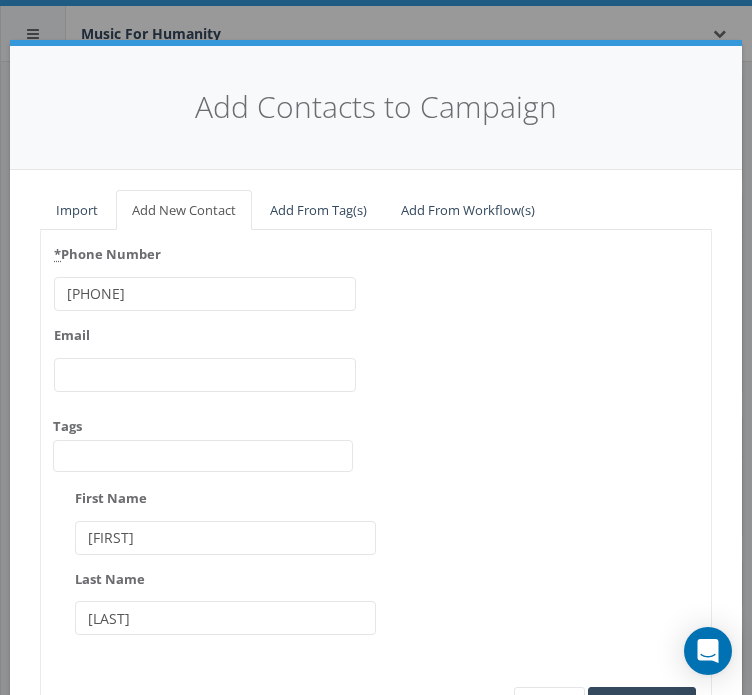 click on "[PHONE]" at bounding box center [205, 294] 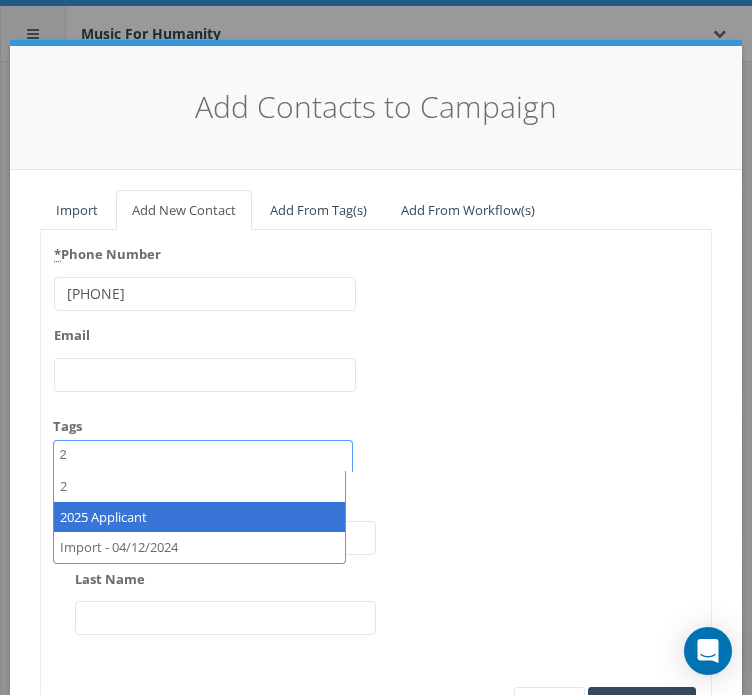 type on "2" 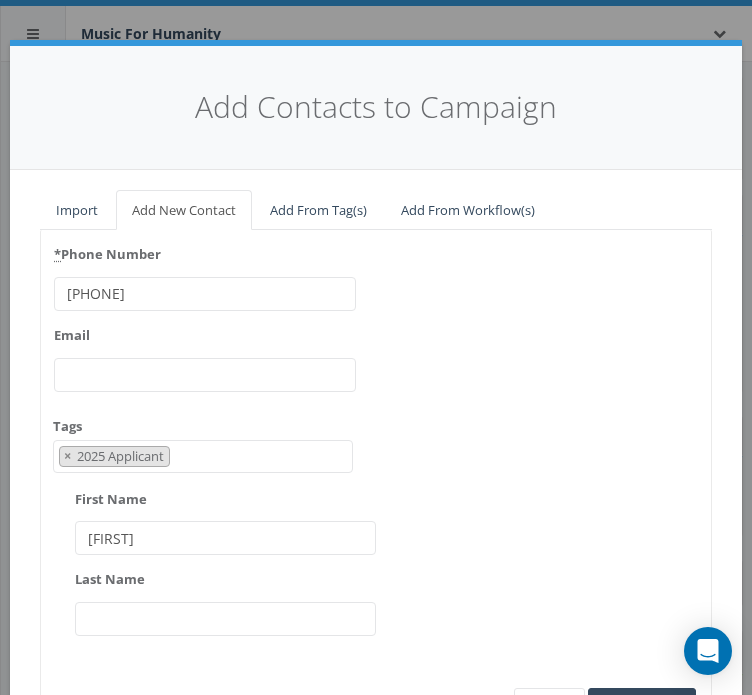 type on "[FIRST]" 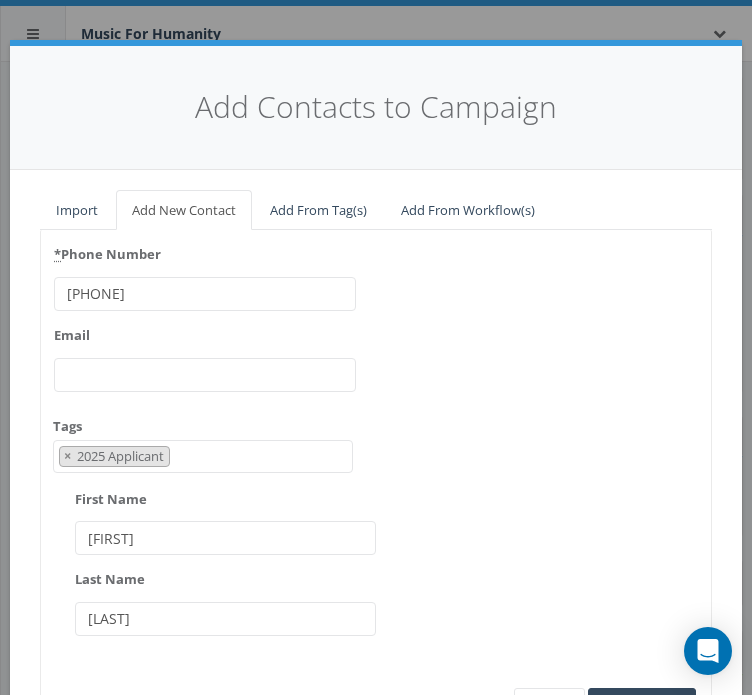 type on "[LAST]" 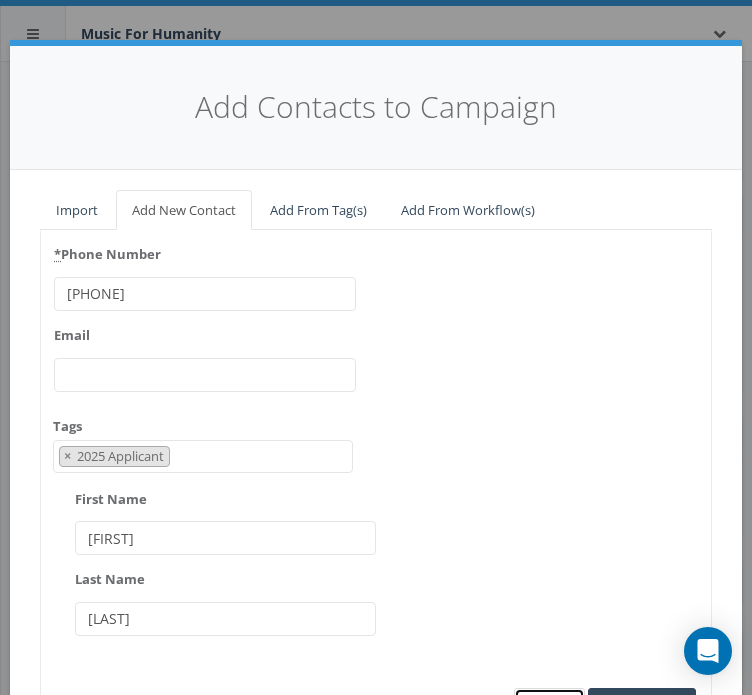 scroll, scrollTop: 24, scrollLeft: 0, axis: vertical 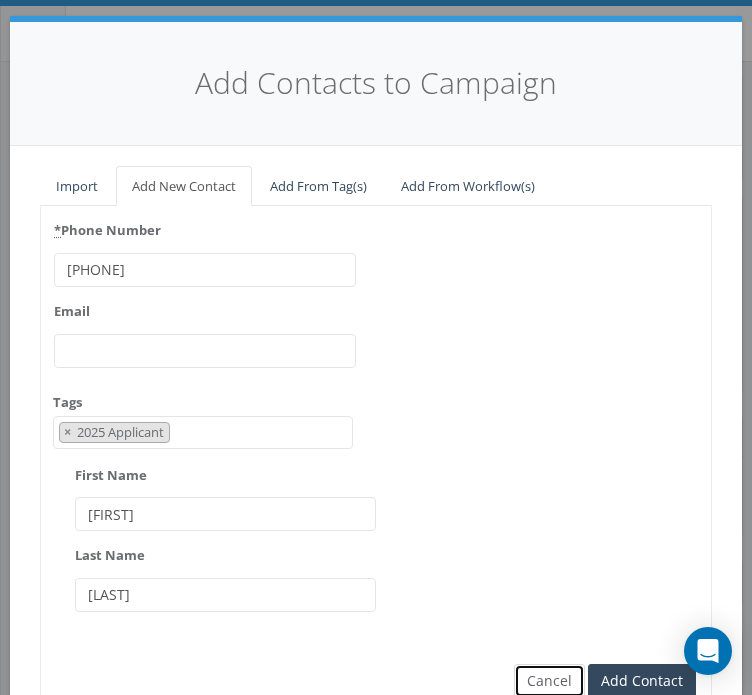 type 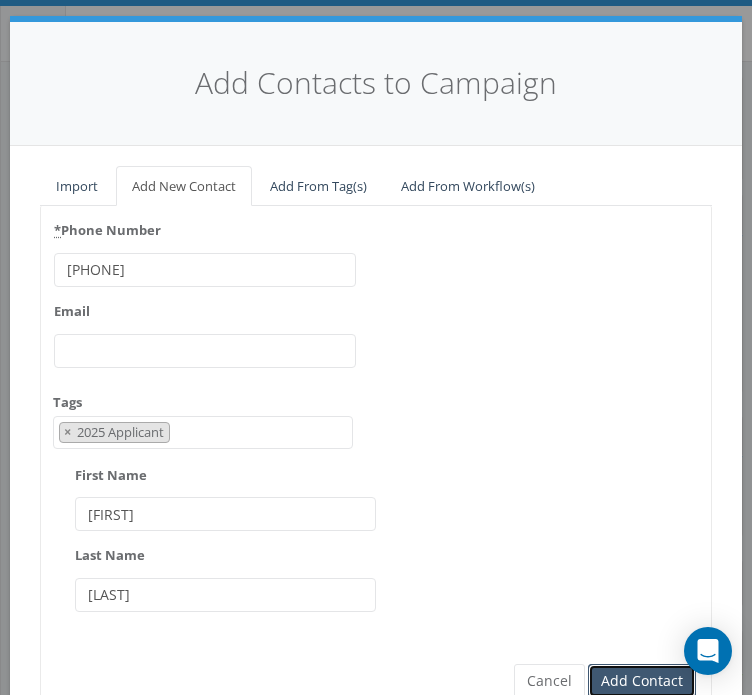 click on "Add Contact" at bounding box center (642, 681) 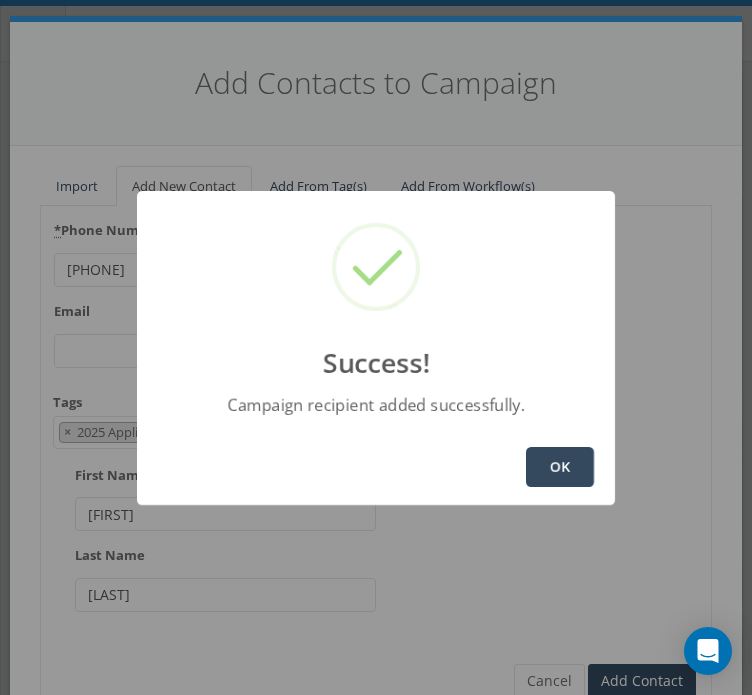 click on "OK" at bounding box center [560, 467] 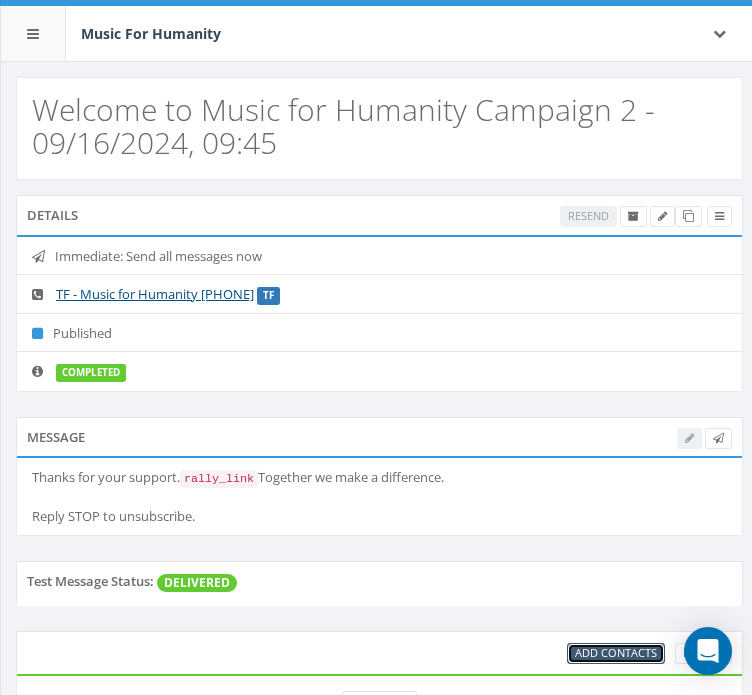 click on "Add Contacts" at bounding box center (616, 652) 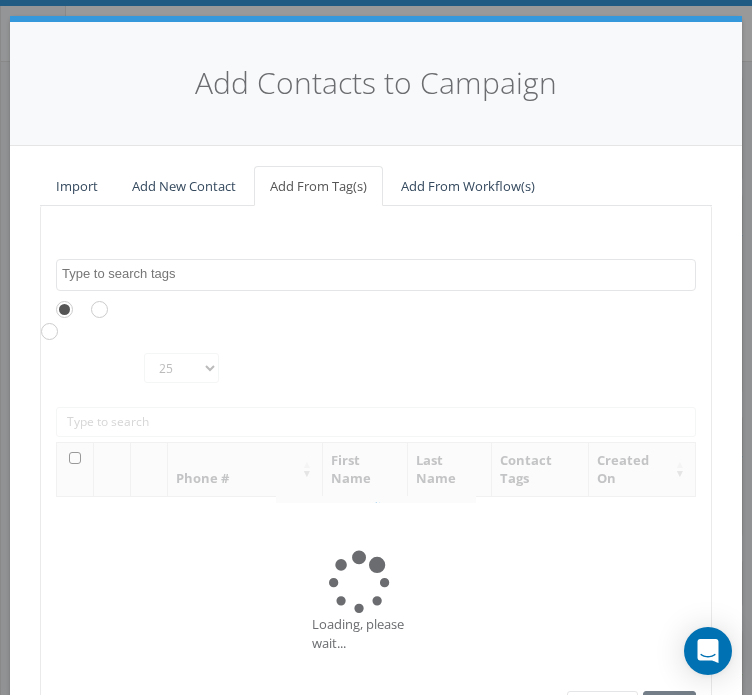 scroll, scrollTop: 0, scrollLeft: 0, axis: both 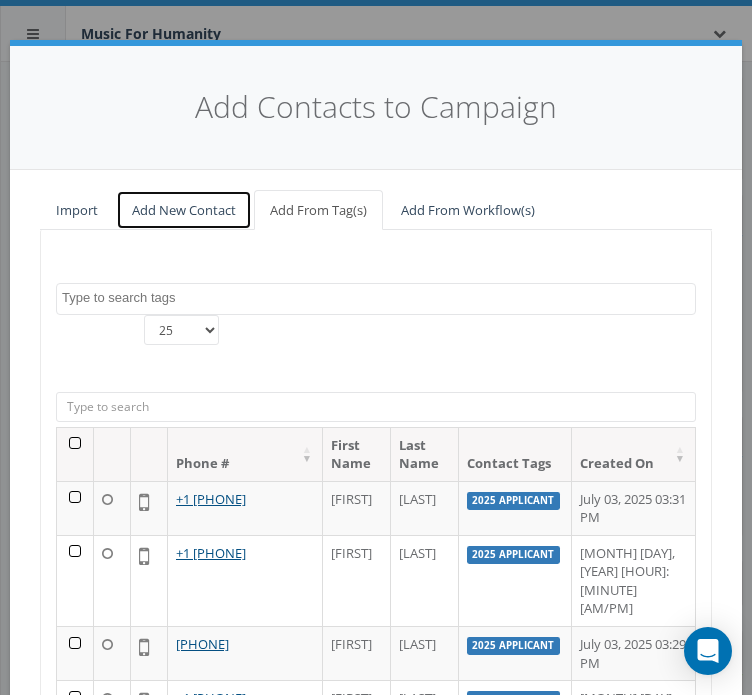 click on "Add New Contact" at bounding box center (184, 210) 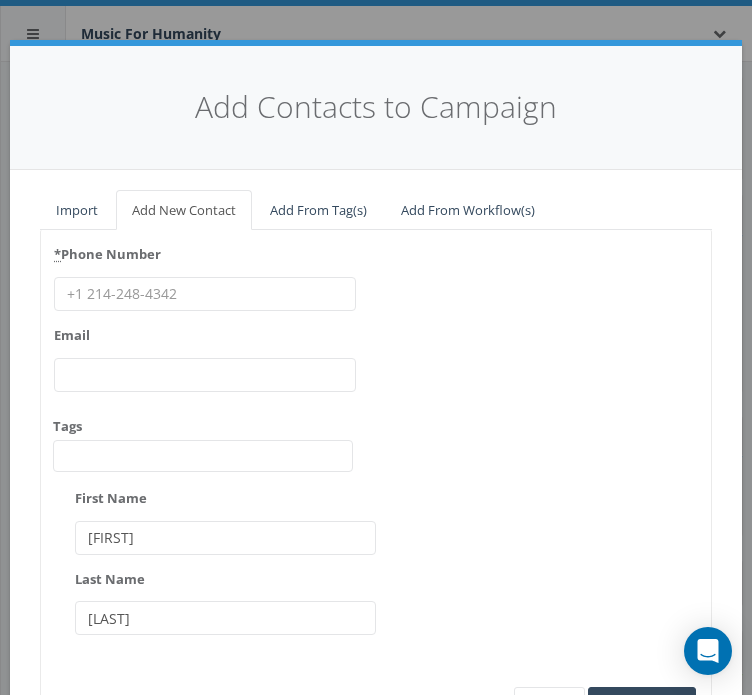 click on "*   Phone Number" at bounding box center (205, 294) 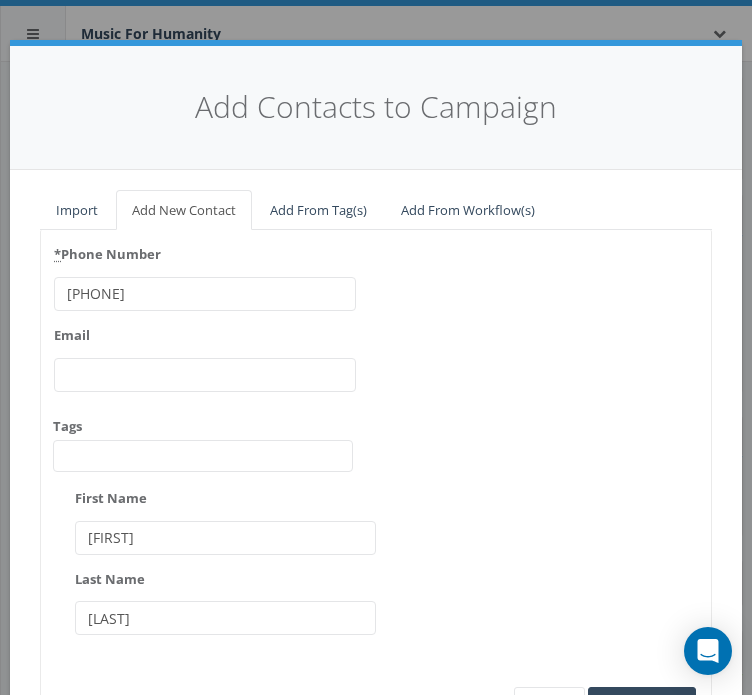 click on "[PHONE]" at bounding box center (205, 294) 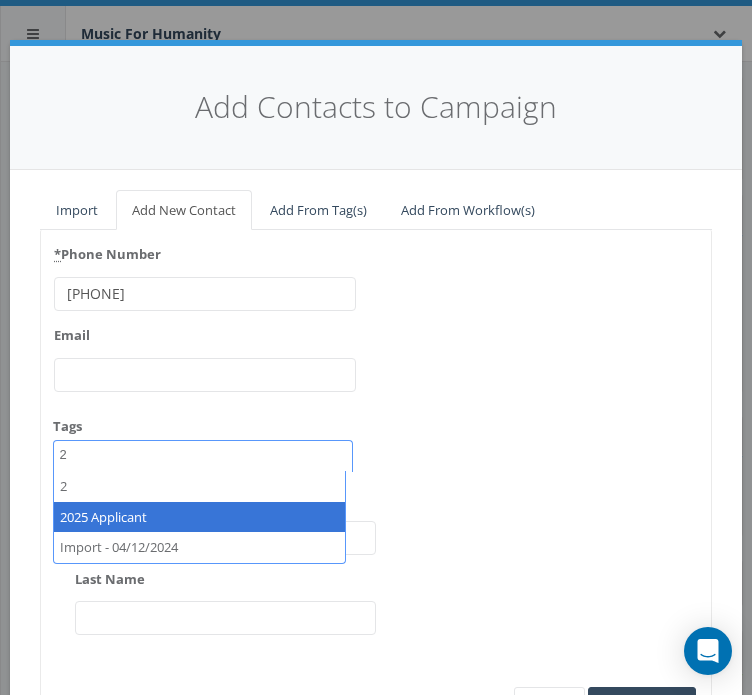 type on "2" 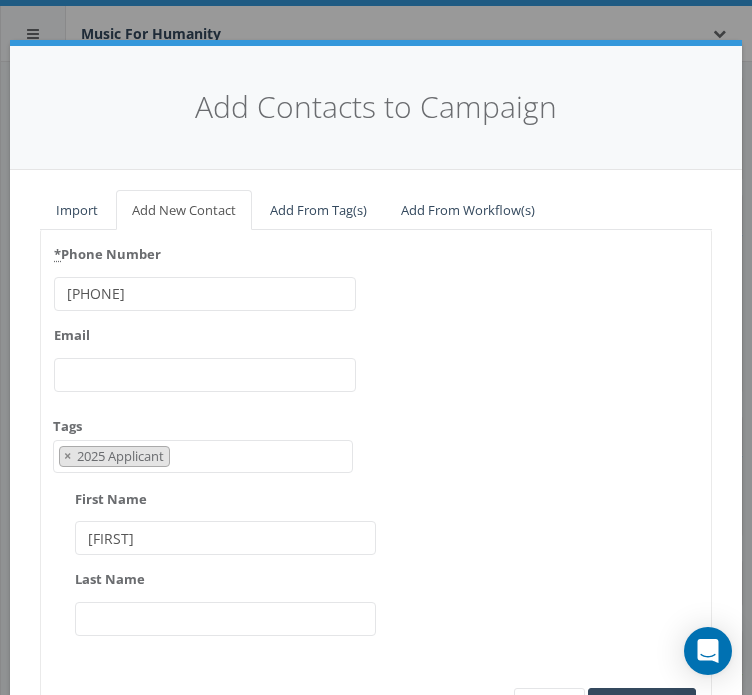 type on "[FIRST]" 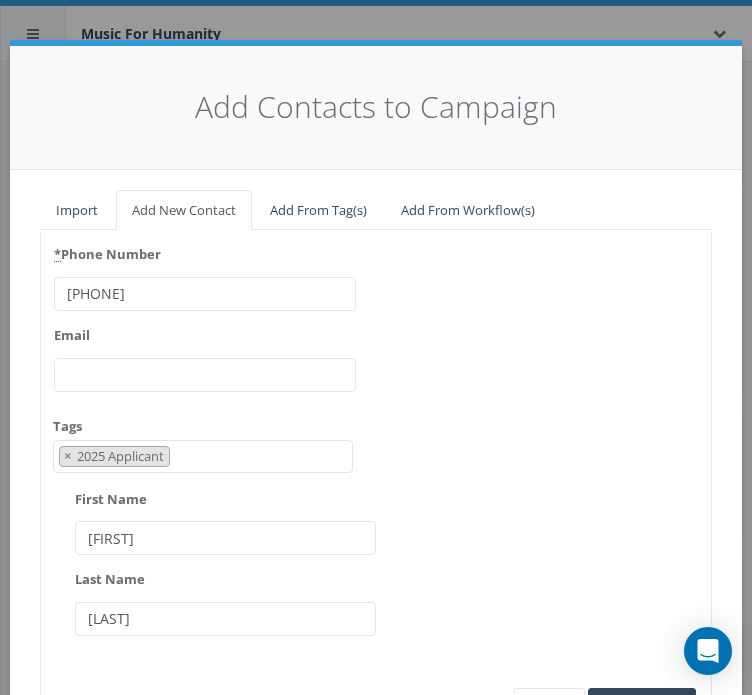 type on "[LAST]" 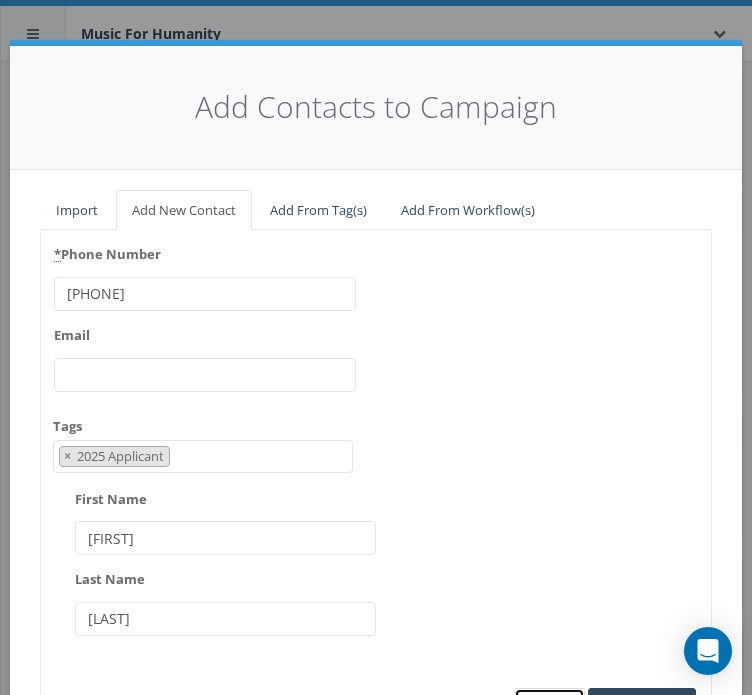 scroll, scrollTop: 24, scrollLeft: 0, axis: vertical 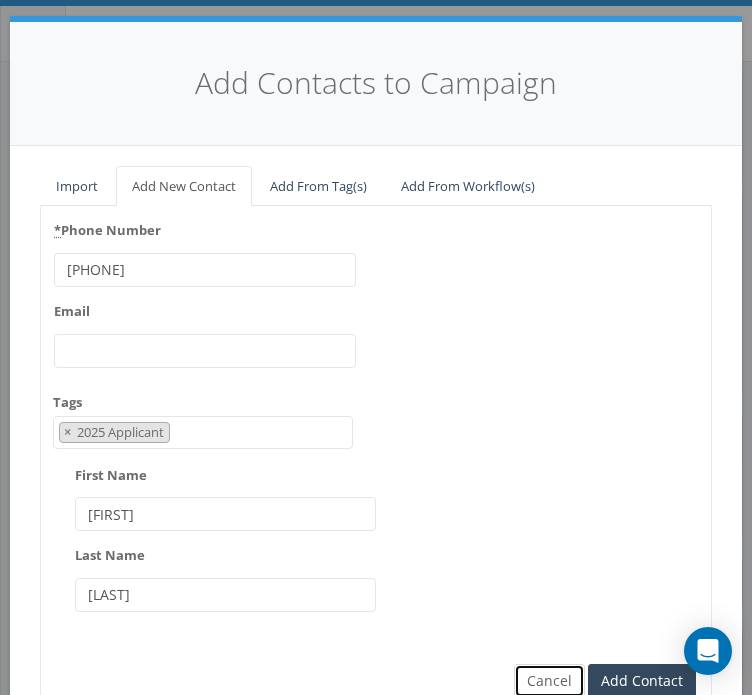 type 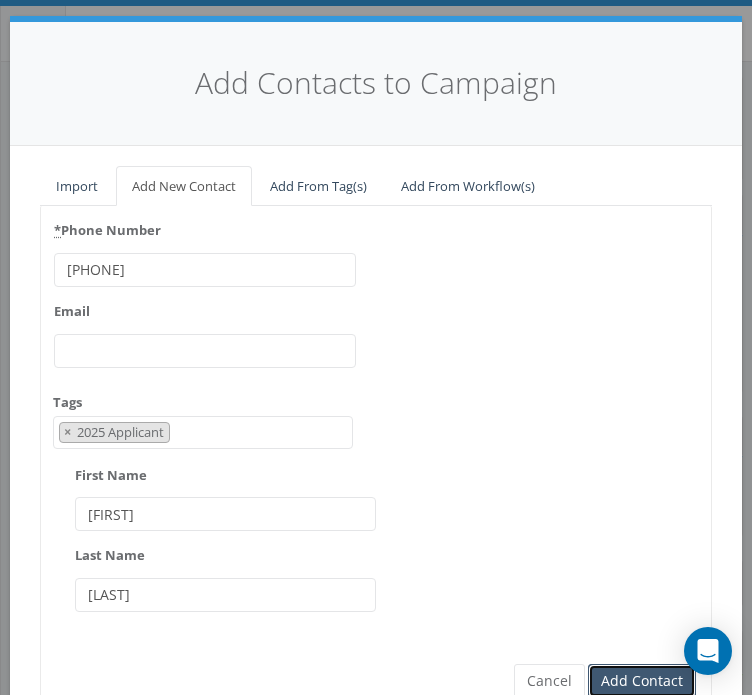 click on "Add Contact" at bounding box center (642, 681) 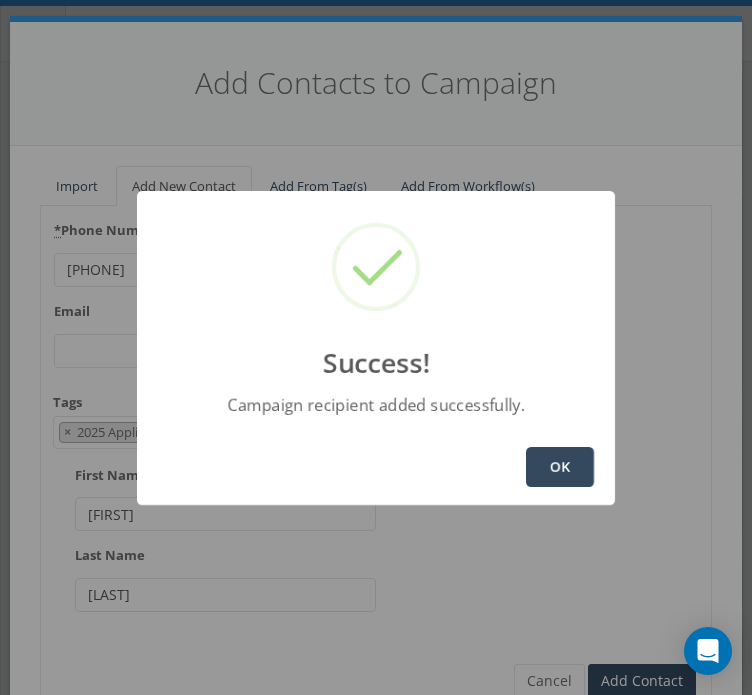 click on "OK" at bounding box center (560, 467) 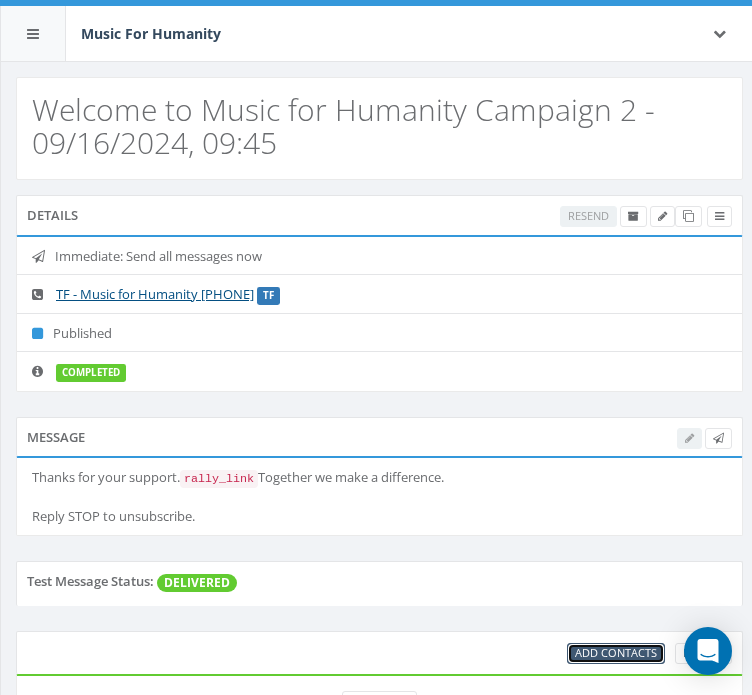 click on "Add Contacts" at bounding box center (616, 652) 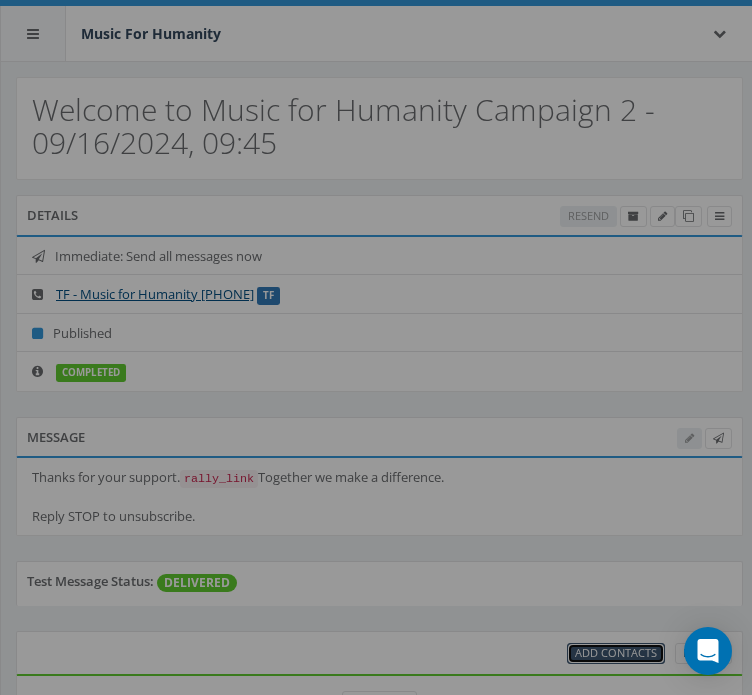 scroll, scrollTop: 0, scrollLeft: 0, axis: both 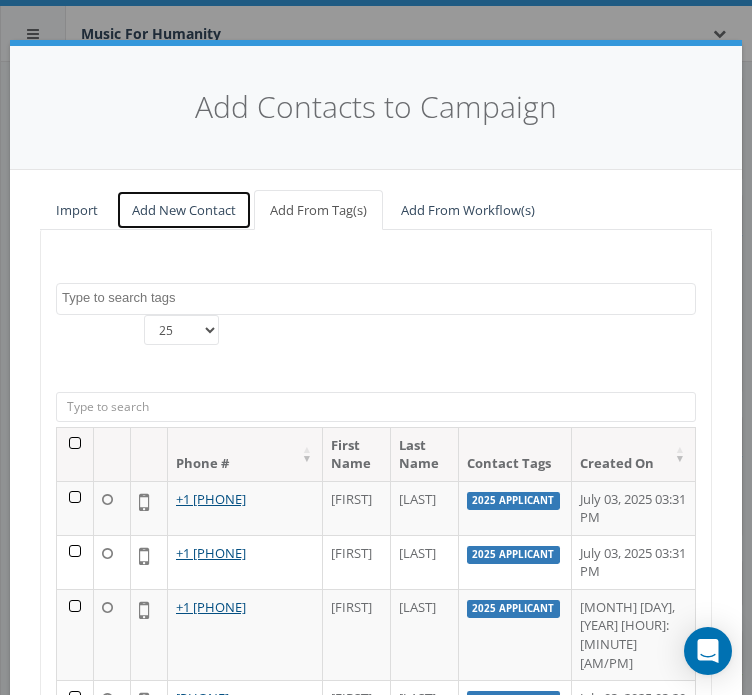 click on "Add New Contact" at bounding box center (184, 210) 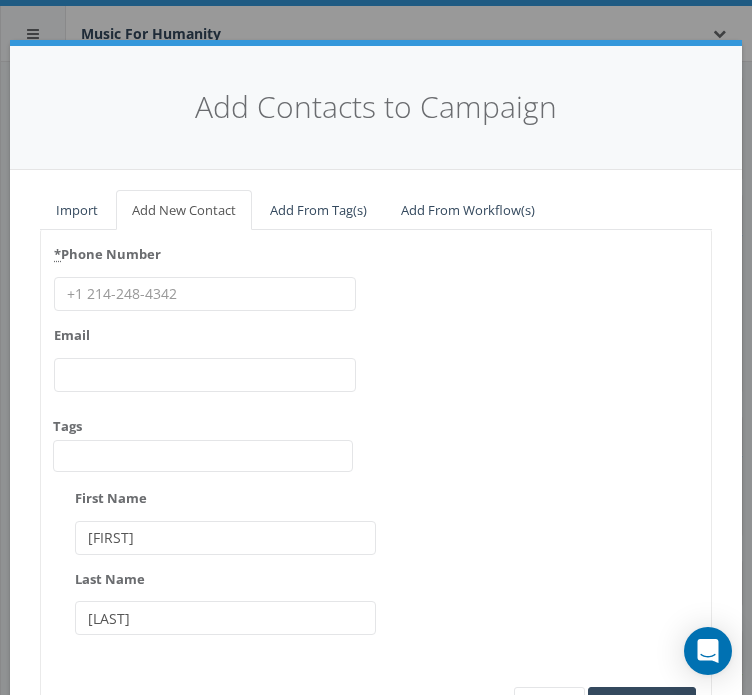 click on "*   Phone Number" at bounding box center [205, 294] 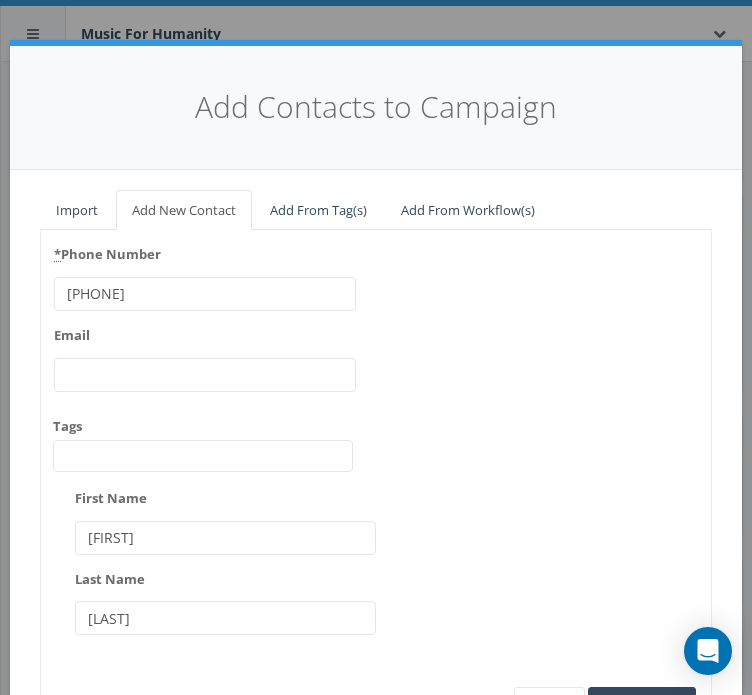 type on "[PHONE]" 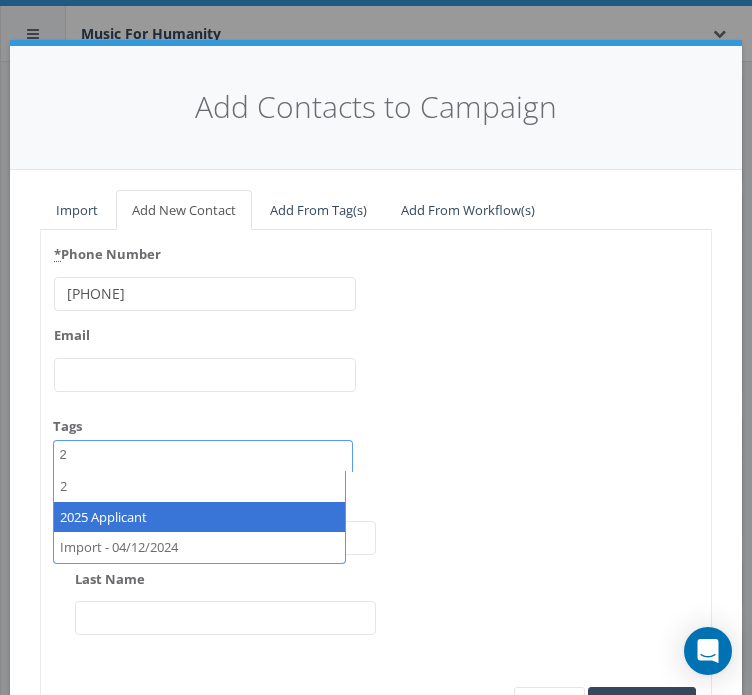 type on "2" 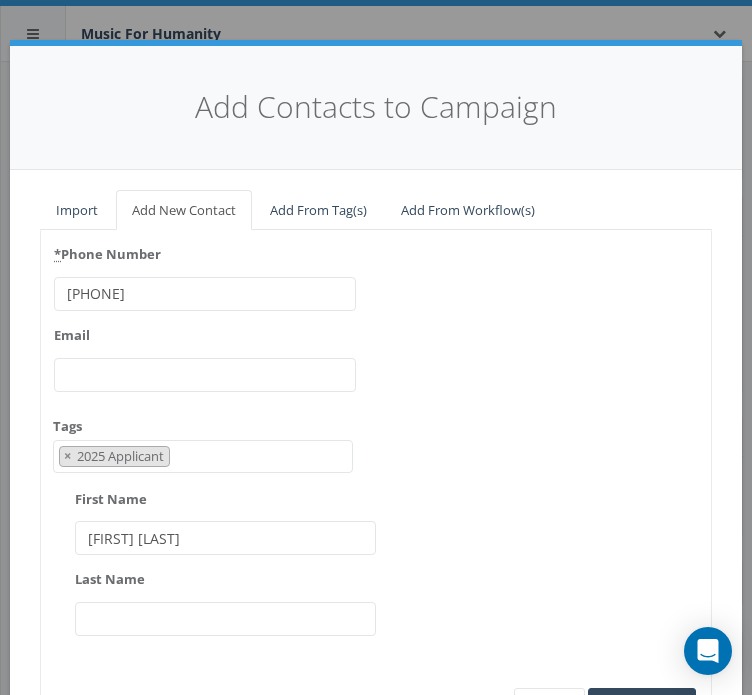 type on "[FIRST] [LAST]" 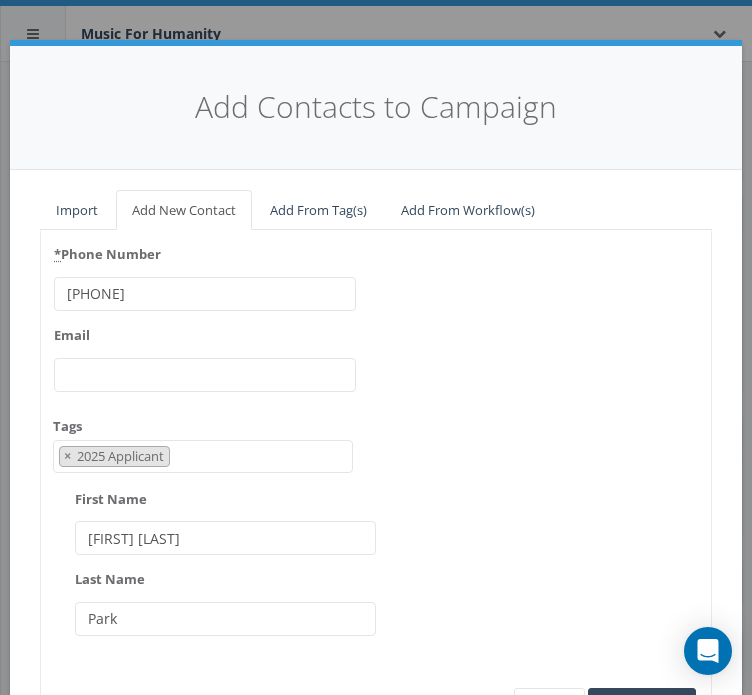 type on "Park" 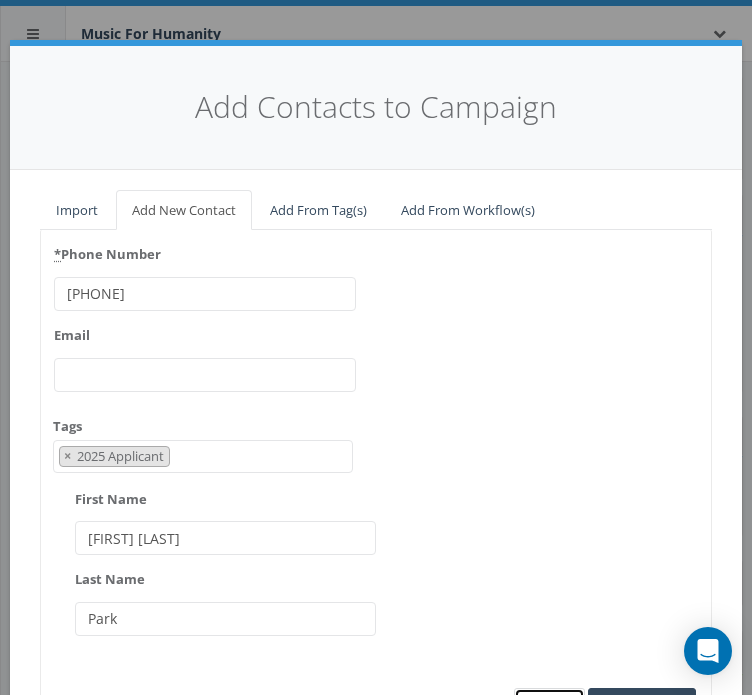 type 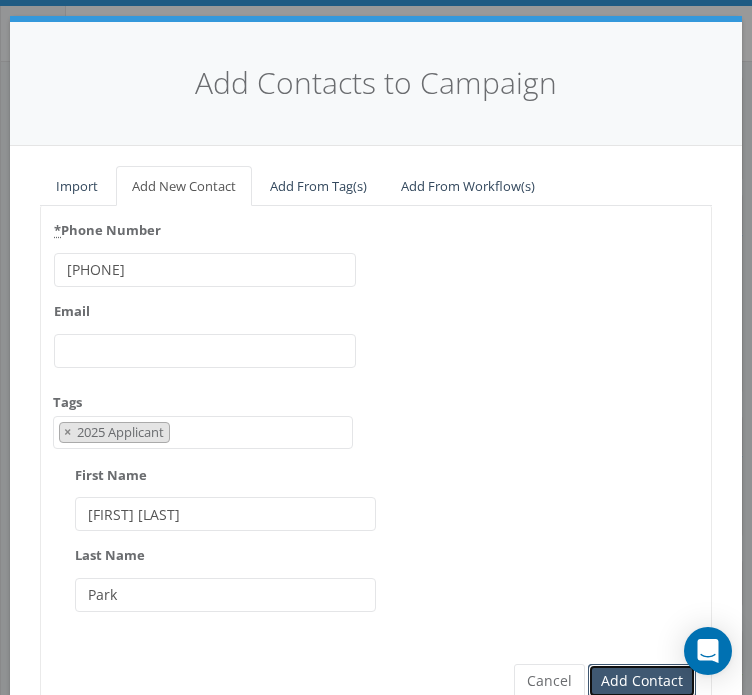 click on "Add Contact" at bounding box center [642, 681] 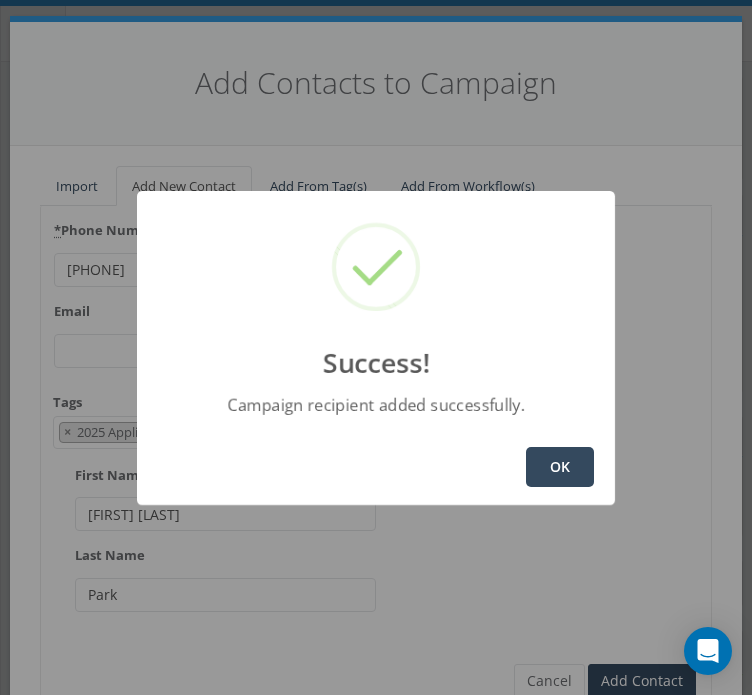 click on "OK" at bounding box center [560, 467] 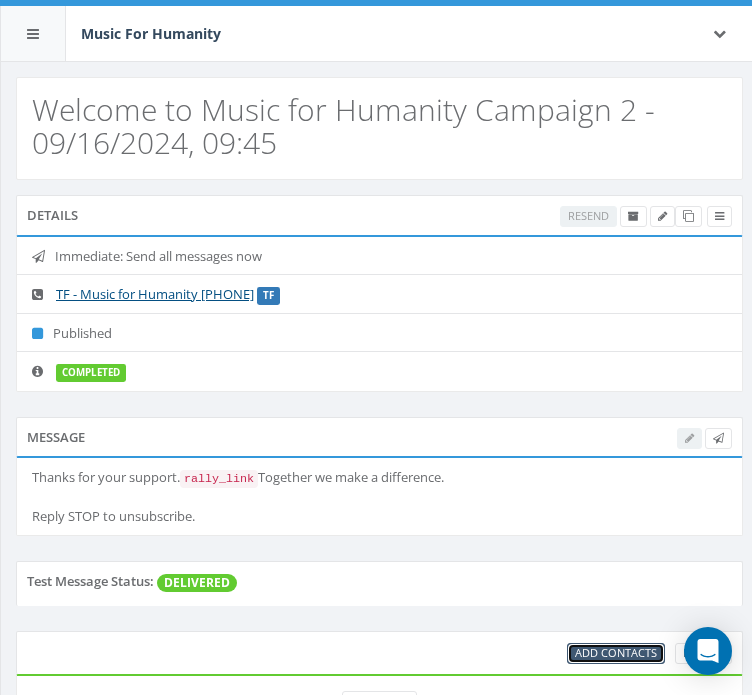 click on "Add Contacts" at bounding box center (616, 652) 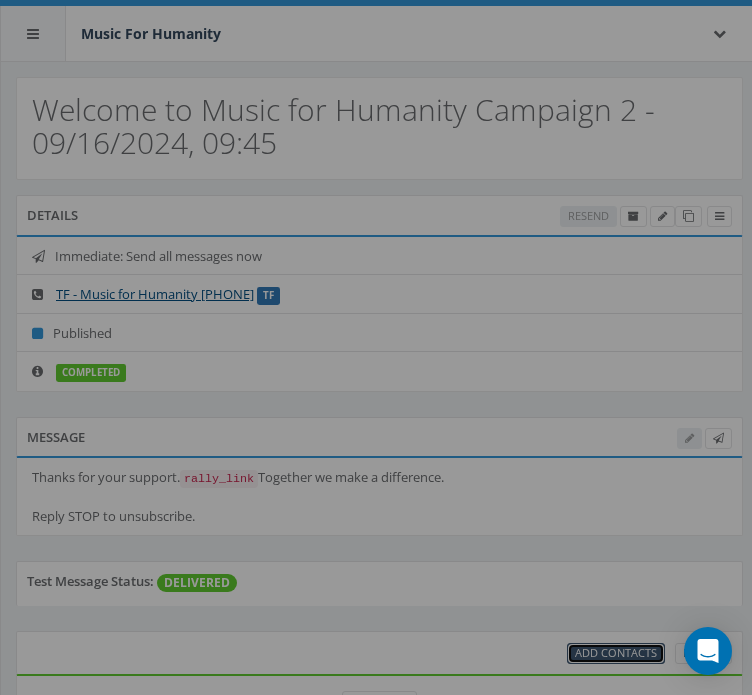 scroll, scrollTop: 0, scrollLeft: 0, axis: both 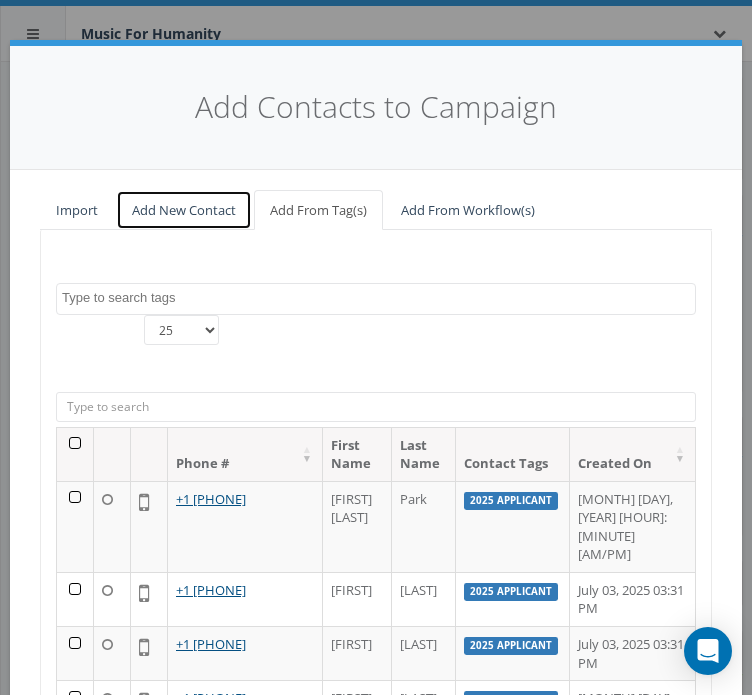 click on "Add New Contact" at bounding box center (184, 210) 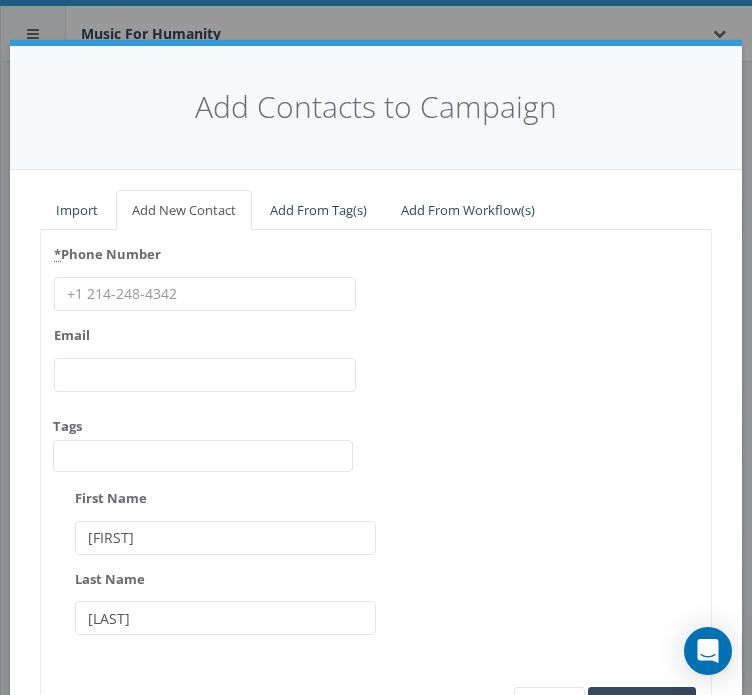 click on "*   Phone Number" at bounding box center (205, 294) 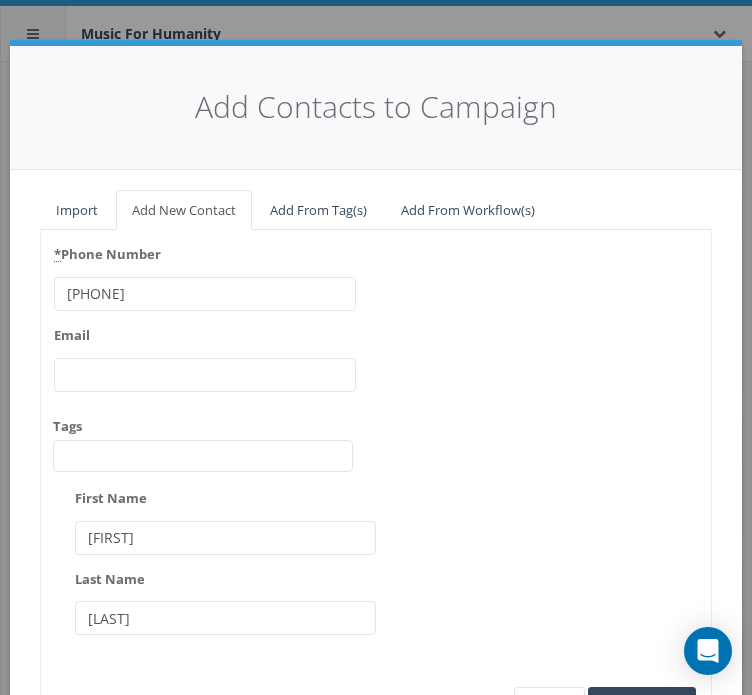 click on "[PHONE]" at bounding box center (205, 294) 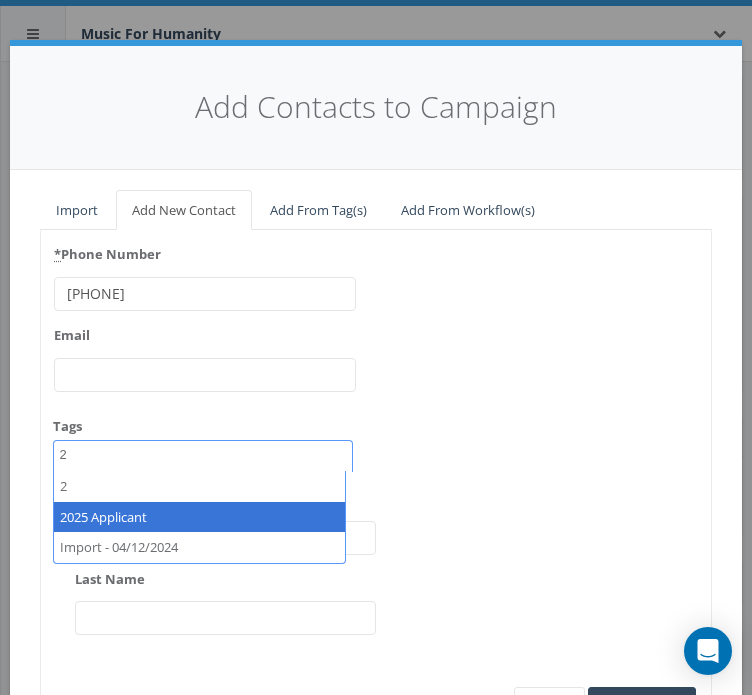 type on "2" 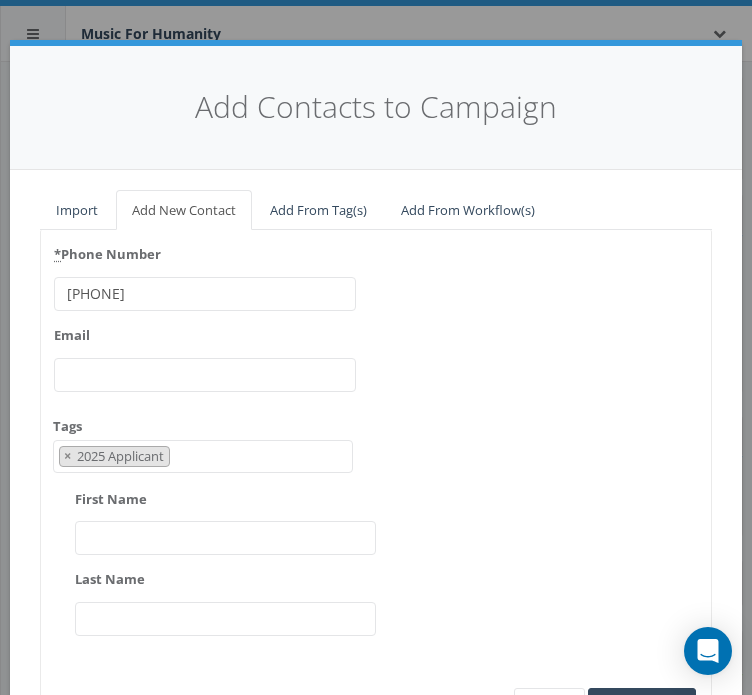 click on "First Name" at bounding box center (226, 538) 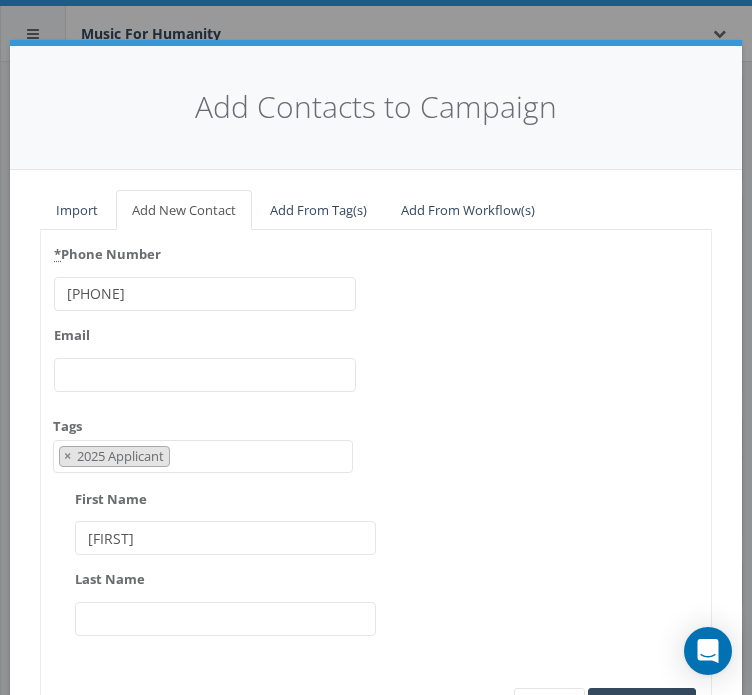 type on "[FIRST]" 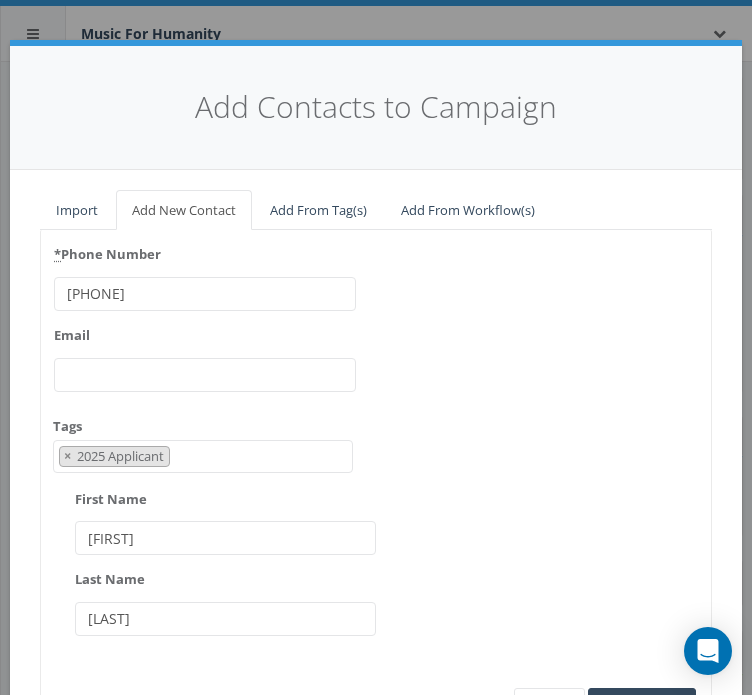 type on "[LAST]" 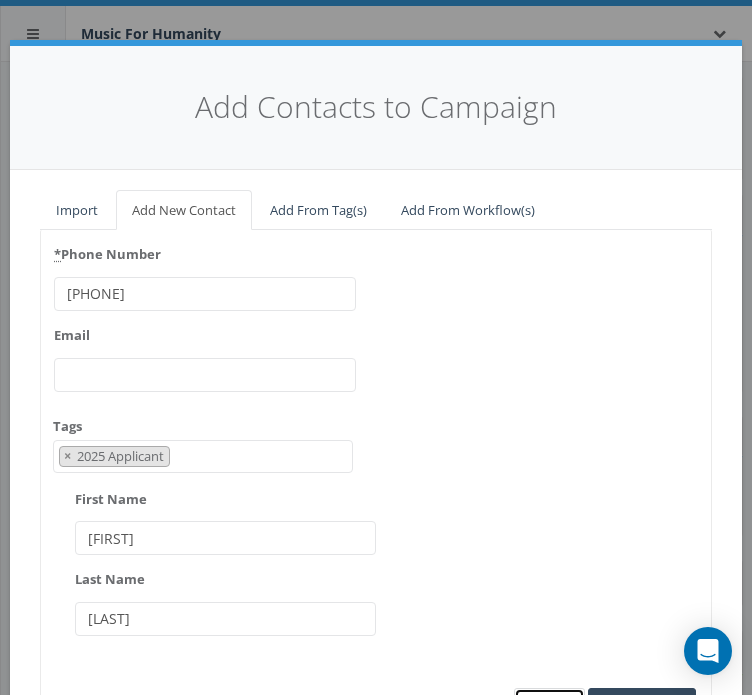scroll, scrollTop: 24, scrollLeft: 0, axis: vertical 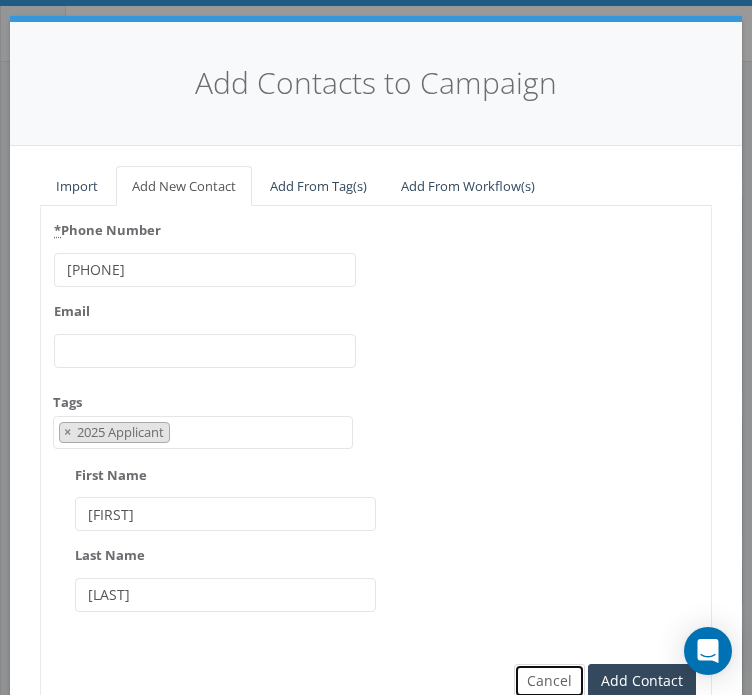 type 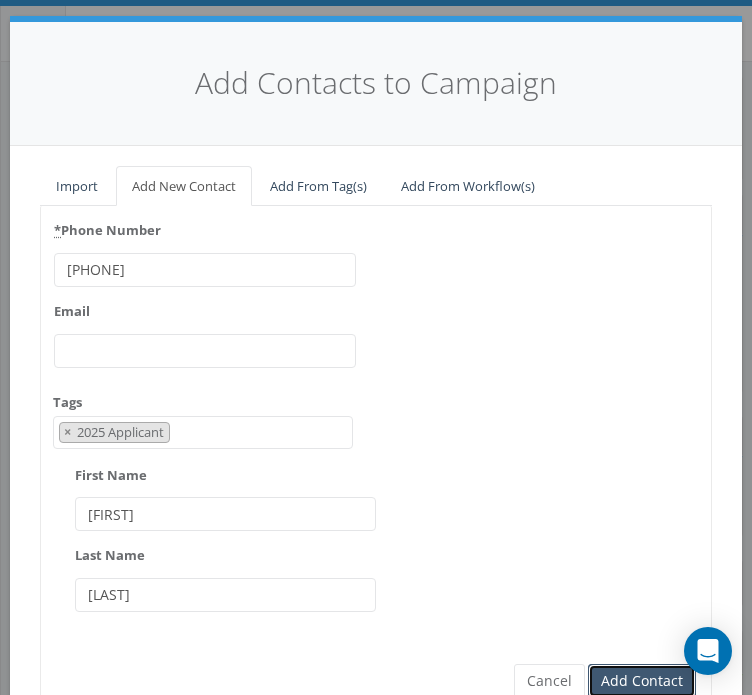 click on "Add Contact" at bounding box center [642, 681] 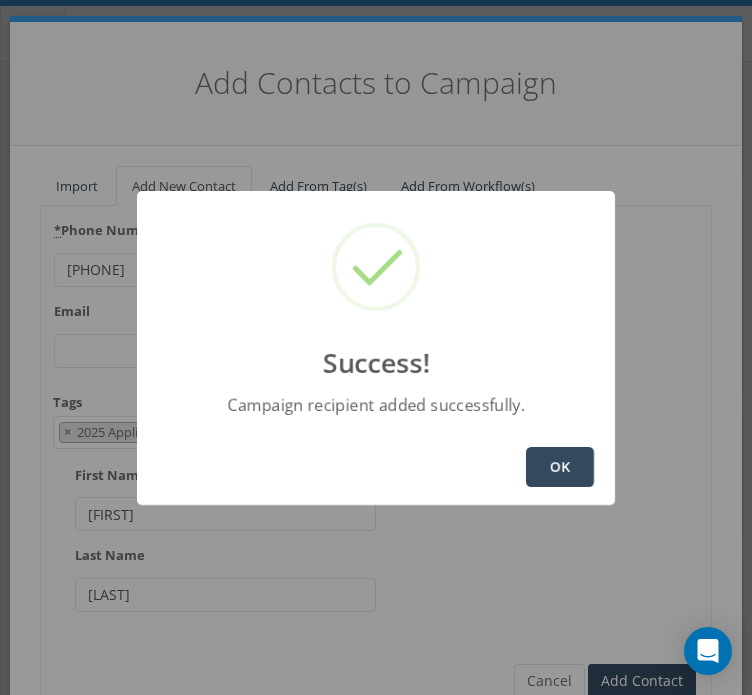 click on "OK" at bounding box center [560, 467] 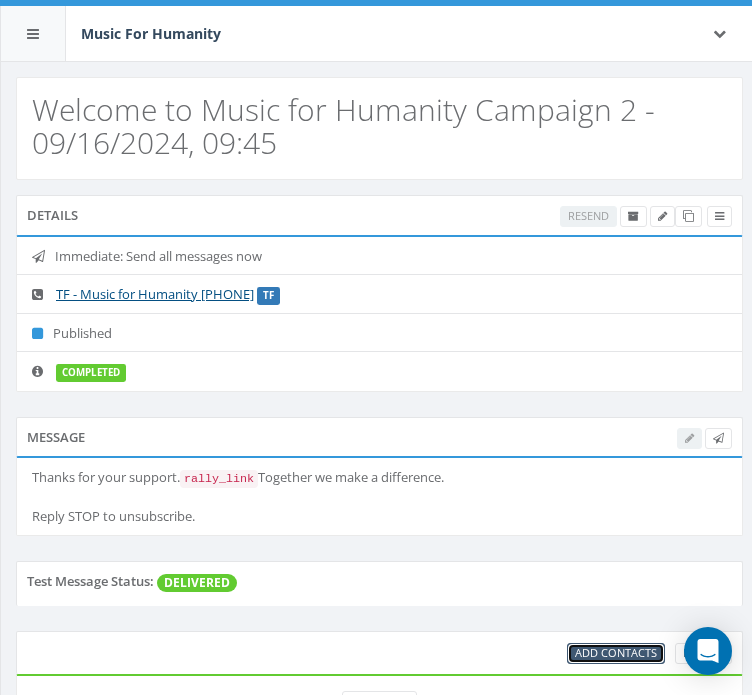 click on "Add Contacts" at bounding box center [616, 652] 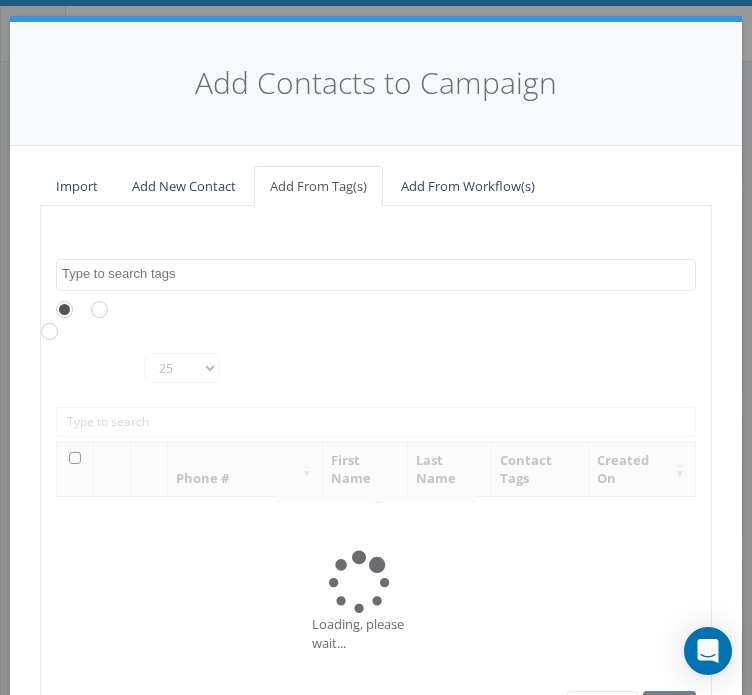 scroll, scrollTop: 0, scrollLeft: 0, axis: both 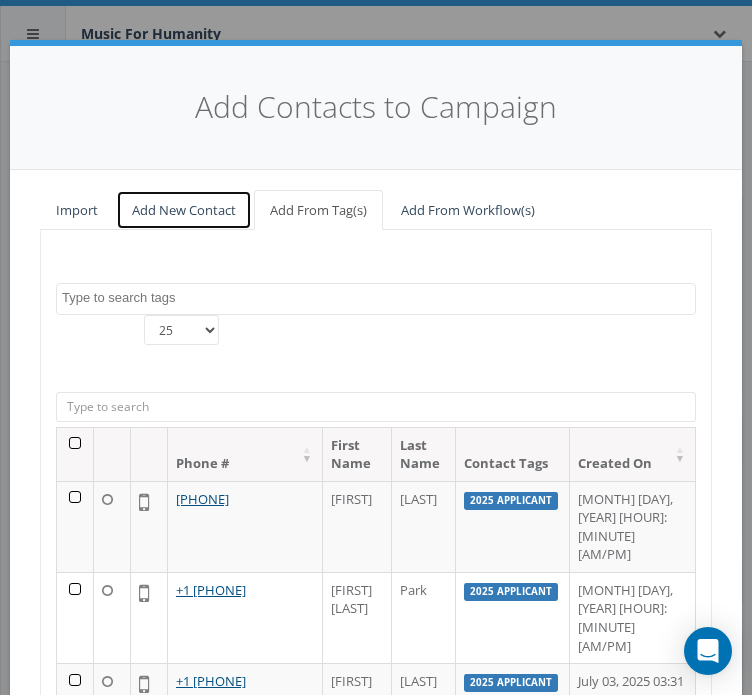 click on "Add New Contact" at bounding box center (184, 210) 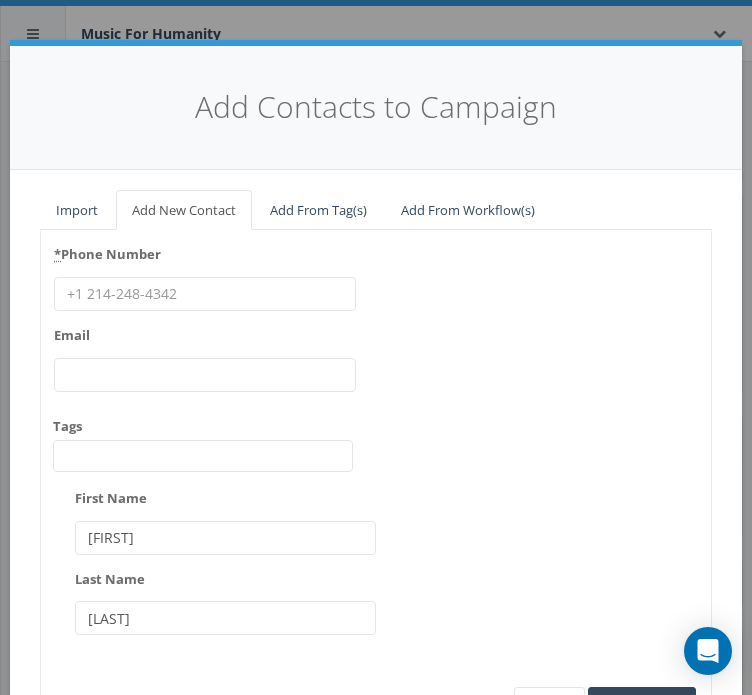 click on "*   Phone Number" at bounding box center [205, 294] 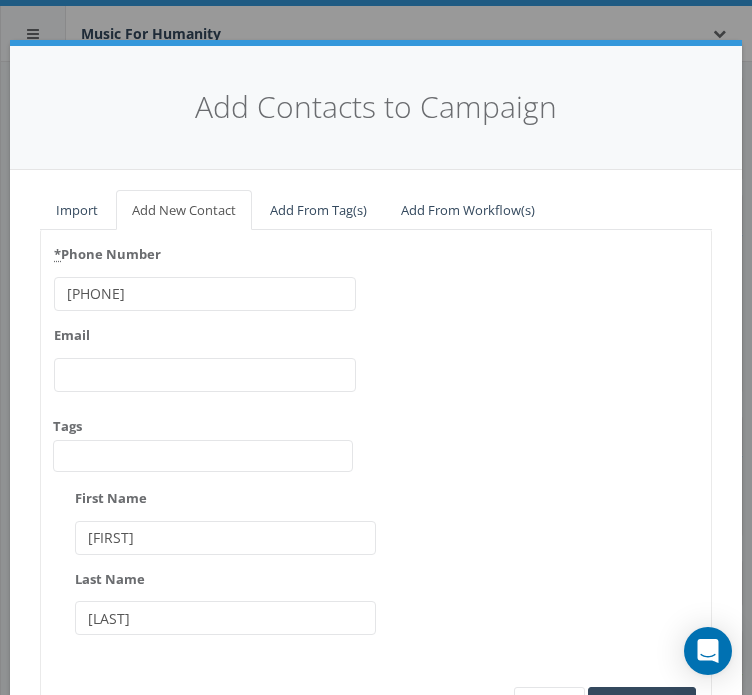type on "[PHONE]" 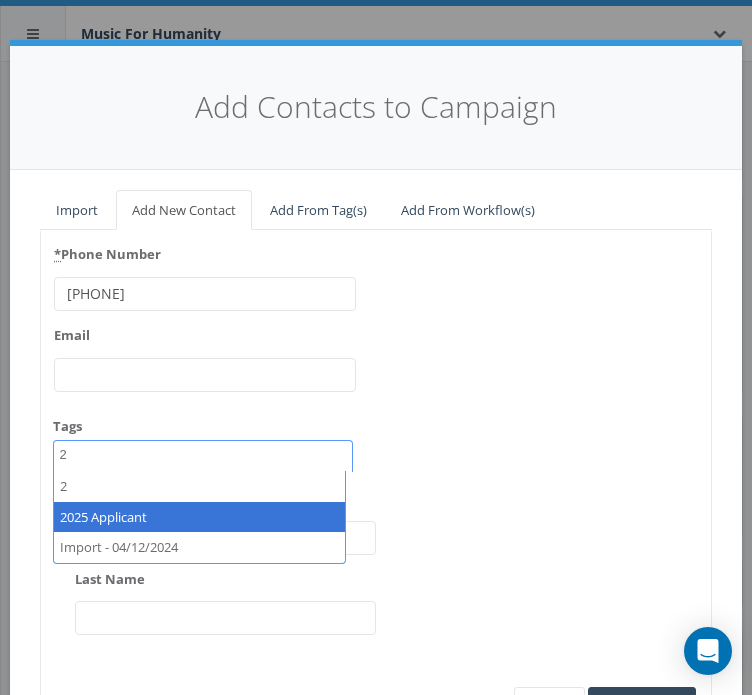 type on "2" 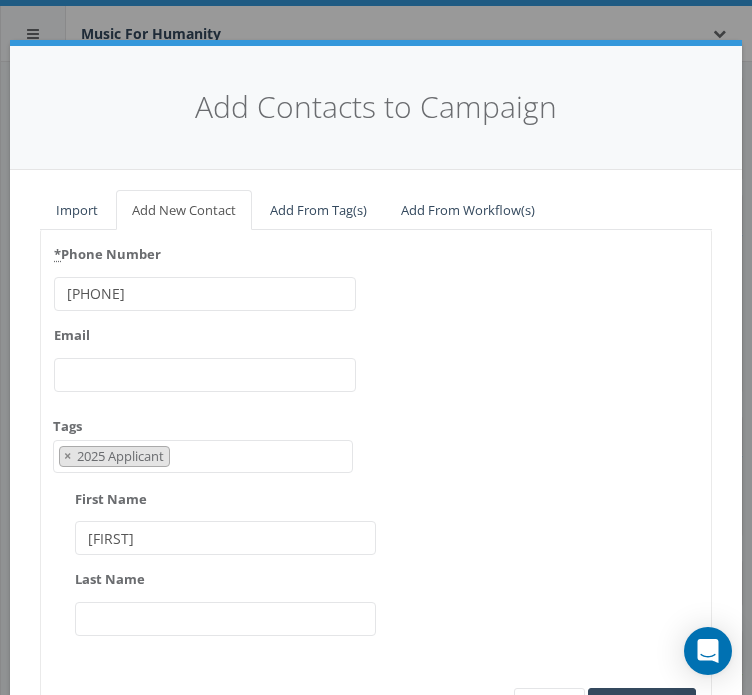 type on "[FIRST]" 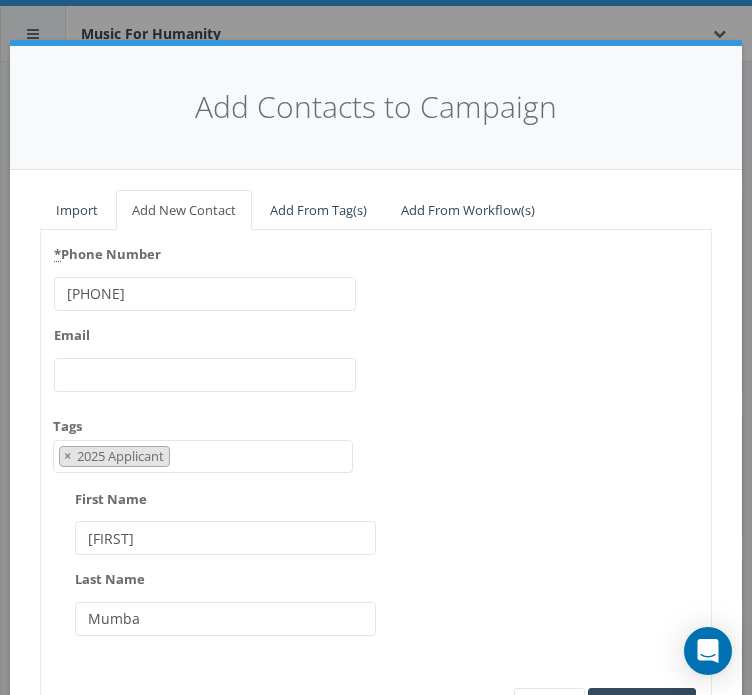 type on "Mumba" 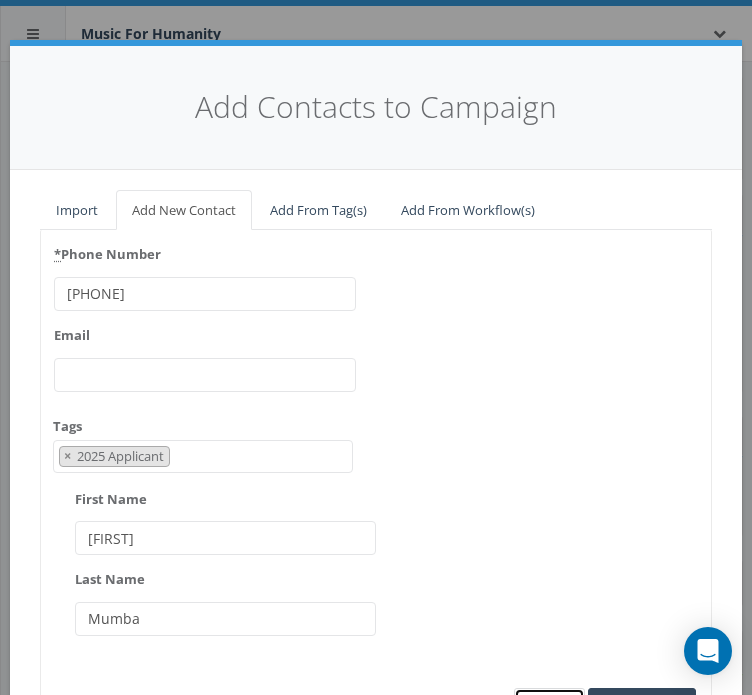 type 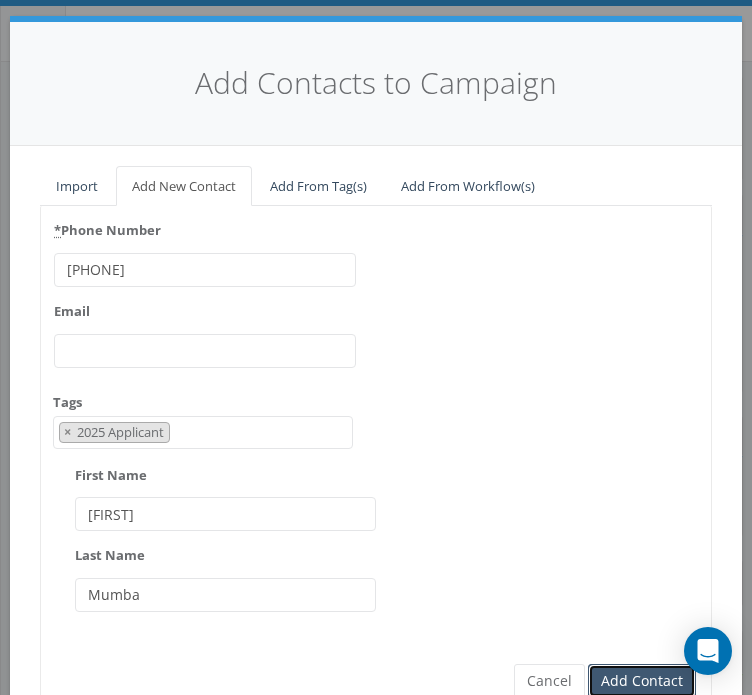 click on "Add Contact" at bounding box center [642, 681] 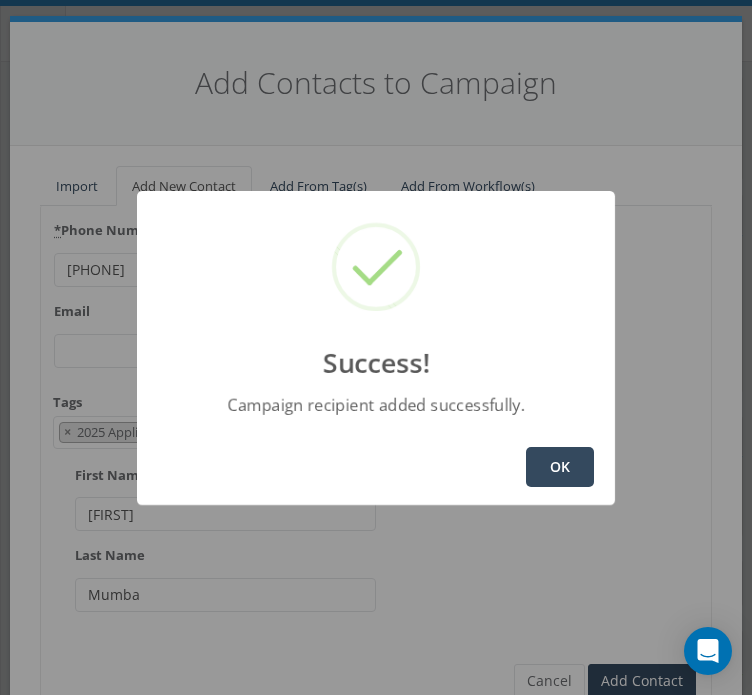 click on "OK" at bounding box center [560, 467] 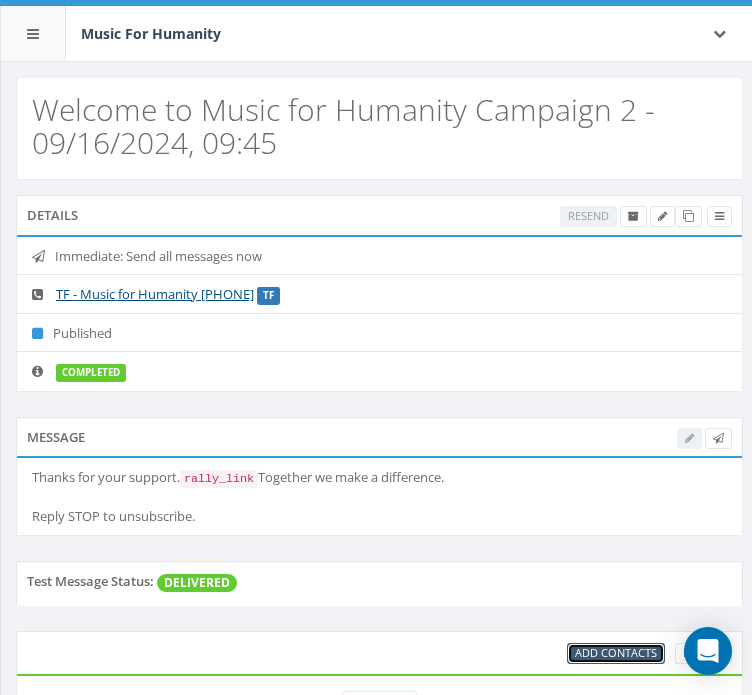 click on "Add Contacts" at bounding box center (616, 652) 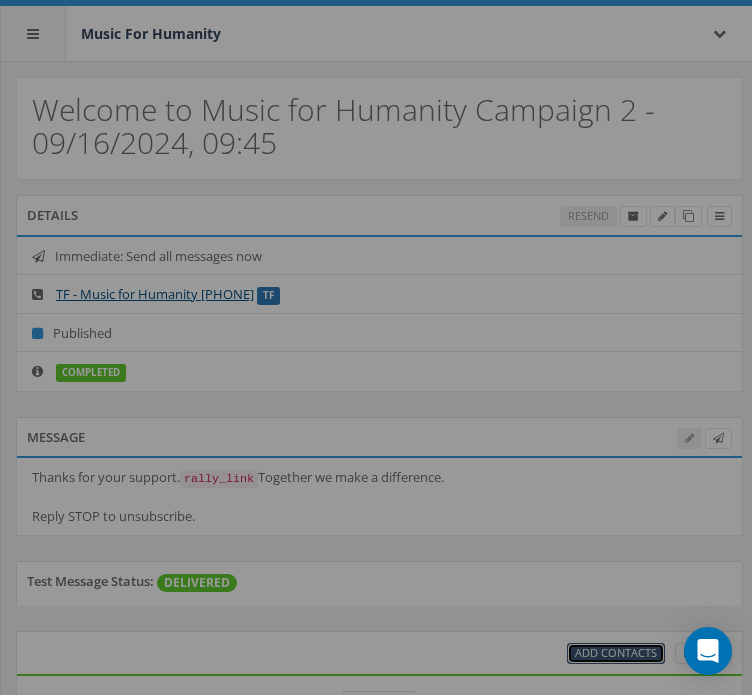 scroll, scrollTop: 0, scrollLeft: 0, axis: both 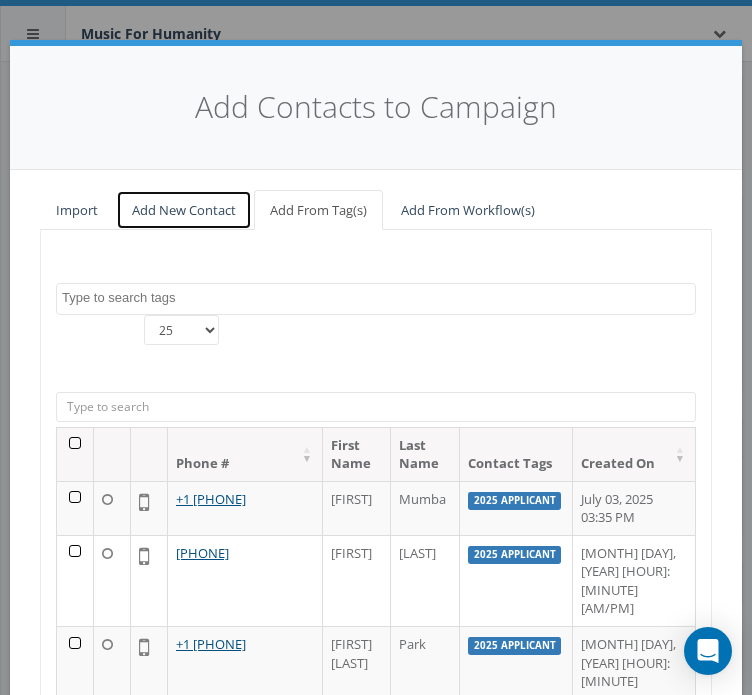 click on "Add New Contact" at bounding box center [184, 210] 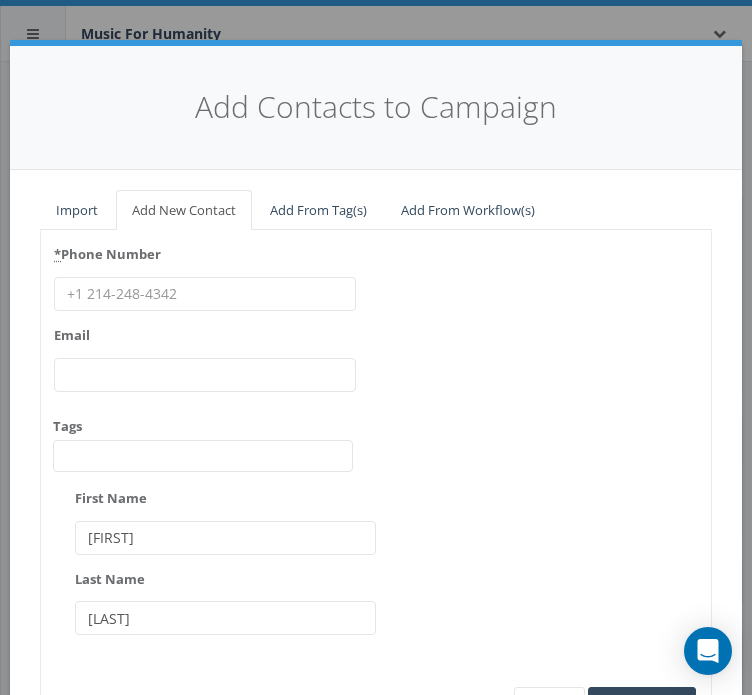 click on "*   Phone Number" at bounding box center (205, 294) 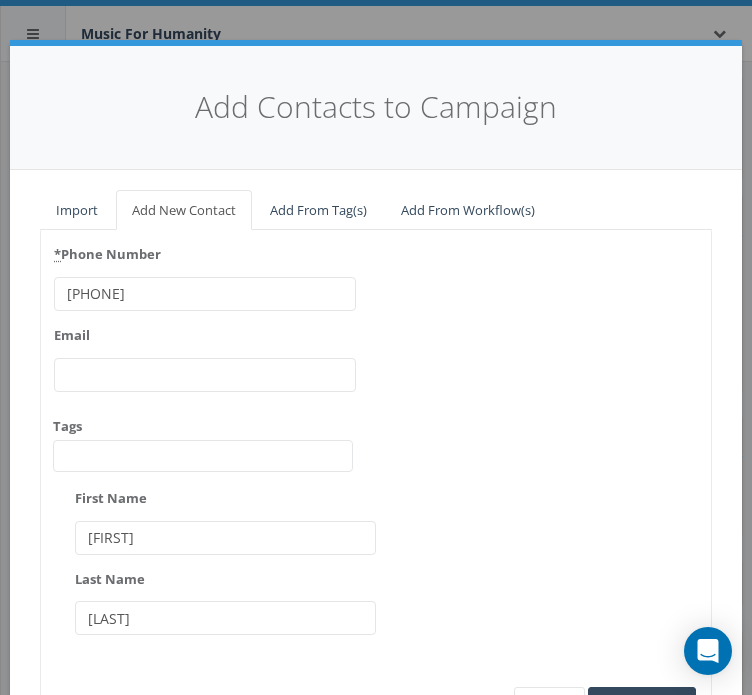 type on "[PHONE]" 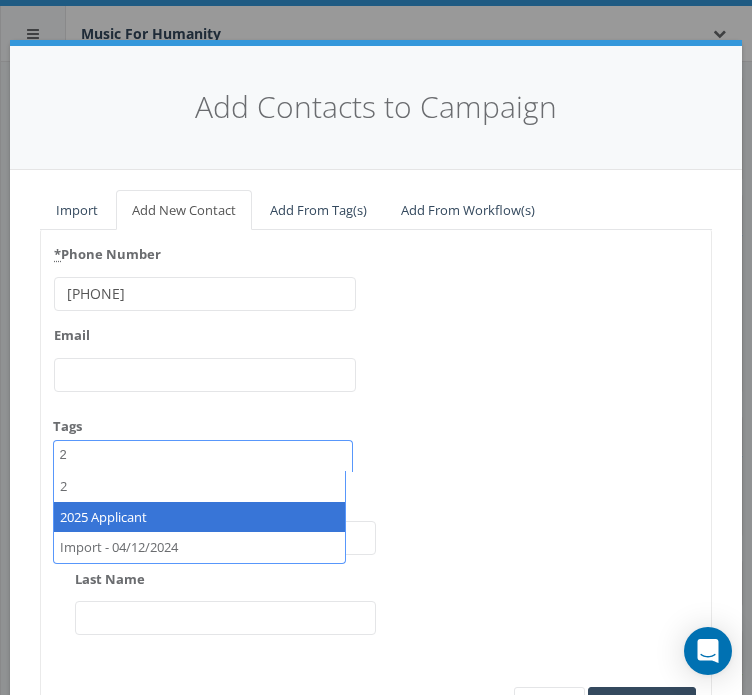 type on "2" 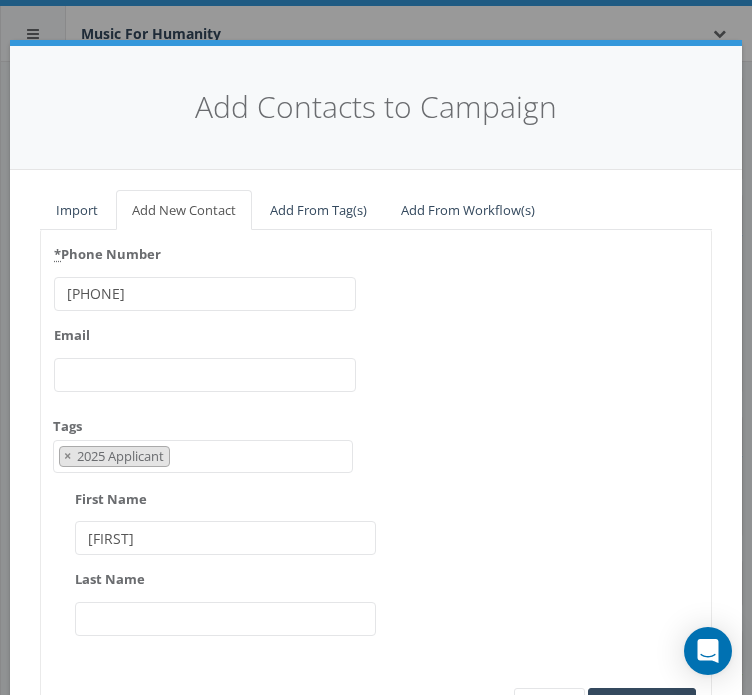 type on "[FIRST]" 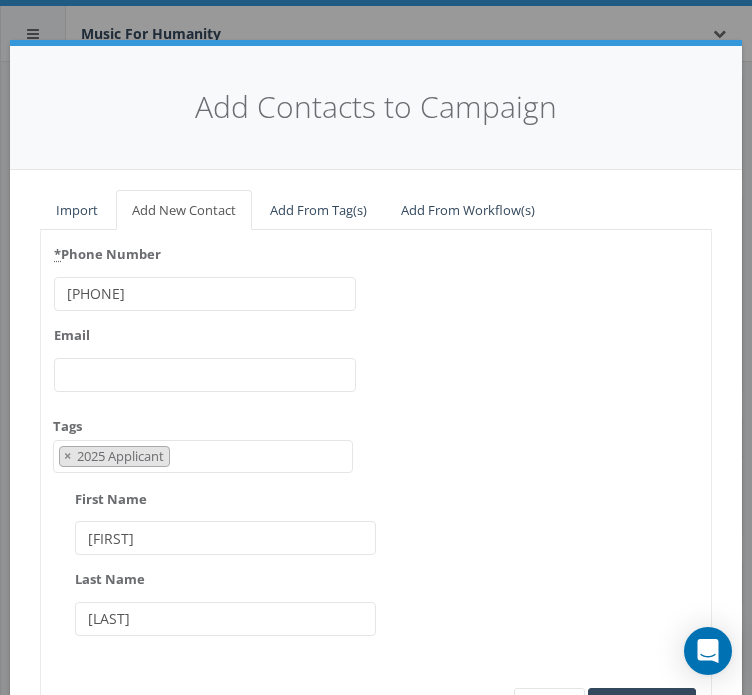 type on "[LAST]" 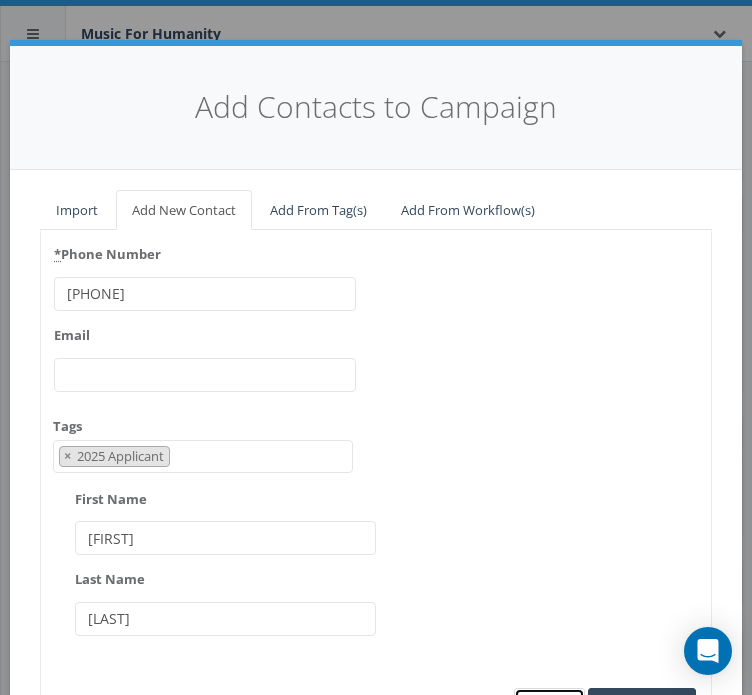 type 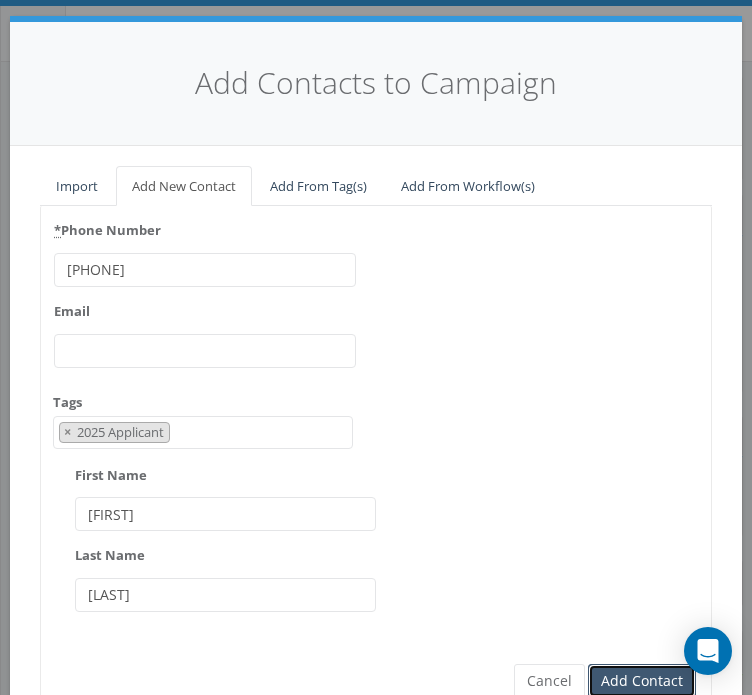 click on "Add Contact" at bounding box center (642, 681) 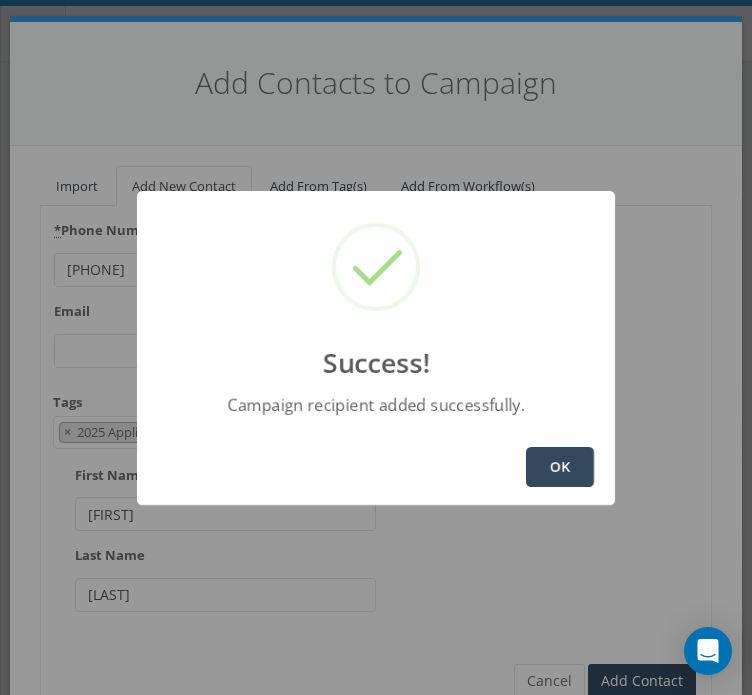 click on "OK" at bounding box center [560, 467] 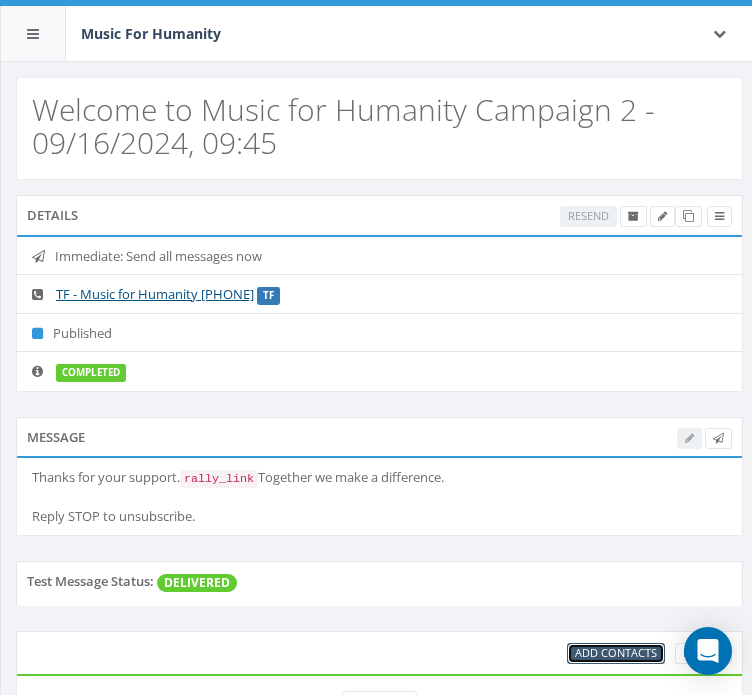 click on "Add Contacts" at bounding box center [616, 652] 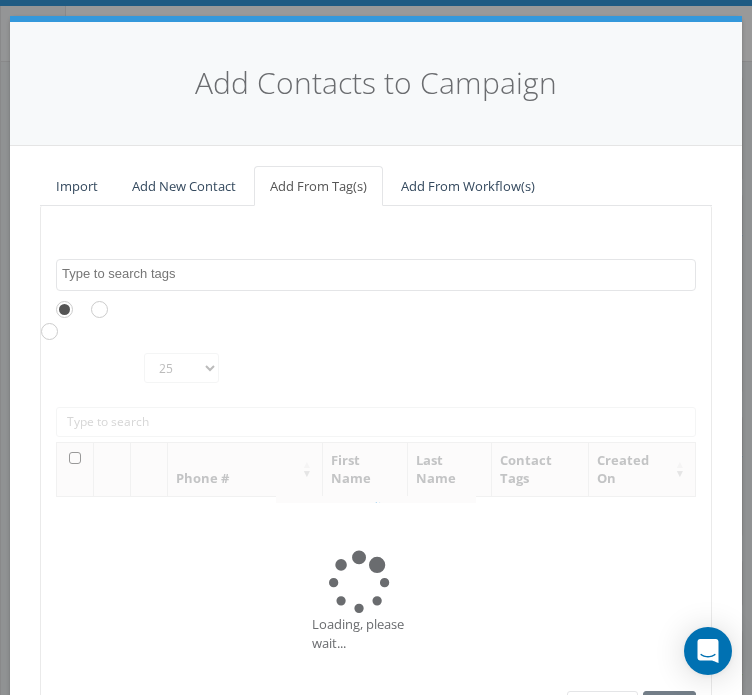 scroll, scrollTop: 0, scrollLeft: 0, axis: both 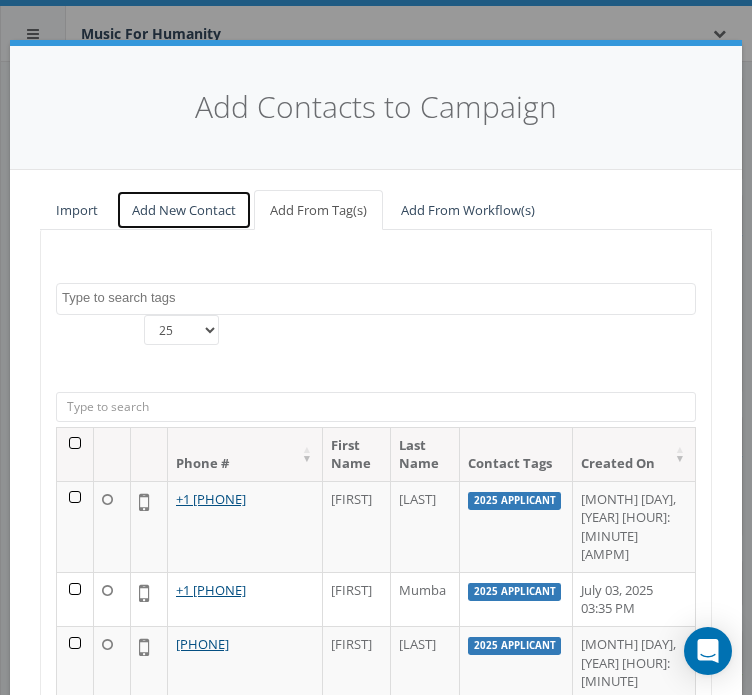 click on "Add New Contact" at bounding box center [184, 210] 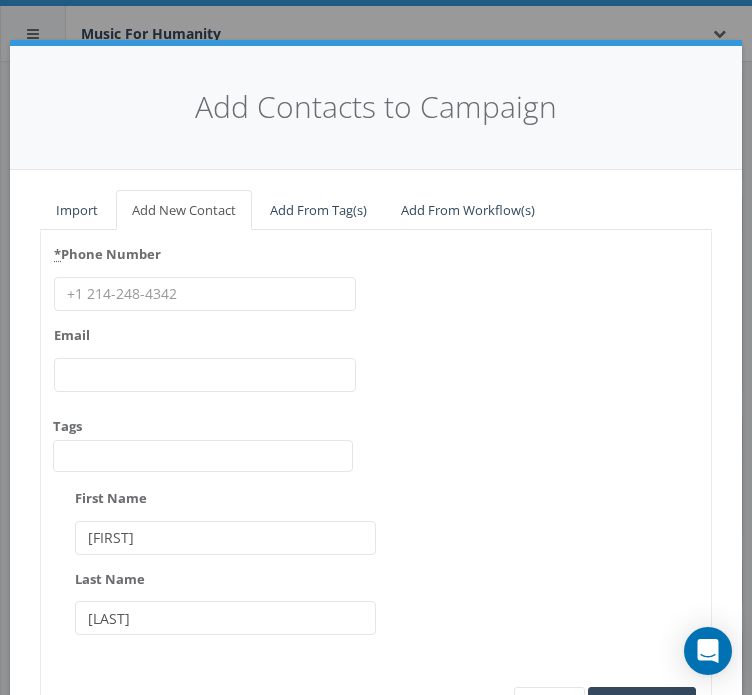 click on "*   Phone Number" at bounding box center (205, 294) 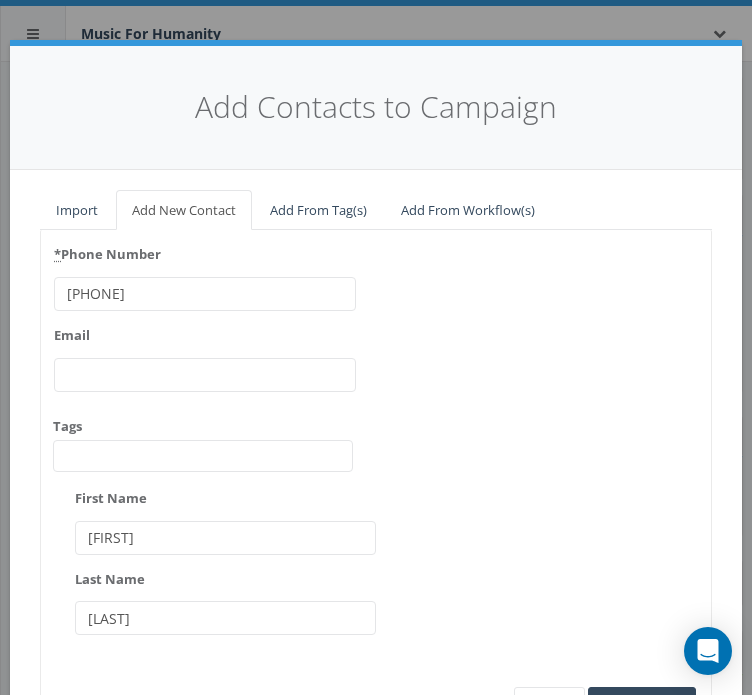 type on "[PHONE]" 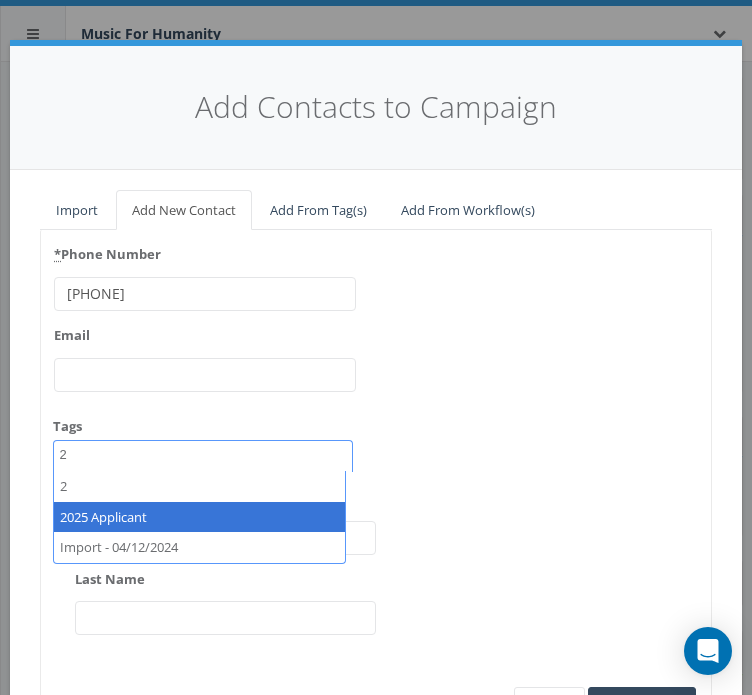 type on "2" 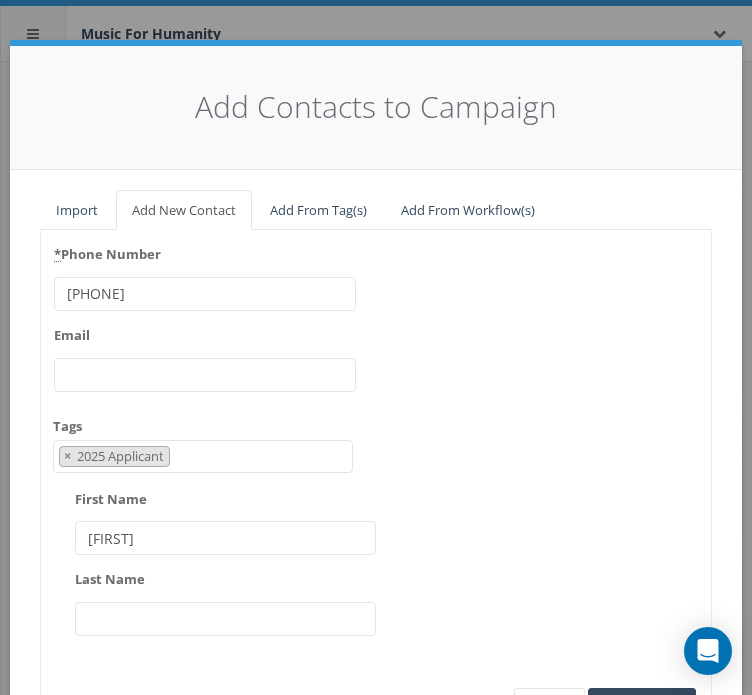 type on "[FIRST]" 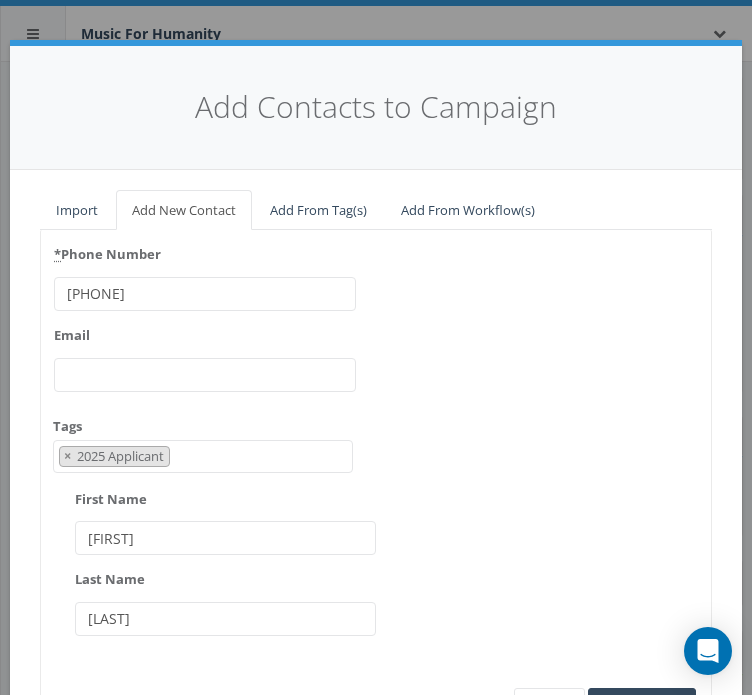 type on "[LAST]" 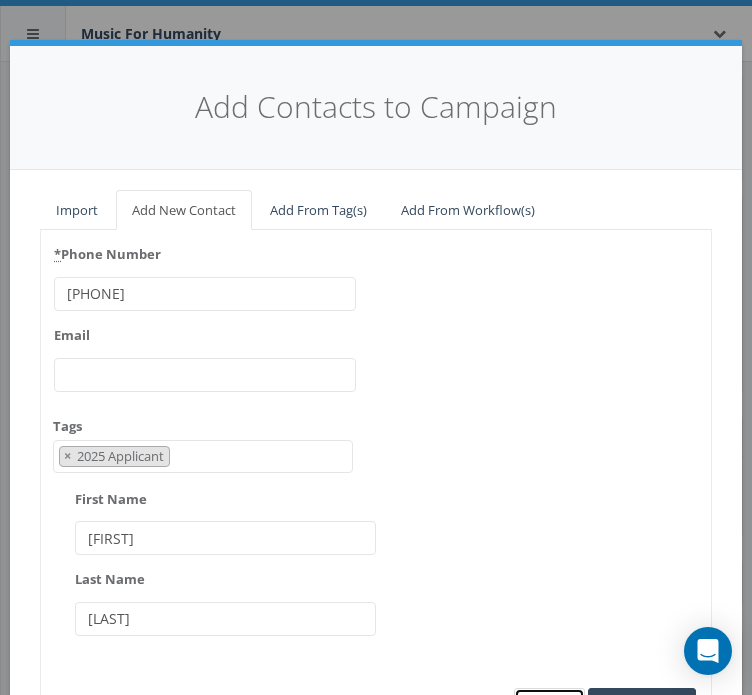 type 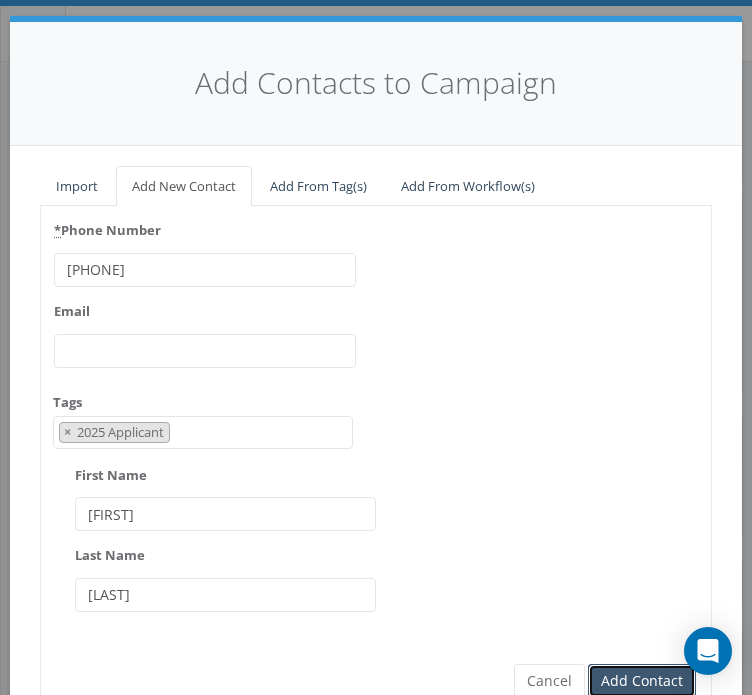 click on "Add Contact" at bounding box center (642, 681) 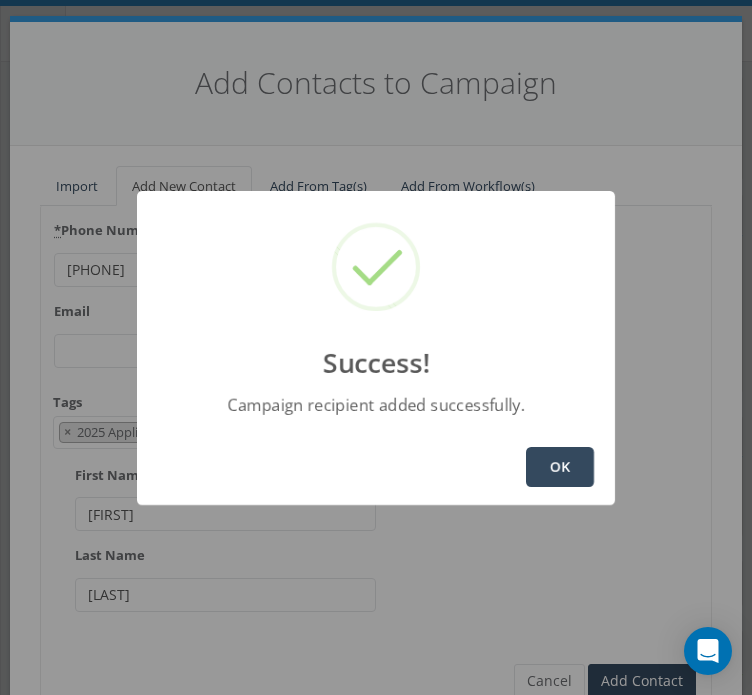 click on "OK" at bounding box center (560, 467) 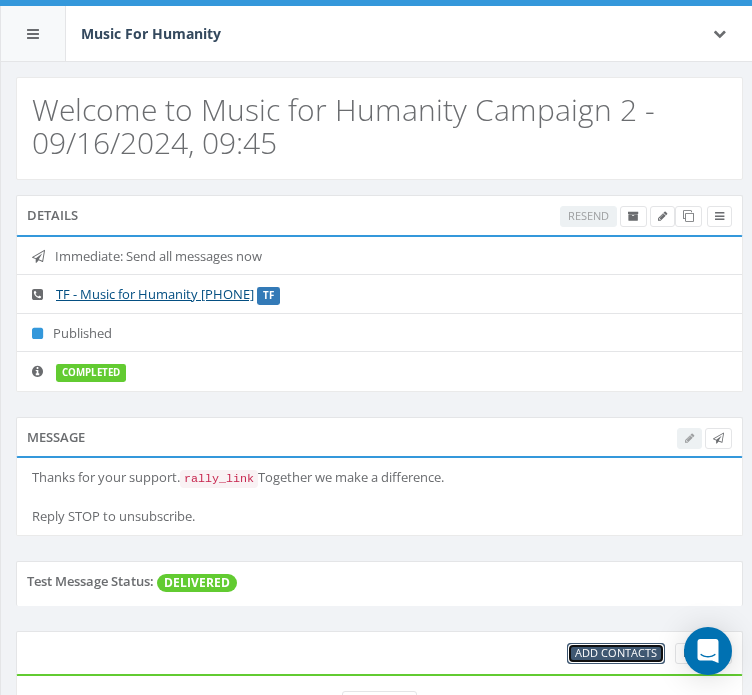 click on "Add Contacts" at bounding box center [616, 652] 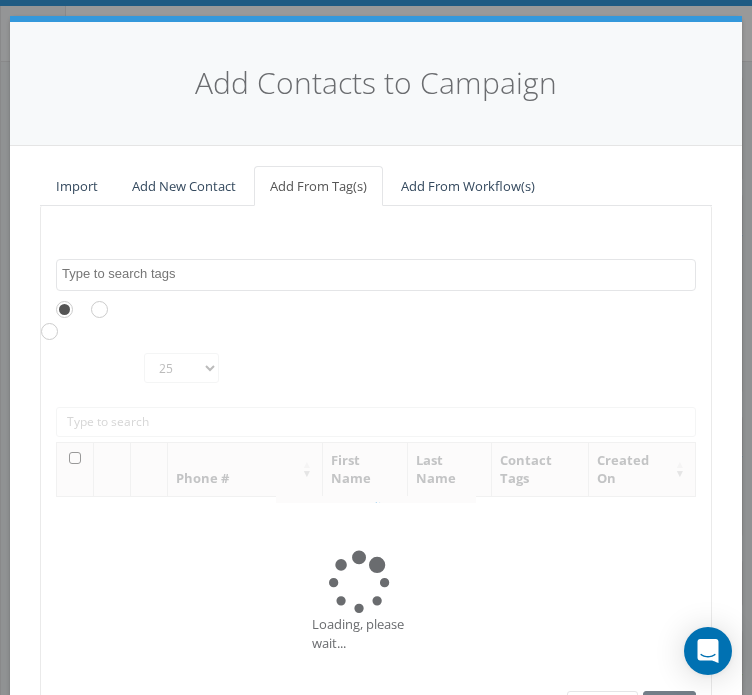 scroll, scrollTop: 0, scrollLeft: 0, axis: both 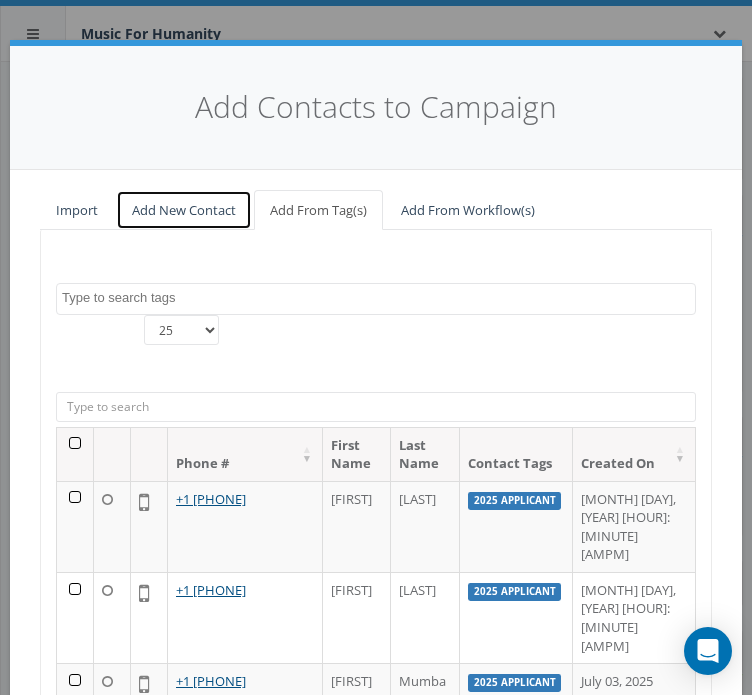 click on "Add New Contact" at bounding box center (184, 210) 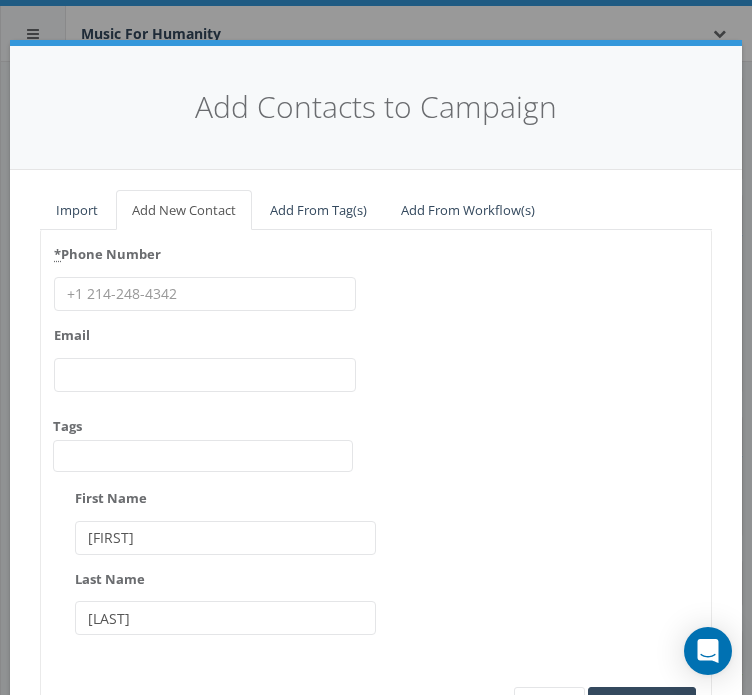 click on "*   Phone Number" at bounding box center [205, 294] 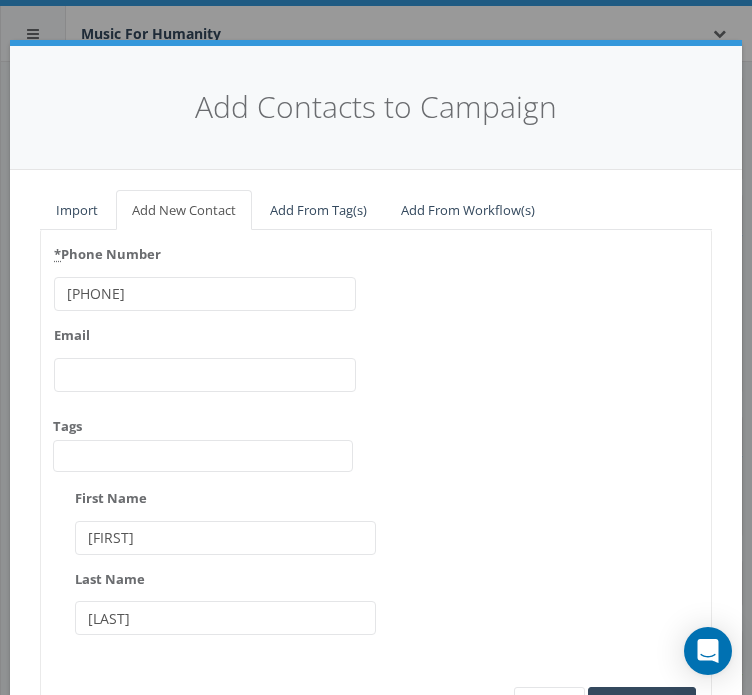 type on "[PHONE]" 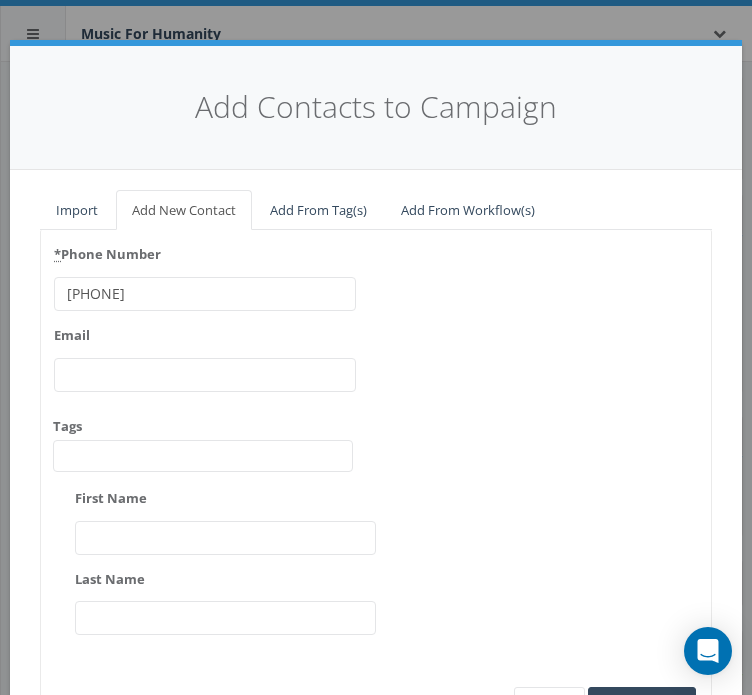 click on "Add Contacts to Campaign" at bounding box center (376, 108) 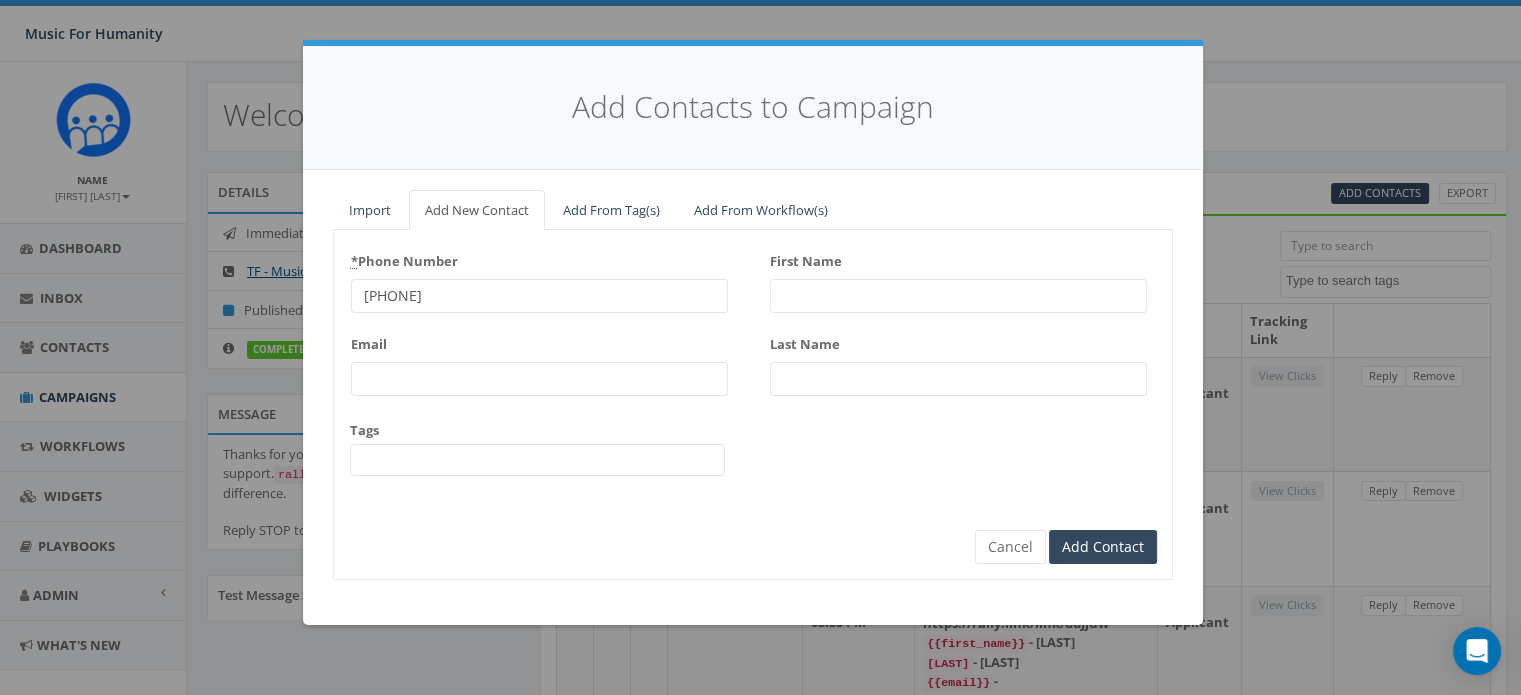 click at bounding box center [537, 460] 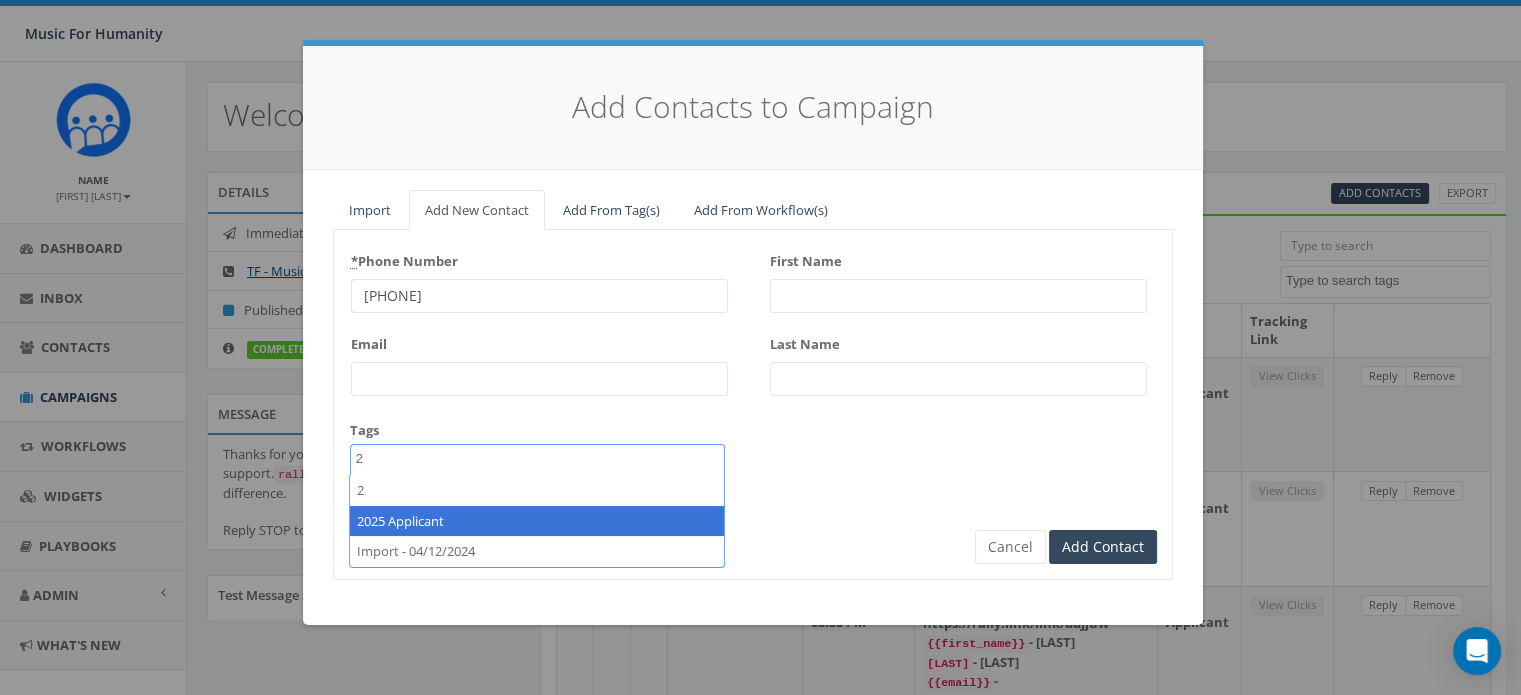 type on "2" 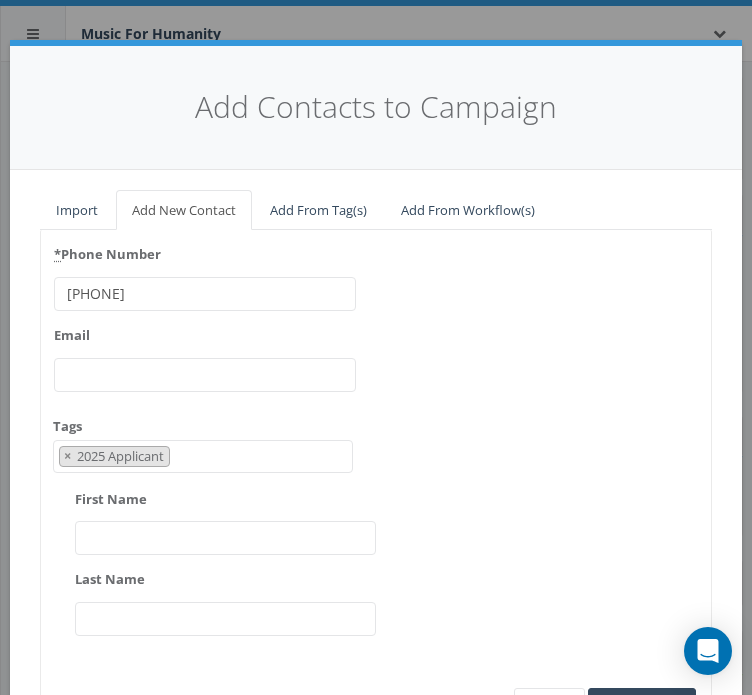 click on "First Name" at bounding box center (226, 538) 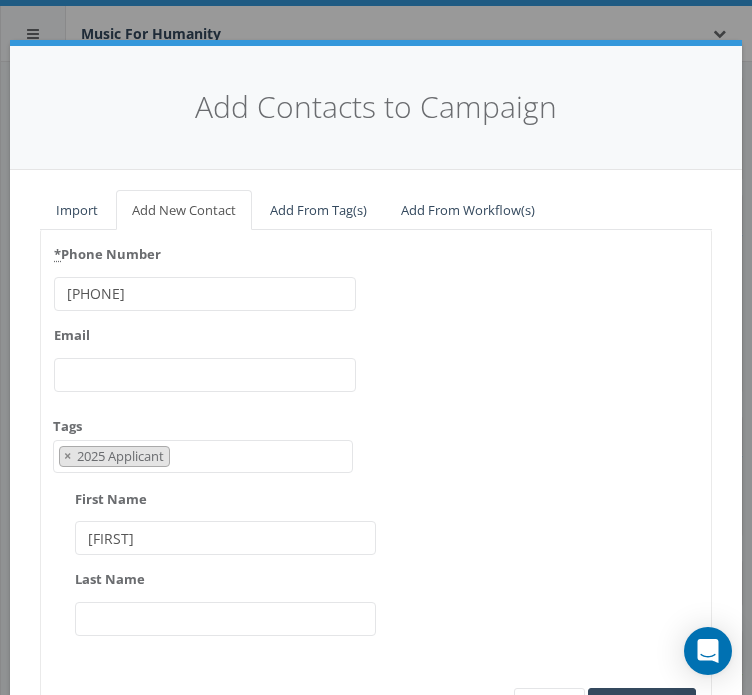 type on "[FIRST]" 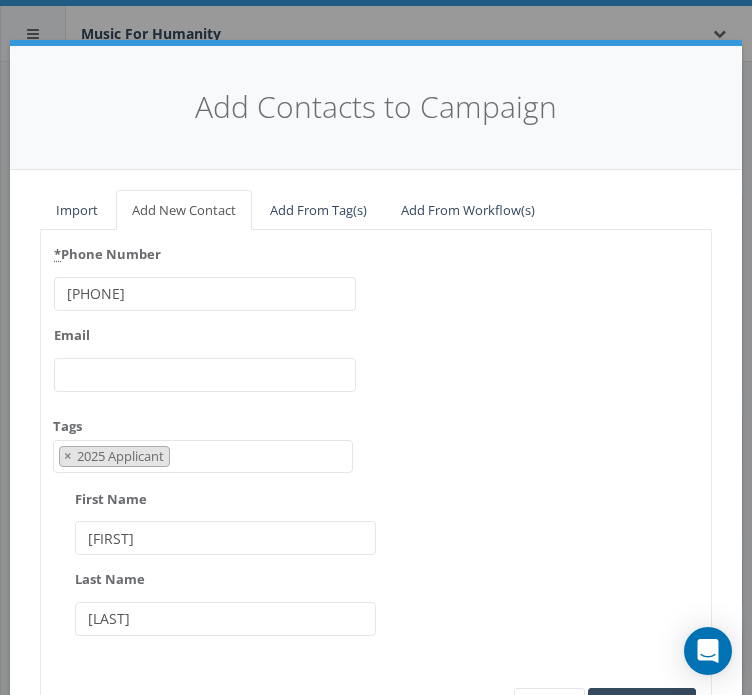 type on "[LAST]" 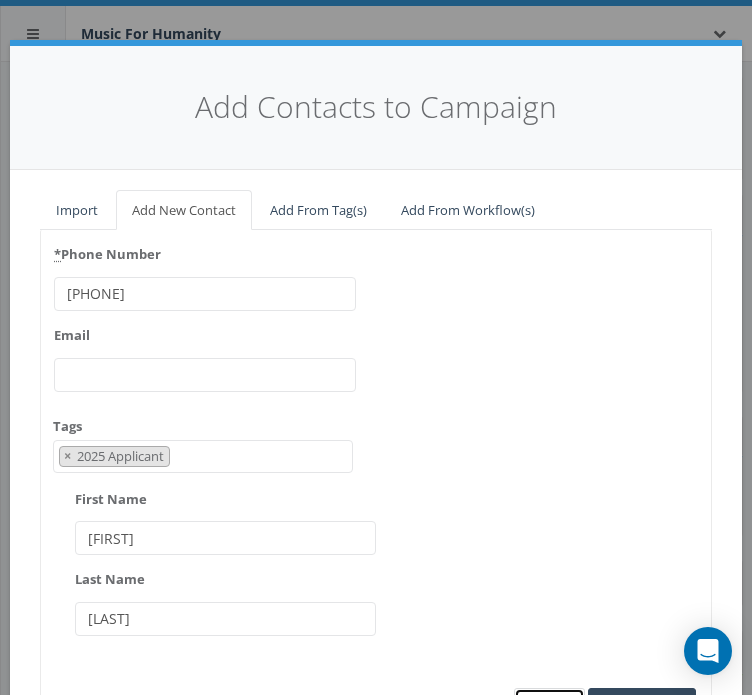 type 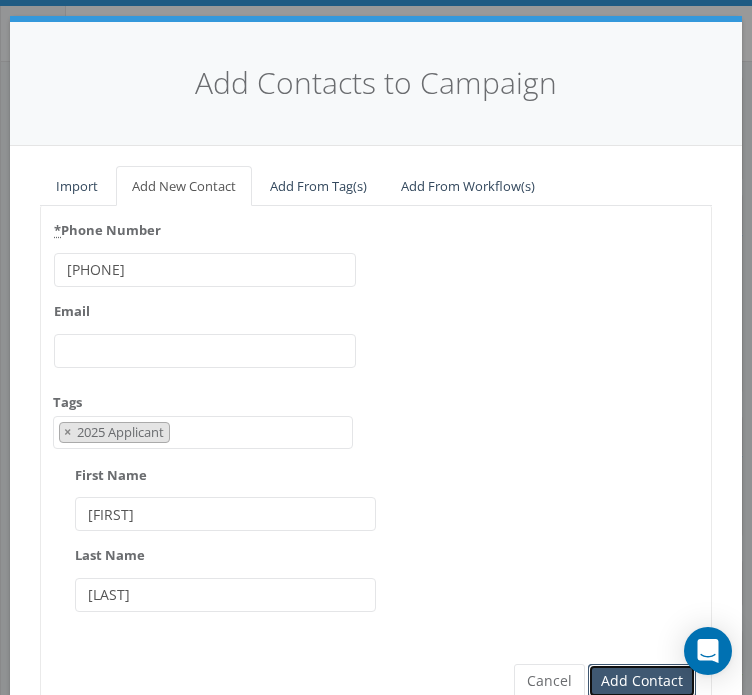 click on "Add Contact" at bounding box center [642, 681] 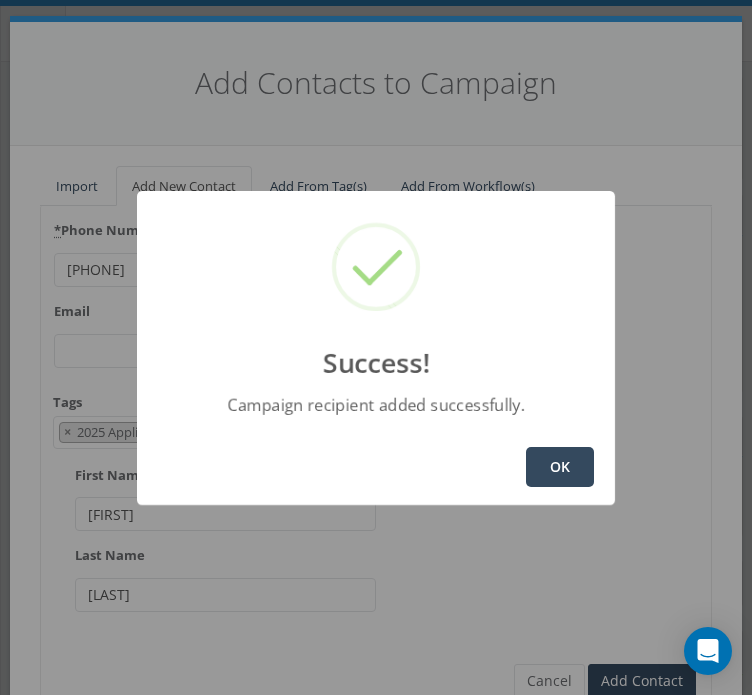 click on "OK" at bounding box center (560, 467) 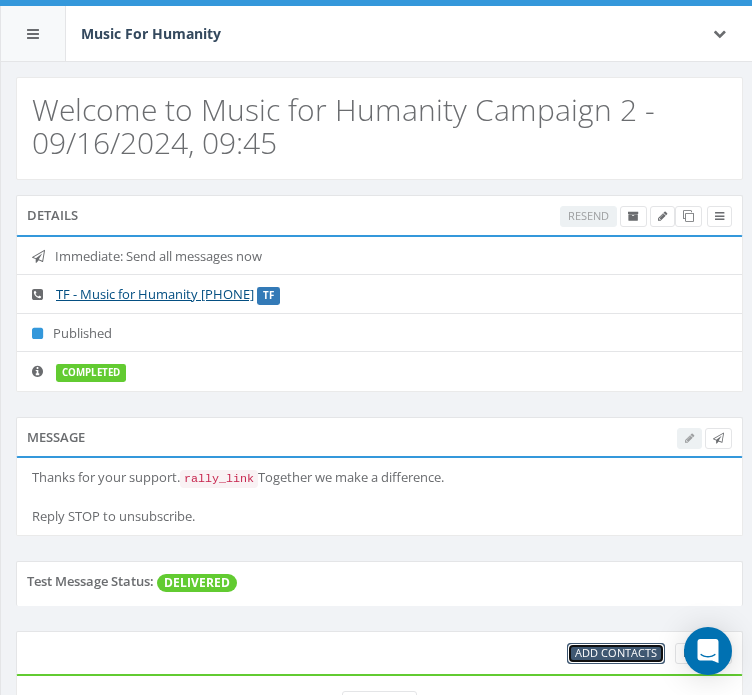 click on "Add Contacts" at bounding box center (616, 652) 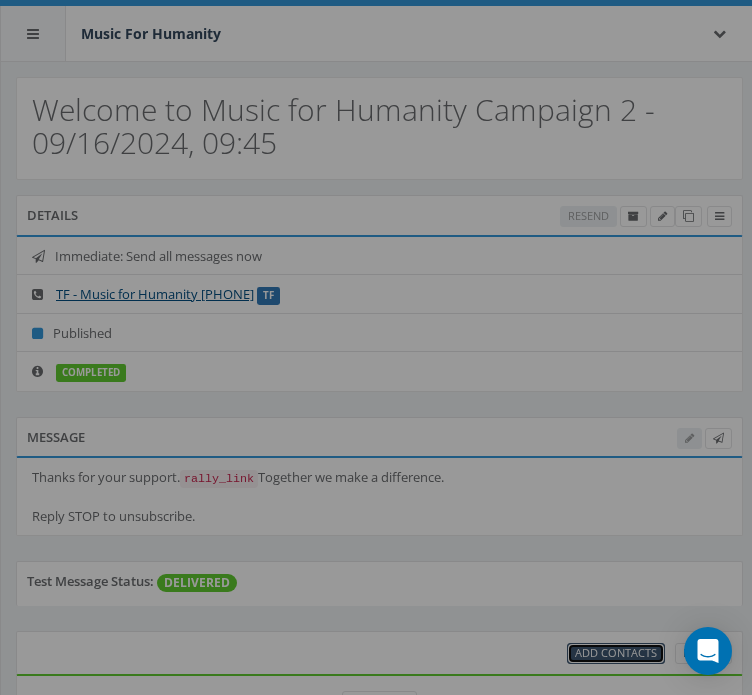 scroll, scrollTop: 0, scrollLeft: 0, axis: both 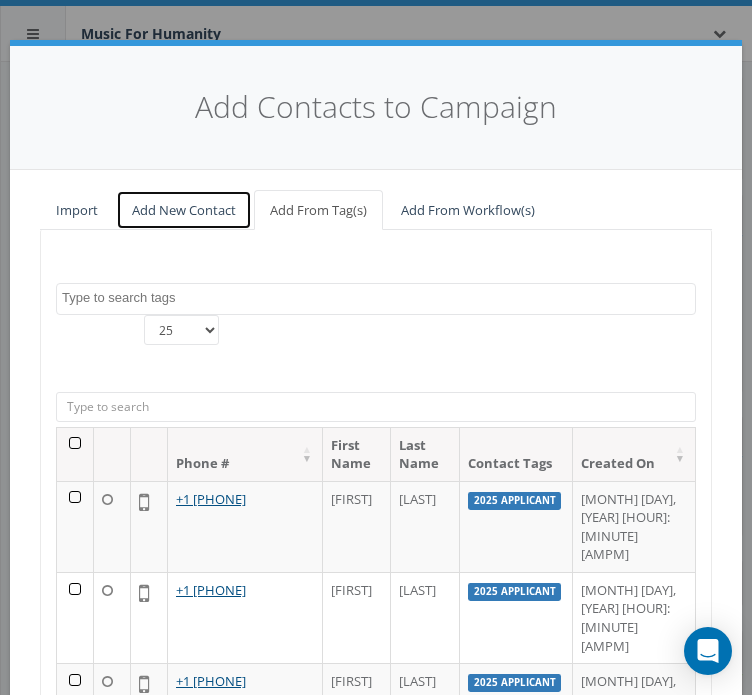 click on "Add New Contact" at bounding box center [184, 210] 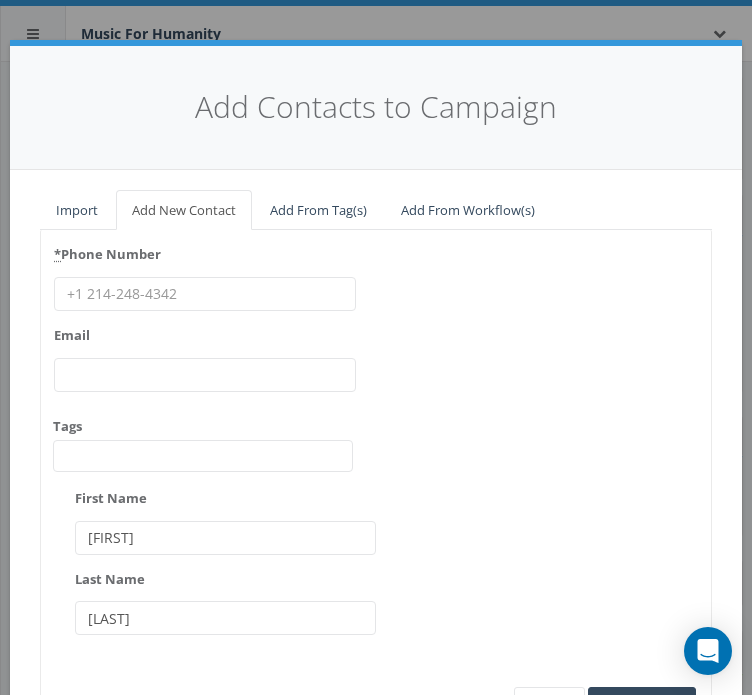 click on "*   Phone Number" at bounding box center (205, 294) 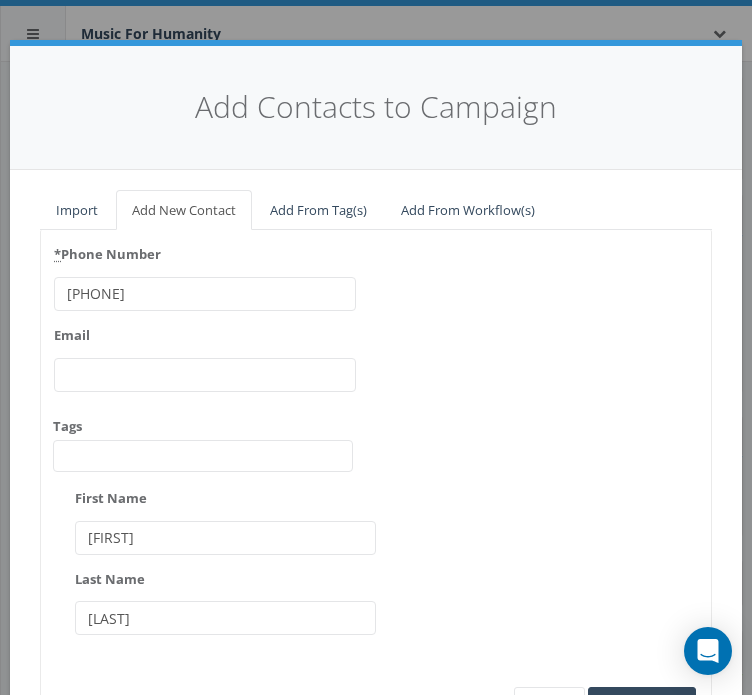 type on "[PHONE]" 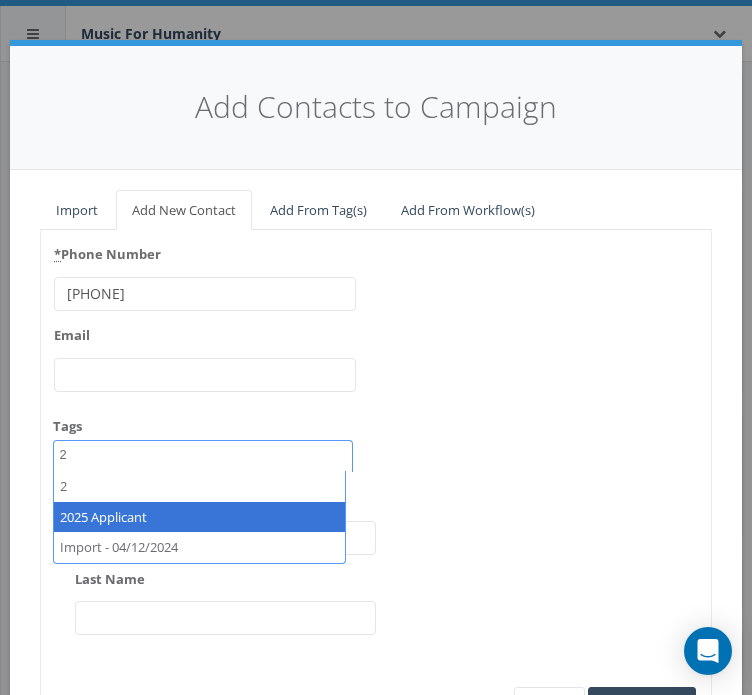 type on "2" 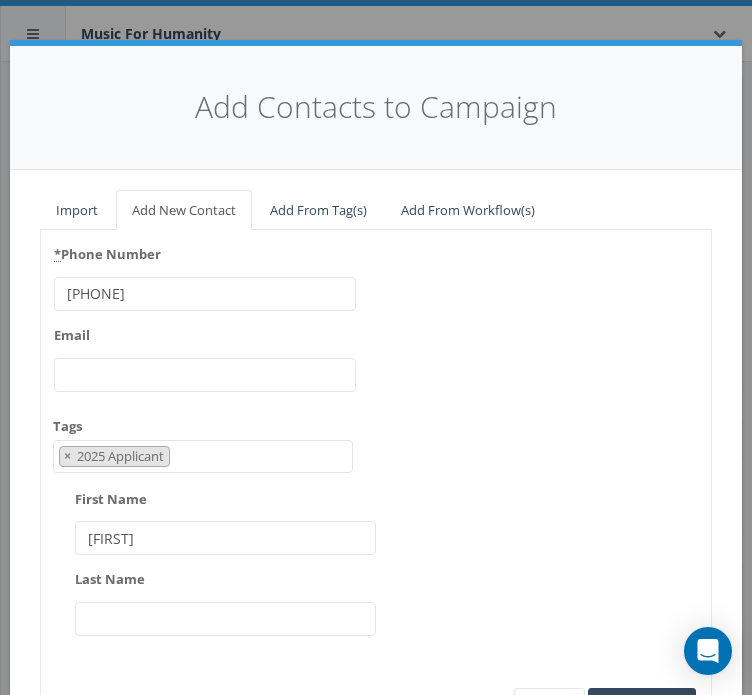 type on "[FIRST]" 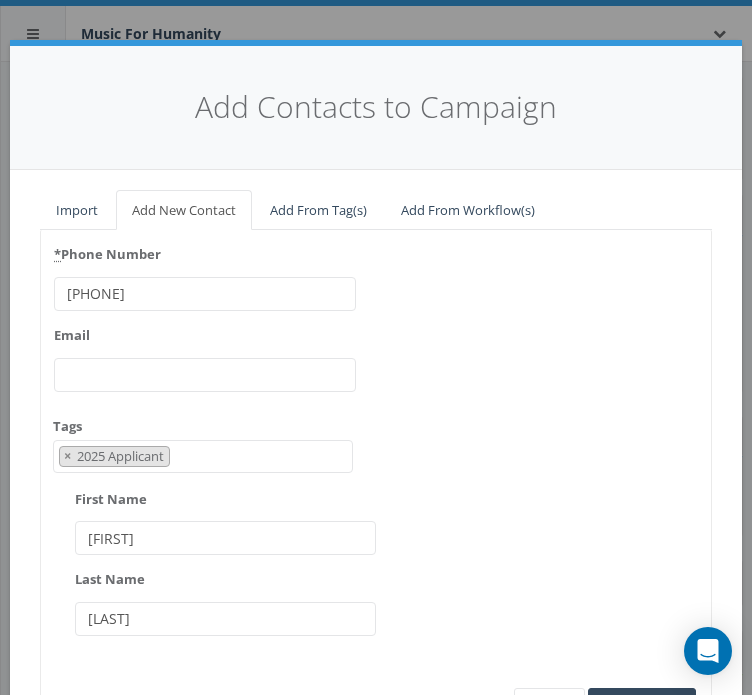 type on "[LAST]" 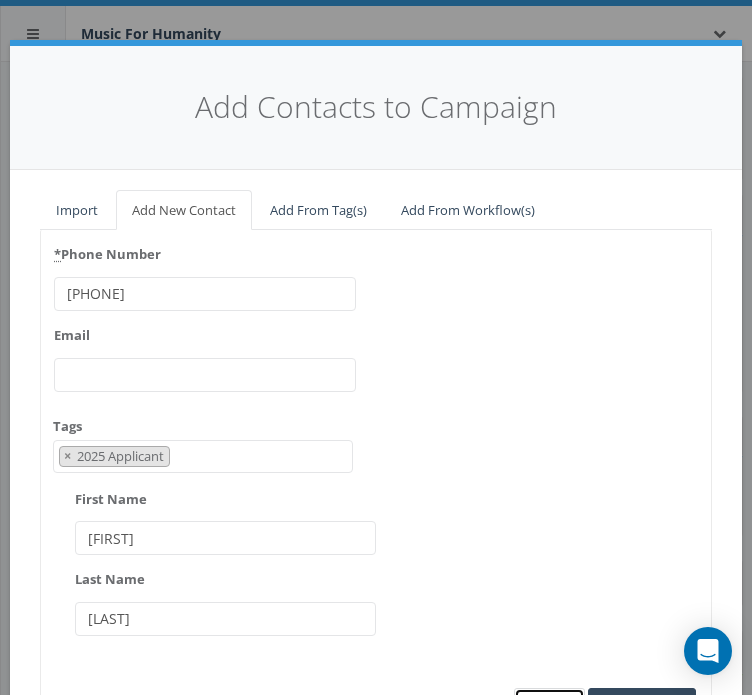 scroll, scrollTop: 24, scrollLeft: 0, axis: vertical 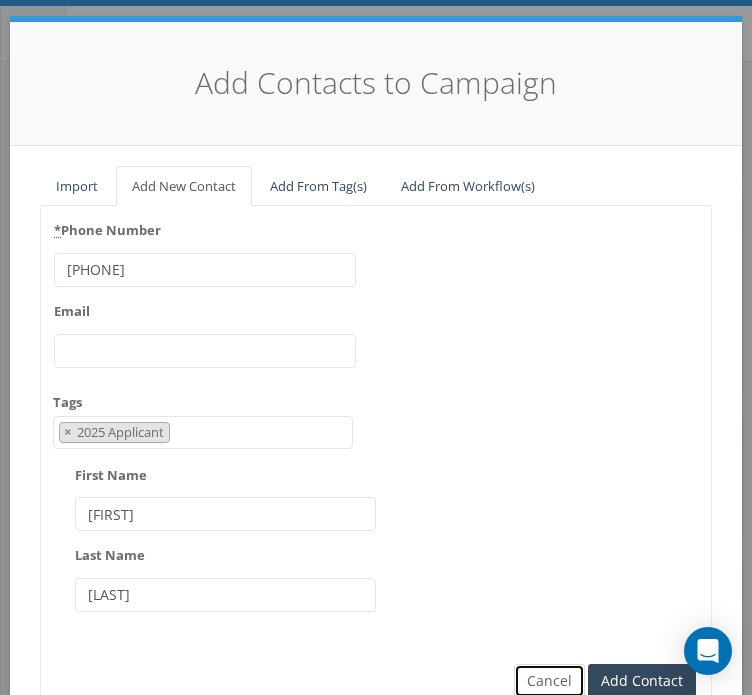 type 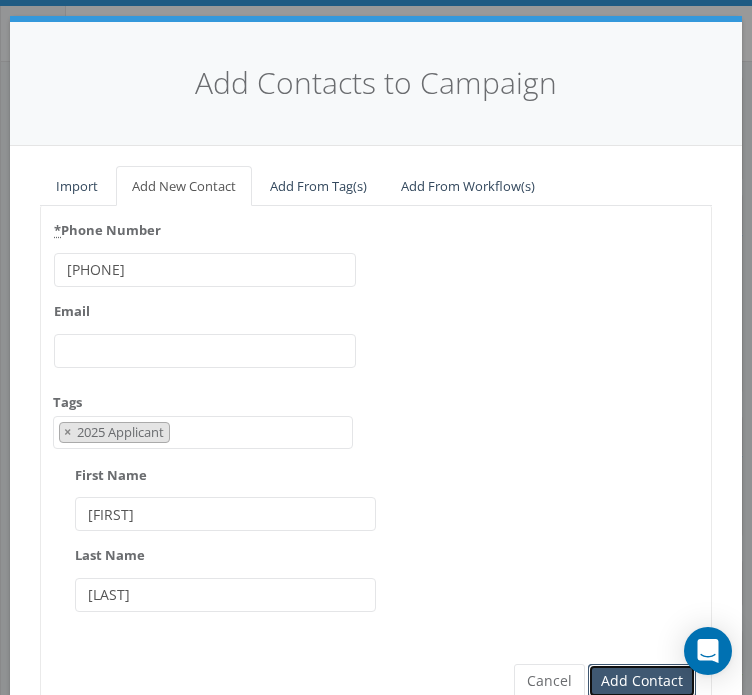 click on "Add Contact" at bounding box center [642, 681] 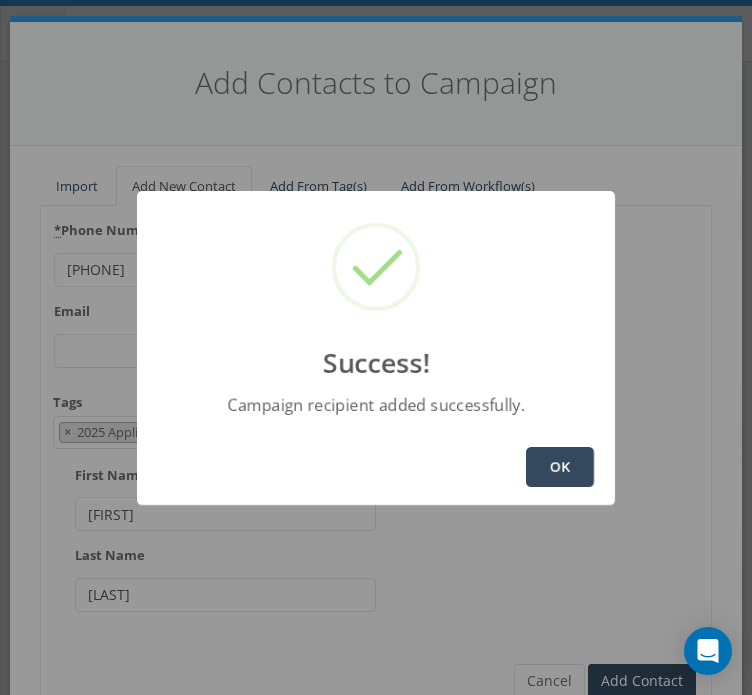 click on "OK" at bounding box center (560, 467) 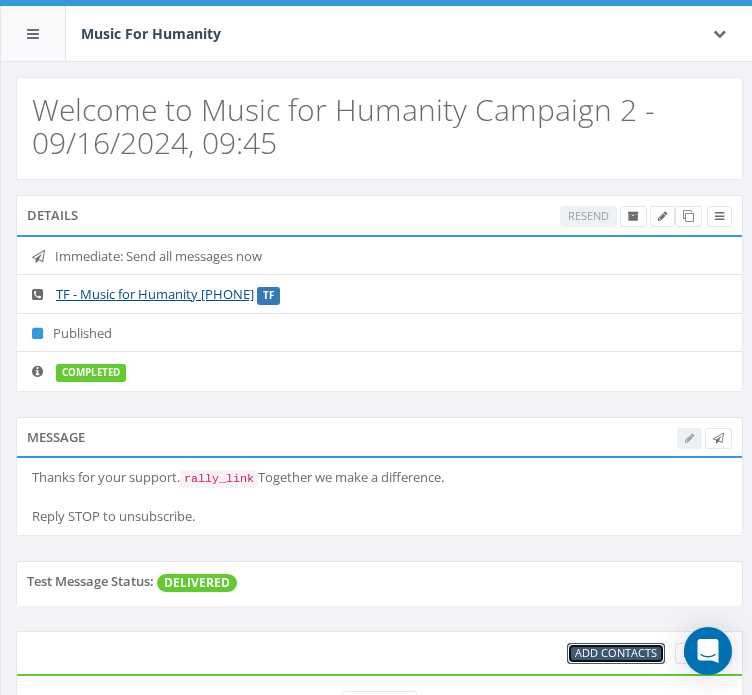 click on "Add Contacts" at bounding box center (616, 652) 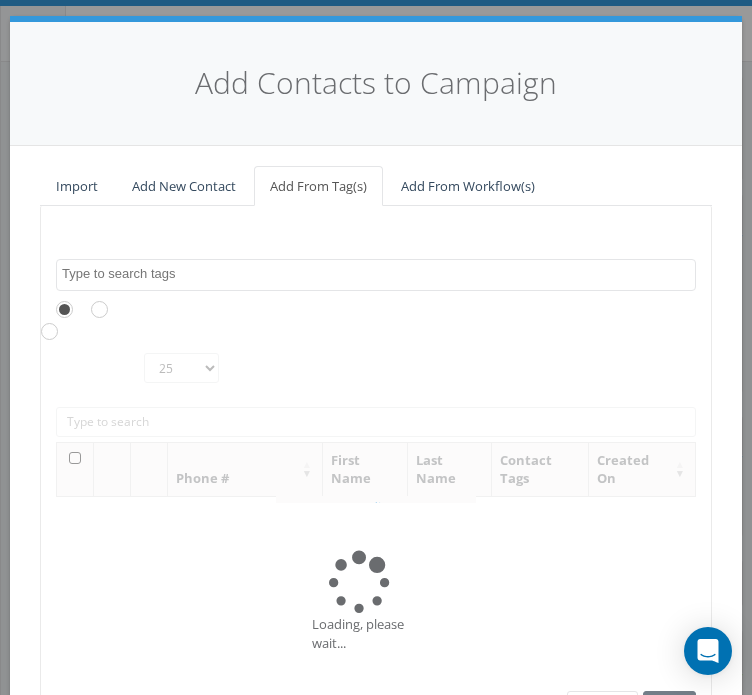 scroll, scrollTop: 0, scrollLeft: 0, axis: both 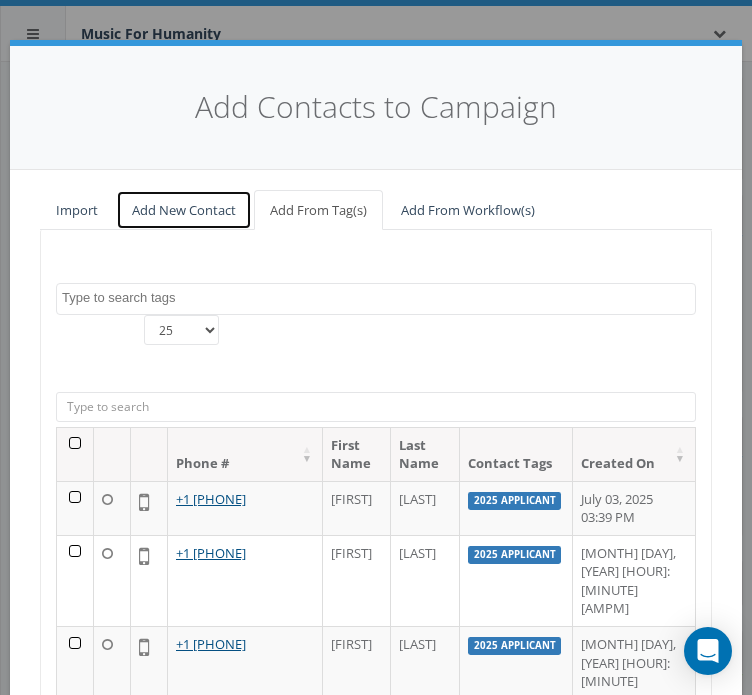 click on "Add New Contact" at bounding box center (184, 210) 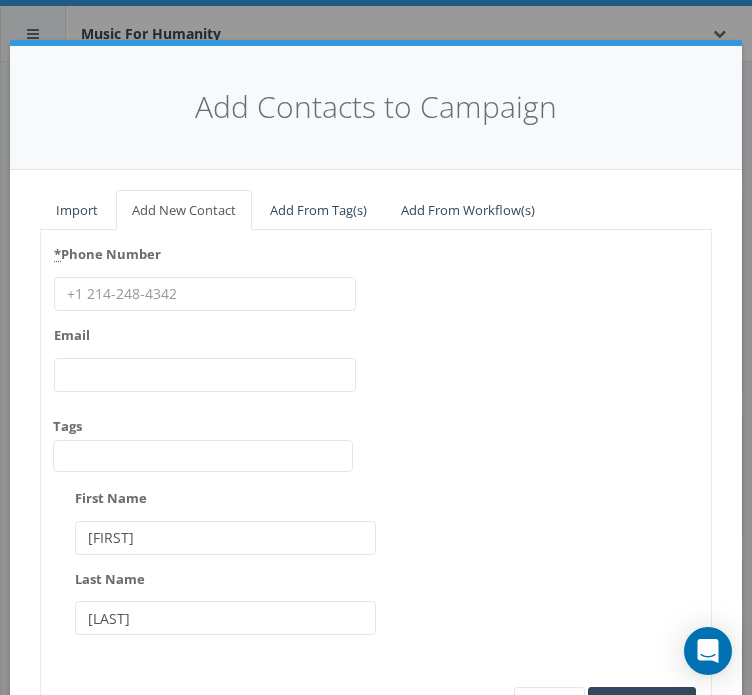 click on "*   Phone Number" at bounding box center (205, 294) 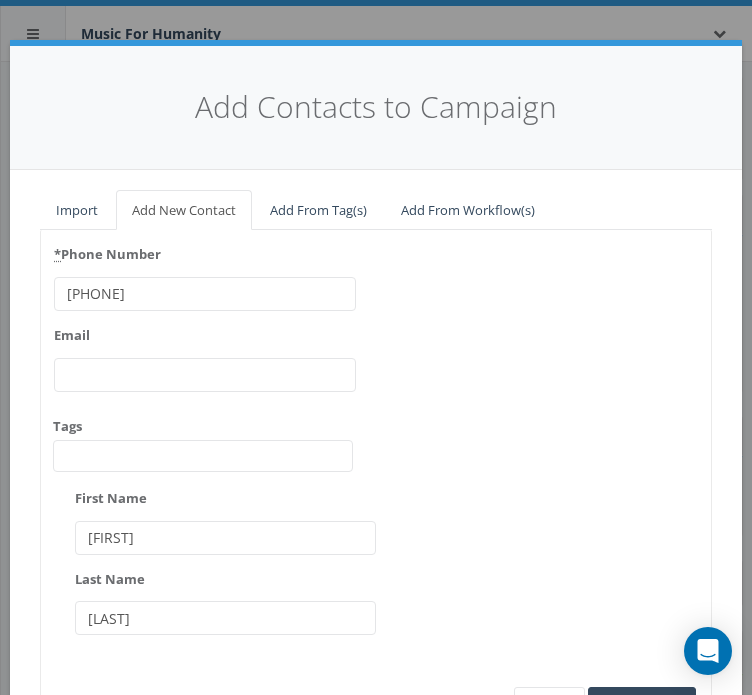 type on "[PHONE]" 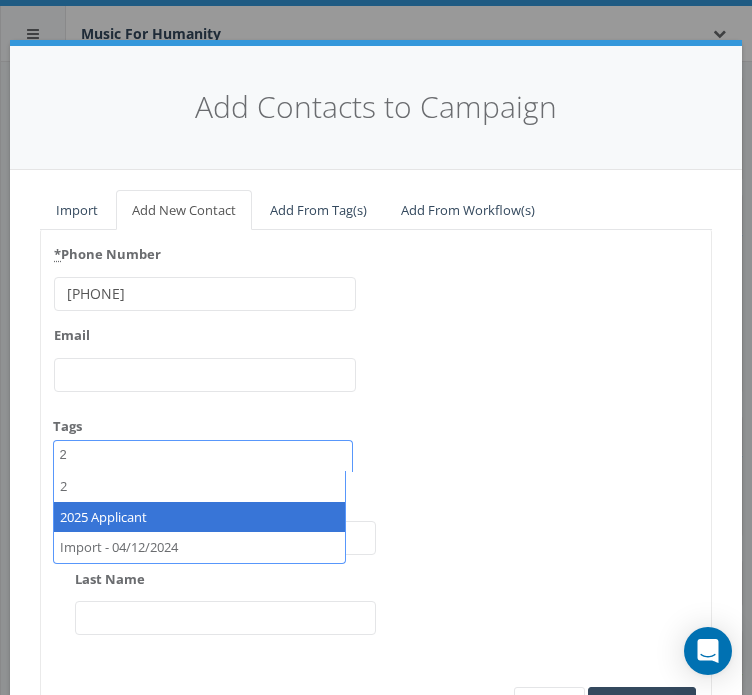 type on "2" 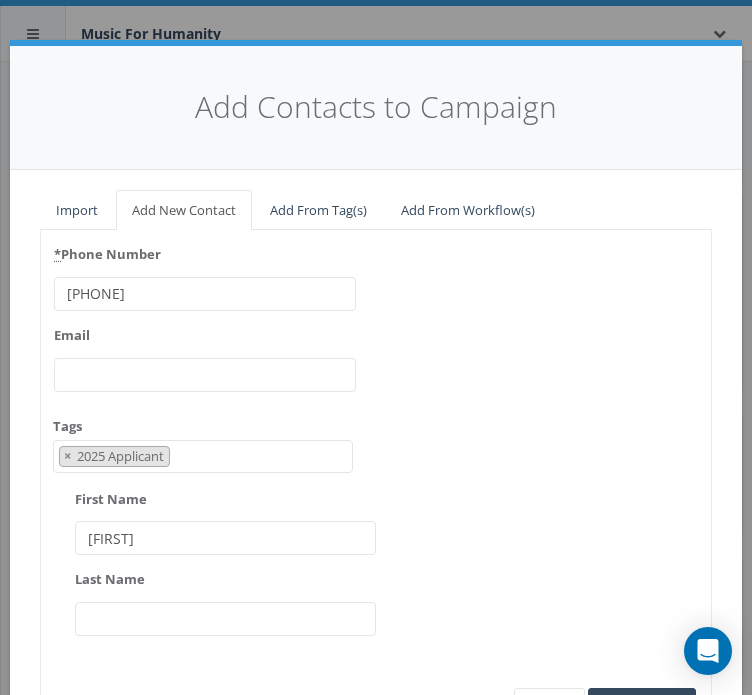 type on "[FIRST]" 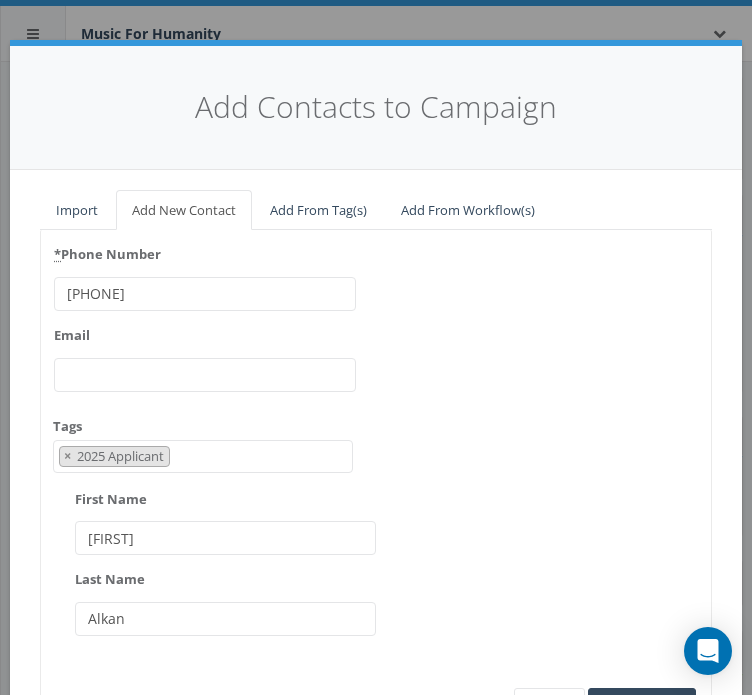 type on "Alkan" 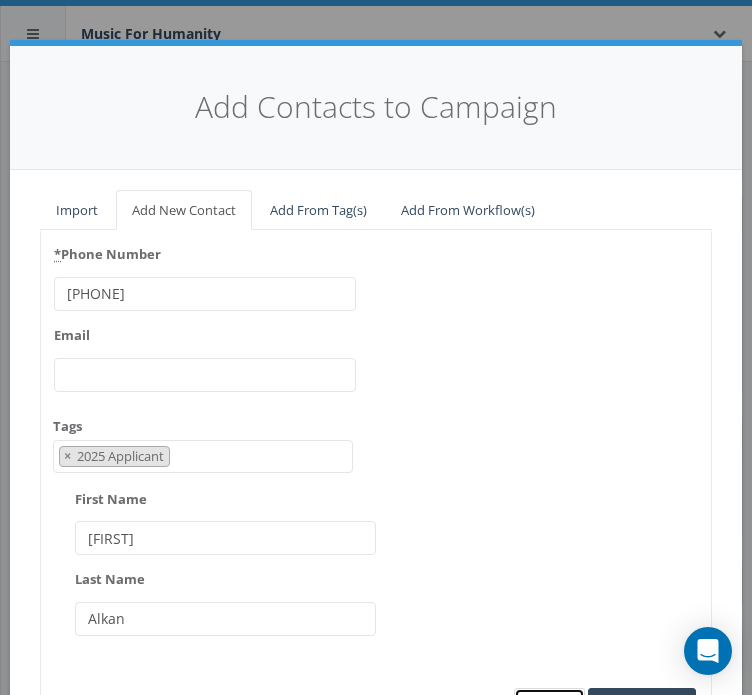 scroll, scrollTop: 24, scrollLeft: 0, axis: vertical 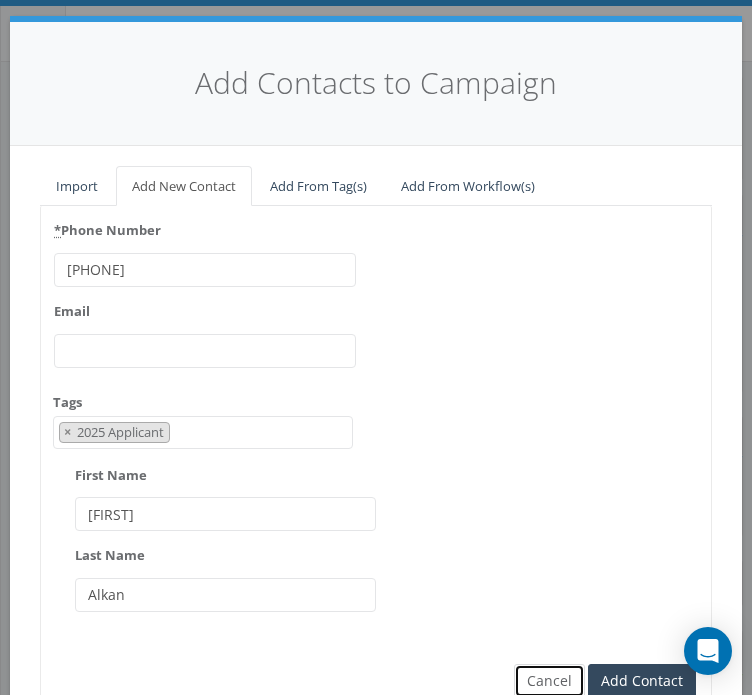 type 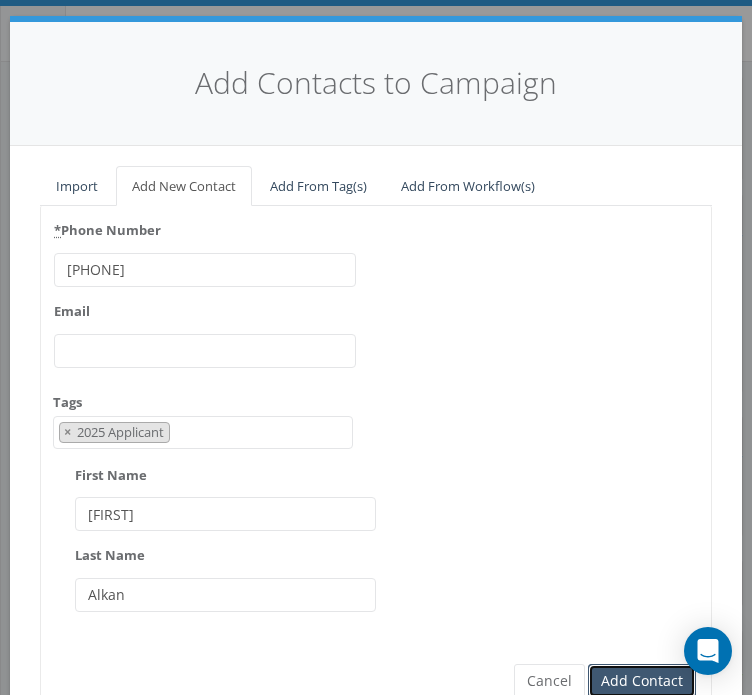 click on "Add Contact" at bounding box center (642, 681) 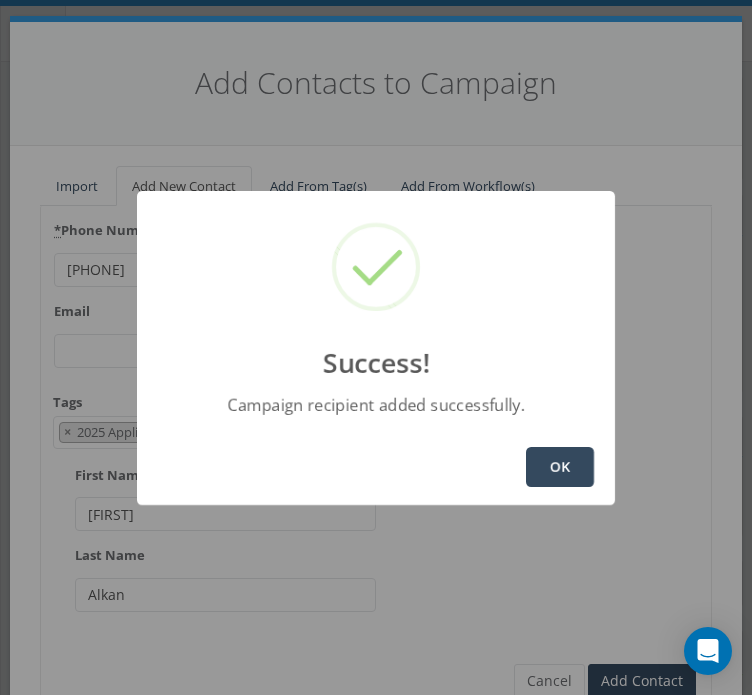 click on "OK" at bounding box center (560, 467) 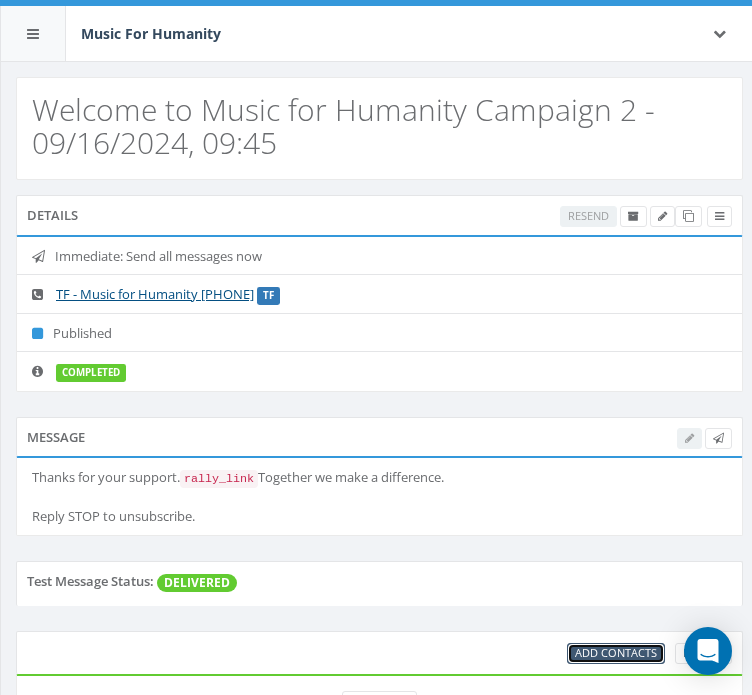 click on "Add Contacts" at bounding box center (616, 652) 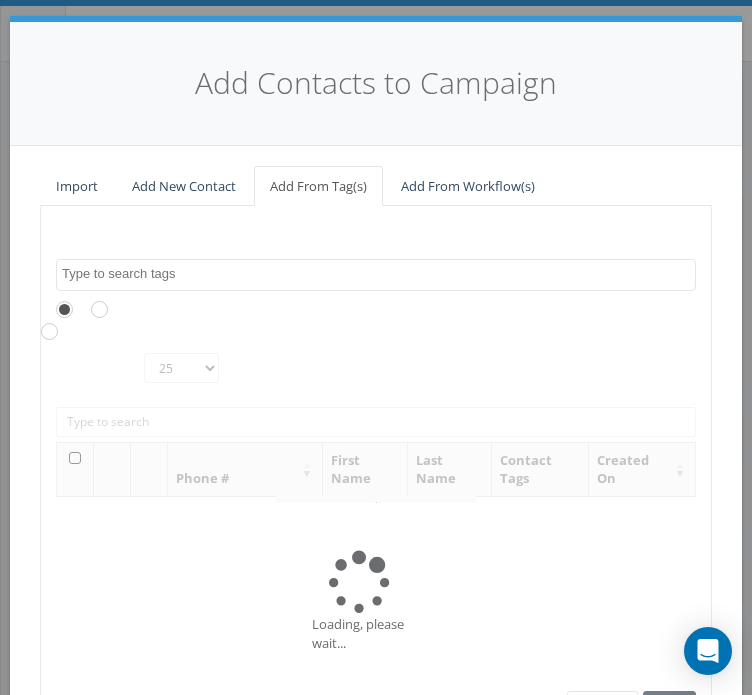 scroll, scrollTop: 0, scrollLeft: 0, axis: both 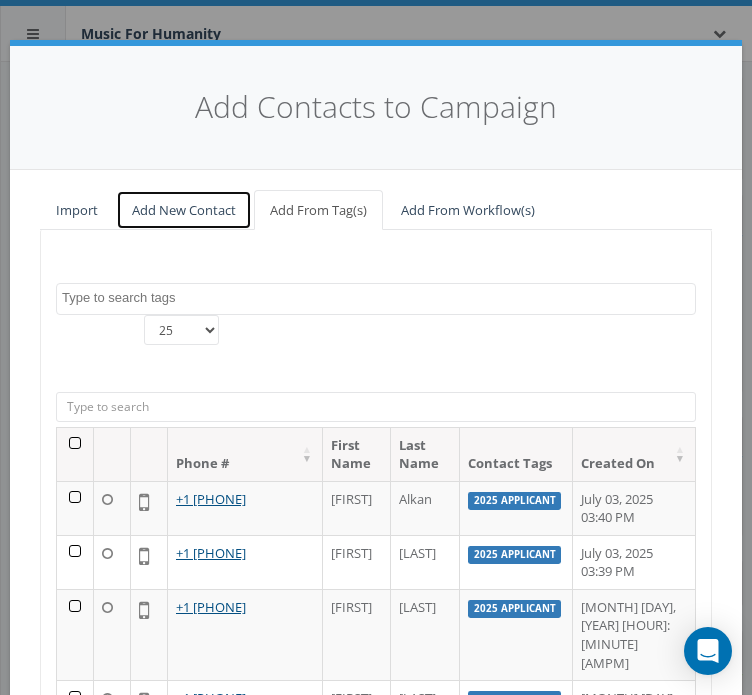 click on "Add New Contact" at bounding box center [184, 210] 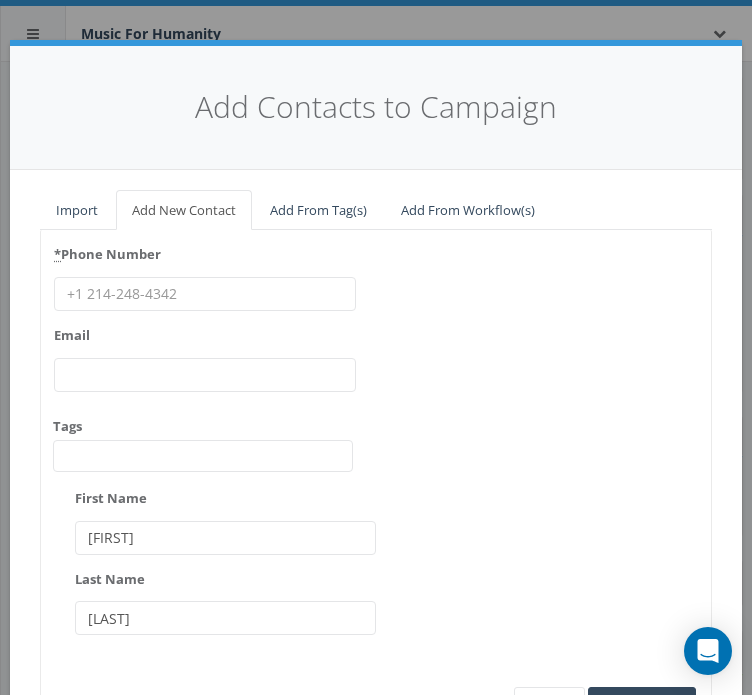 click on "*   Phone Number" at bounding box center (205, 294) 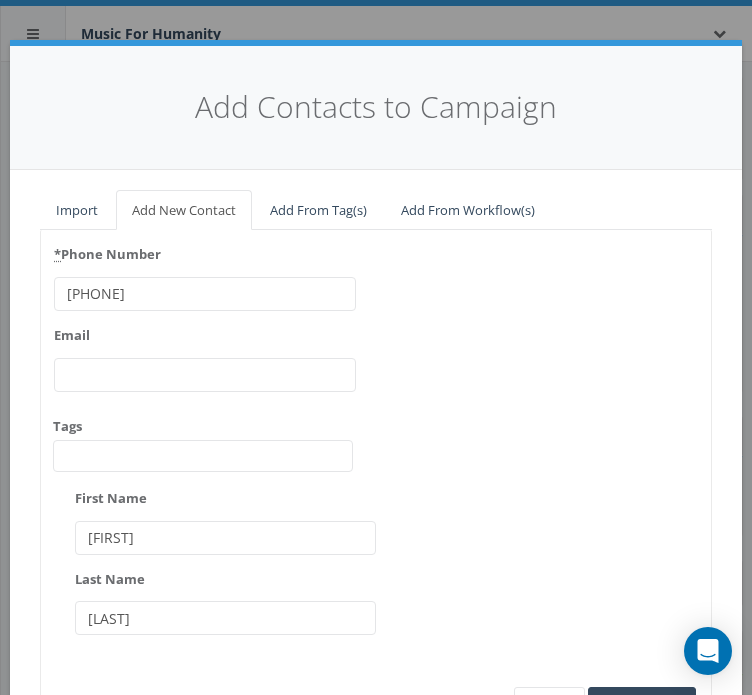 type on "[PHONE]" 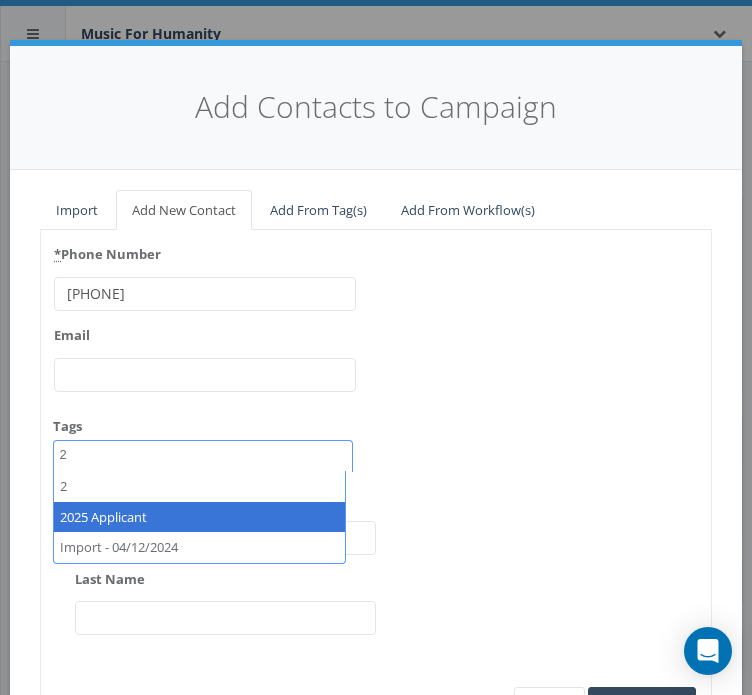 type on "2" 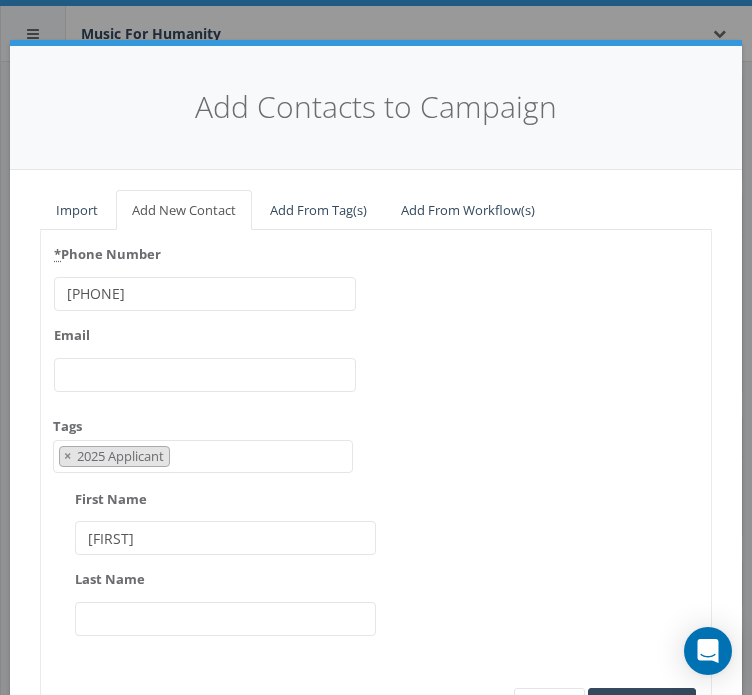 type on "[FIRST]" 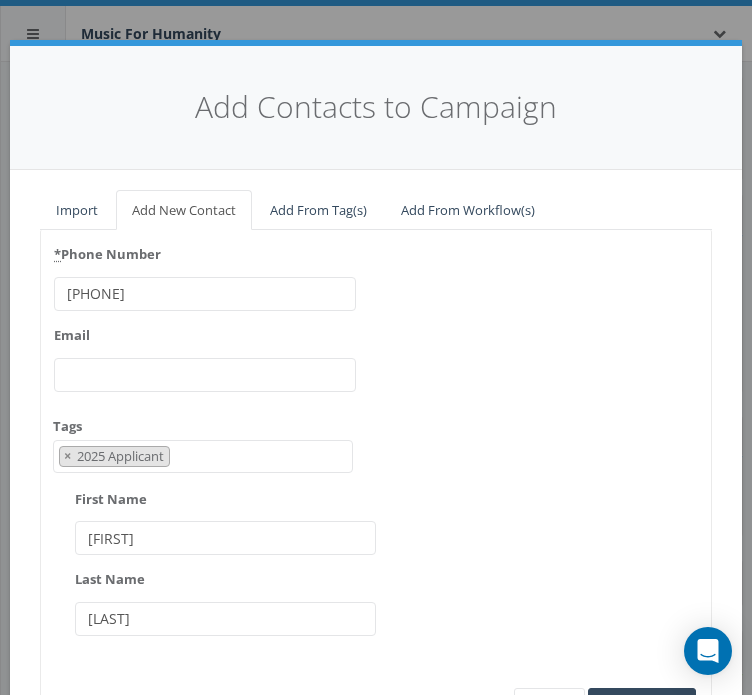 type on "[LAST]" 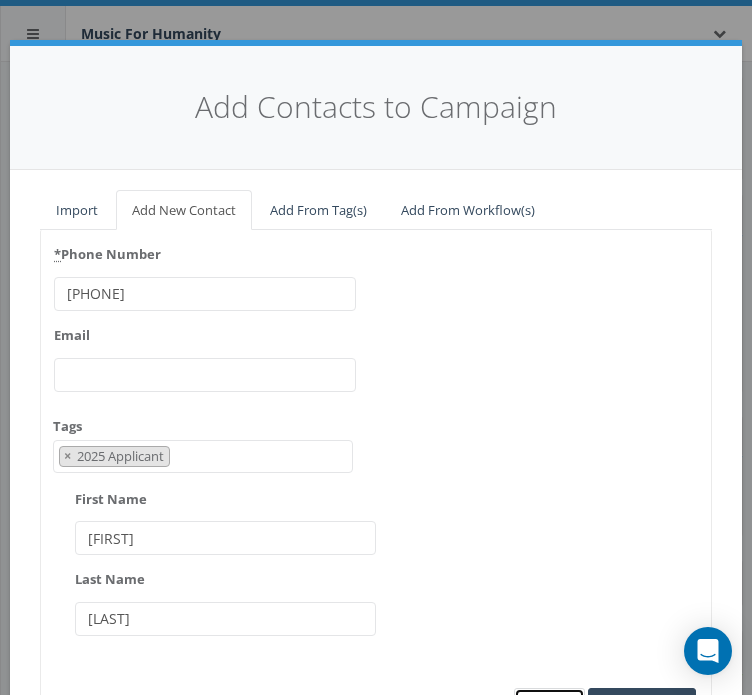 scroll, scrollTop: 24, scrollLeft: 0, axis: vertical 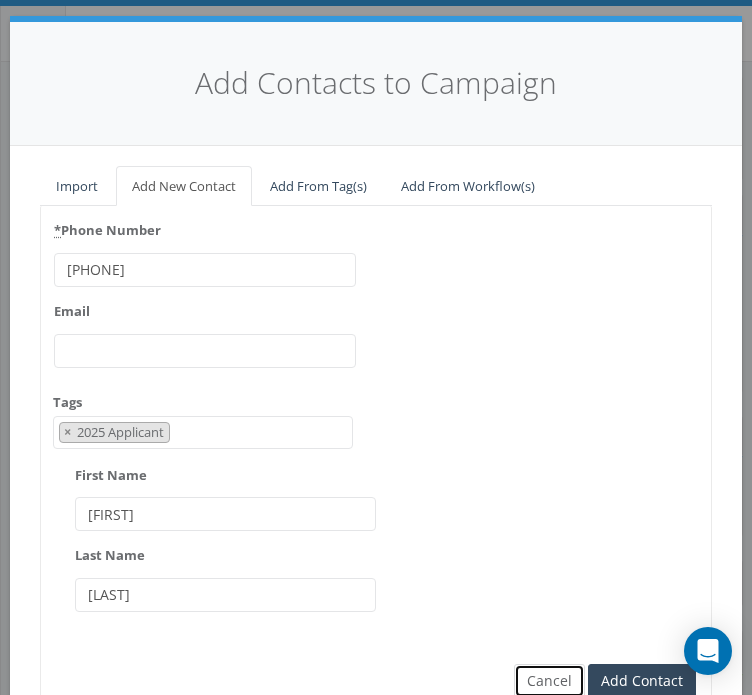 type 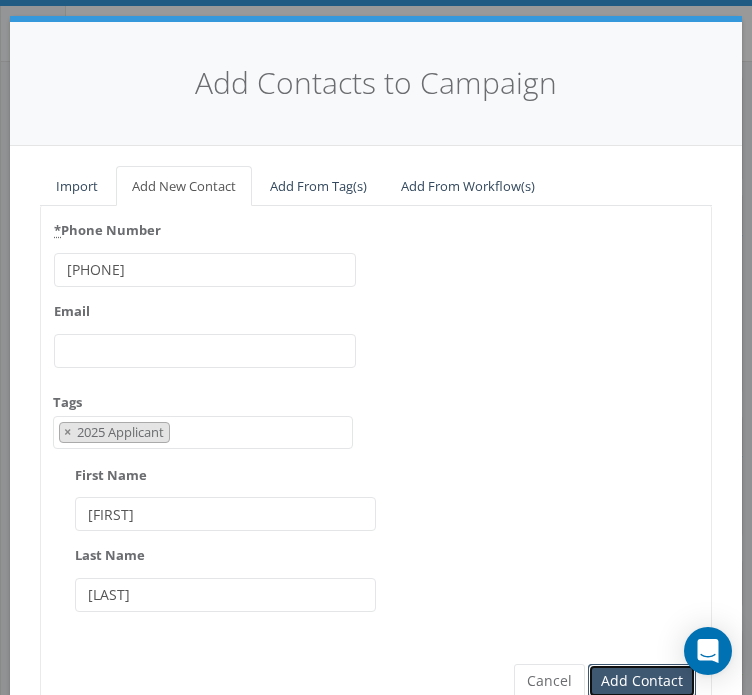 click on "Add Contact" at bounding box center [642, 681] 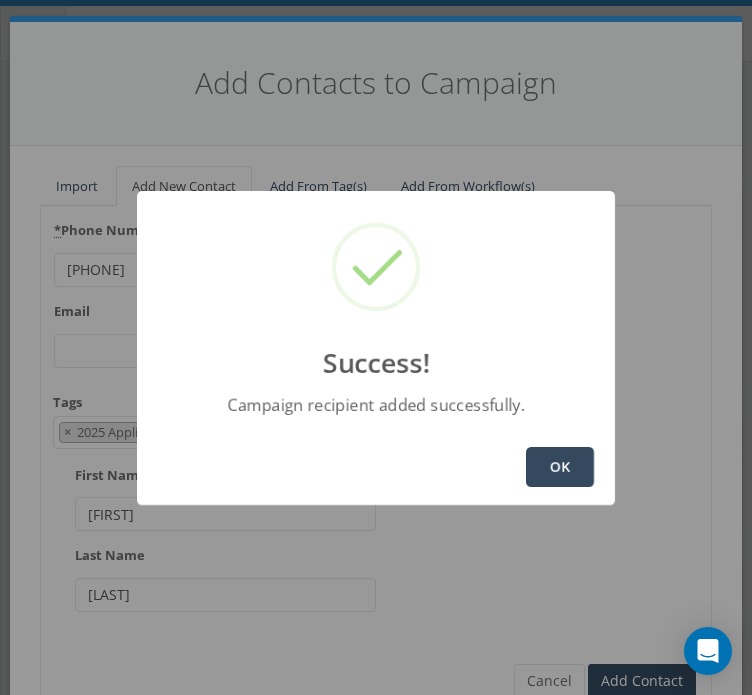 click on "OK" at bounding box center (560, 467) 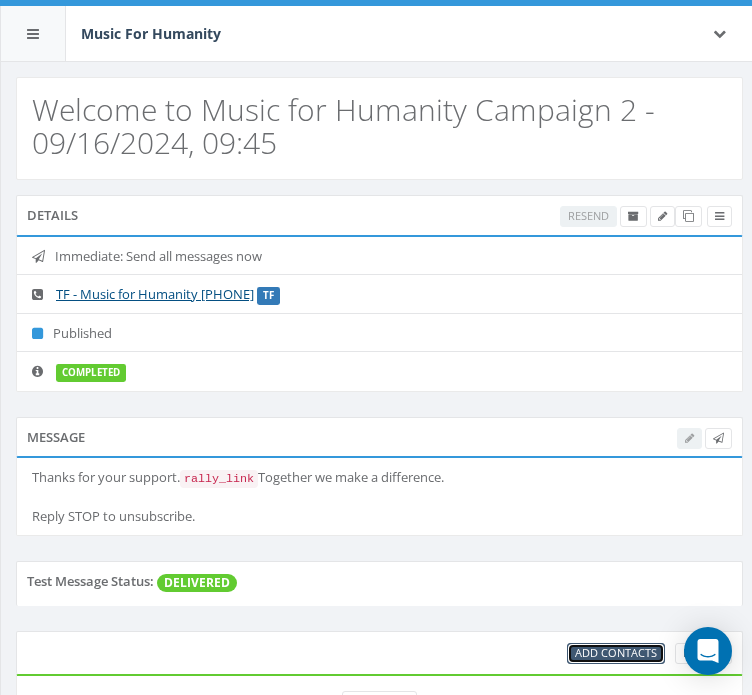 click on "Add Contacts" at bounding box center (616, 652) 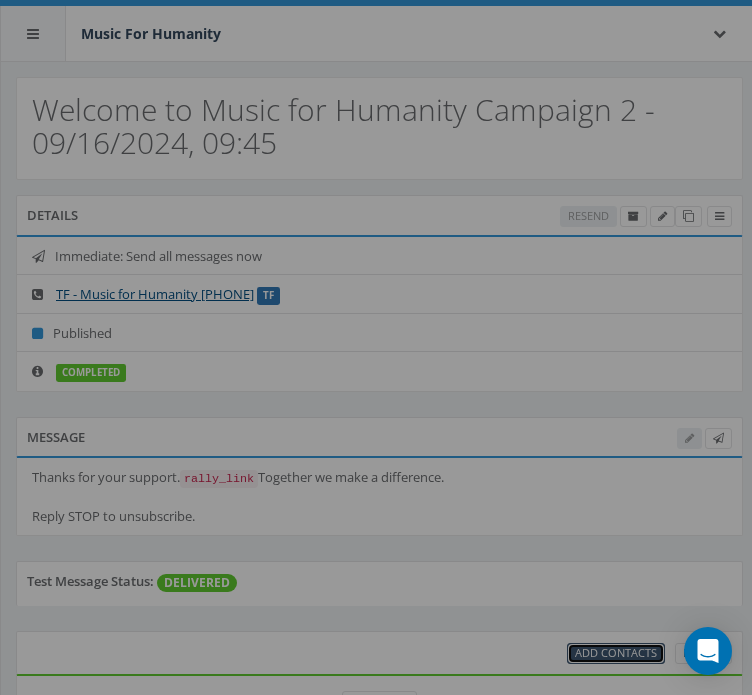 scroll, scrollTop: 0, scrollLeft: 0, axis: both 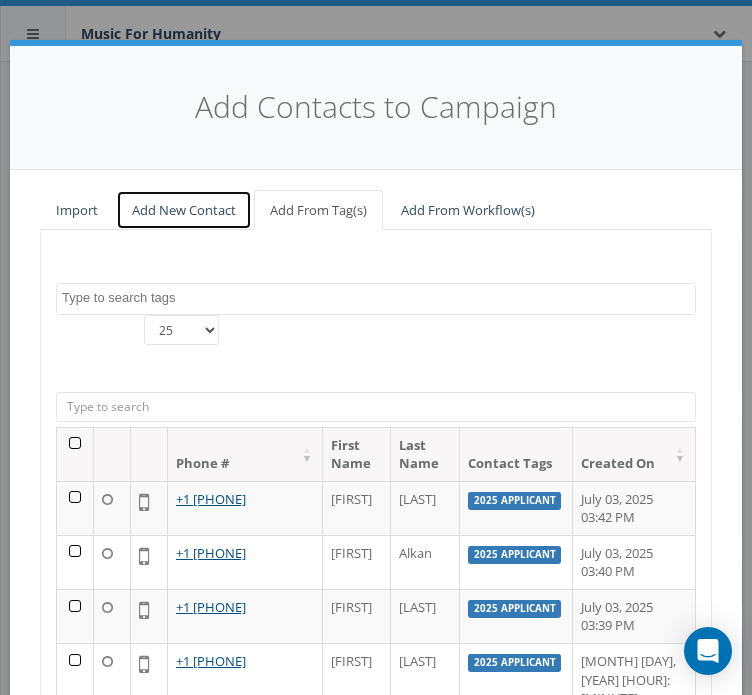 click on "Add New Contact" at bounding box center [184, 210] 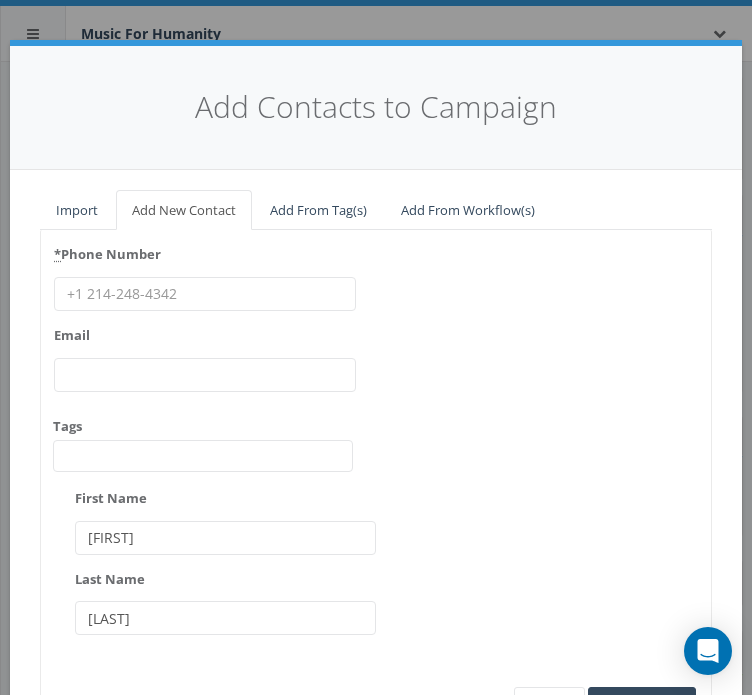click on "*   Phone Number" at bounding box center [205, 294] 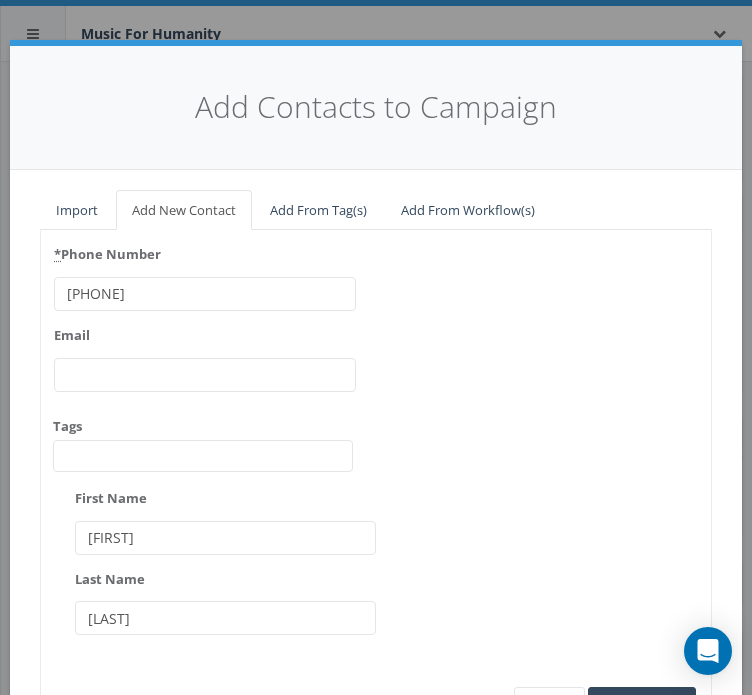 click on "[PHONE]" at bounding box center [205, 294] 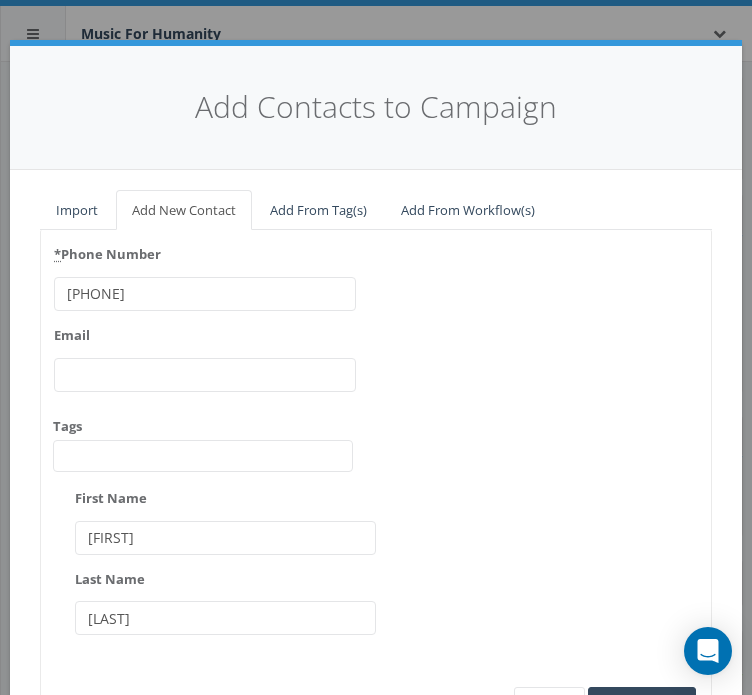 click at bounding box center (203, 456) 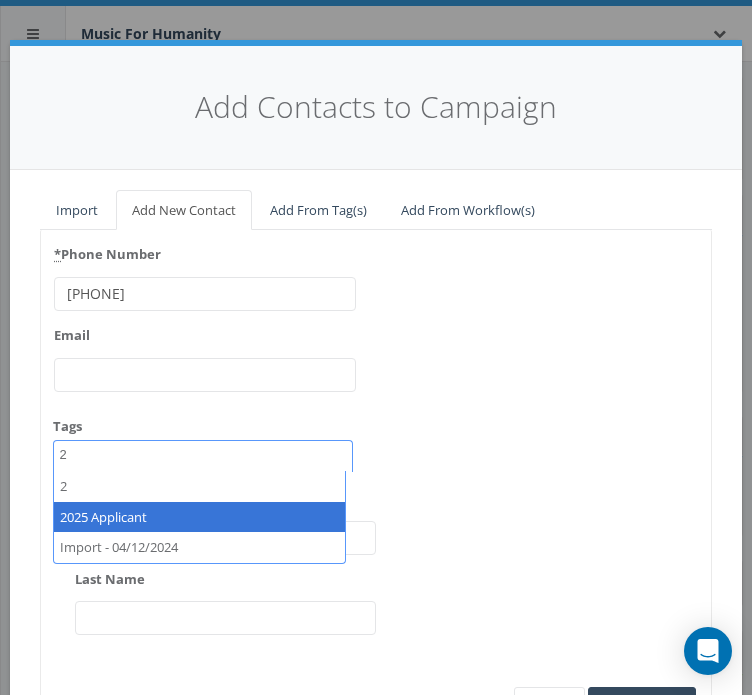 type on "2" 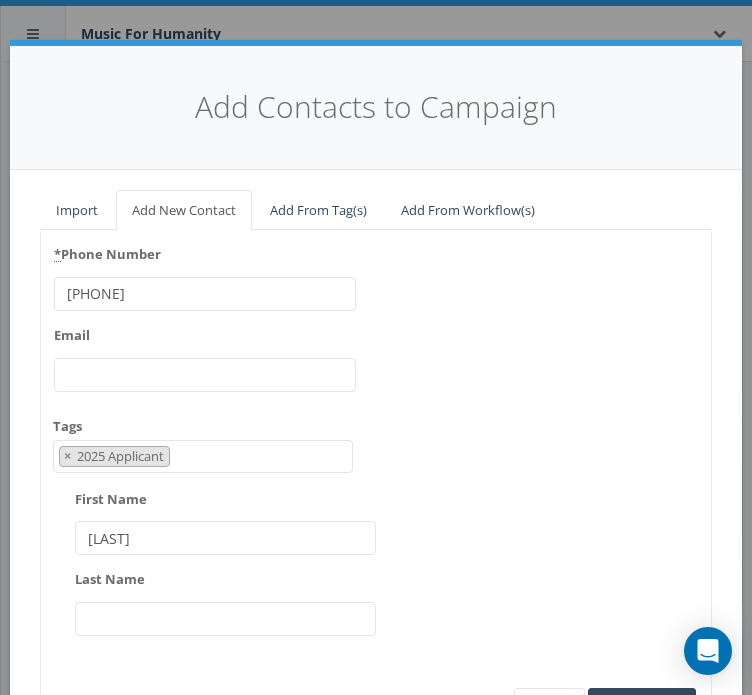 type on "[LAST]" 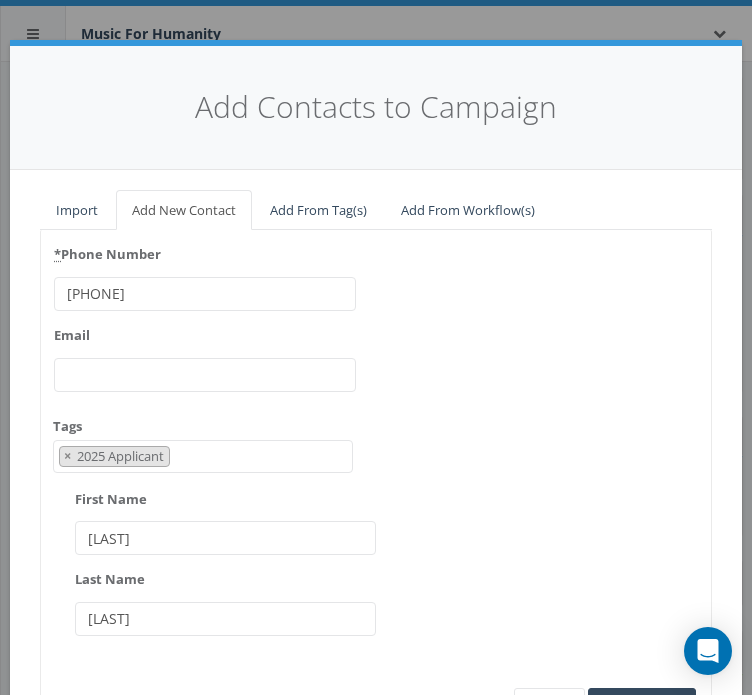type on "[LAST]" 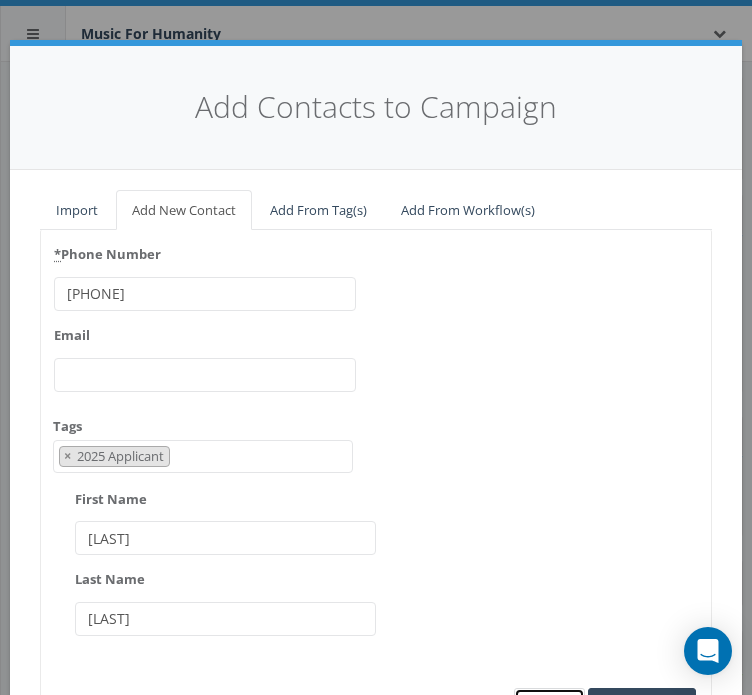 scroll, scrollTop: 24, scrollLeft: 0, axis: vertical 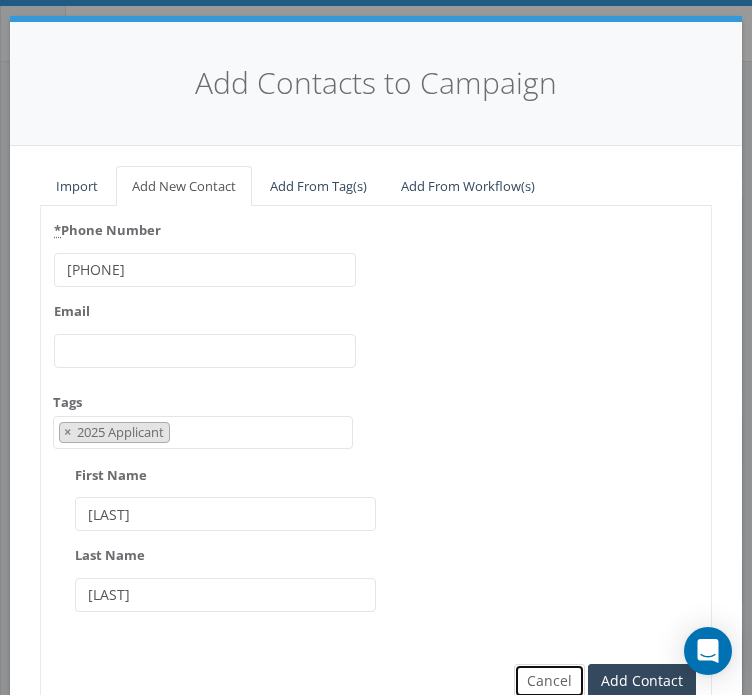 type 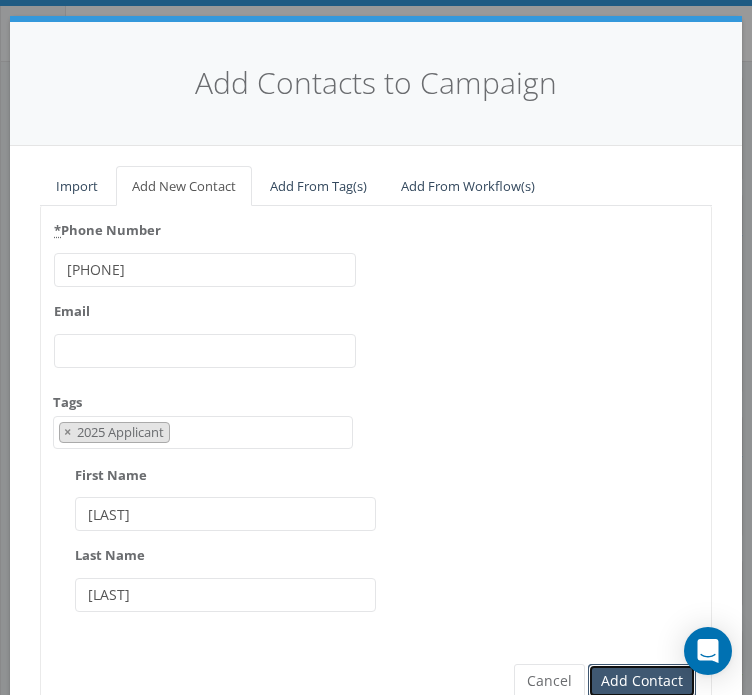 click on "Add Contact" at bounding box center (642, 681) 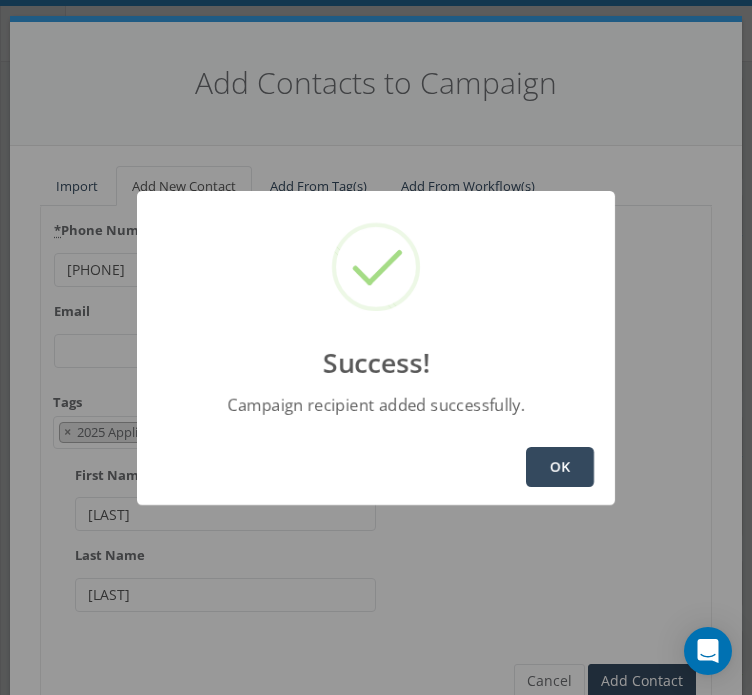click on "OK" at bounding box center (560, 467) 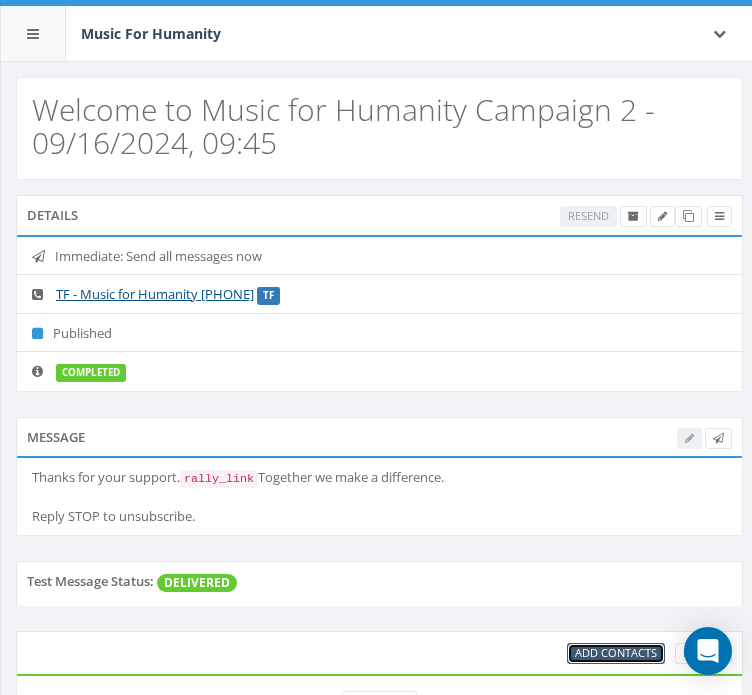 click on "Add Contacts" at bounding box center (616, 652) 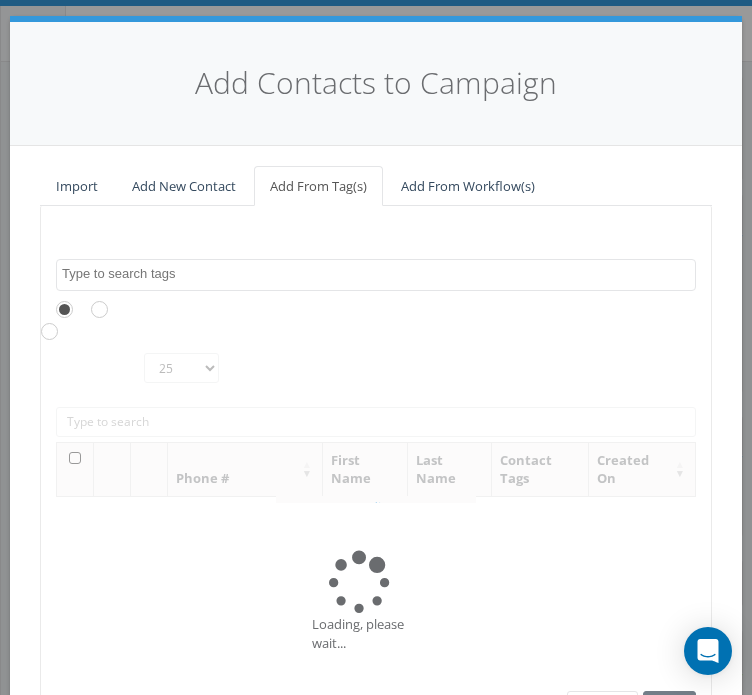 scroll, scrollTop: 0, scrollLeft: 0, axis: both 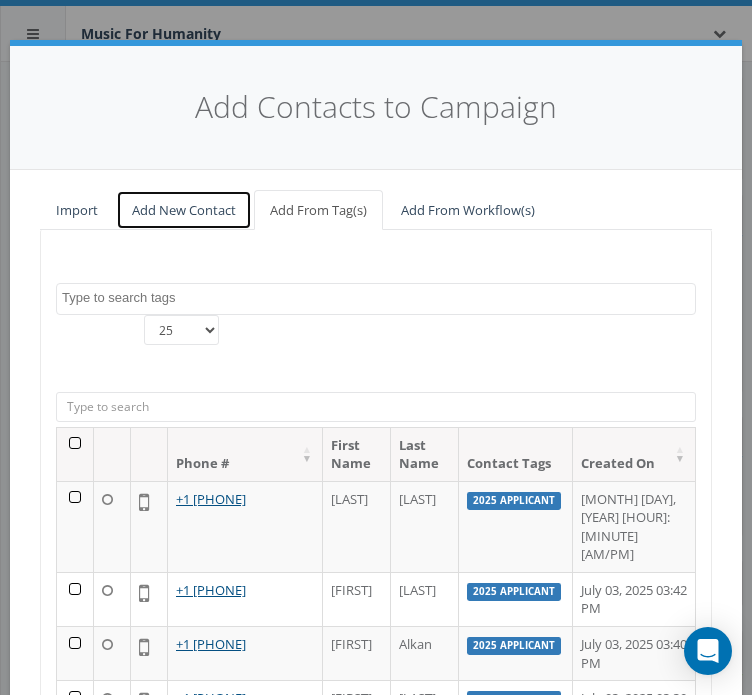click on "Add New Contact" at bounding box center [184, 210] 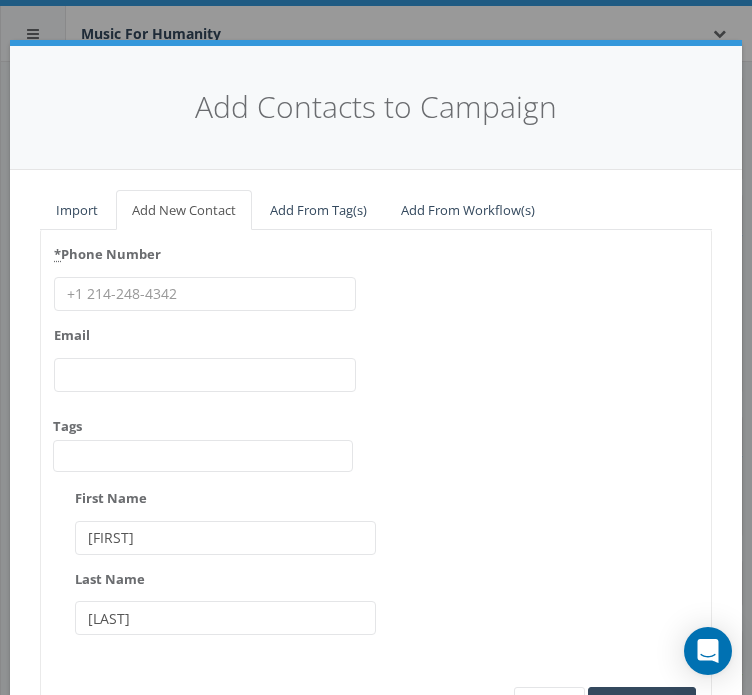 click on "*   Phone Number" at bounding box center [205, 294] 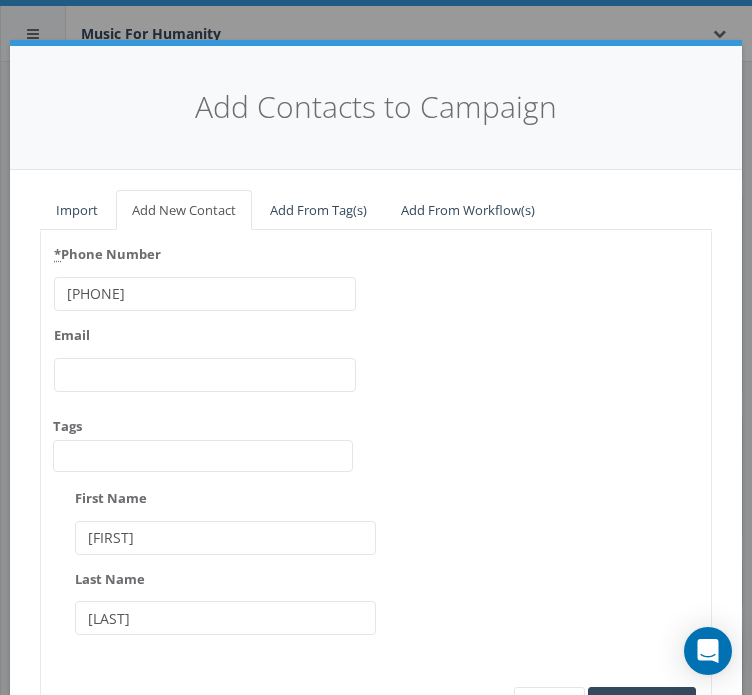 type on "[PHONE]" 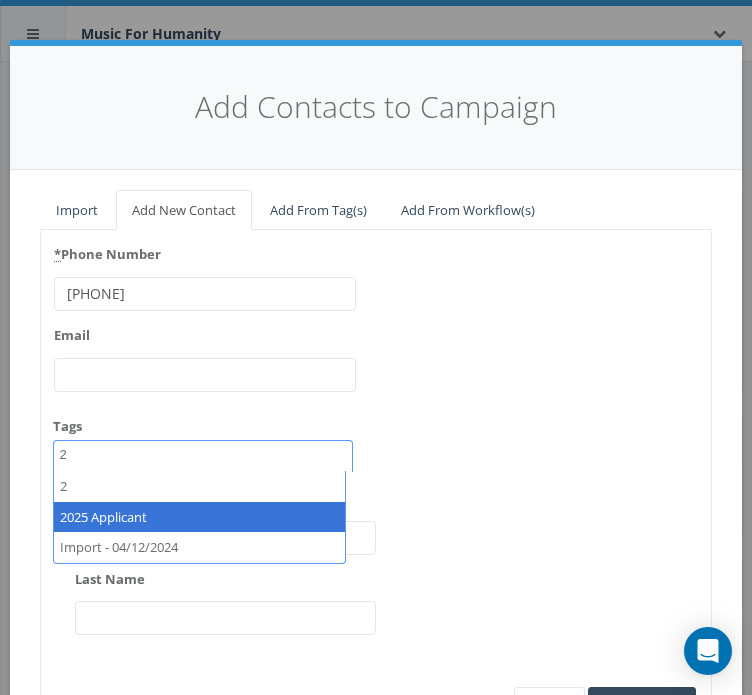 type on "2" 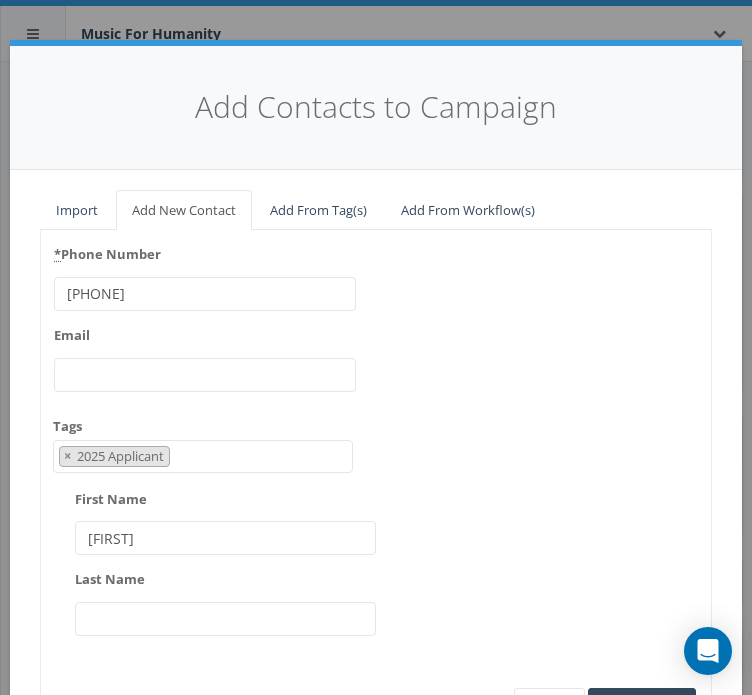 click on "[FIRST]" at bounding box center (226, 538) 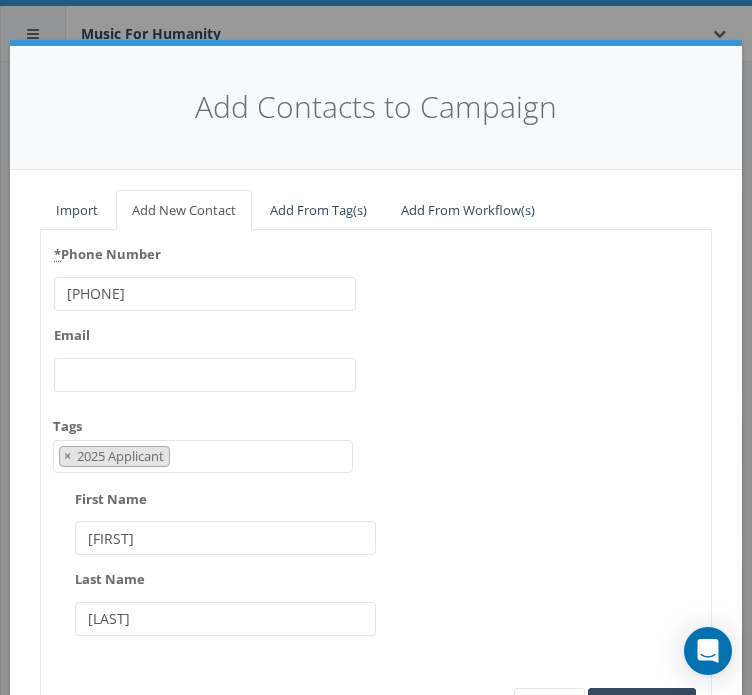 type on "[LAST]" 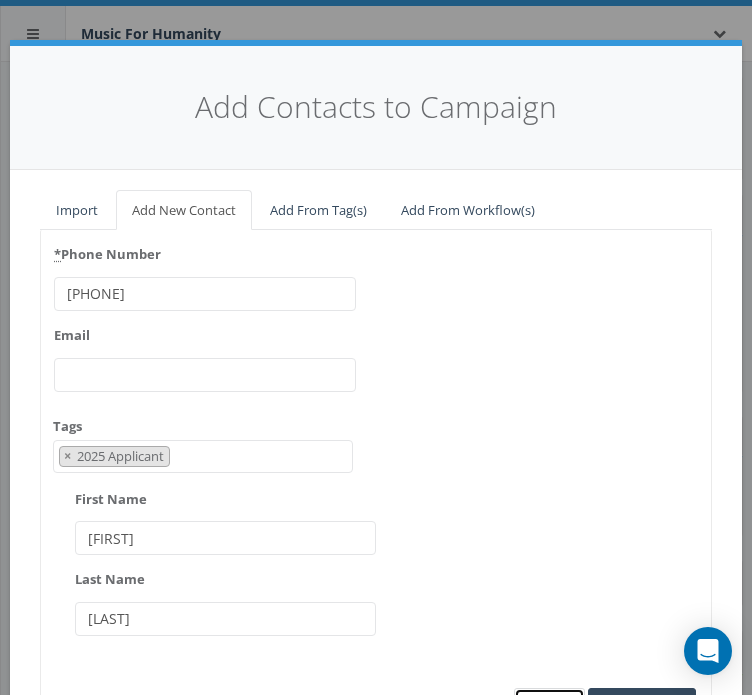 scroll, scrollTop: 24, scrollLeft: 0, axis: vertical 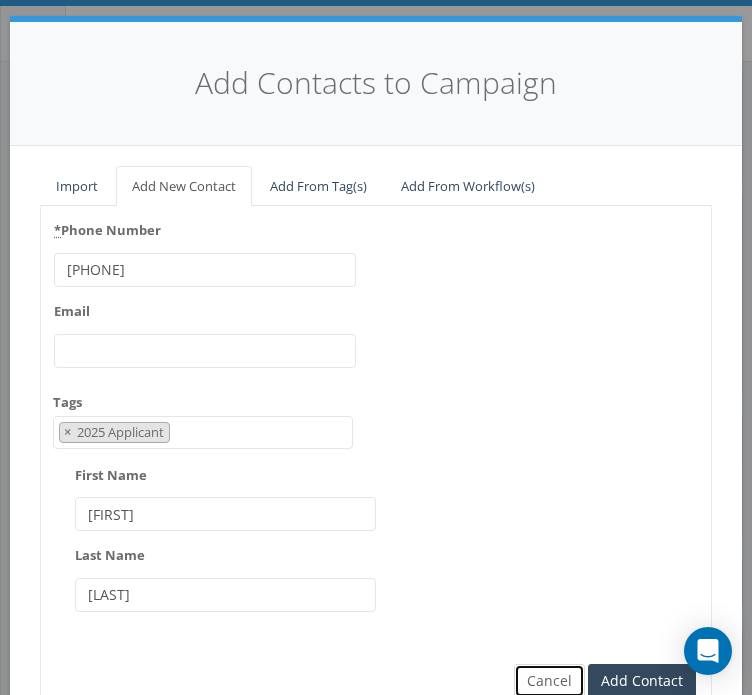 type 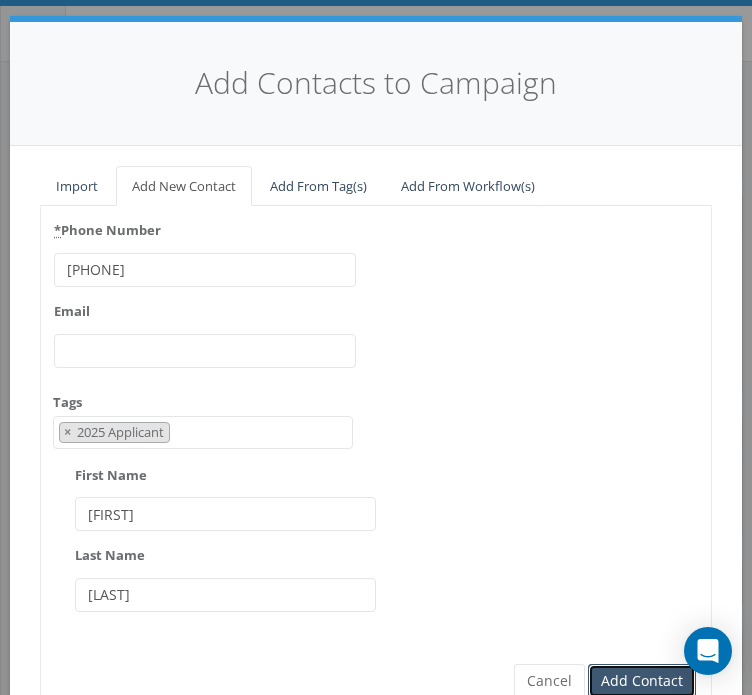 click on "Add Contact" at bounding box center [642, 681] 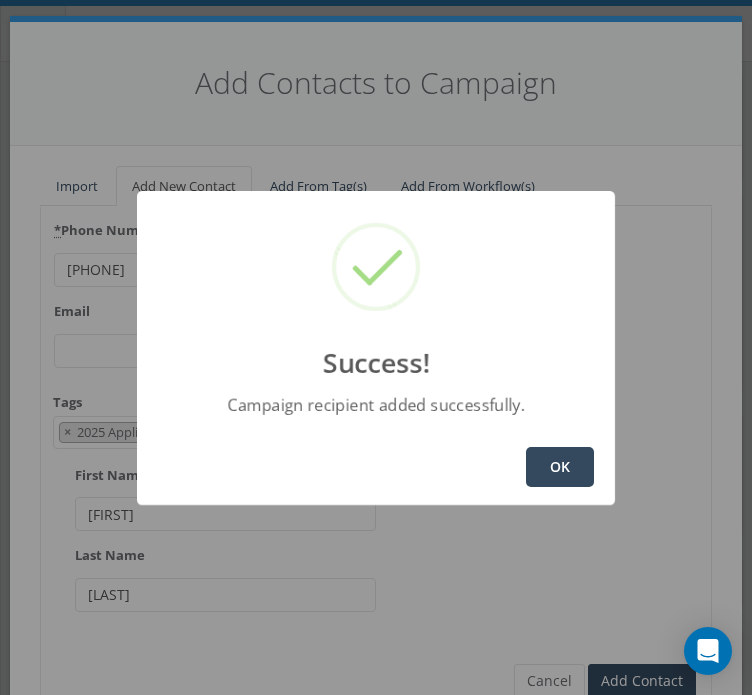 click on "OK" at bounding box center [560, 467] 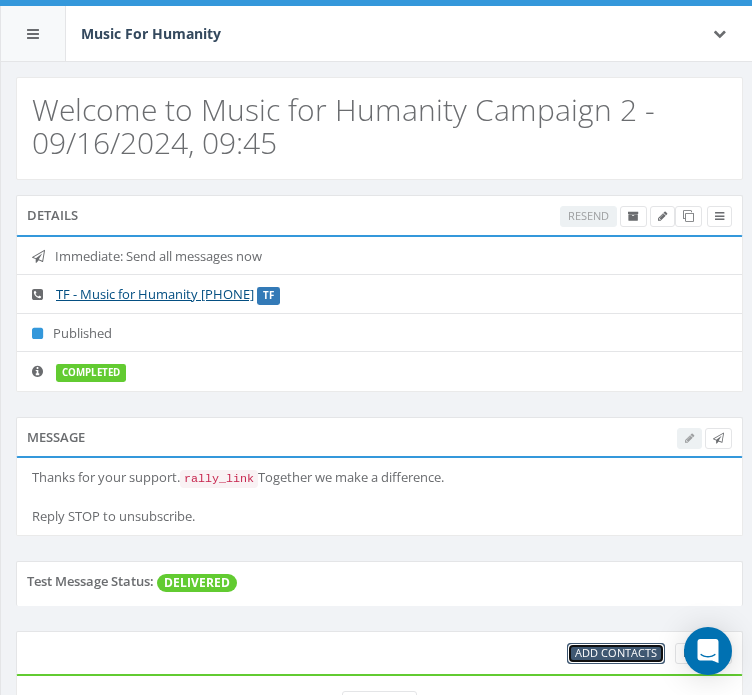 click on "Add Contacts" at bounding box center (616, 652) 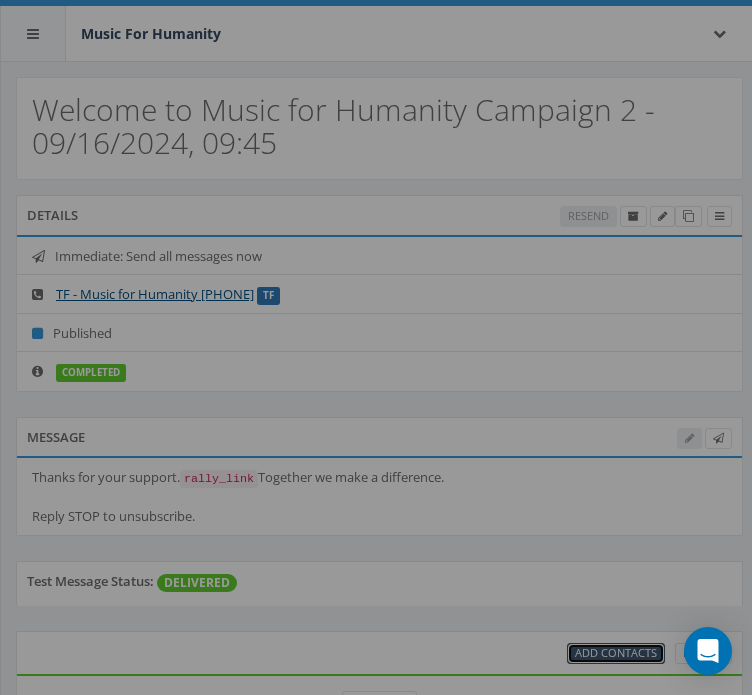 scroll, scrollTop: 0, scrollLeft: 0, axis: both 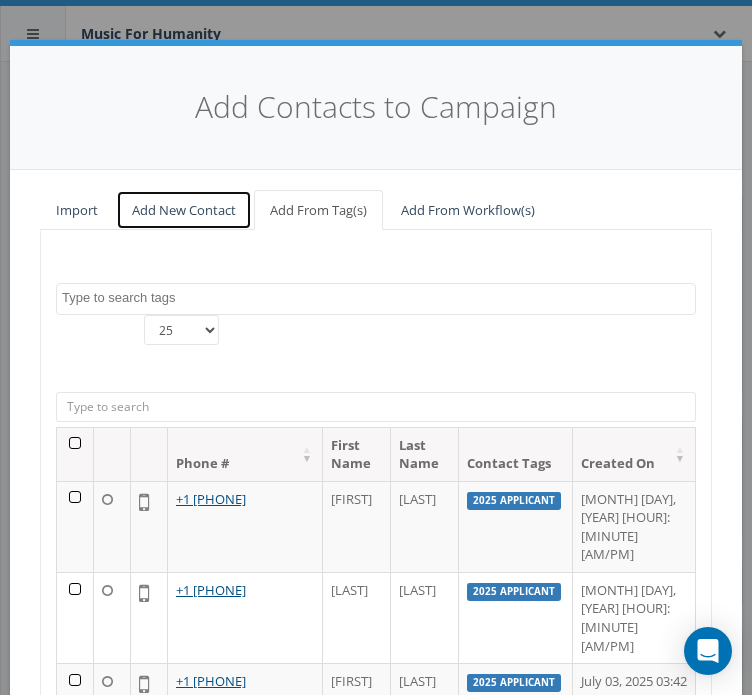 click on "Add New Contact" at bounding box center (184, 210) 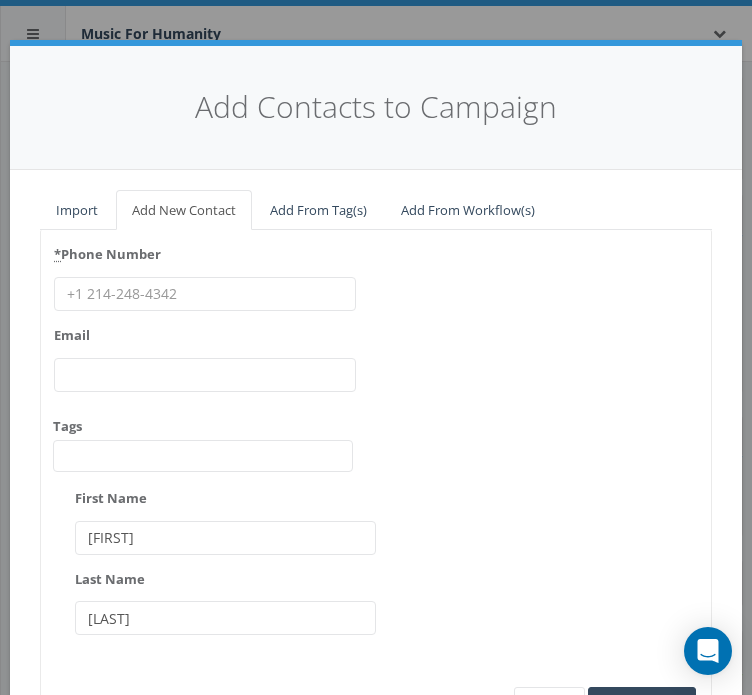 click on "*   Phone Number" at bounding box center [205, 294] 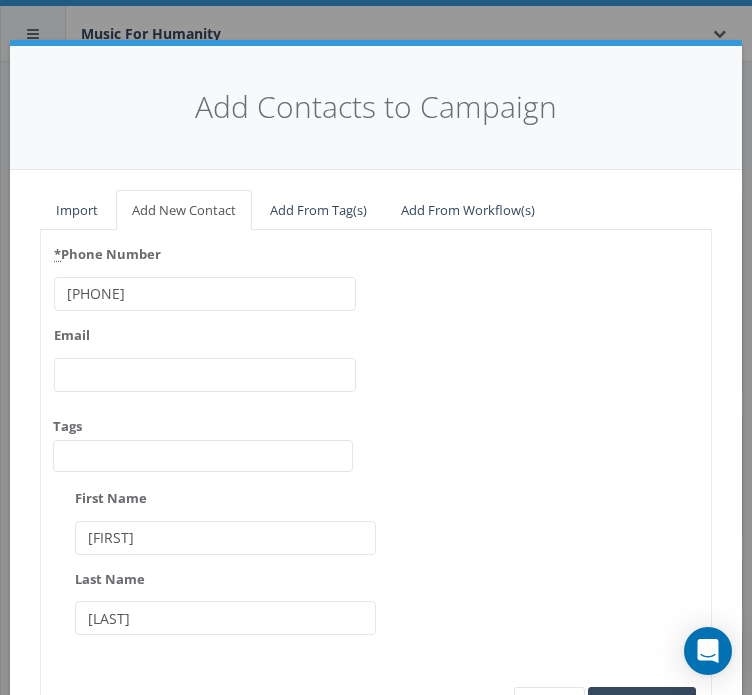 click on "[PHONE]" at bounding box center [205, 294] 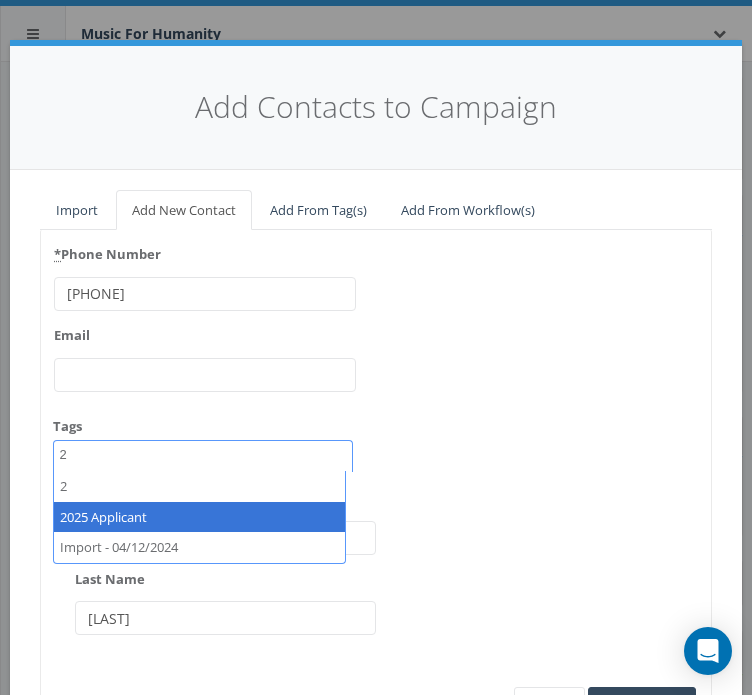 type on "2" 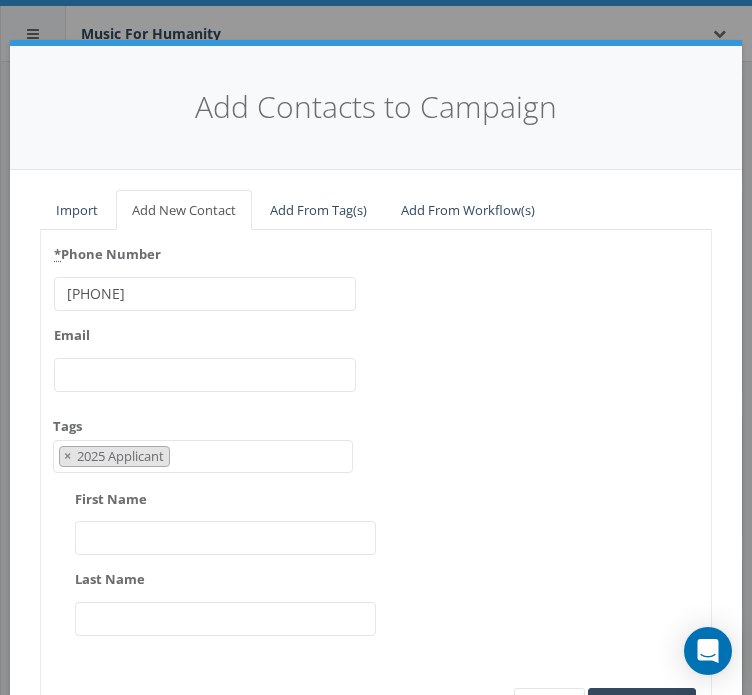 click on "First Name" at bounding box center [226, 538] 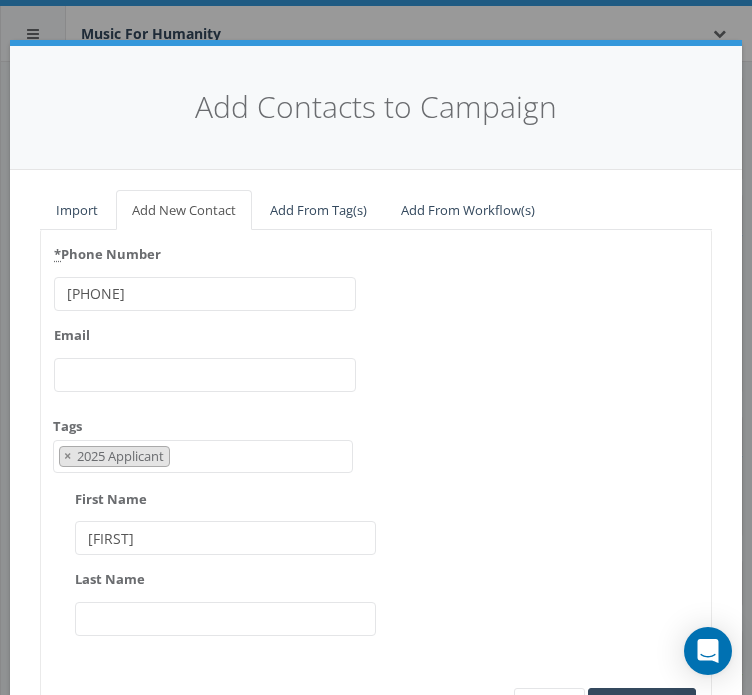 type on "[FIRST]" 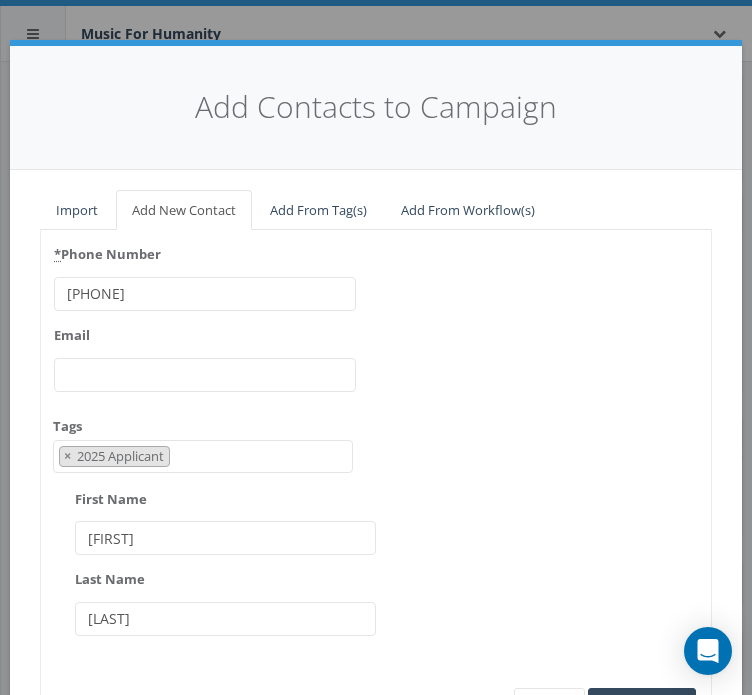 type on "[LAST]" 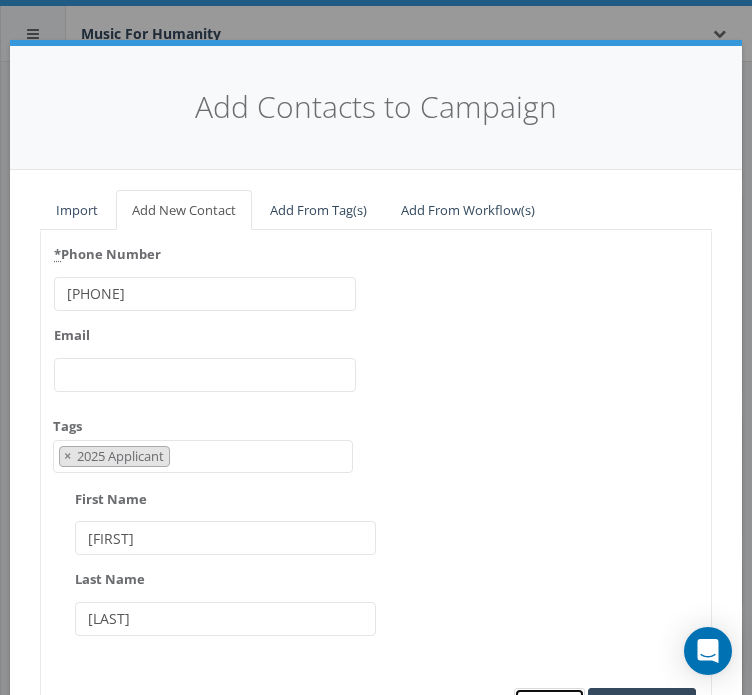 scroll, scrollTop: 24, scrollLeft: 0, axis: vertical 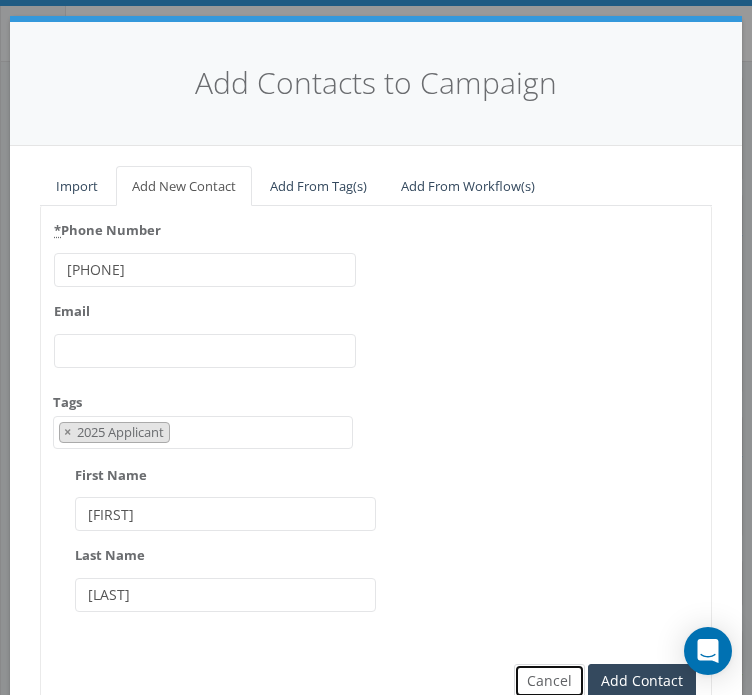 type 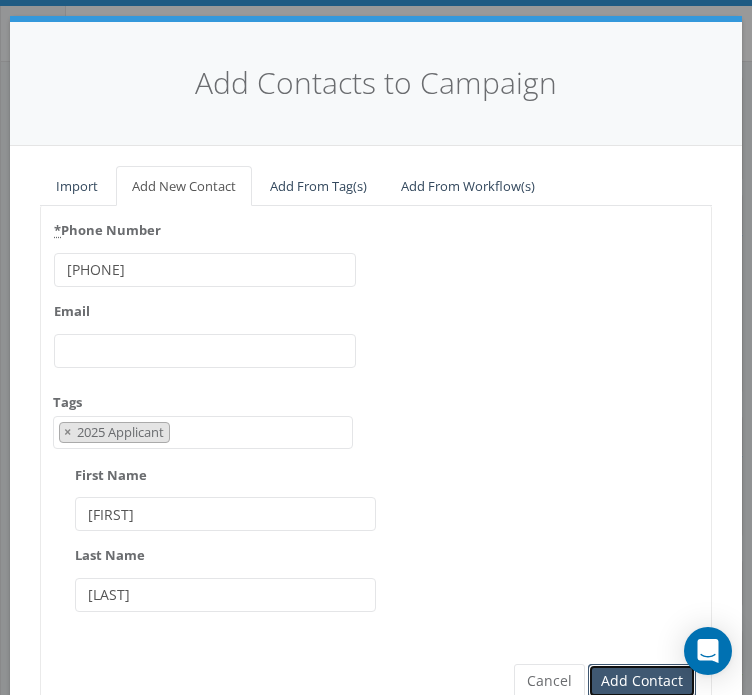 click on "Add Contact" at bounding box center [642, 681] 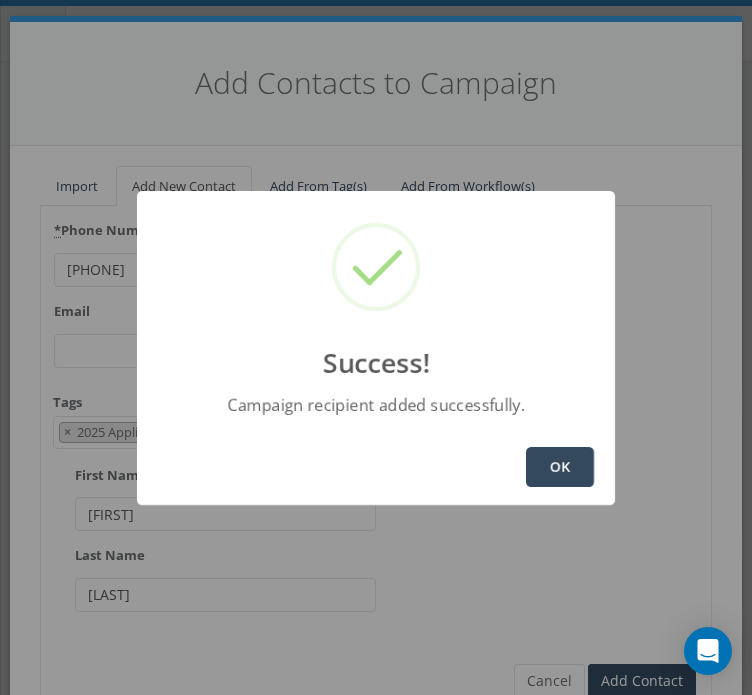 click on "OK" at bounding box center [560, 467] 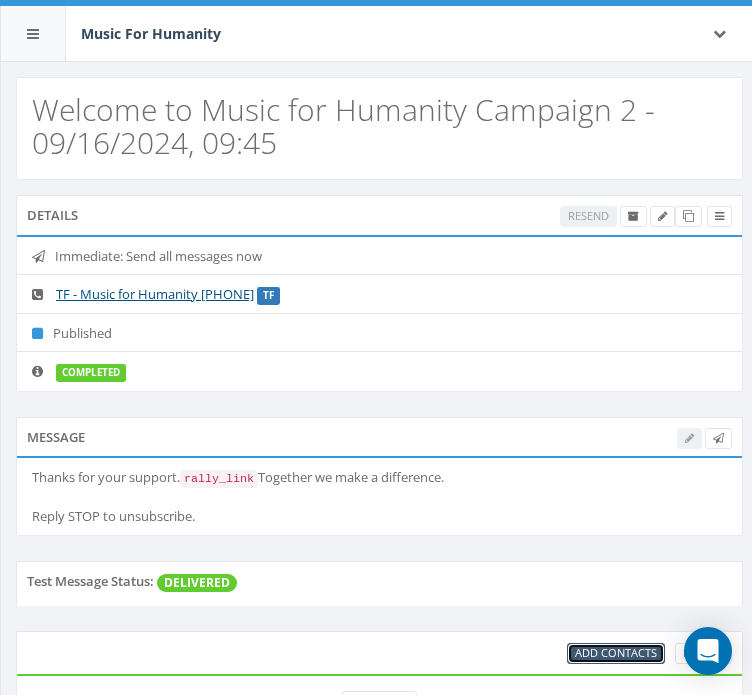 click on "Add Contacts" at bounding box center (616, 652) 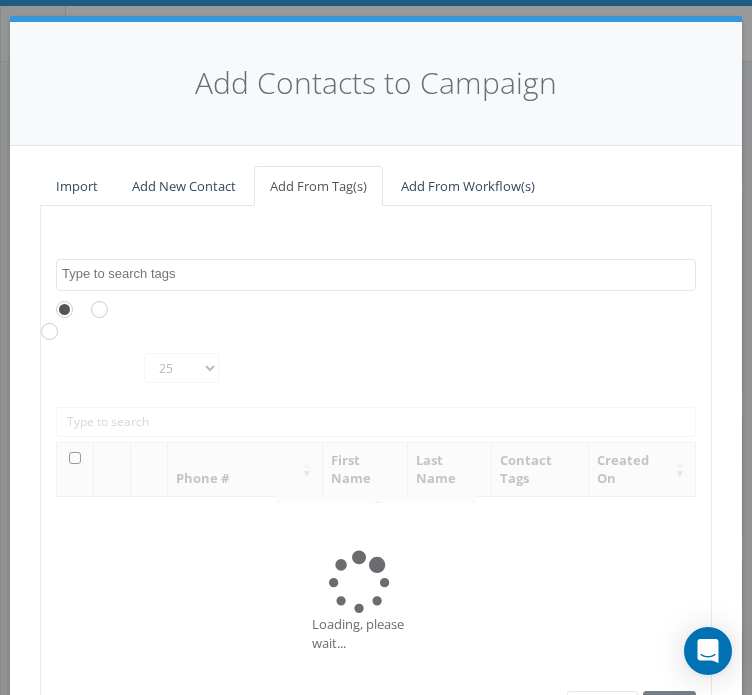 scroll, scrollTop: 0, scrollLeft: 0, axis: both 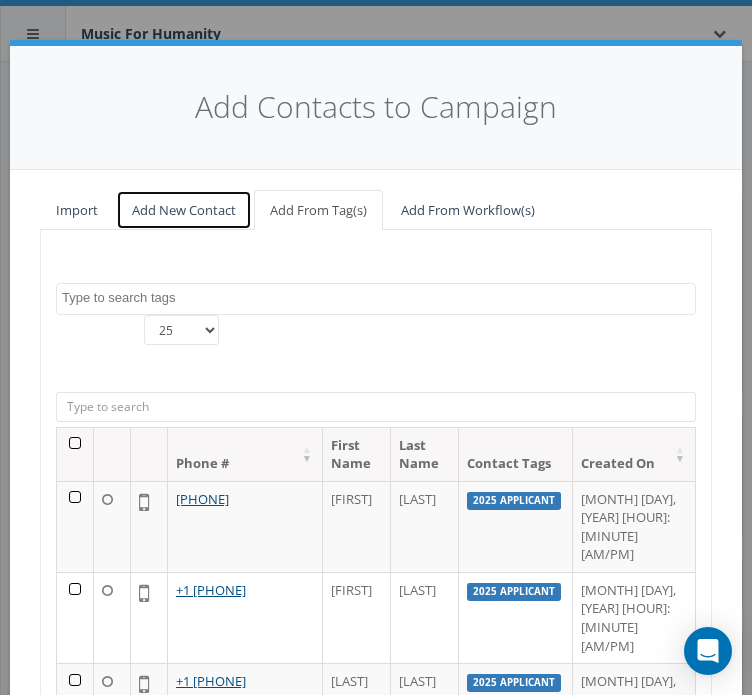 click on "Add New Contact" at bounding box center [184, 210] 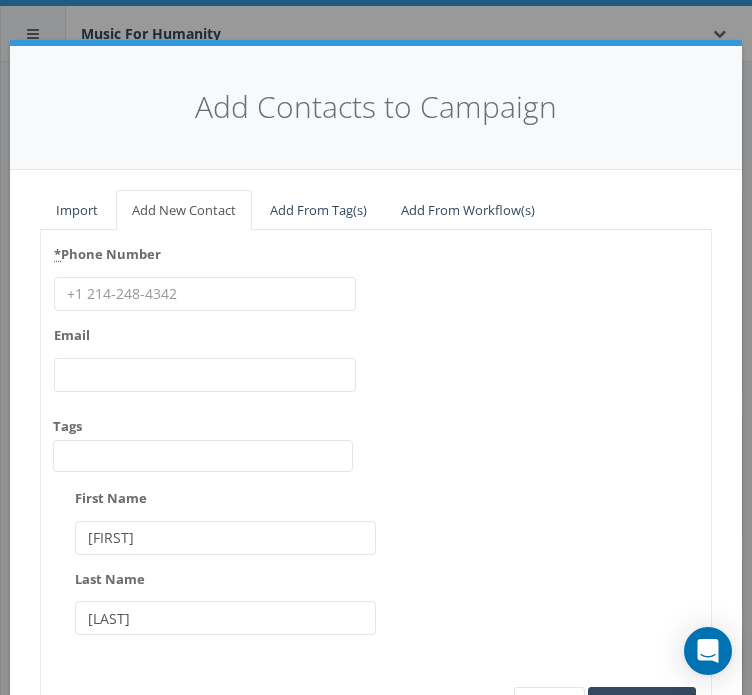 click on "*   Phone Number" at bounding box center [205, 294] 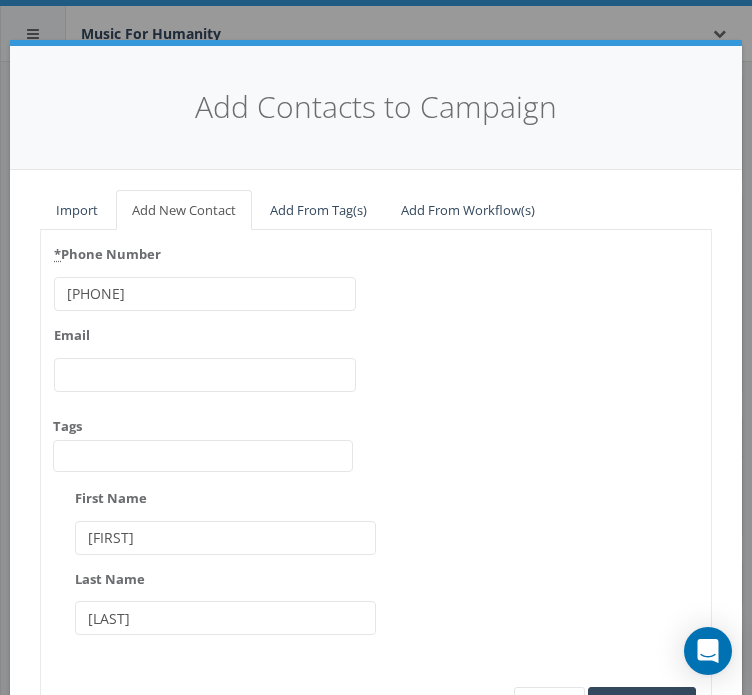 type on "[PHONE]" 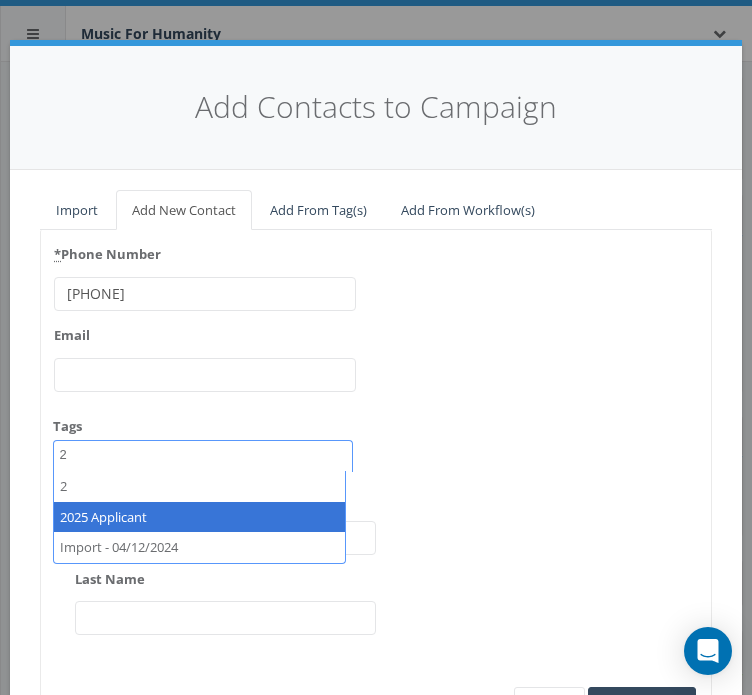 type on "2" 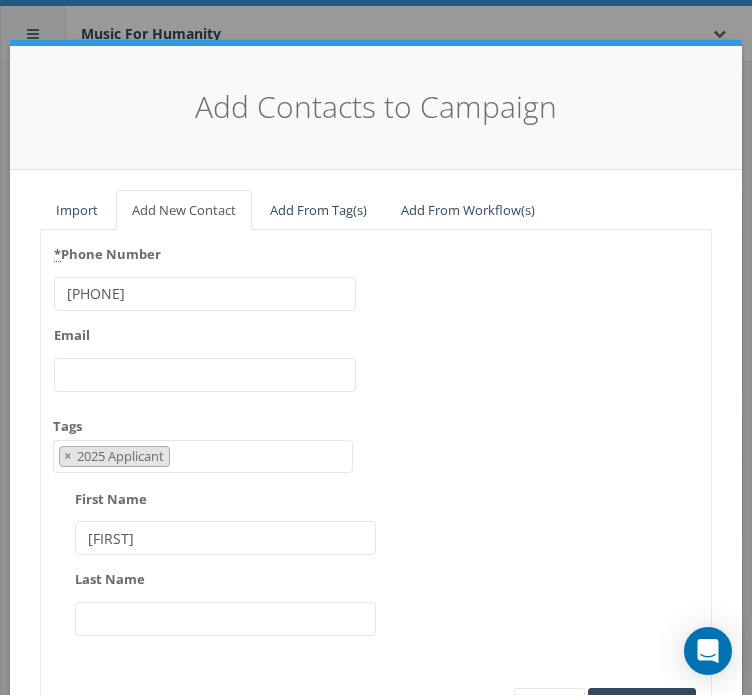 click on "[PHONE]" at bounding box center [205, 294] 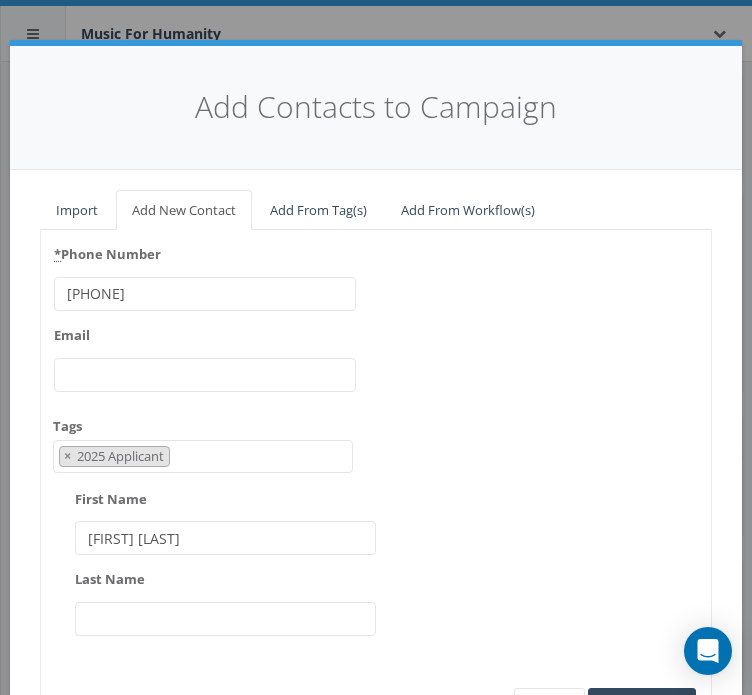 type on "[FIRST] [LAST]" 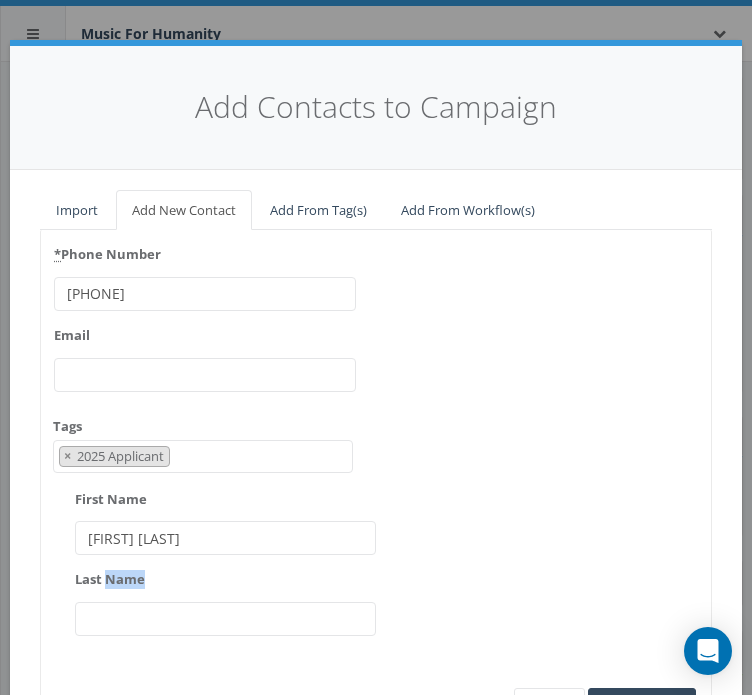 click on "Last Name" at bounding box center [226, 603] 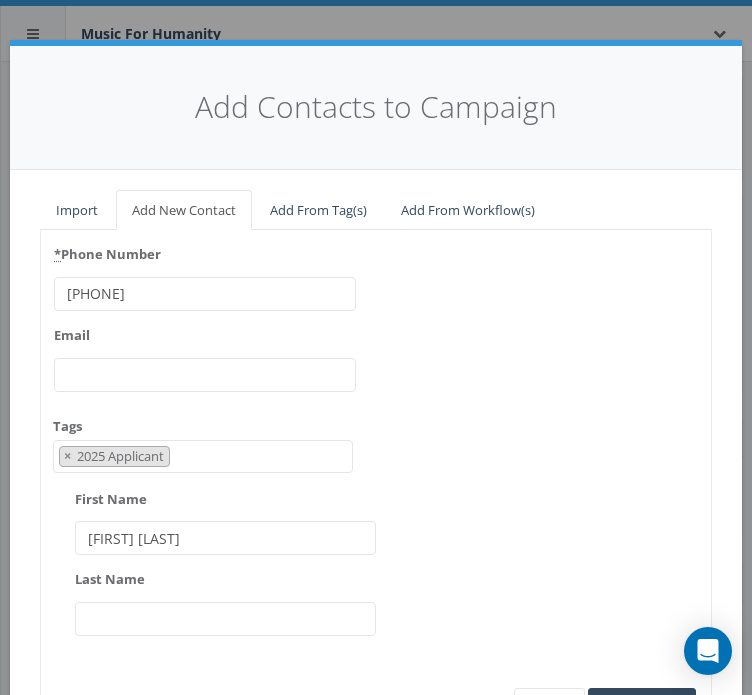 click on "Last Name" at bounding box center (226, 619) 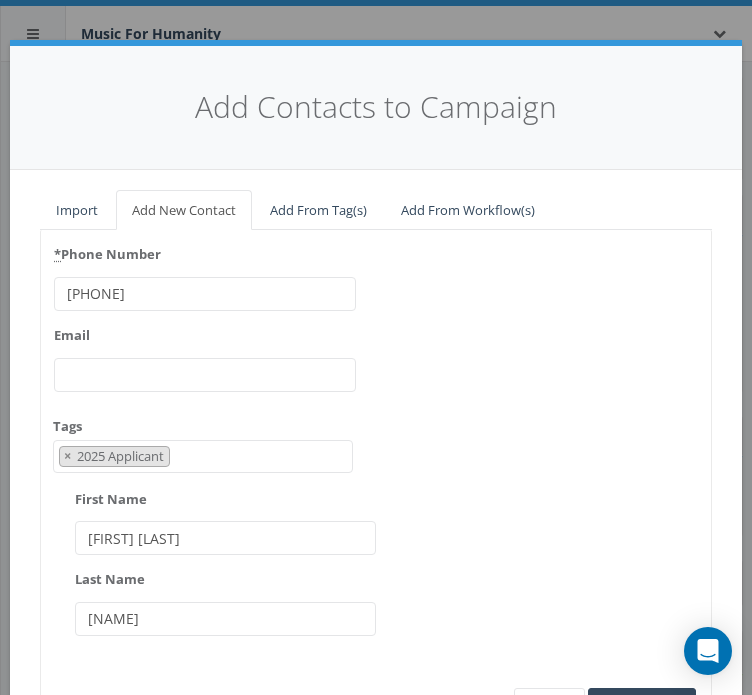 type on "[NAME]" 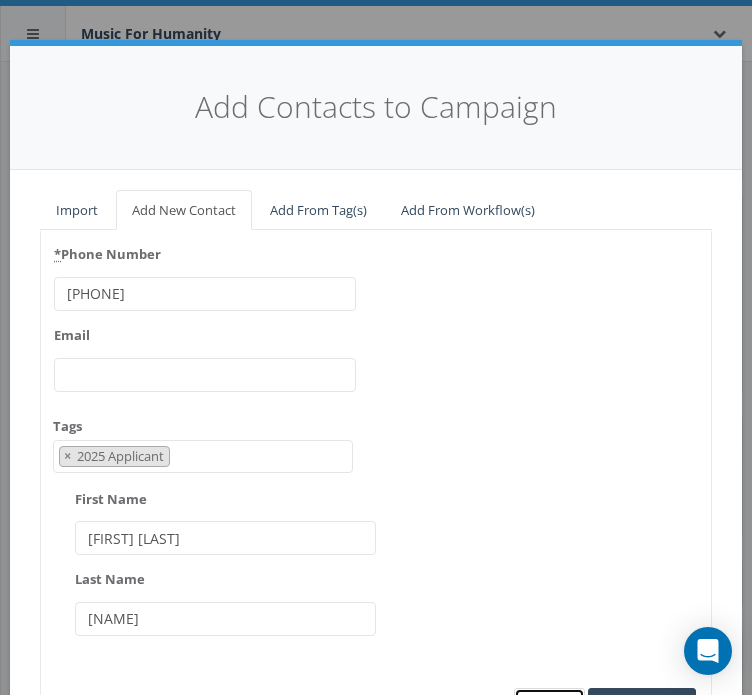 scroll, scrollTop: 24, scrollLeft: 0, axis: vertical 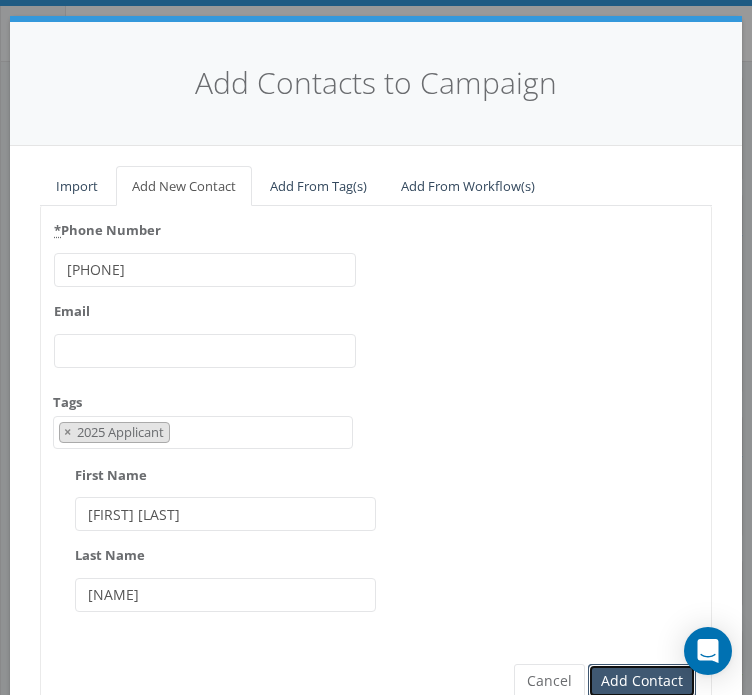 click on "Add Contact" at bounding box center [642, 681] 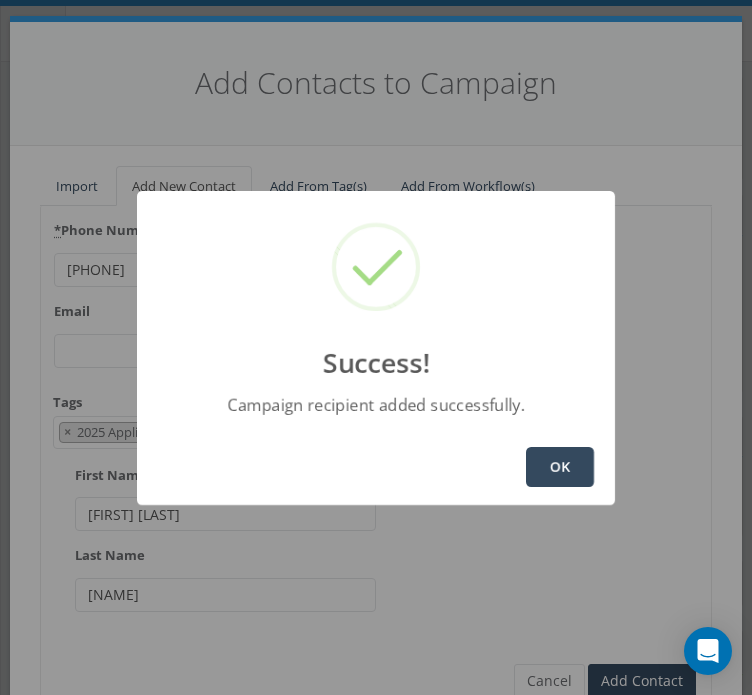 click on "OK" at bounding box center (560, 467) 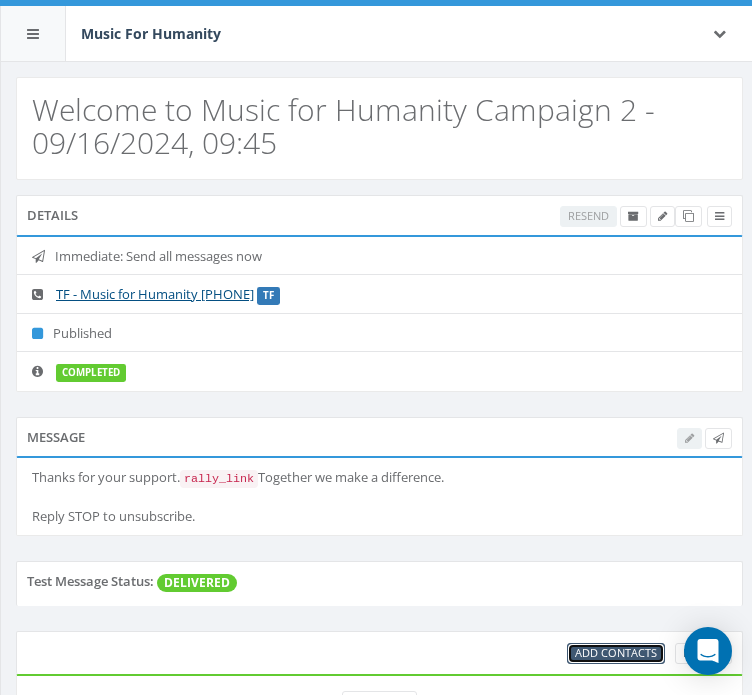 click on "Add Contacts" at bounding box center (616, 652) 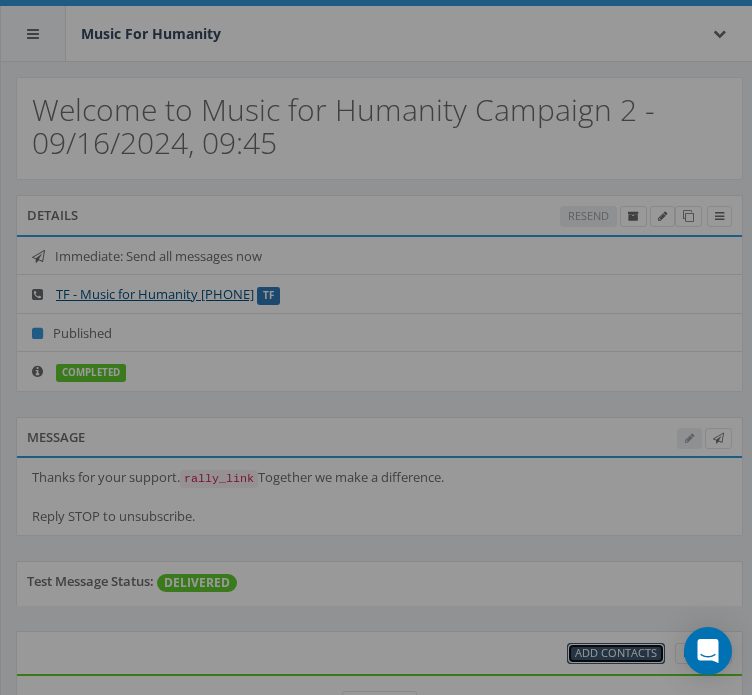 scroll, scrollTop: 0, scrollLeft: 0, axis: both 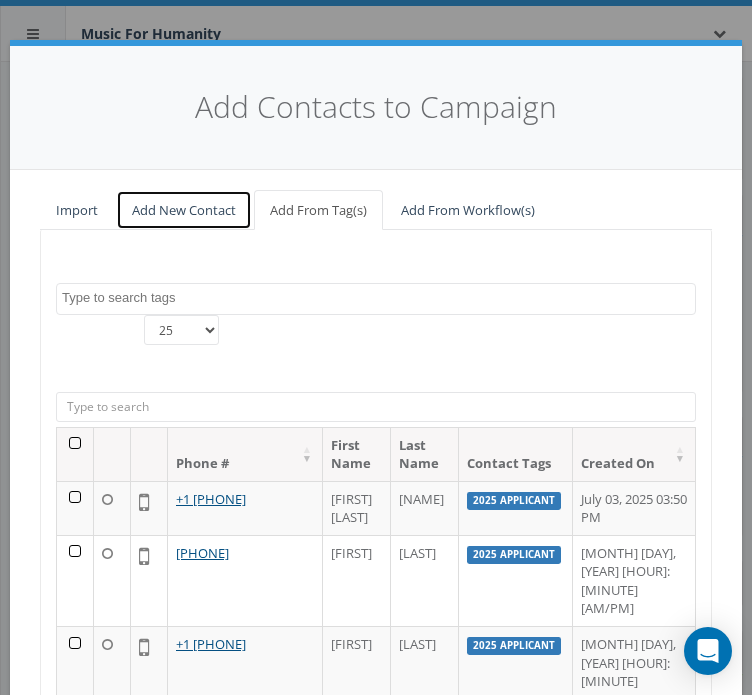 click on "Add New Contact" at bounding box center (184, 210) 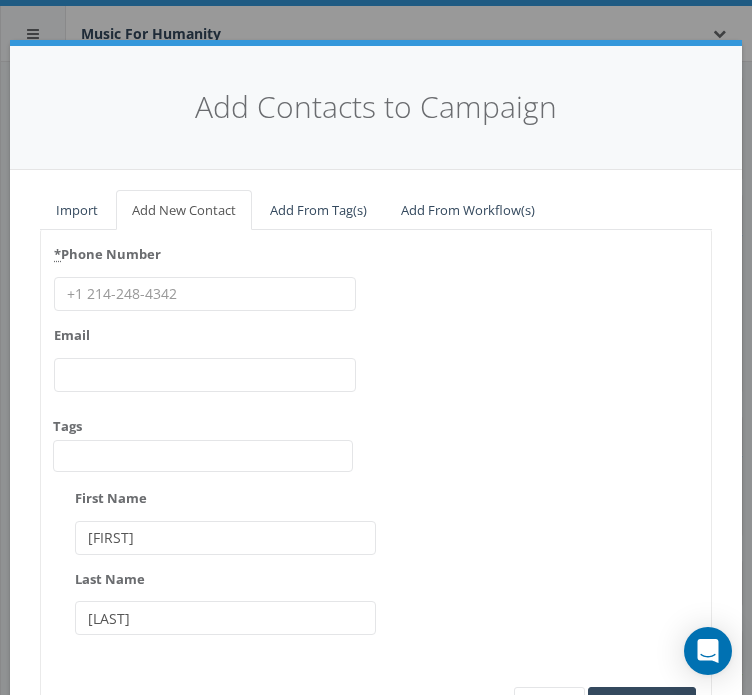 click on "*   Phone Number" at bounding box center (205, 294) 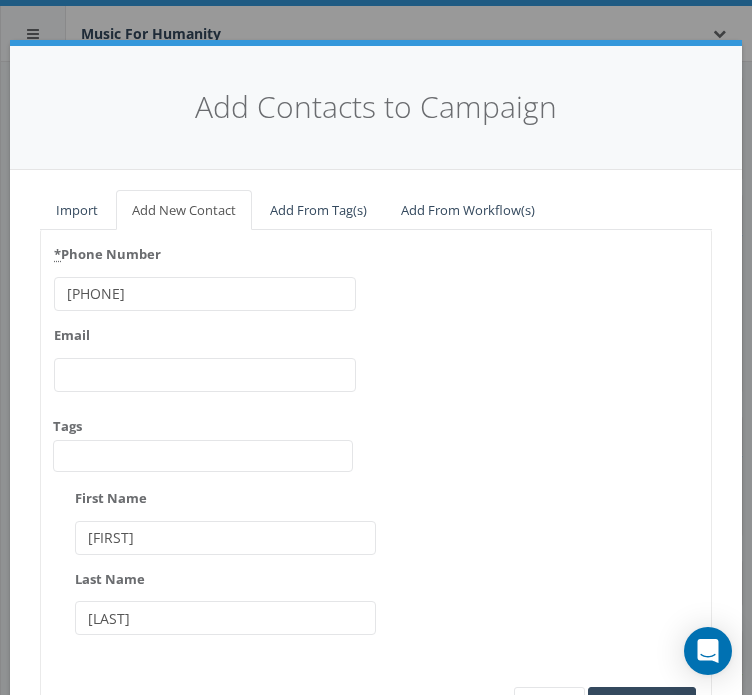 type on "[PHONE]" 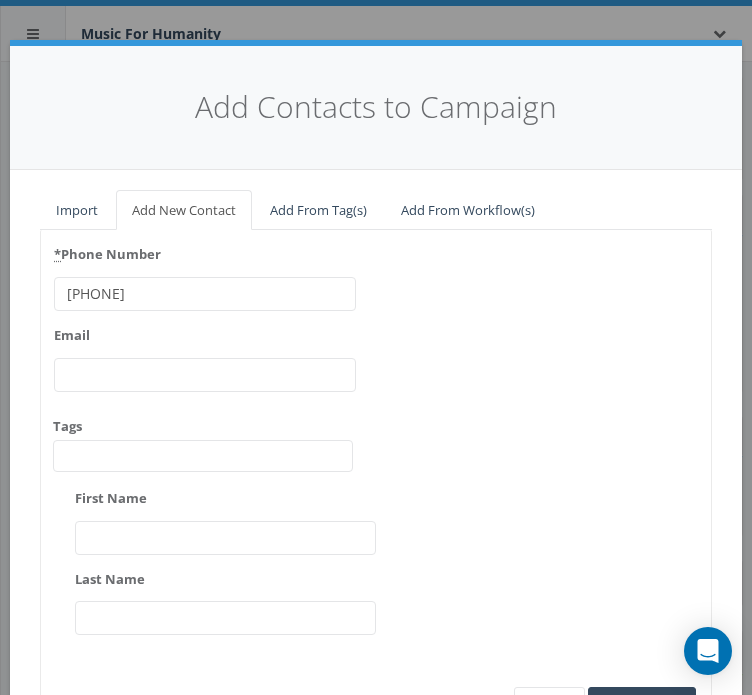 click at bounding box center [203, 456] 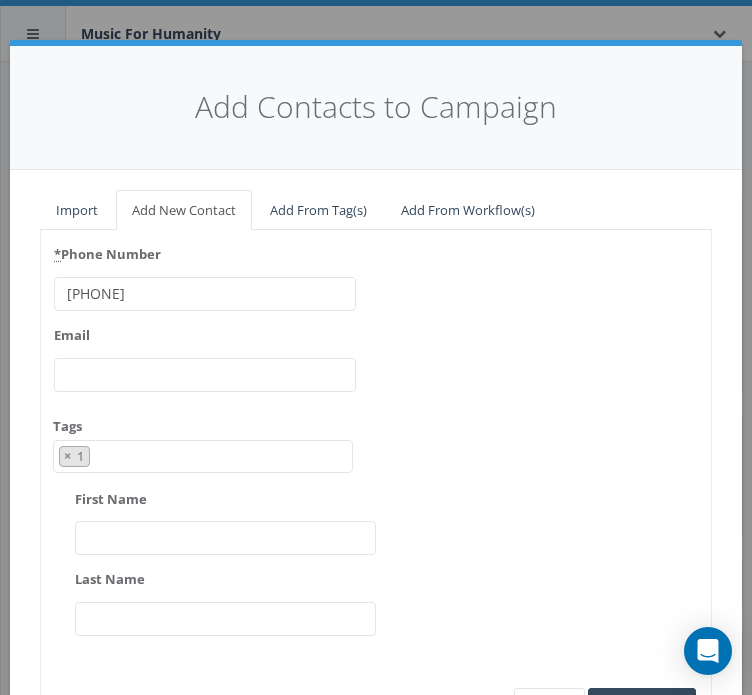 scroll, scrollTop: 241, scrollLeft: 0, axis: vertical 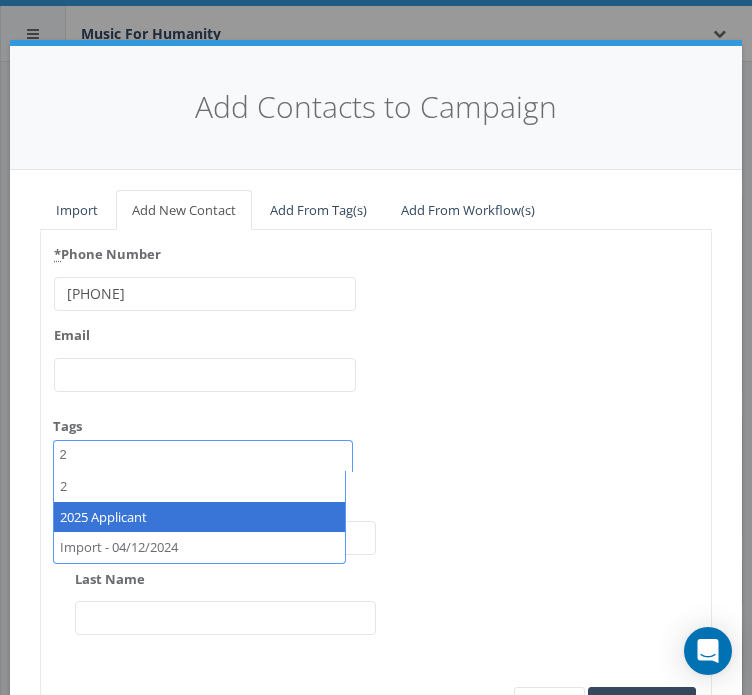 type on "2" 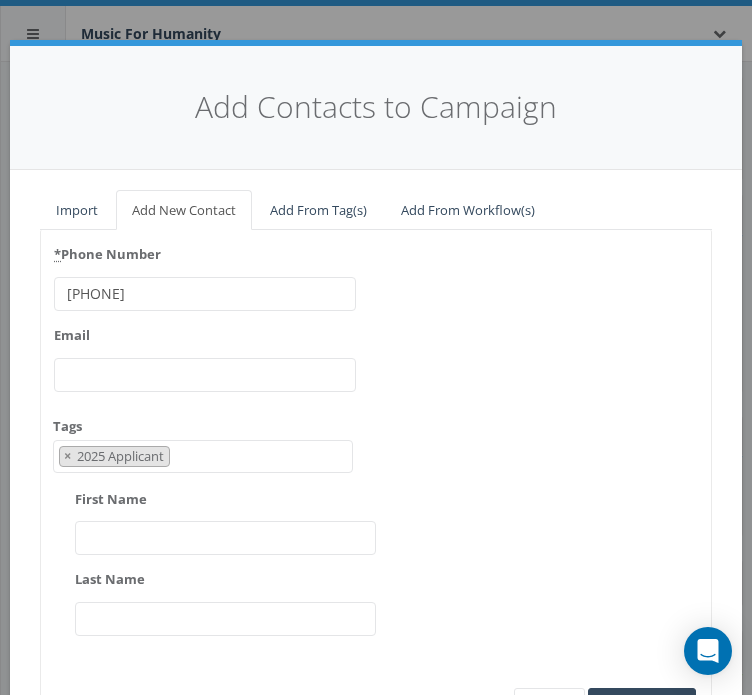scroll, scrollTop: 17, scrollLeft: 0, axis: vertical 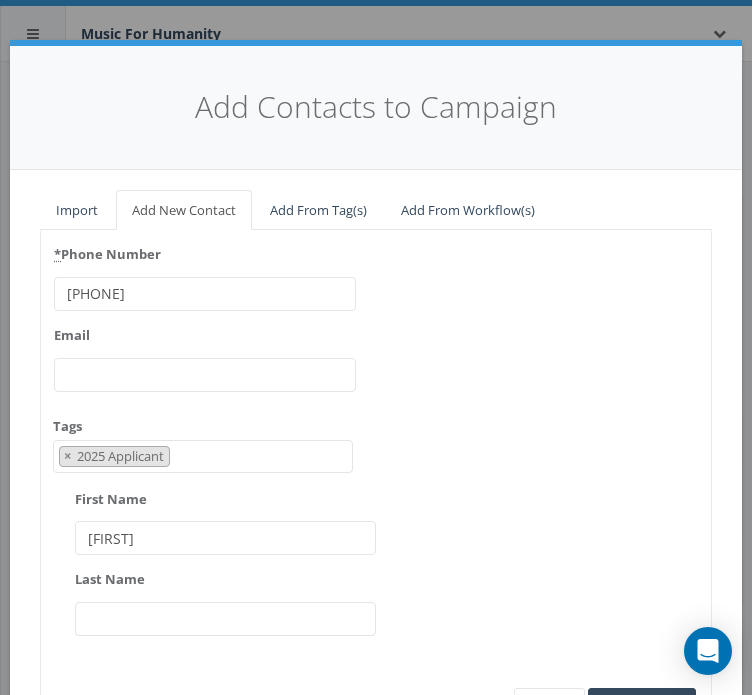 type on "[FIRST]" 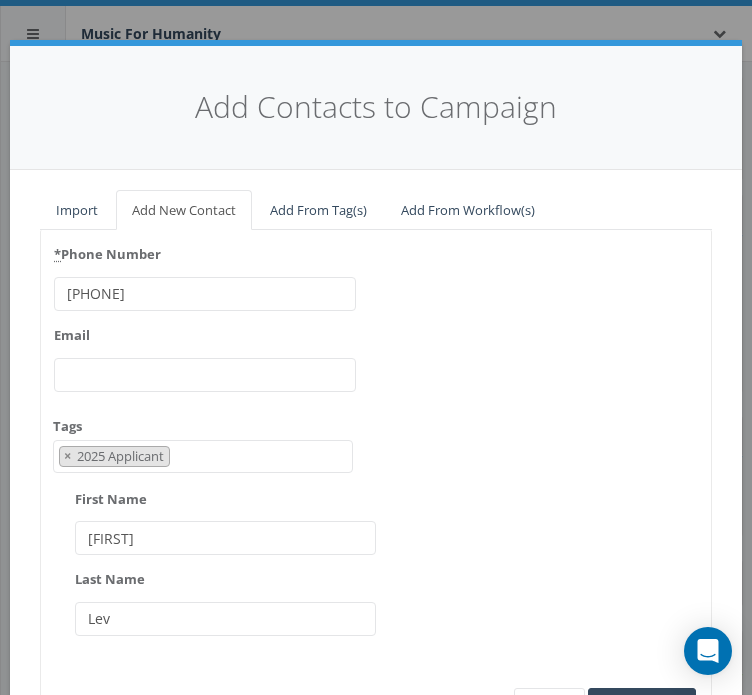 click on "[FIRST]" at bounding box center (226, 538) 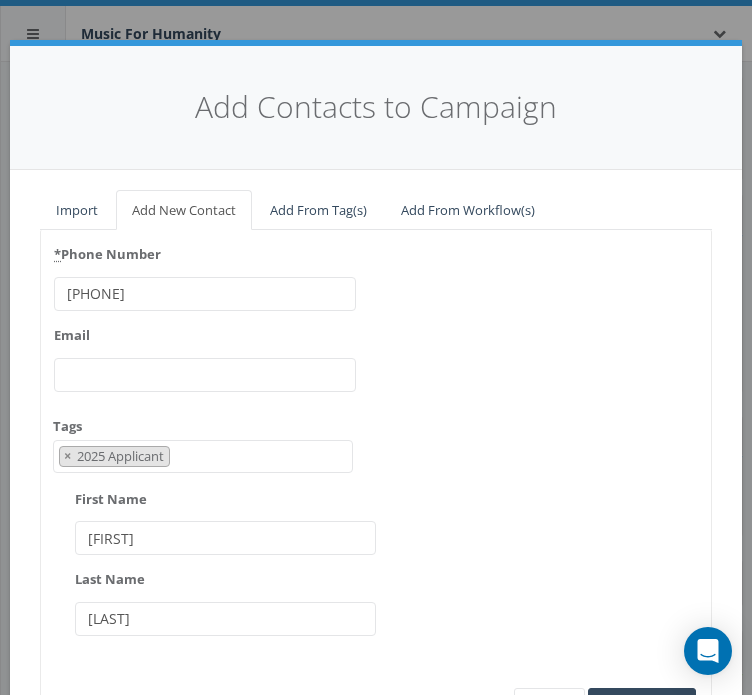 type on "[LAST]" 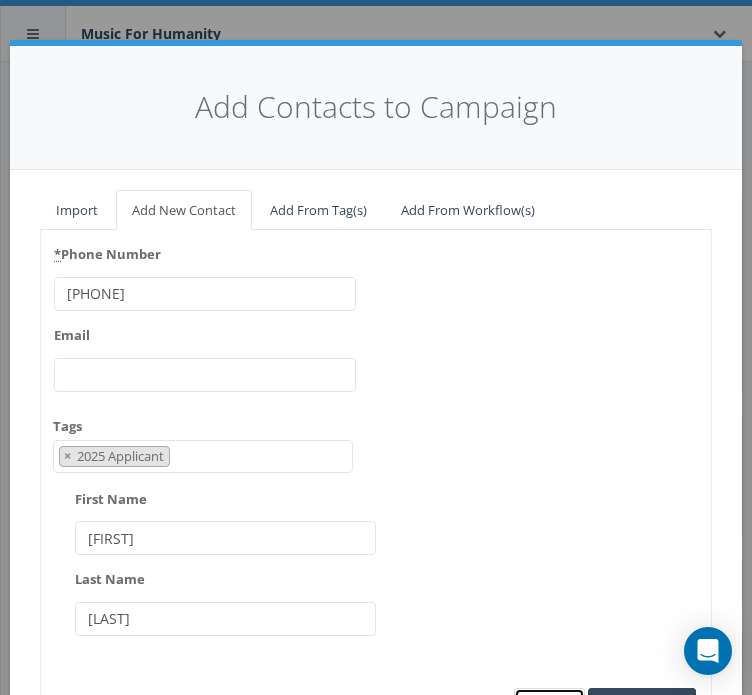 scroll, scrollTop: 24, scrollLeft: 0, axis: vertical 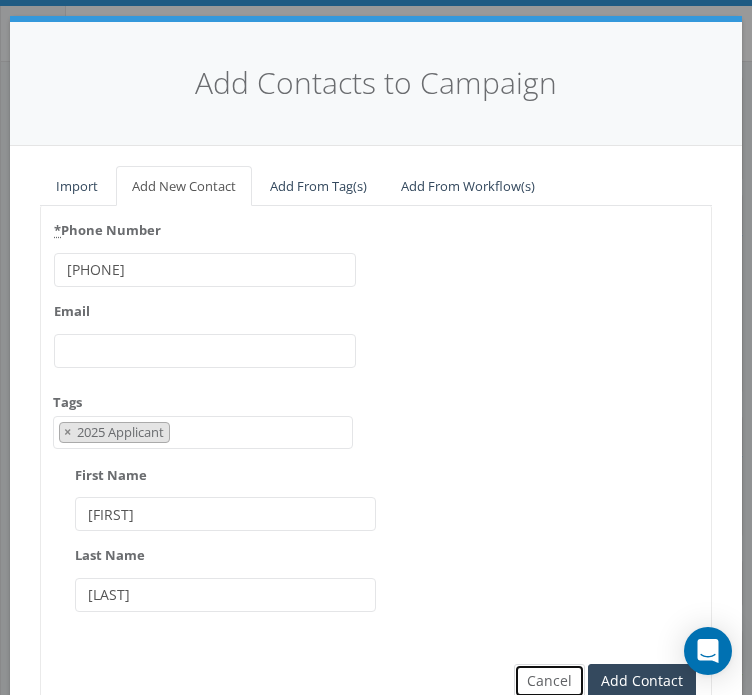 type 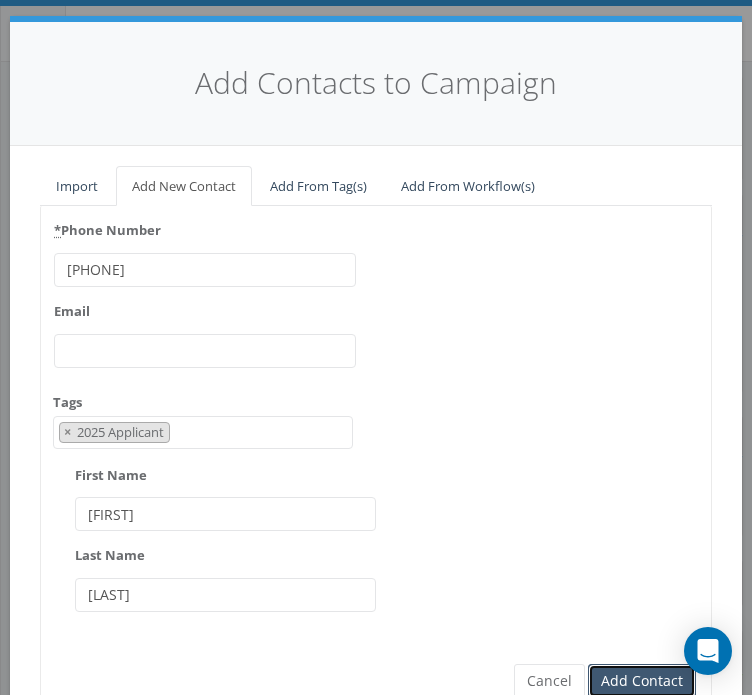 click on "Add Contact" at bounding box center (642, 681) 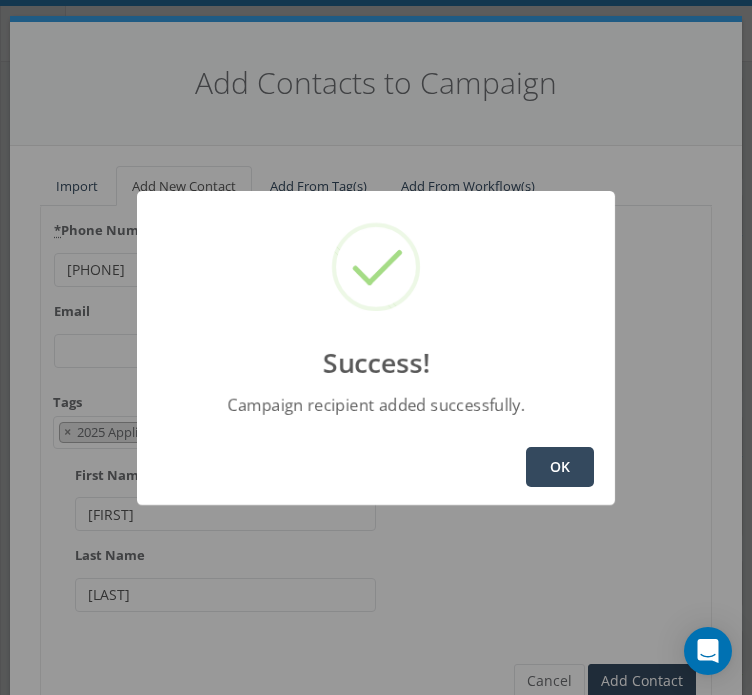click on "OK" at bounding box center [560, 467] 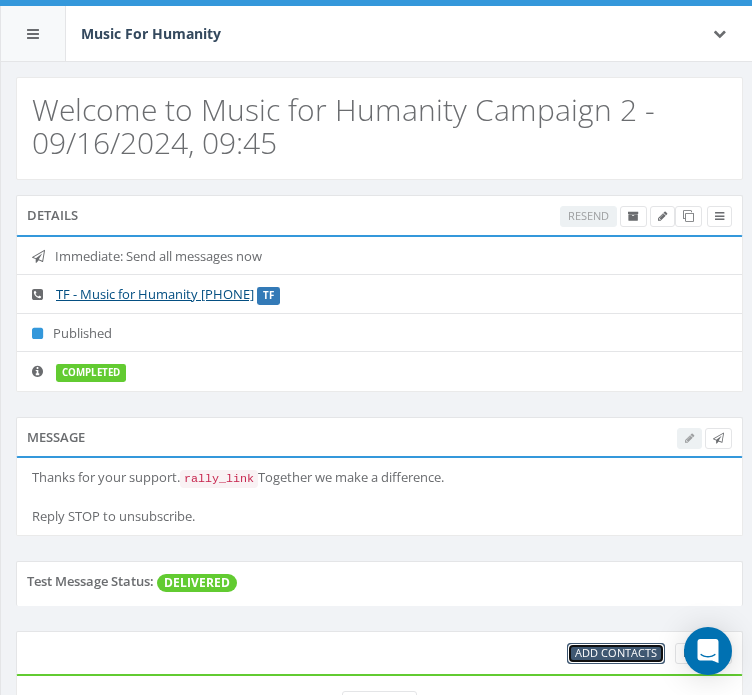 click on "Add Contacts" at bounding box center (616, 652) 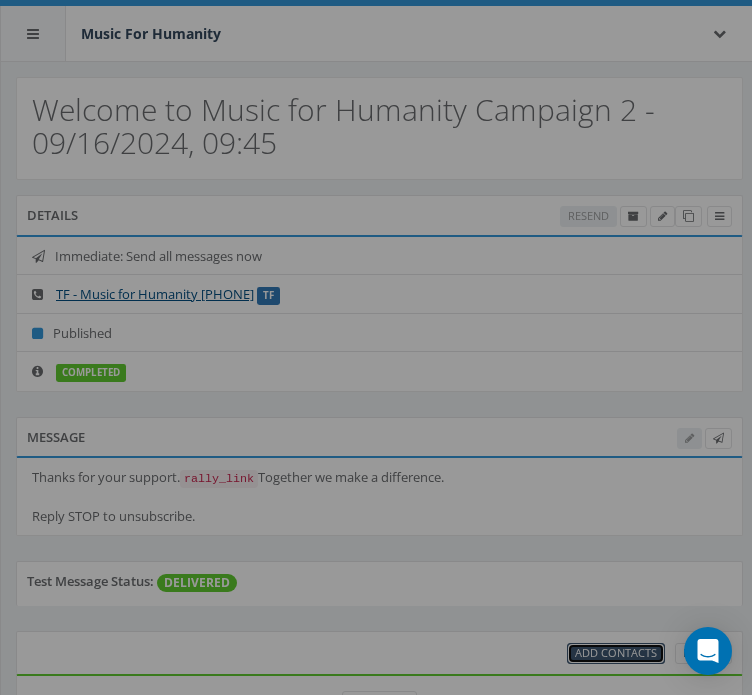 scroll, scrollTop: 0, scrollLeft: 0, axis: both 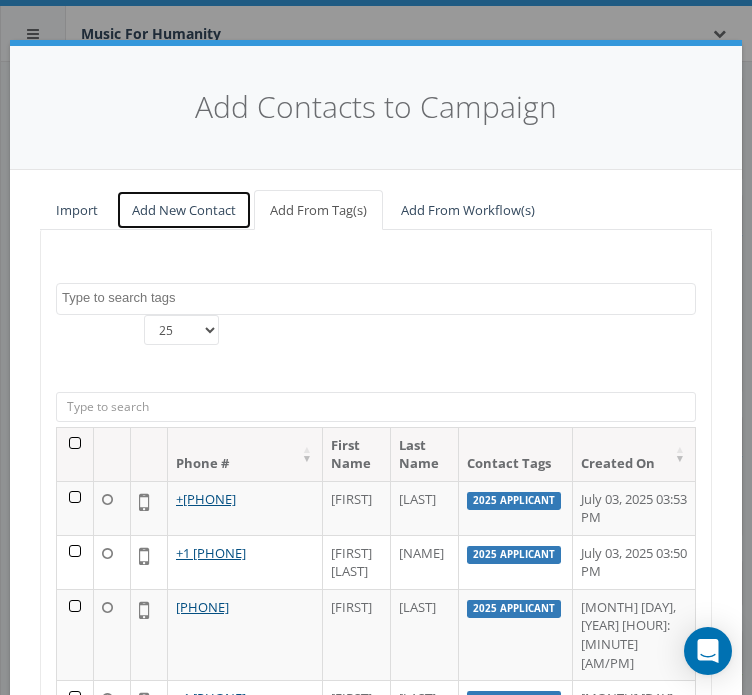 click on "Add New Contact" at bounding box center (184, 210) 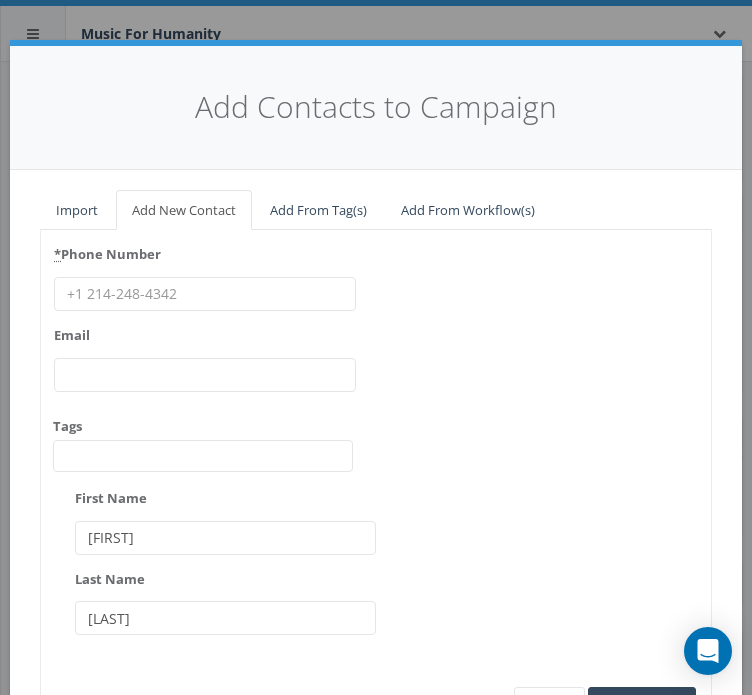 click on "*   Phone Number" at bounding box center [205, 294] 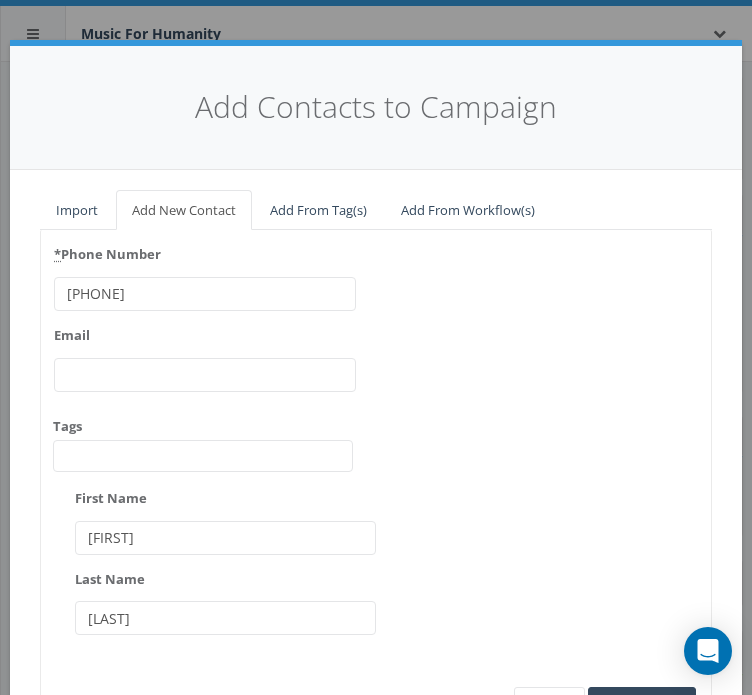 click on "[PHONE]" at bounding box center [205, 294] 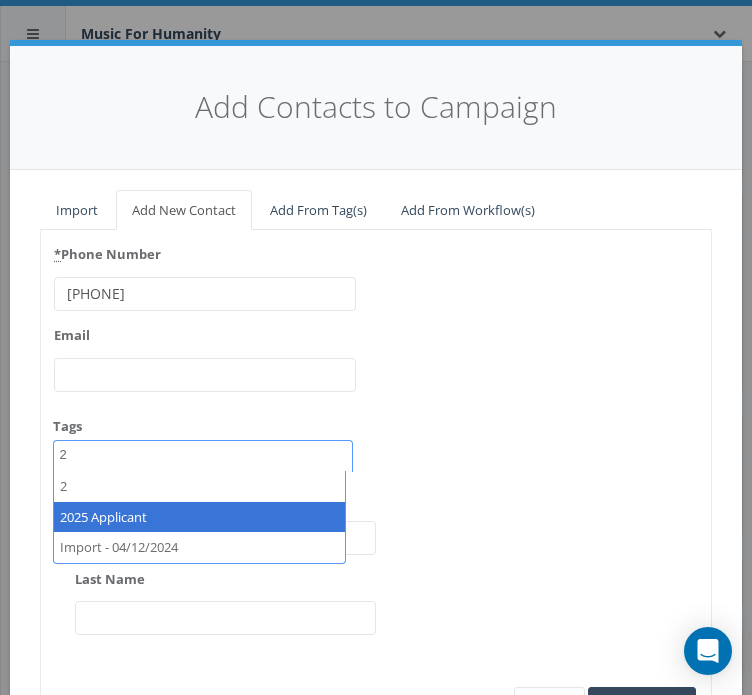 type on "2" 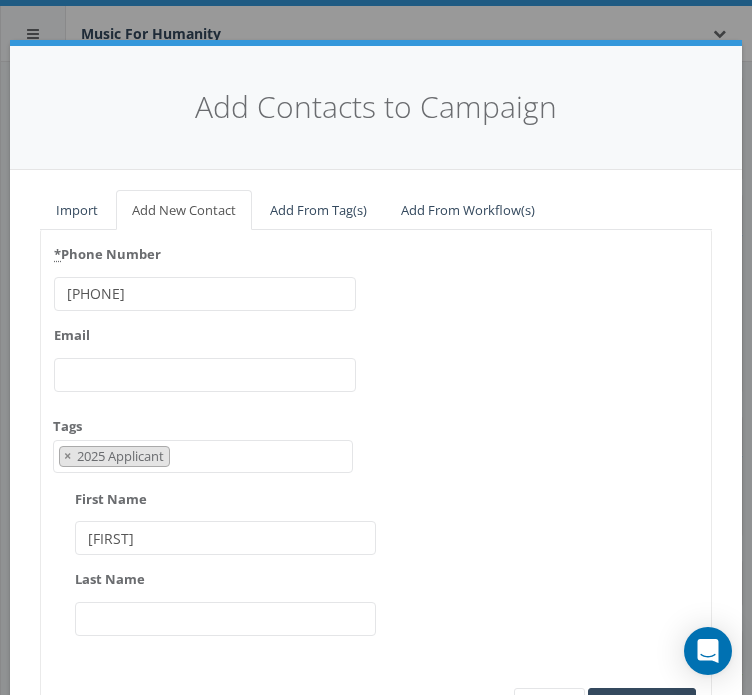 type on "[FIRST]" 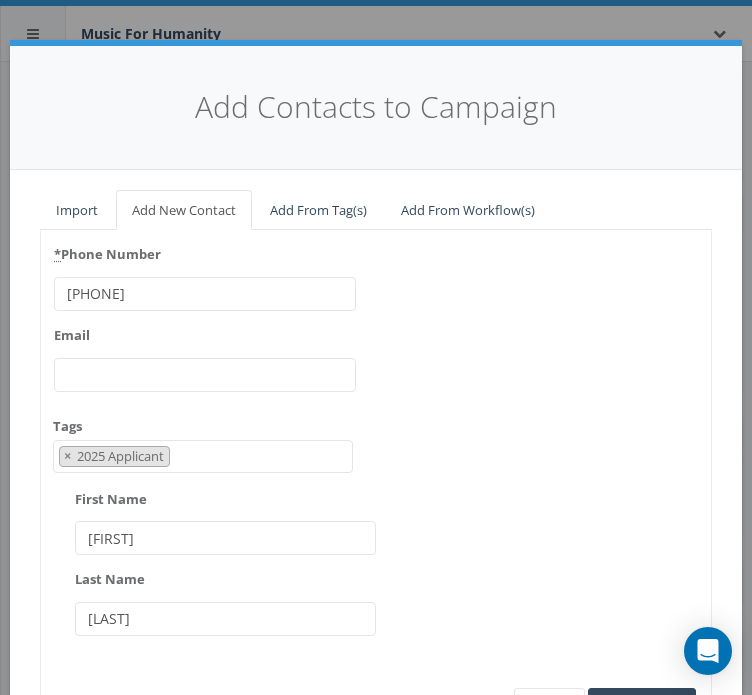 type on "[LAST]" 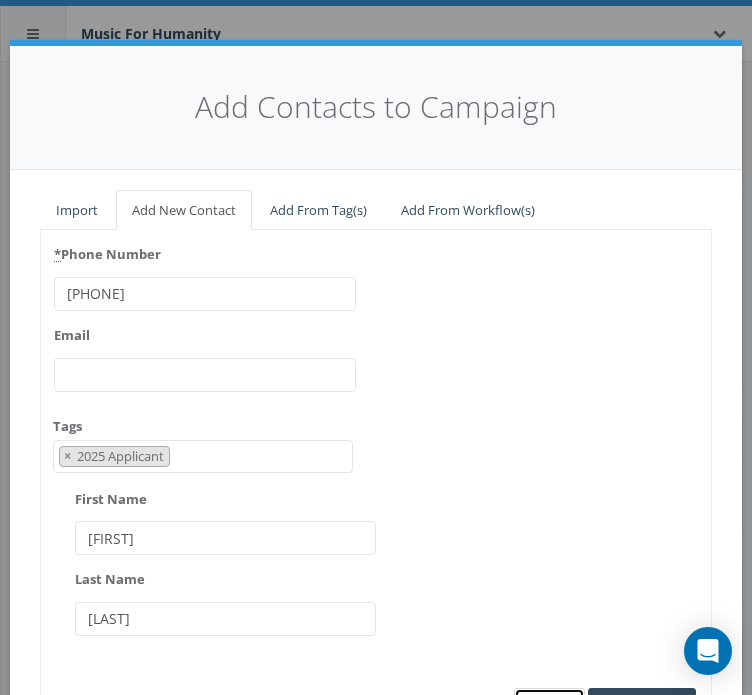 scroll, scrollTop: 24, scrollLeft: 0, axis: vertical 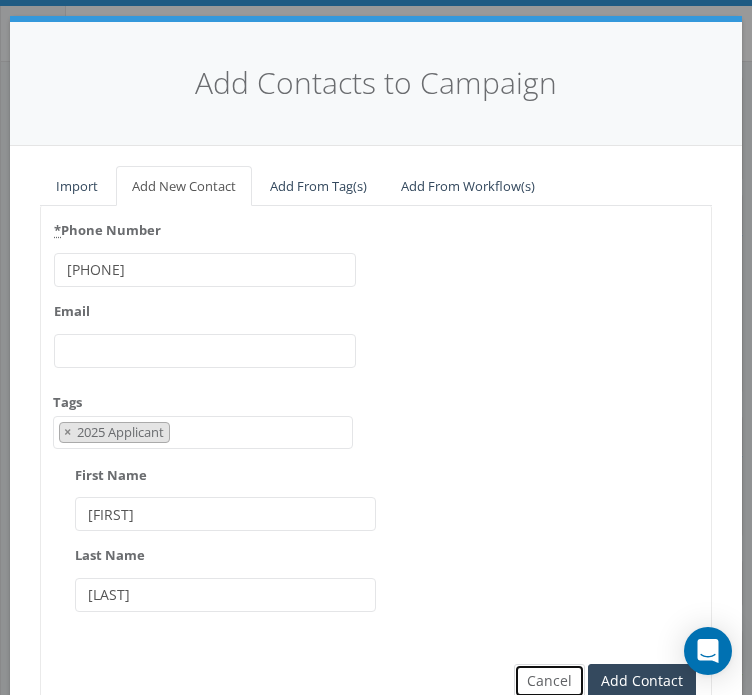 type 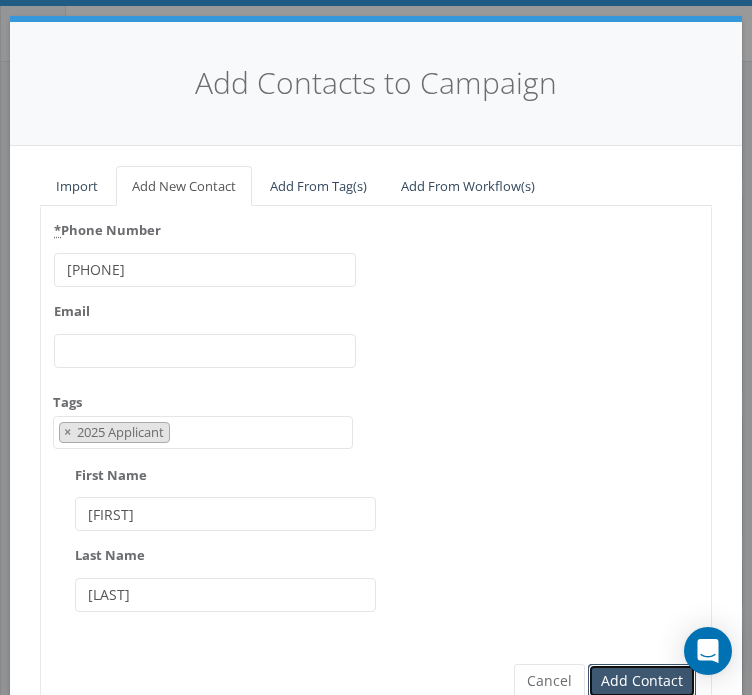 click on "Add Contact" at bounding box center (642, 681) 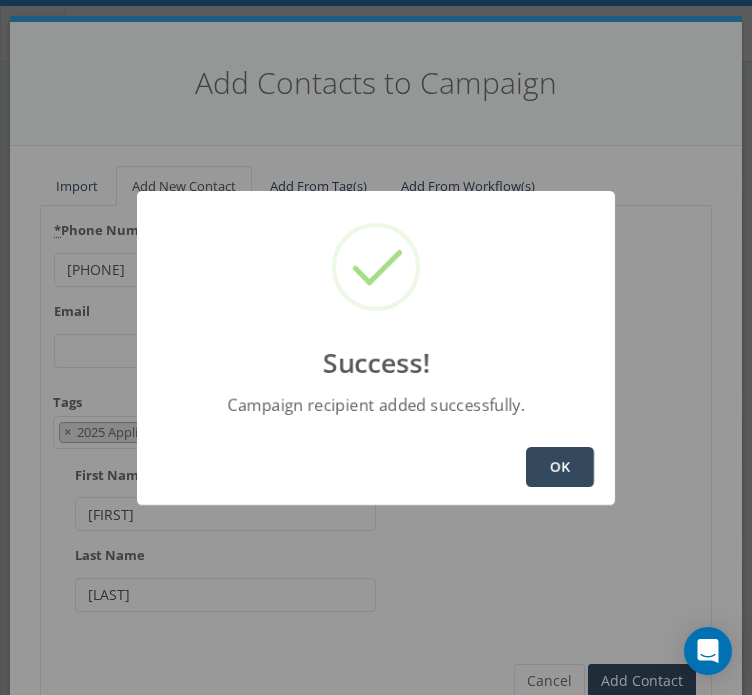 click on "OK" at bounding box center (560, 467) 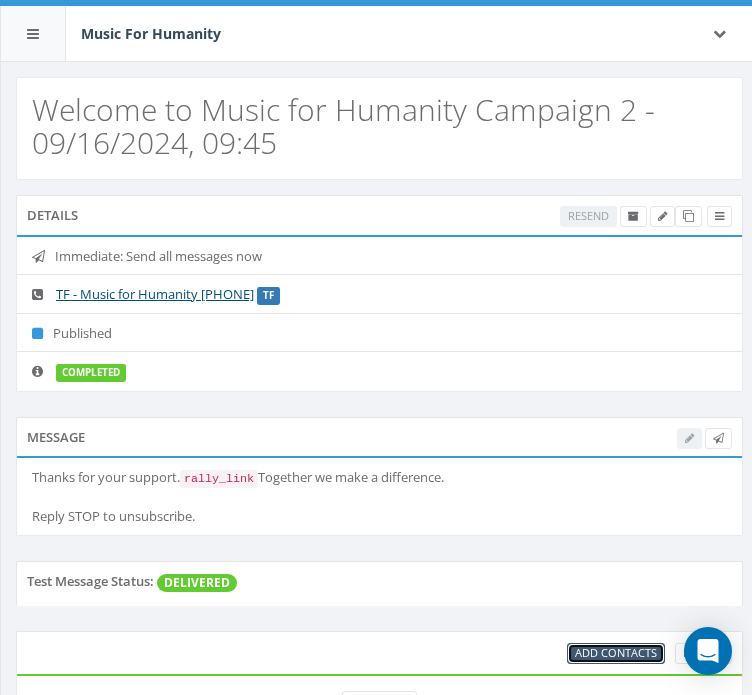 scroll, scrollTop: 23, scrollLeft: 0, axis: vertical 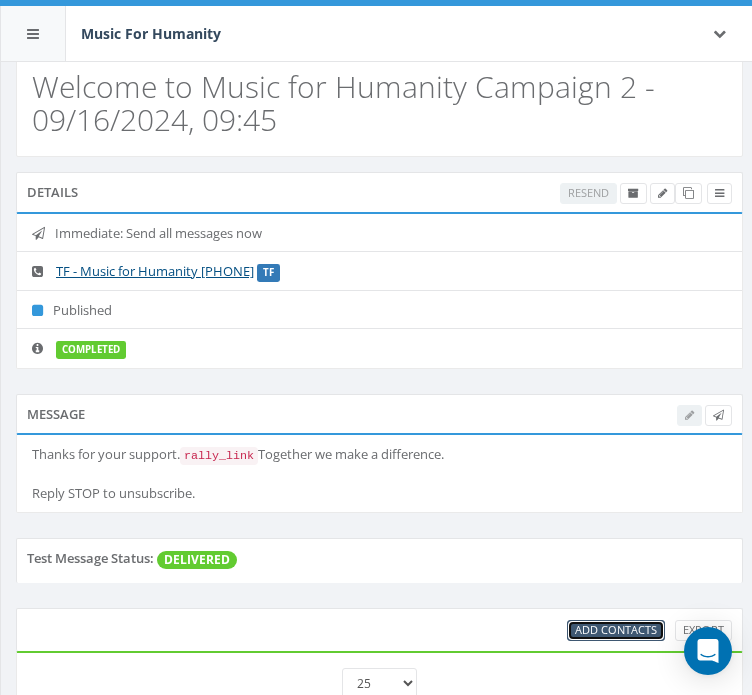 click on "Add Contacts" at bounding box center [616, 629] 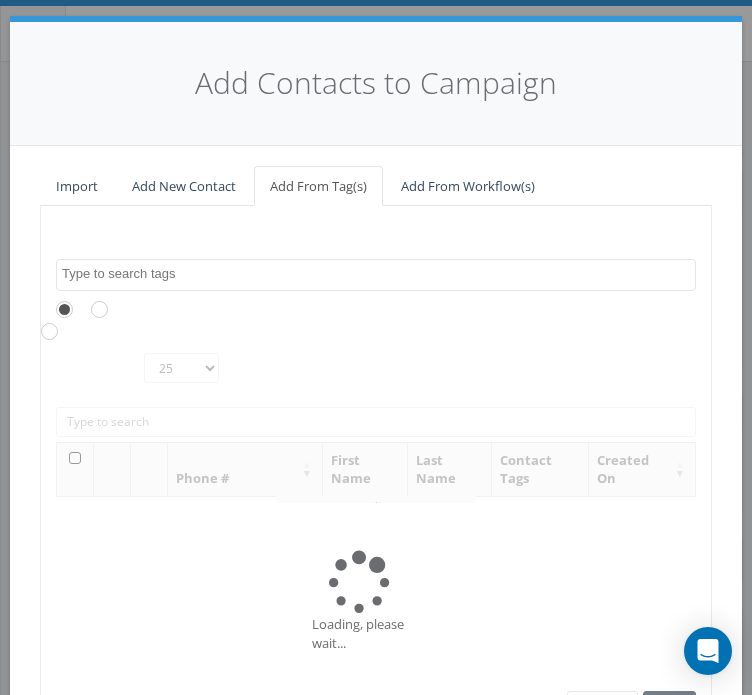 scroll, scrollTop: 0, scrollLeft: 0, axis: both 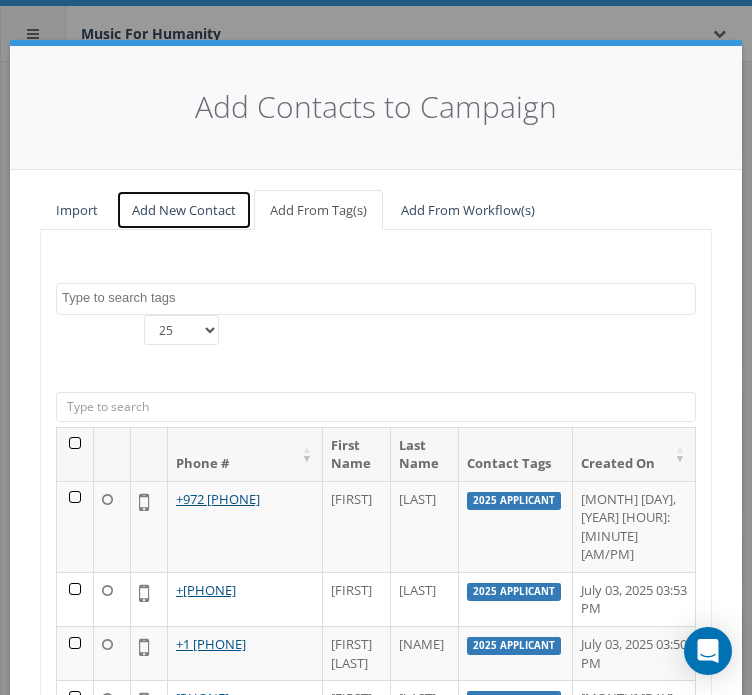 click on "Add New Contact" at bounding box center (184, 210) 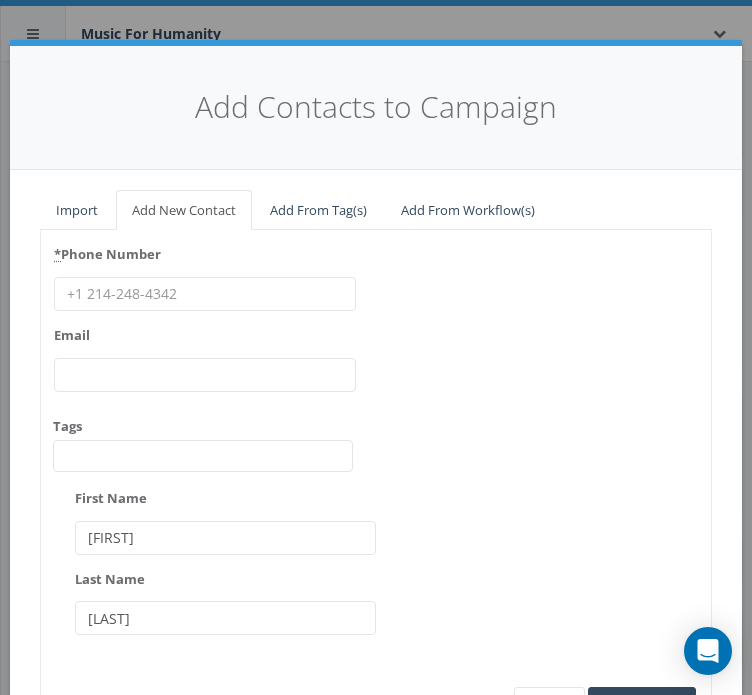 click on "*   Phone Number" at bounding box center [205, 294] 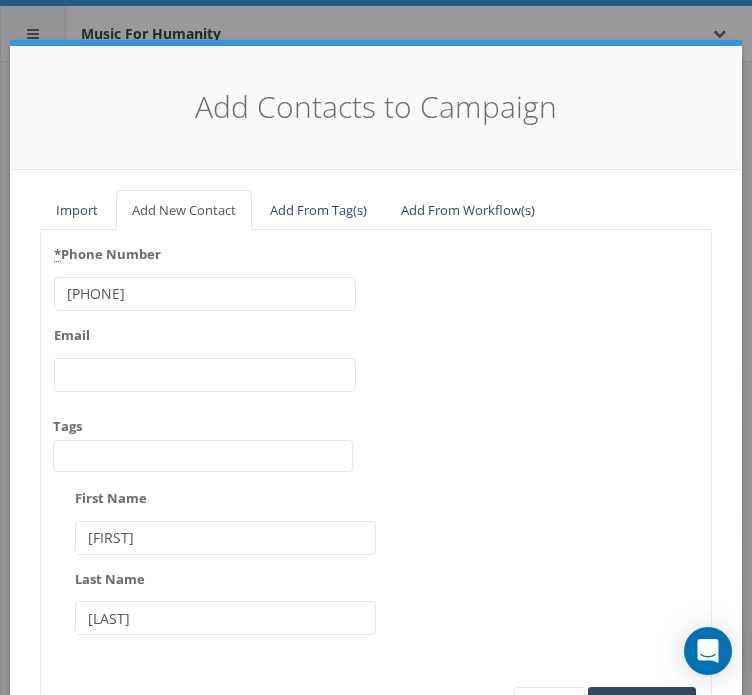type on "[PHONE]" 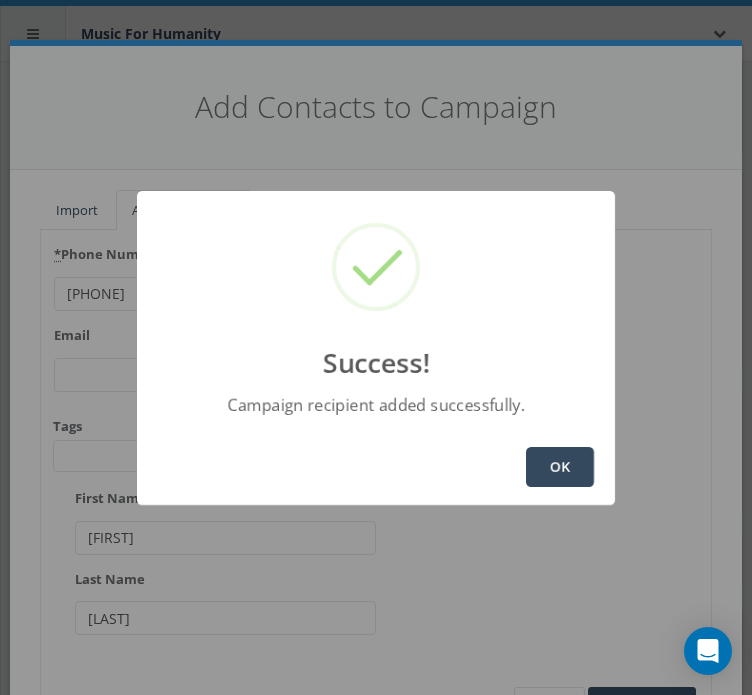 click on "OK" at bounding box center [560, 467] 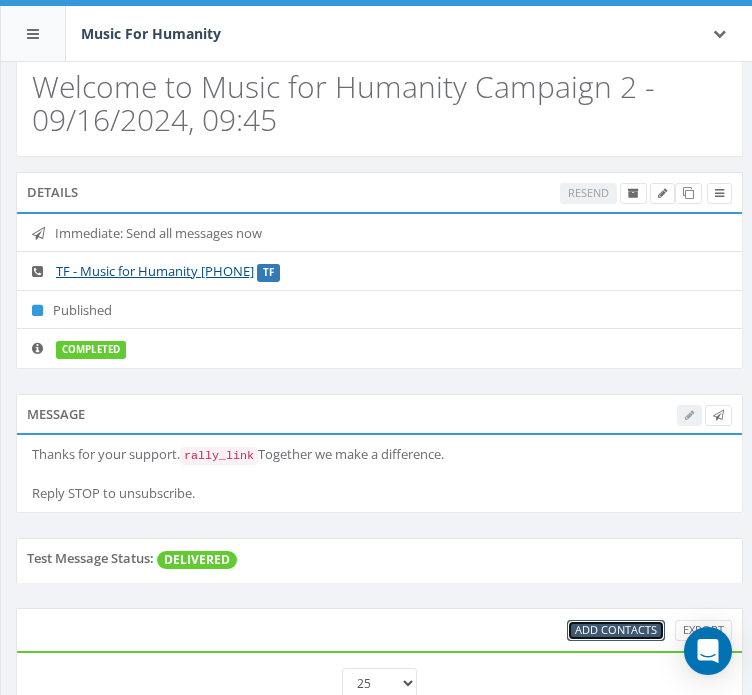 click on "Add Contacts" at bounding box center [616, 629] 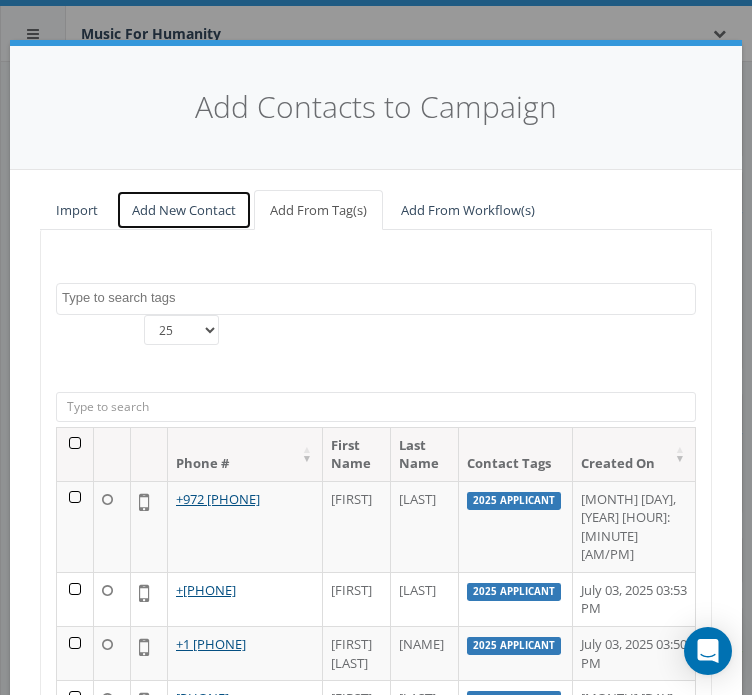 click on "Add New Contact" at bounding box center [184, 210] 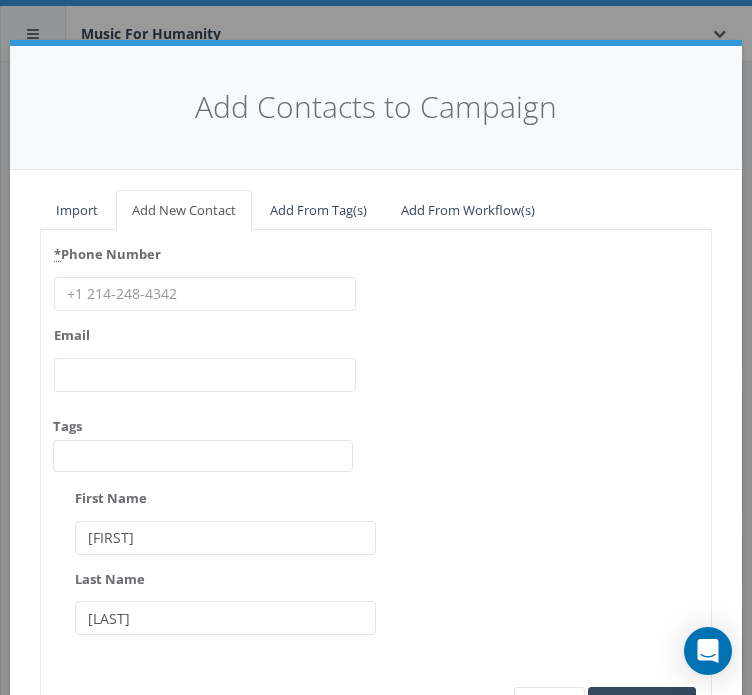 click on "*   Phone Number" at bounding box center (205, 294) 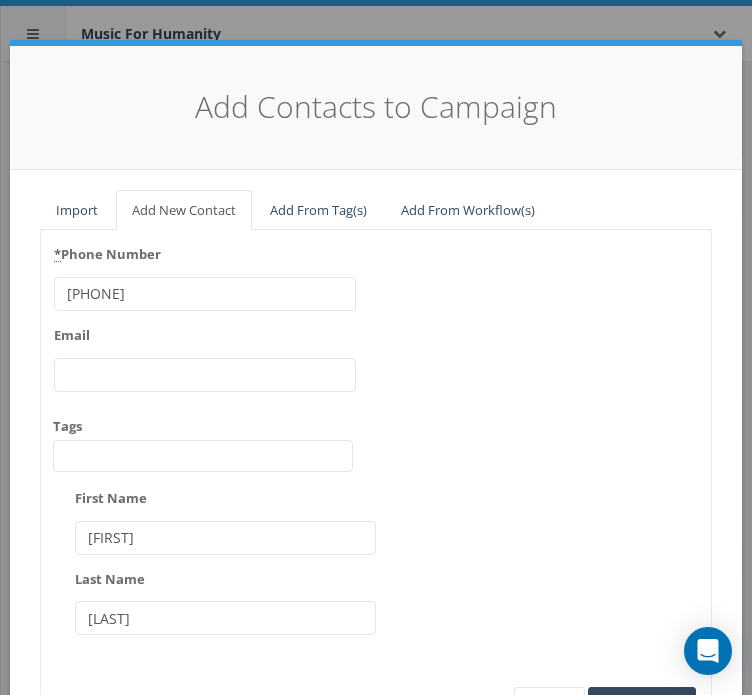 type on "[PHONE]" 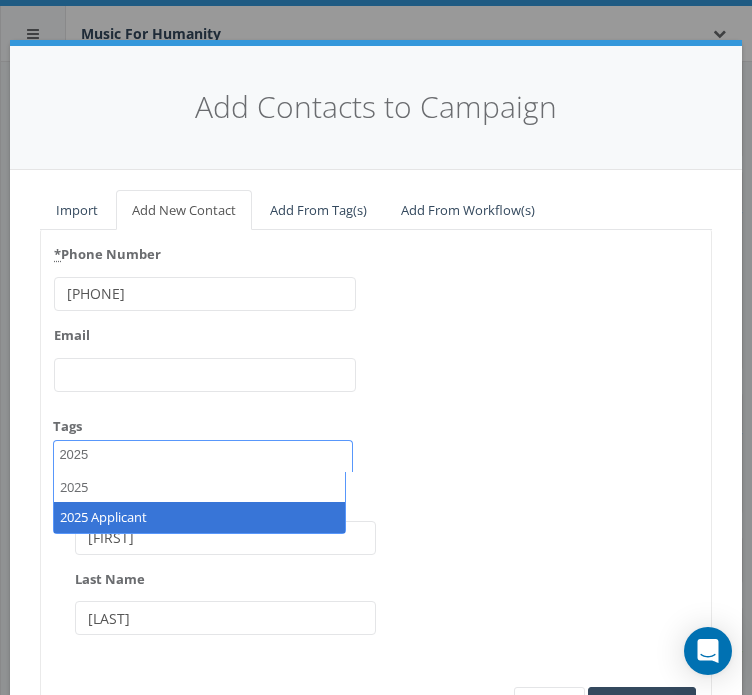 type on "2025" 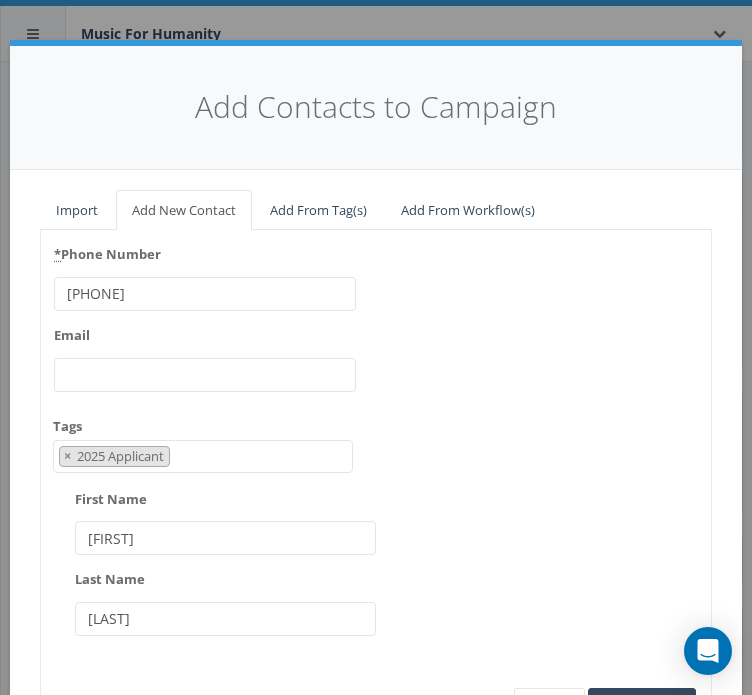 type on "[FIRST]" 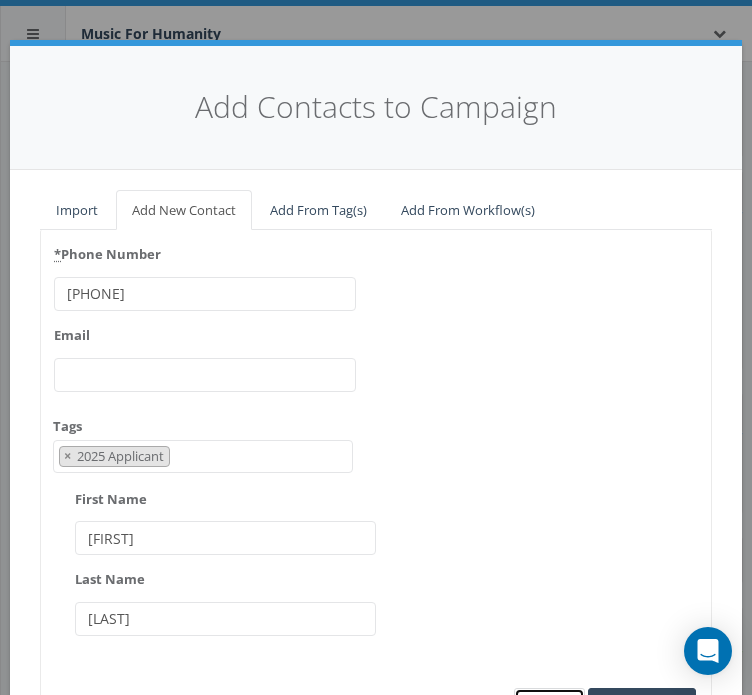 scroll, scrollTop: 24, scrollLeft: 0, axis: vertical 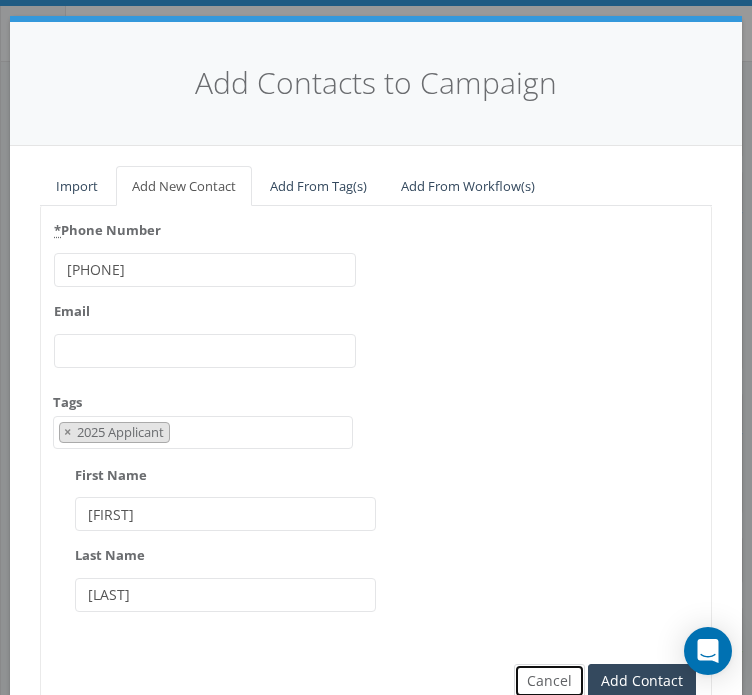 type 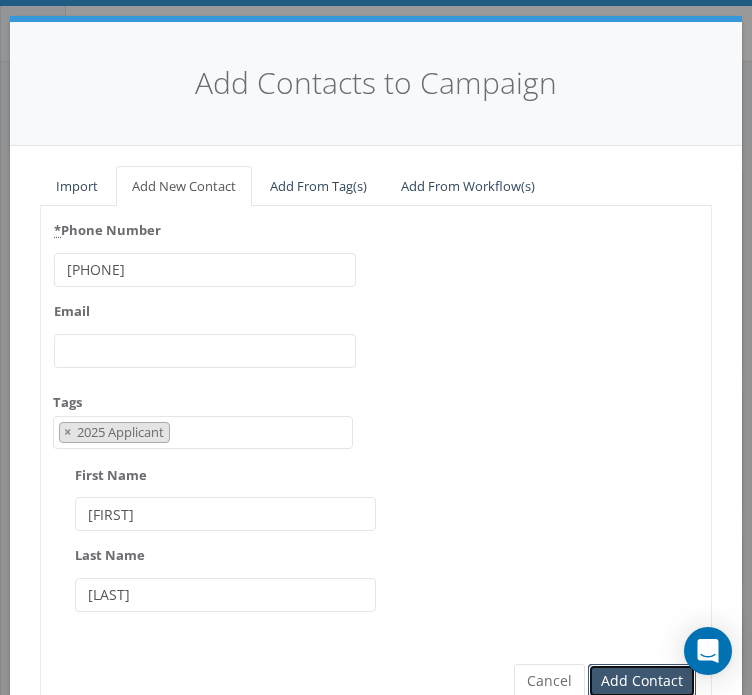 click on "Add Contact" at bounding box center (642, 681) 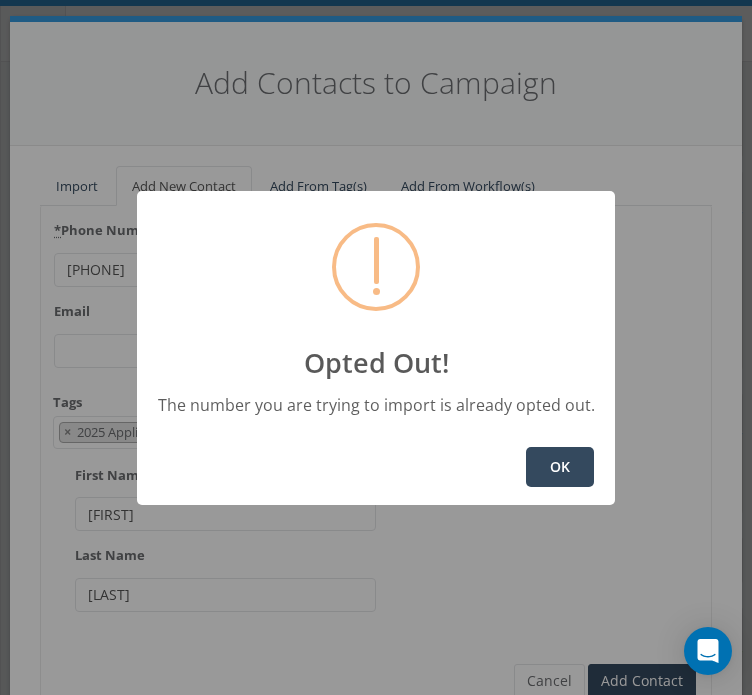 click on "OK" at bounding box center [560, 467] 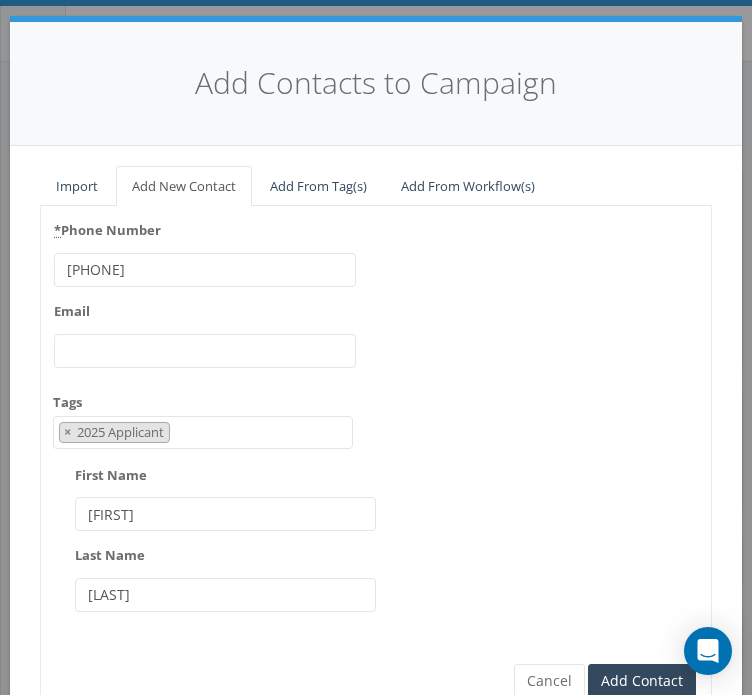 click on "[PHONE]" at bounding box center [205, 270] 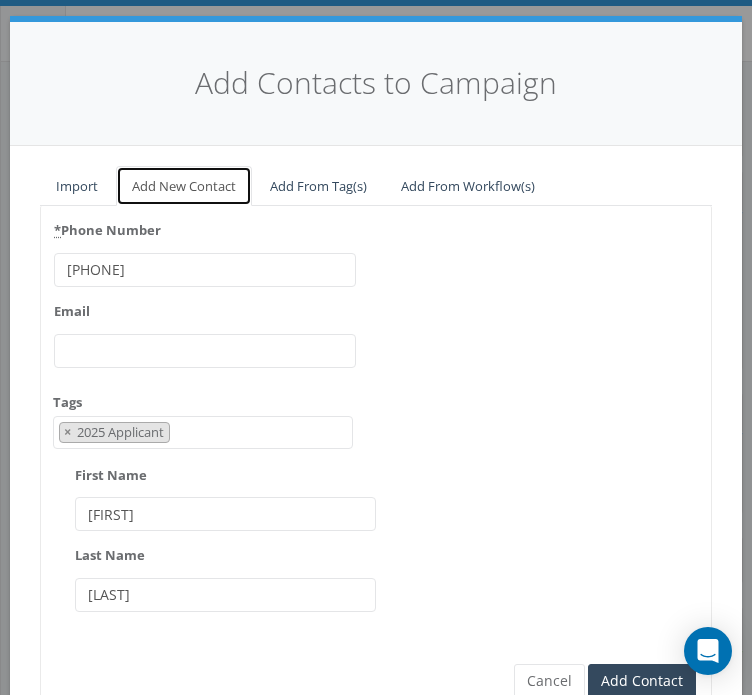 click on "Add New Contact" at bounding box center [184, 186] 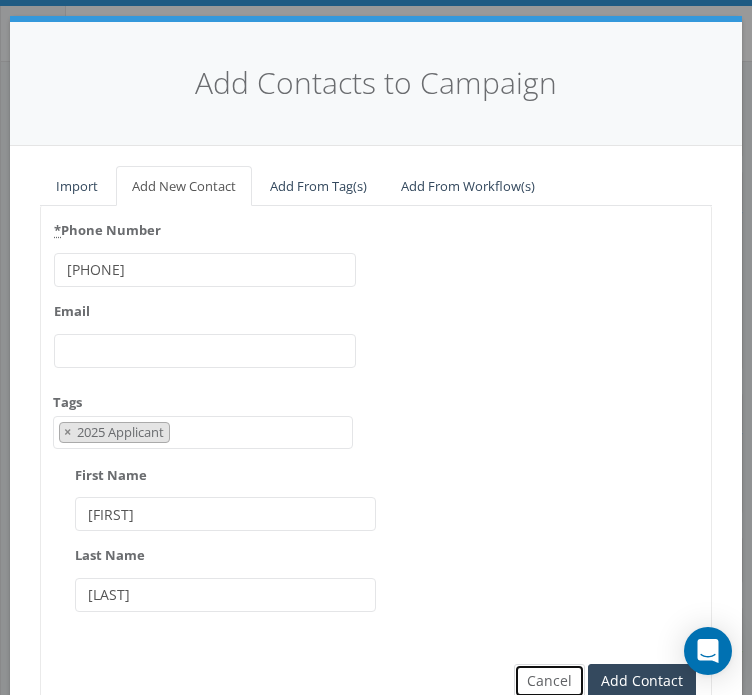 click on "Cancel" at bounding box center (549, 681) 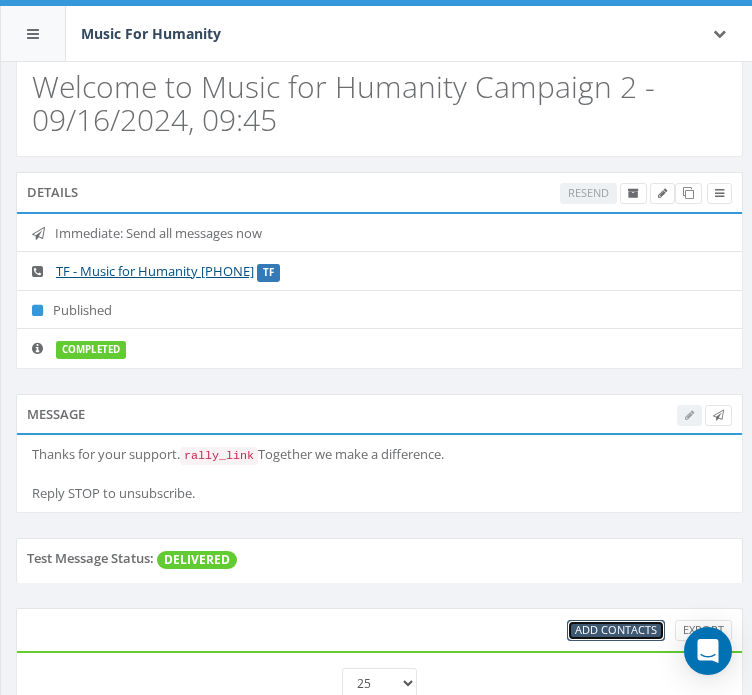 click on "Add Contacts" at bounding box center (616, 630) 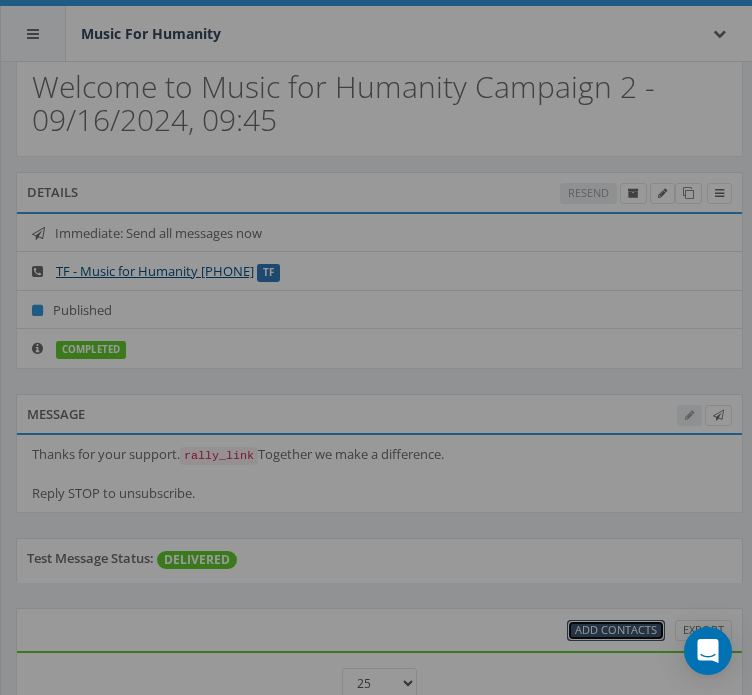 scroll, scrollTop: 0, scrollLeft: 0, axis: both 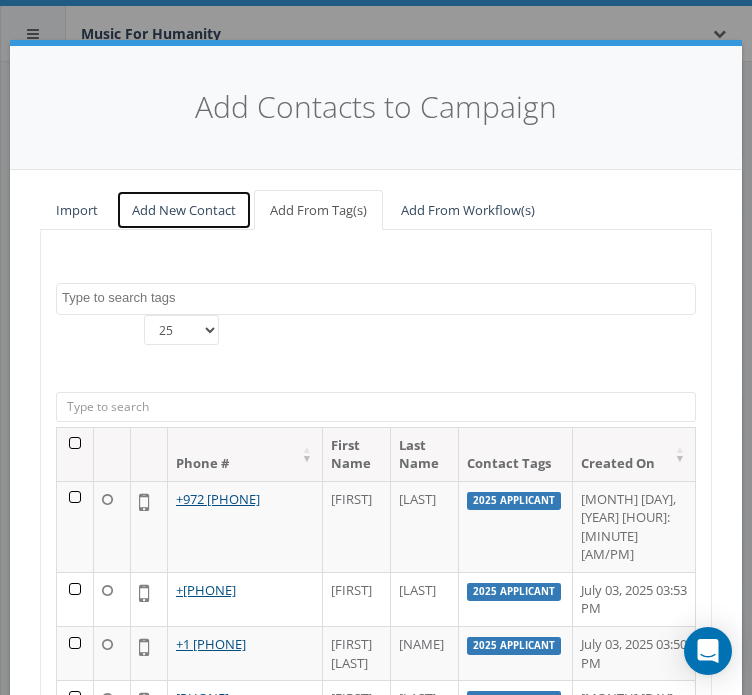 click on "Add New Contact" at bounding box center (184, 210) 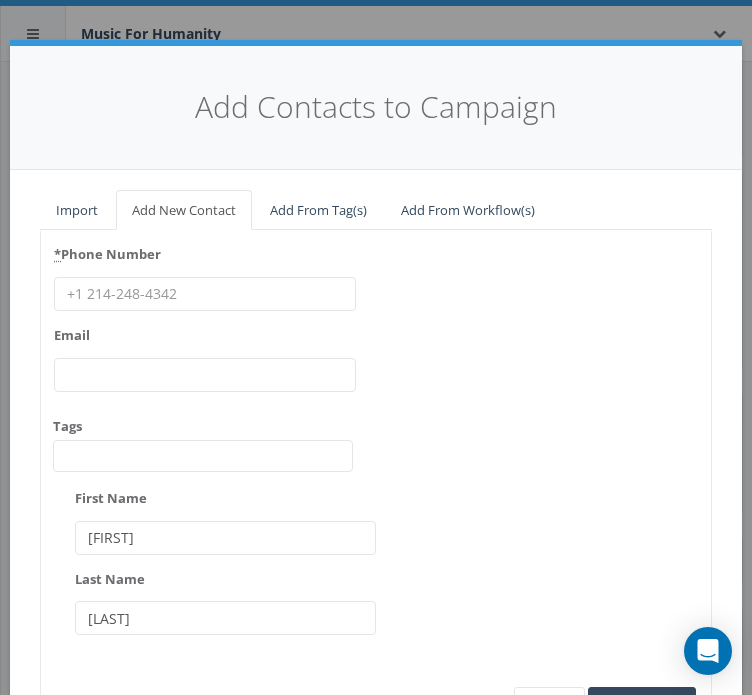 click on "*   Phone Number" at bounding box center (205, 294) 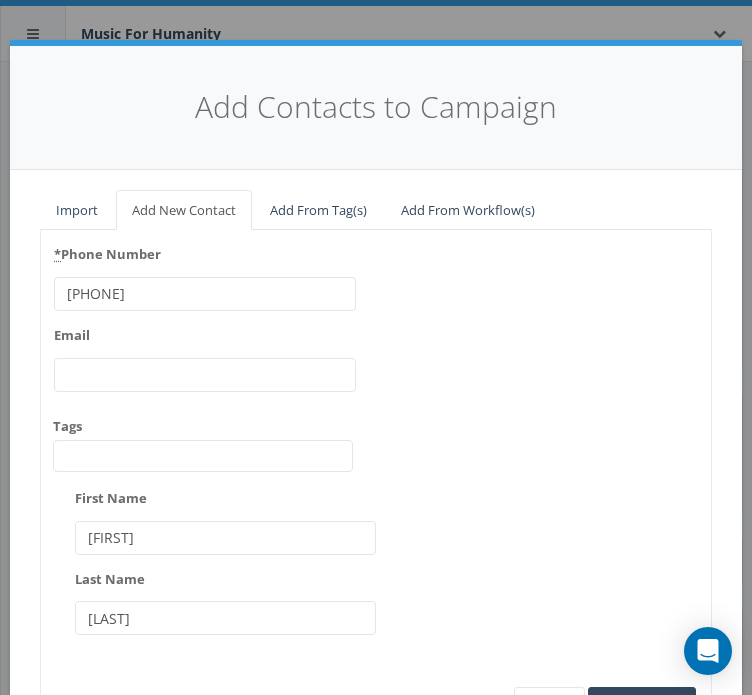 click on "[PHONE]" at bounding box center (205, 294) 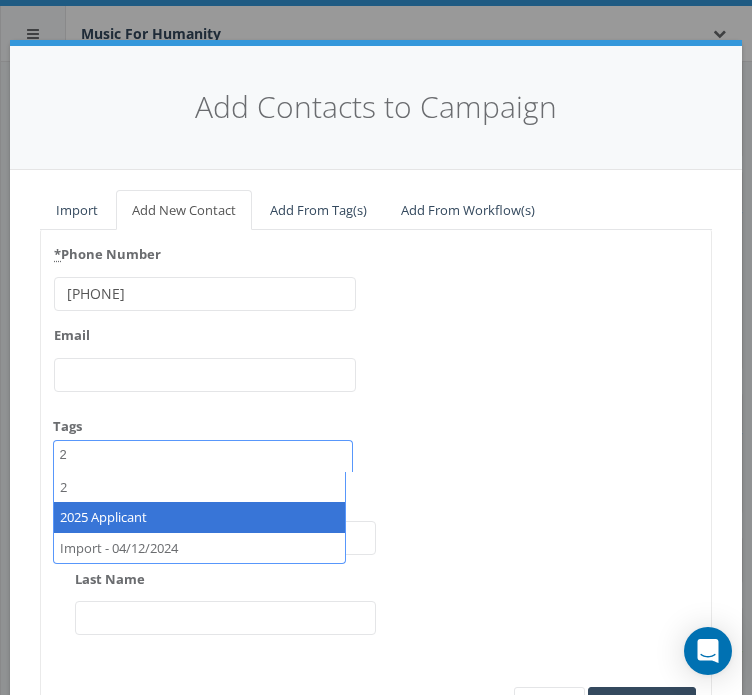 type on "2" 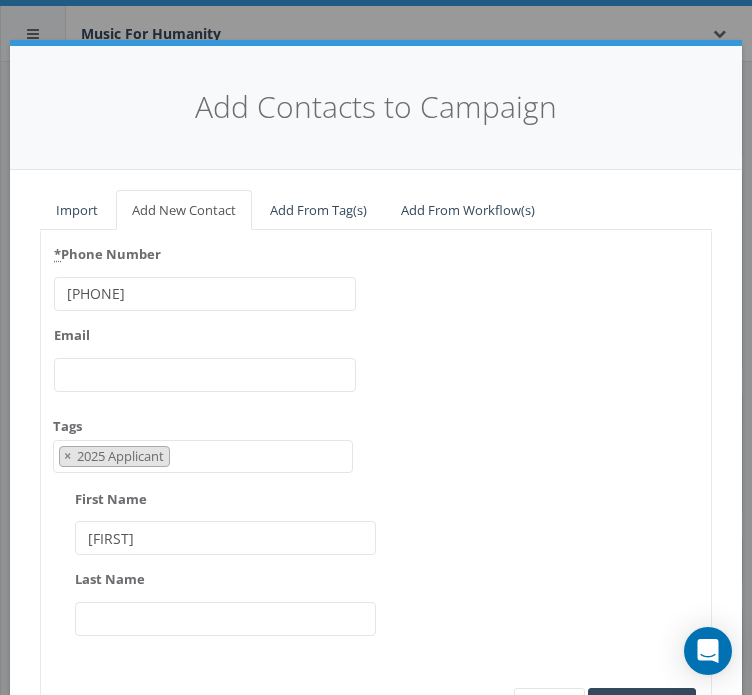 type on "[FIRST]" 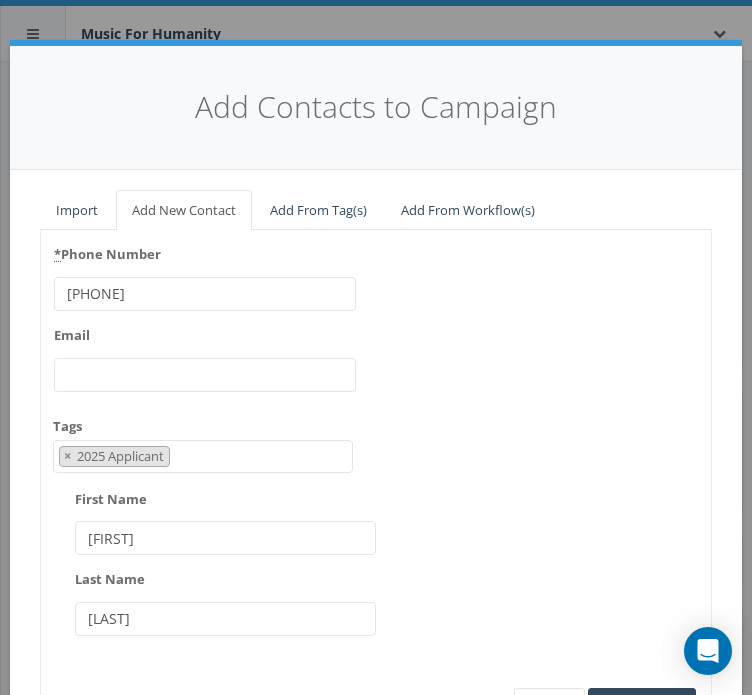 type on "[LAST]" 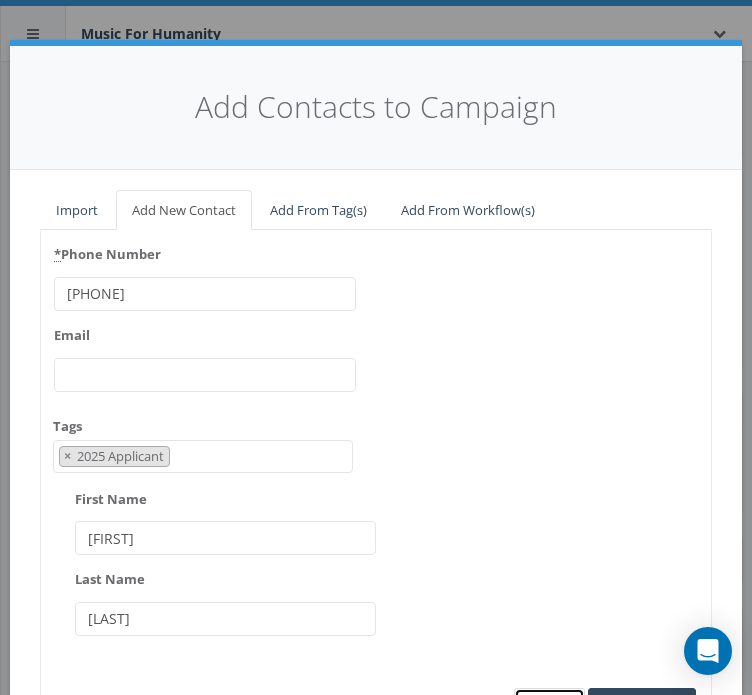 scroll, scrollTop: 24, scrollLeft: 0, axis: vertical 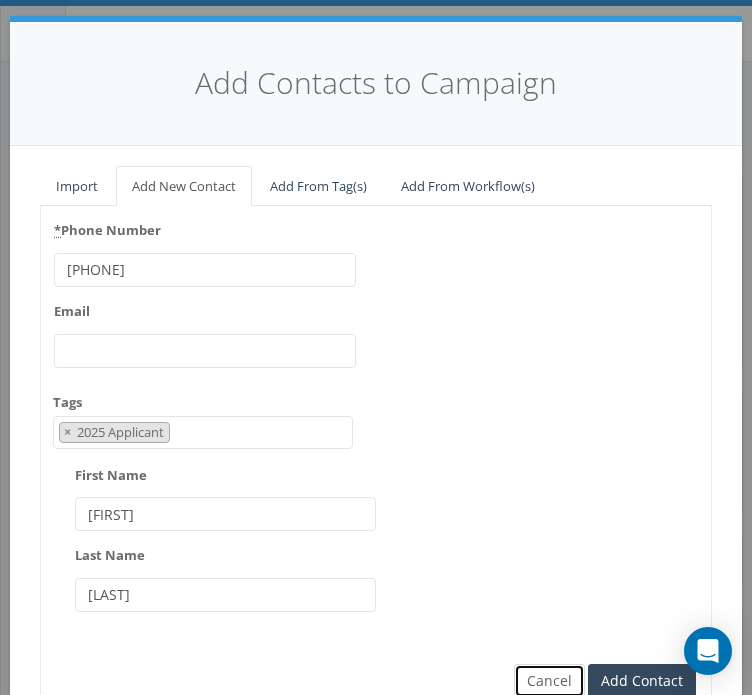 type 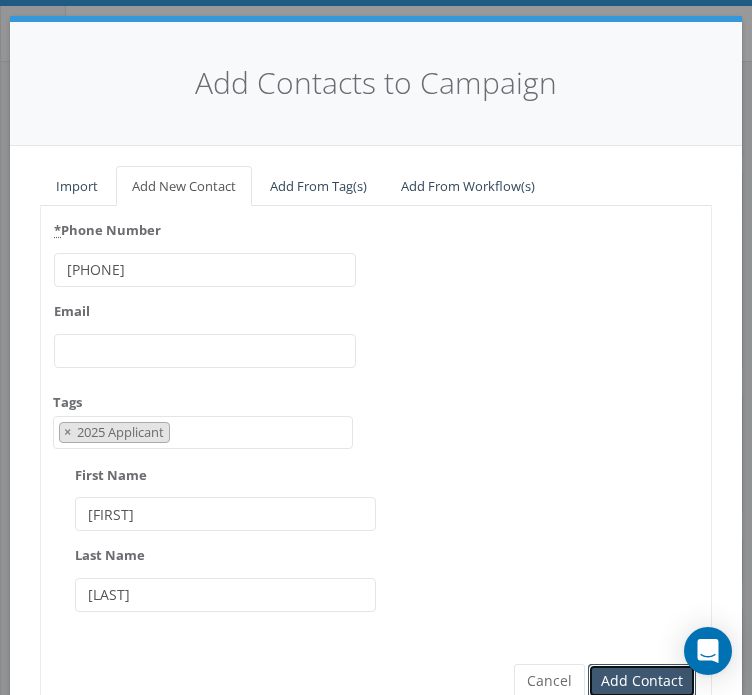 click on "Add Contact" at bounding box center [642, 681] 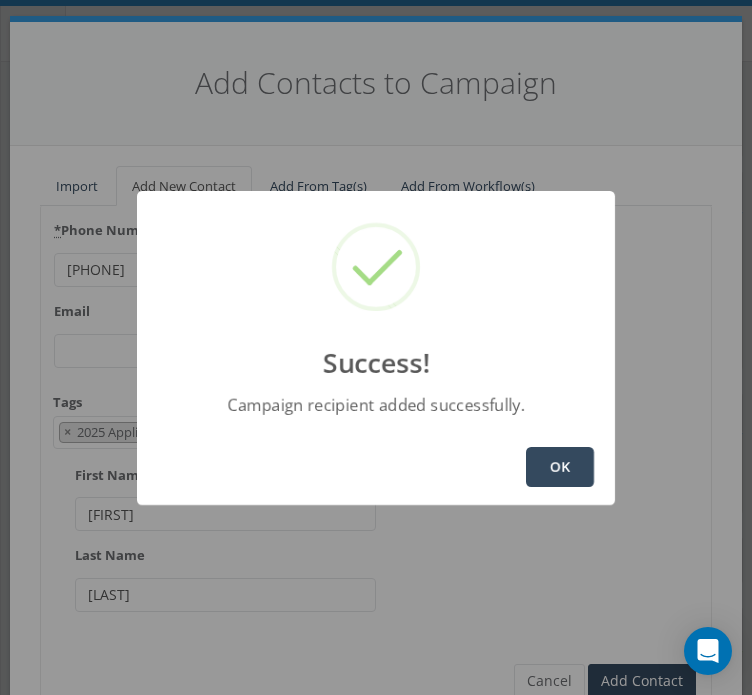 click on "OK" at bounding box center (560, 467) 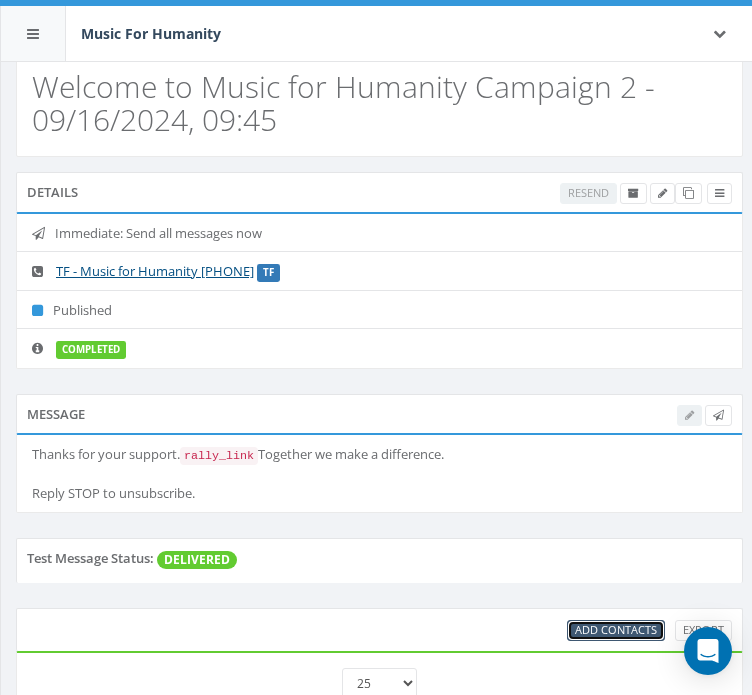 click on "Add Contacts" at bounding box center (616, 629) 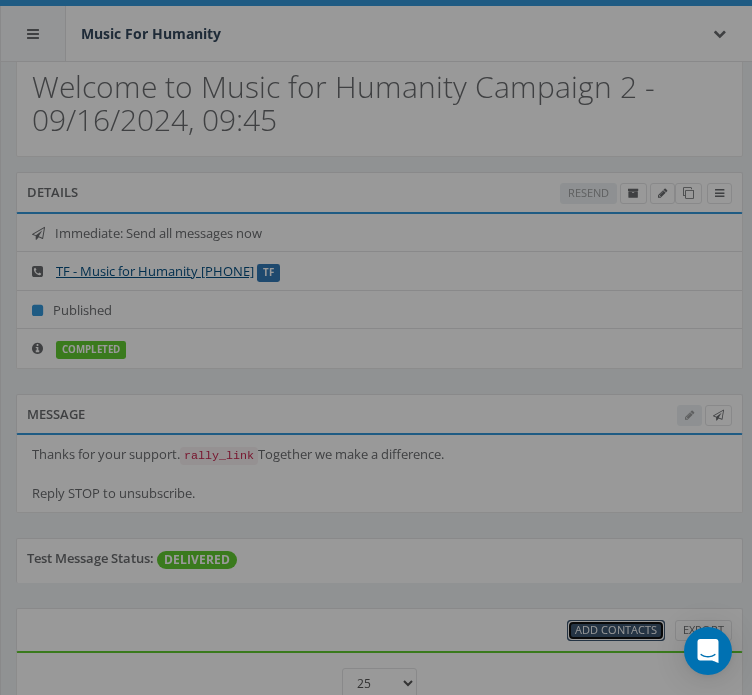 scroll, scrollTop: 0, scrollLeft: 0, axis: both 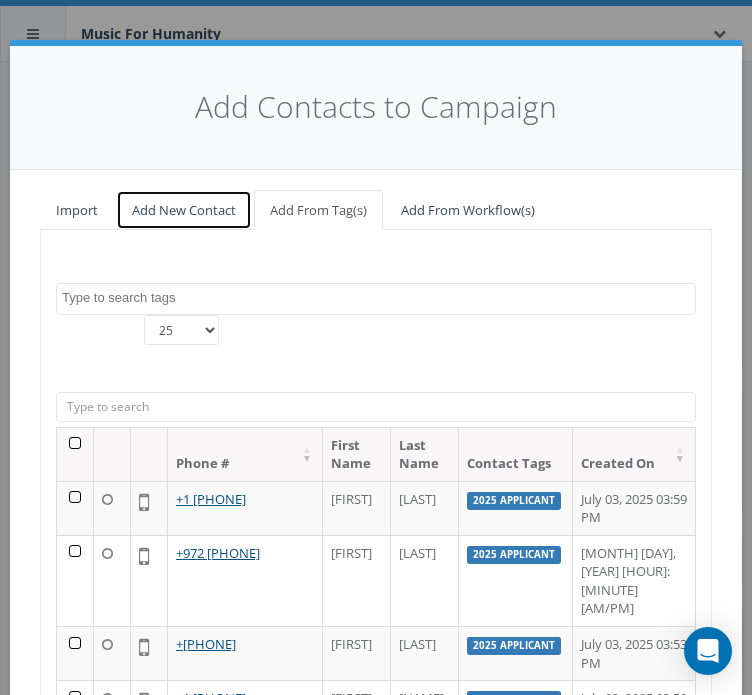 click on "Add New Contact" at bounding box center [184, 210] 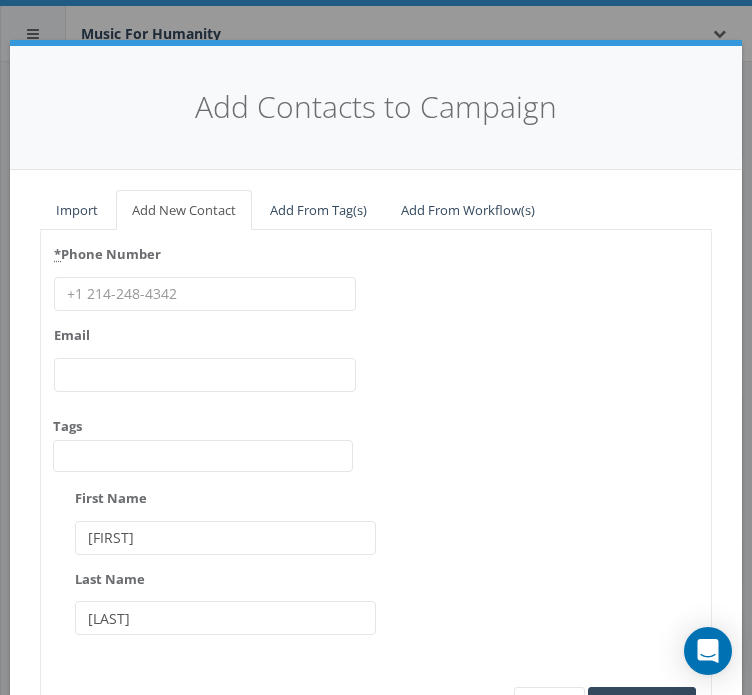 click on "*   Phone Number" at bounding box center [205, 294] 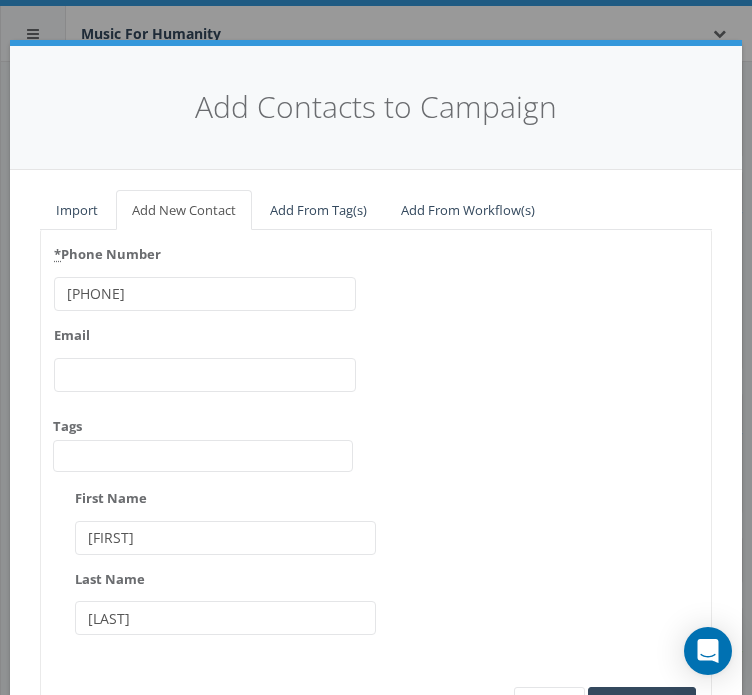type on "[PHONE]" 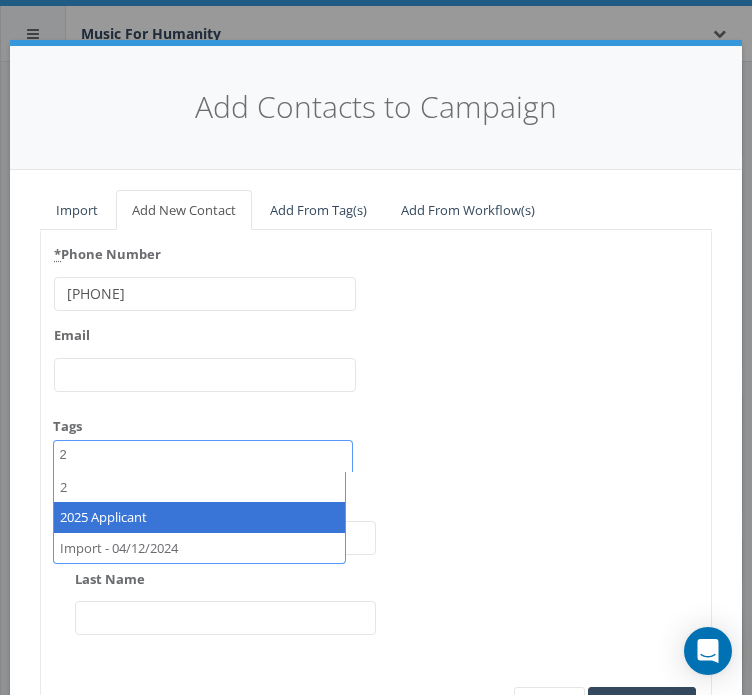 type on "2" 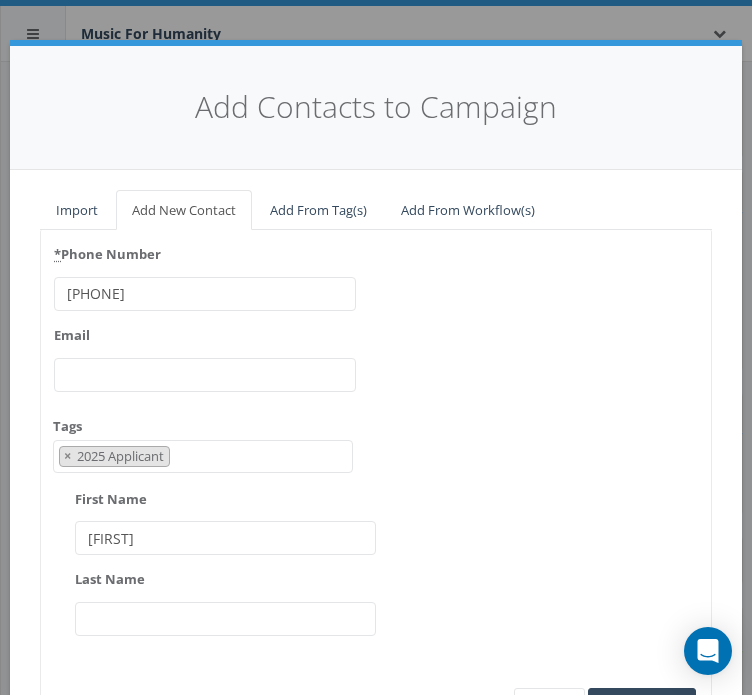 type on "[FIRST]" 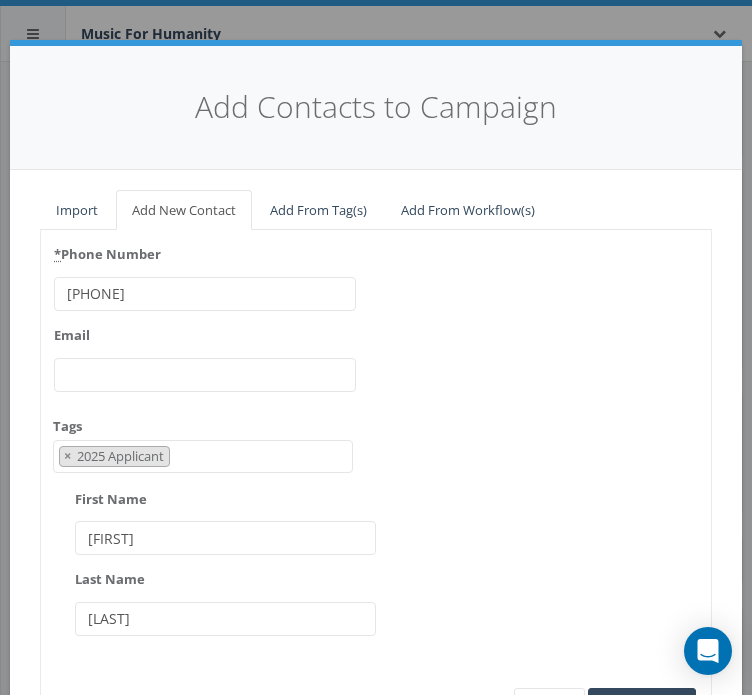 type on "[LAST]" 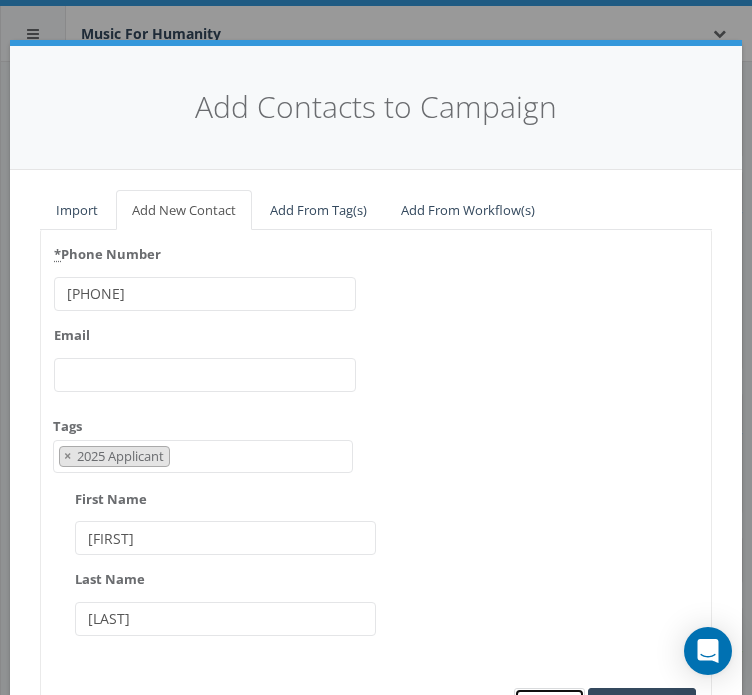 scroll, scrollTop: 24, scrollLeft: 0, axis: vertical 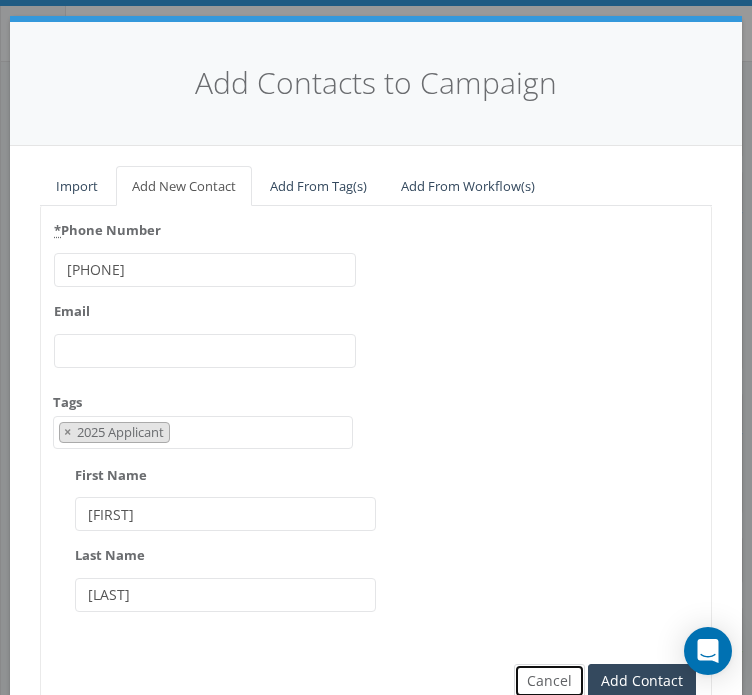 type 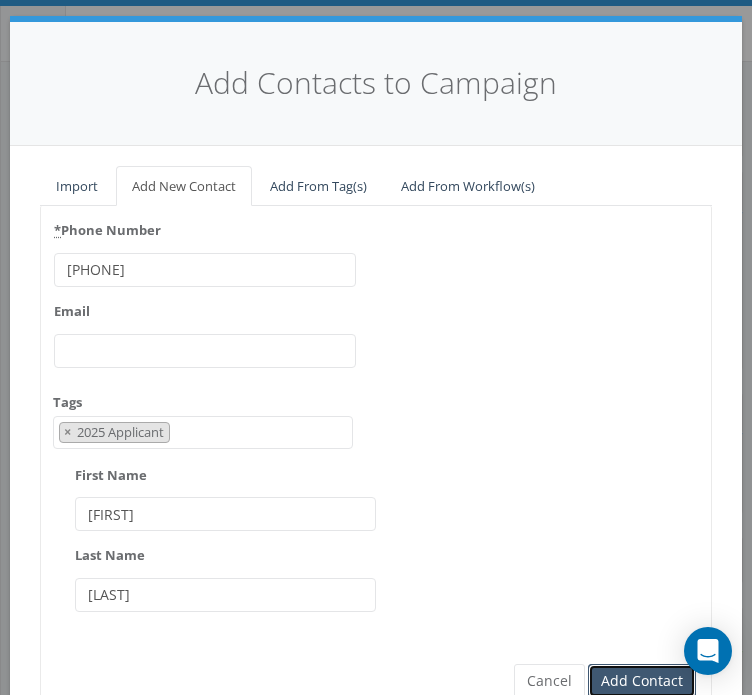 click on "Add Contact" at bounding box center [642, 681] 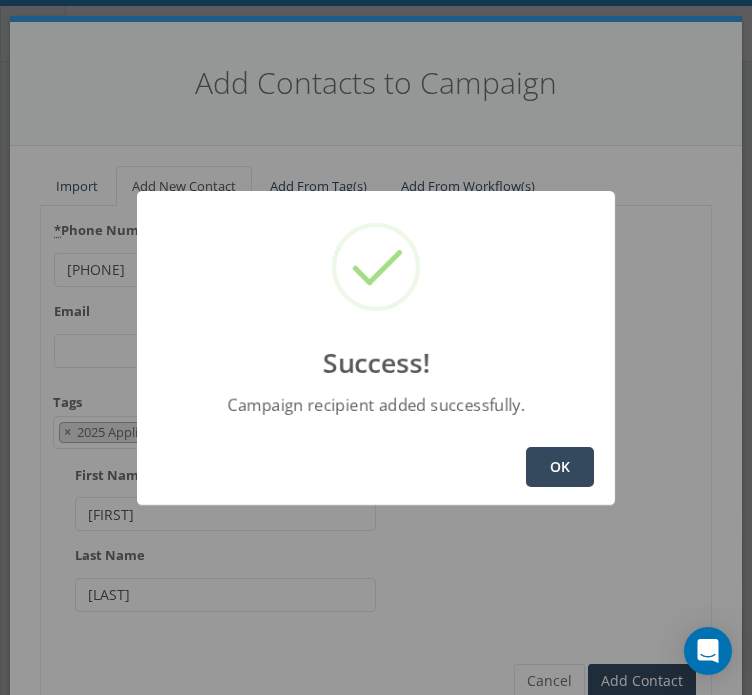 click on "OK" at bounding box center [560, 467] 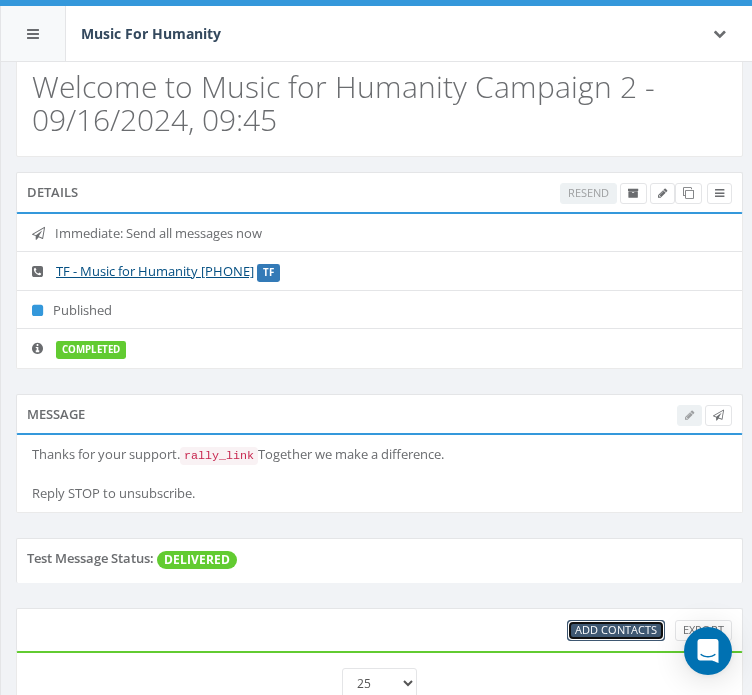 click on "Add Contacts" at bounding box center (616, 629) 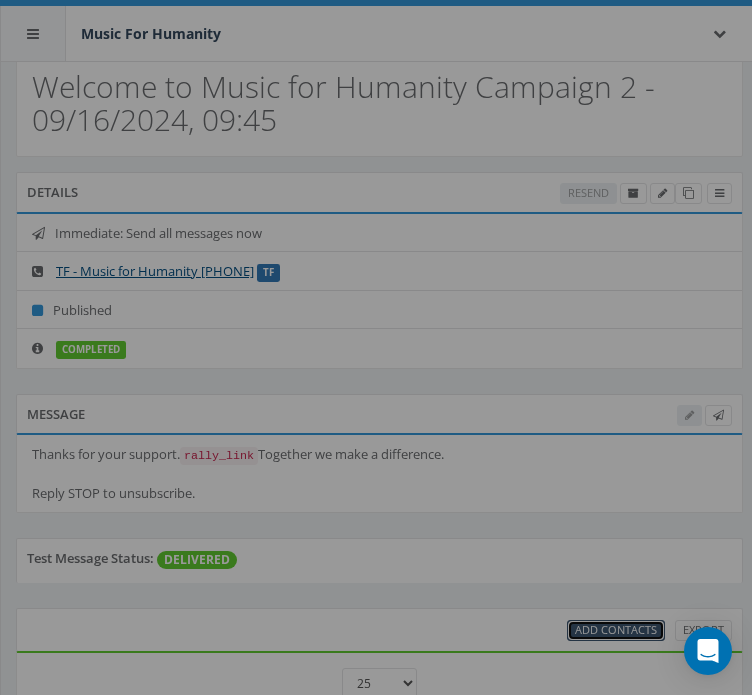 scroll, scrollTop: 0, scrollLeft: 0, axis: both 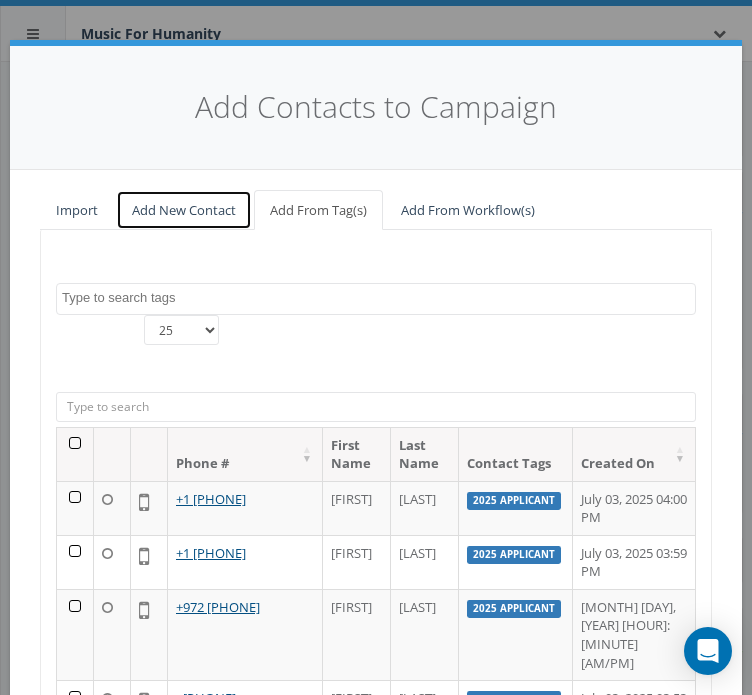 click on "Add New Contact" at bounding box center [184, 210] 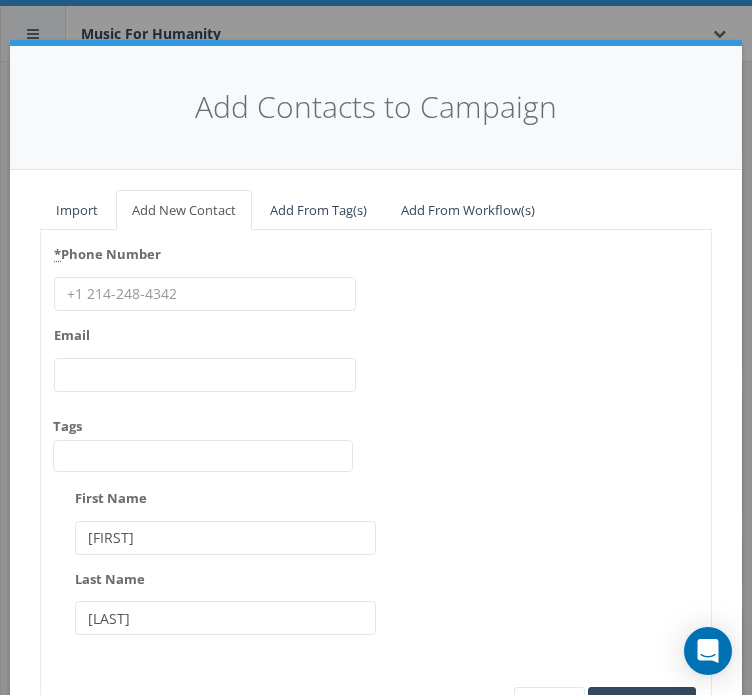 click on "*   Phone Number" at bounding box center (205, 294) 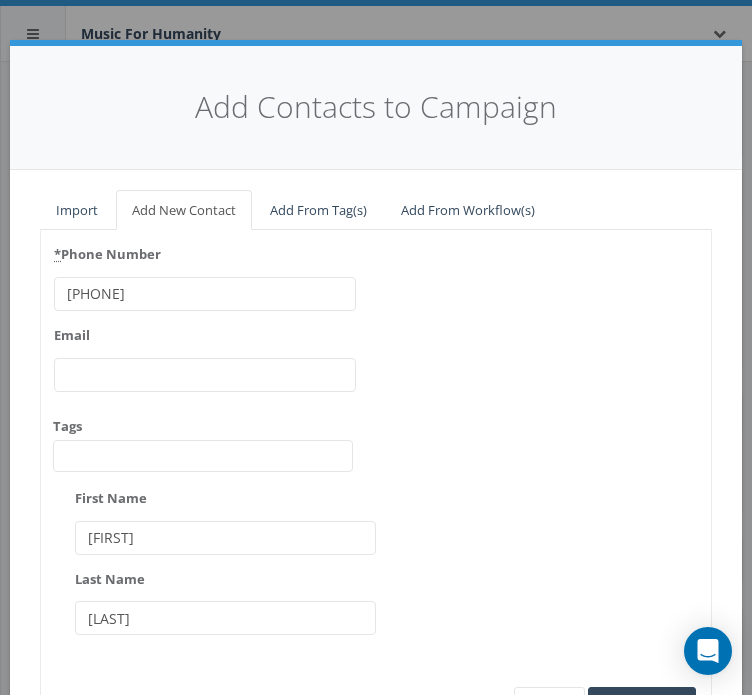 click on "[PHONE]" at bounding box center (205, 294) 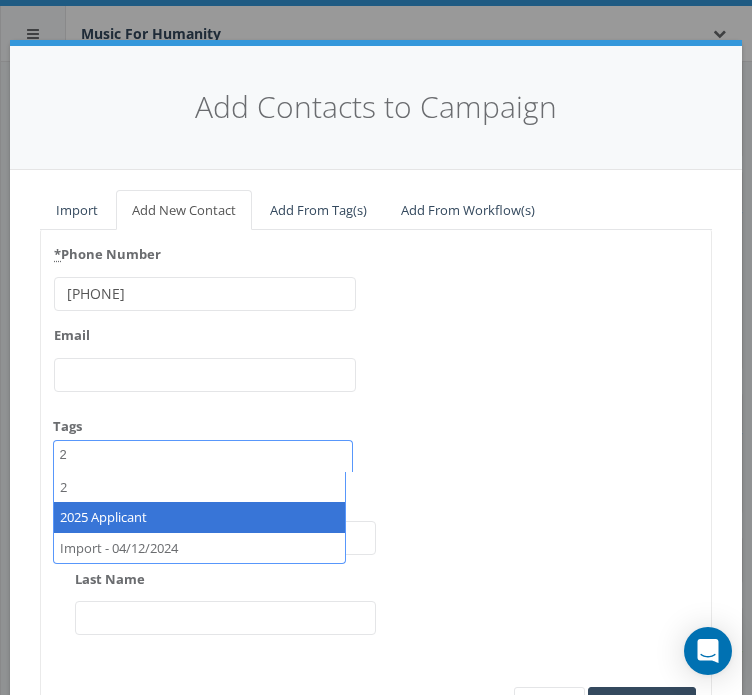 type on "2" 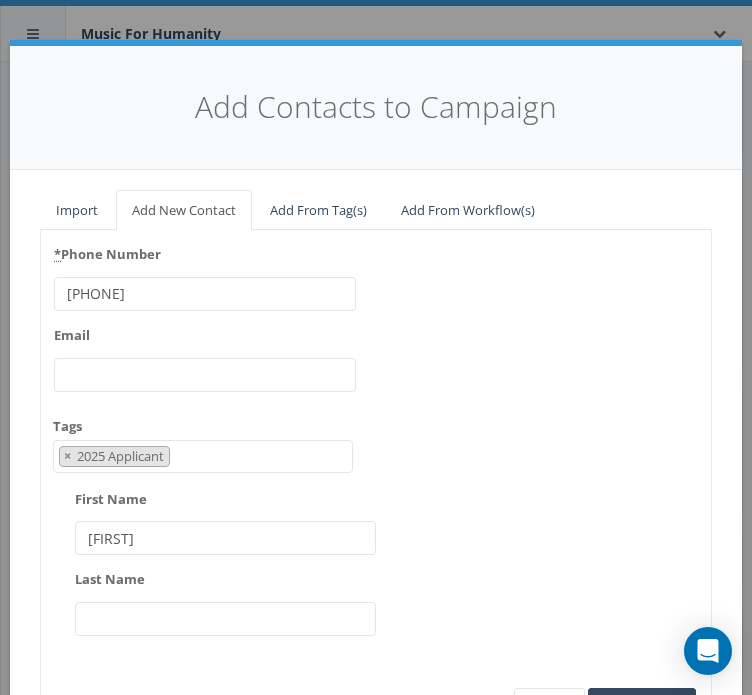 type on "[FIRST]" 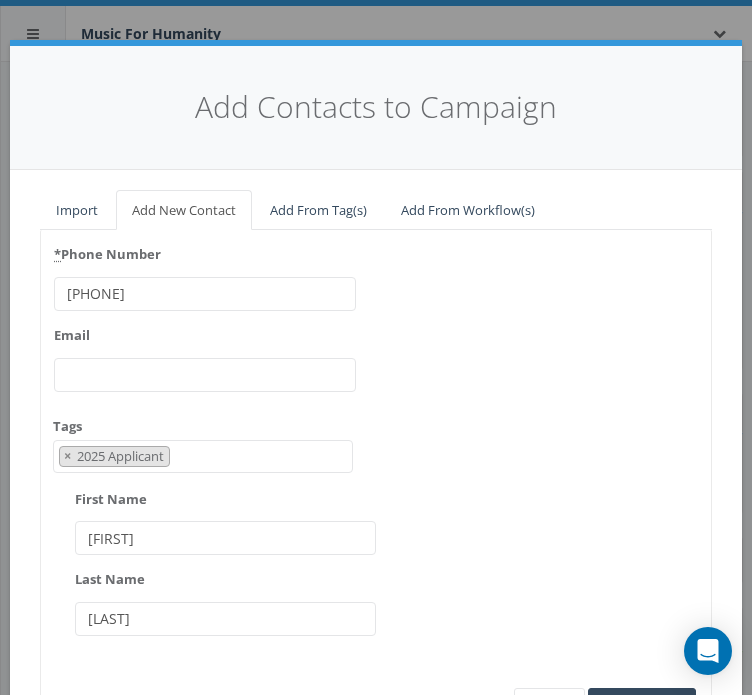 type on "[LAST]" 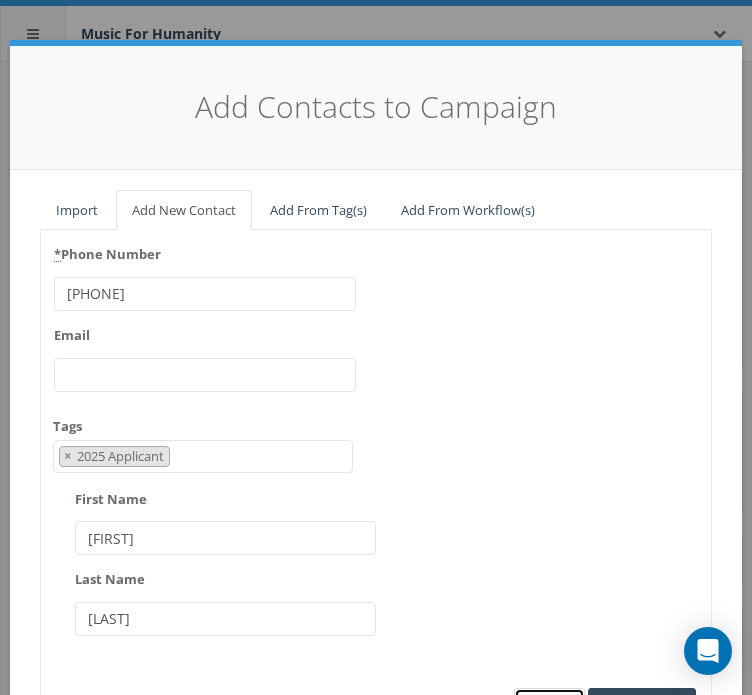 scroll, scrollTop: 24, scrollLeft: 0, axis: vertical 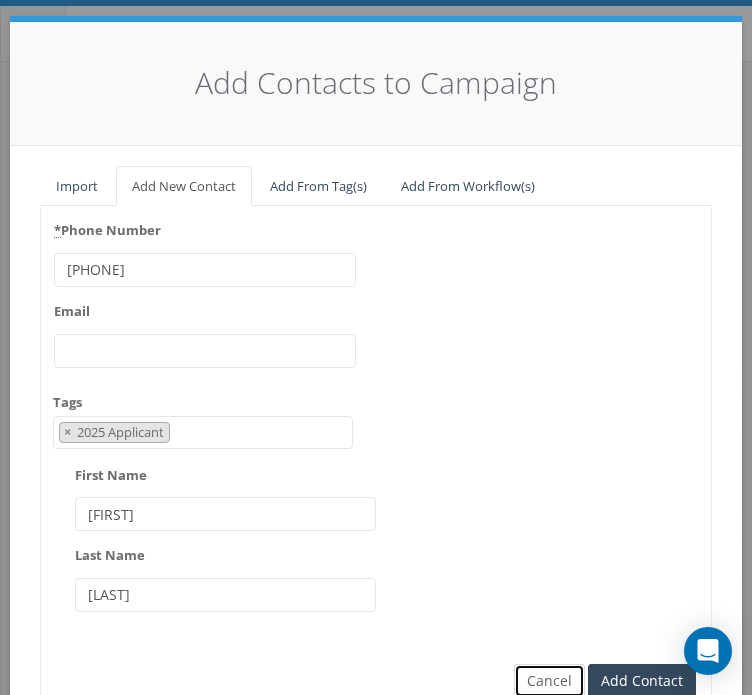 type 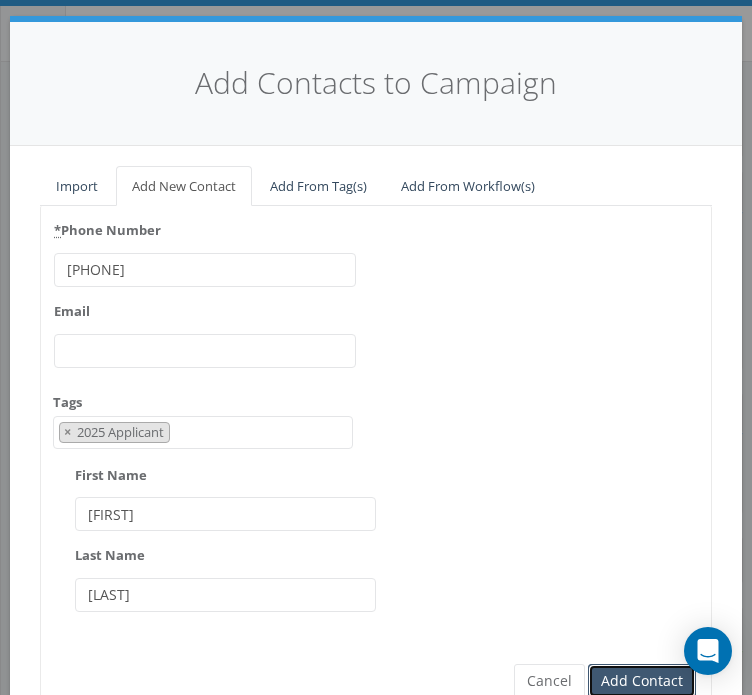 click on "Add Contact" at bounding box center (642, 681) 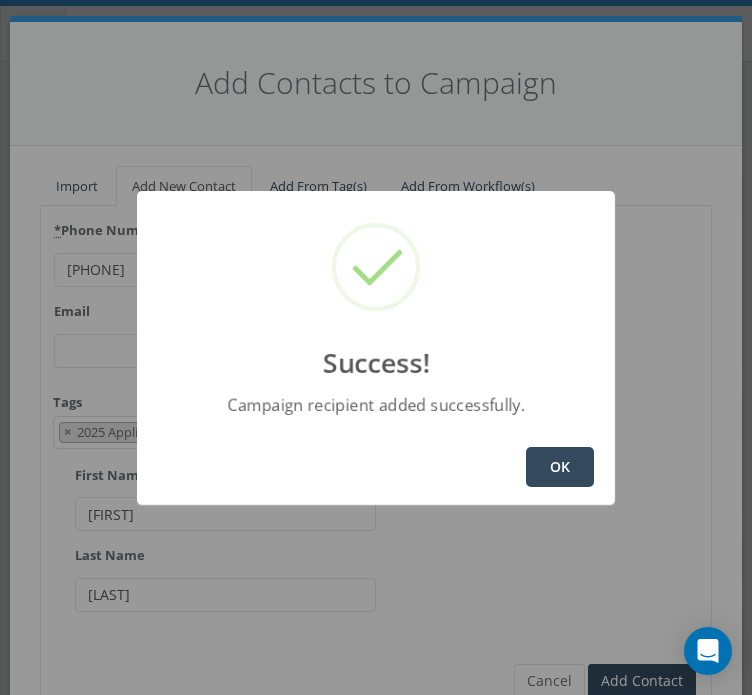 click on "OK" at bounding box center [560, 467] 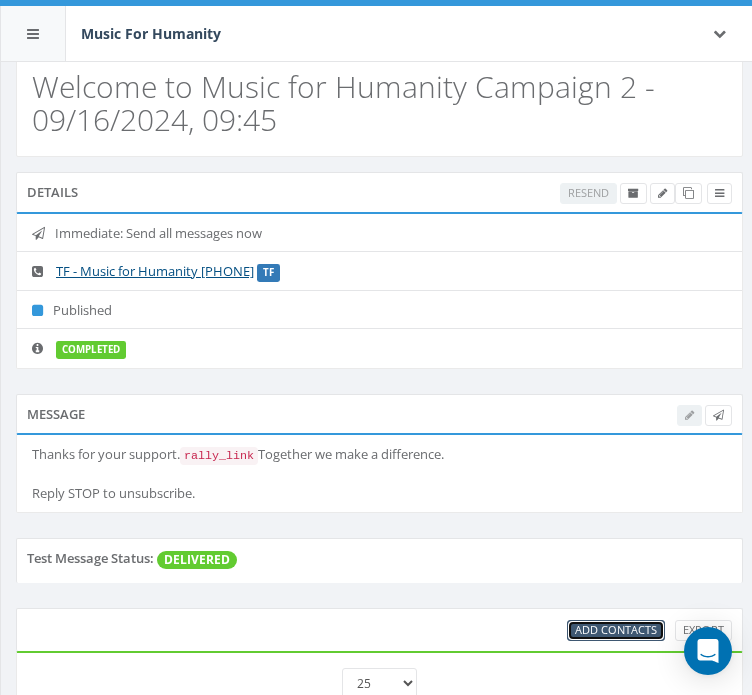 click on "Add Contacts" at bounding box center (616, 630) 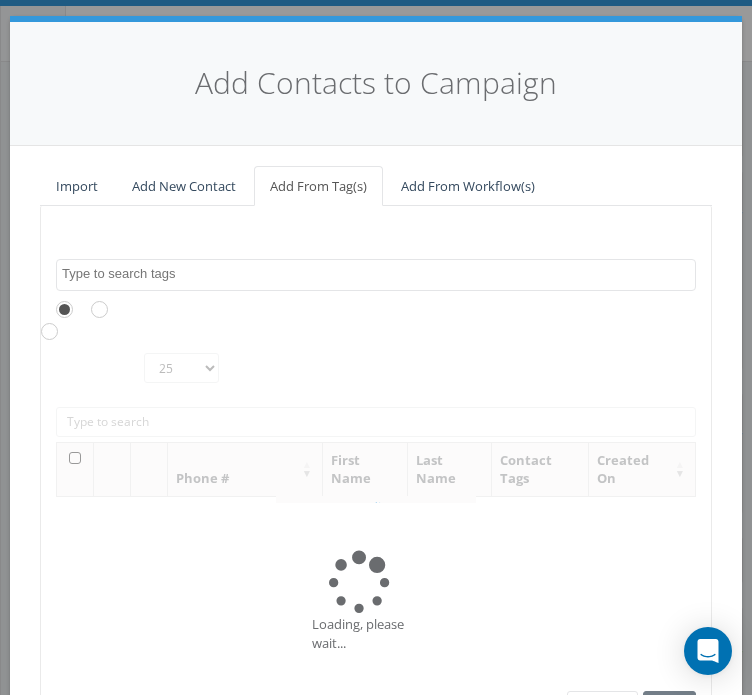 scroll, scrollTop: 0, scrollLeft: 0, axis: both 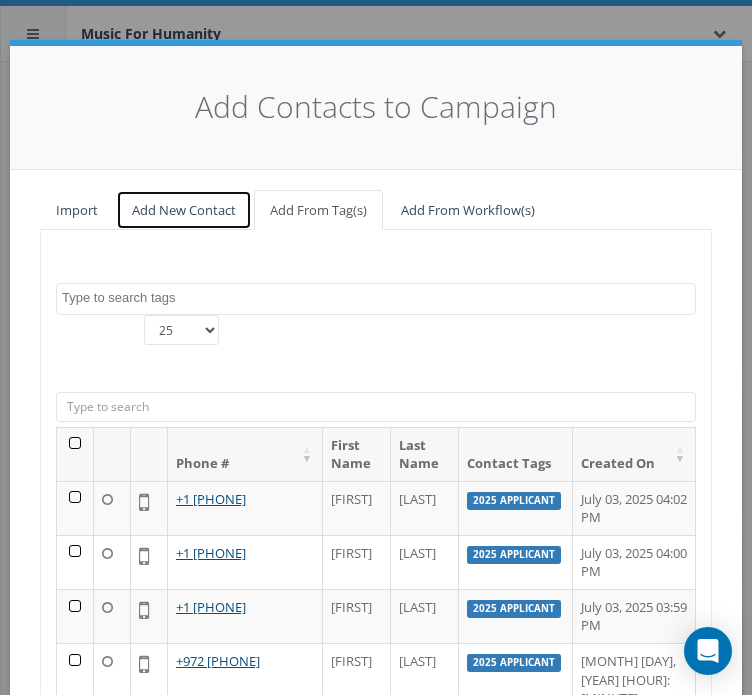 click on "Add New Contact" at bounding box center (184, 210) 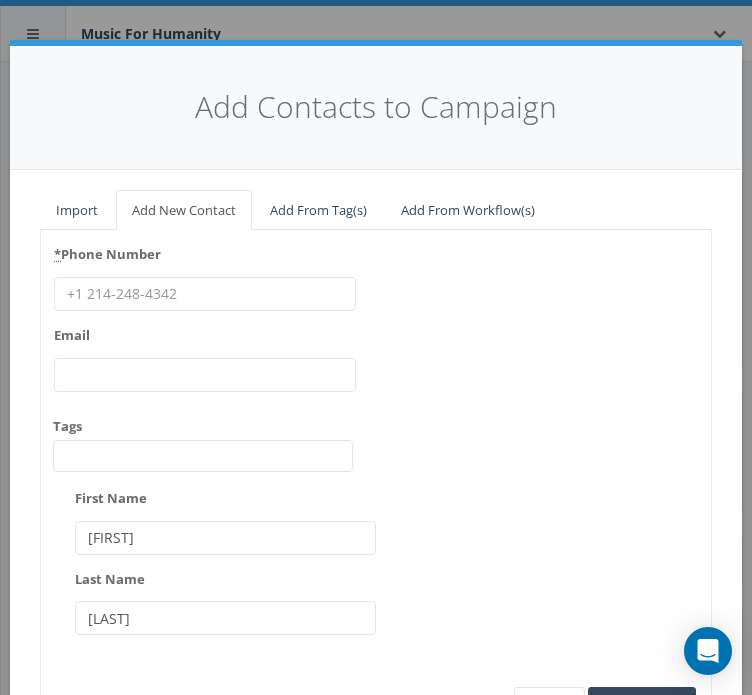 click on "*   Phone Number" at bounding box center (205, 294) 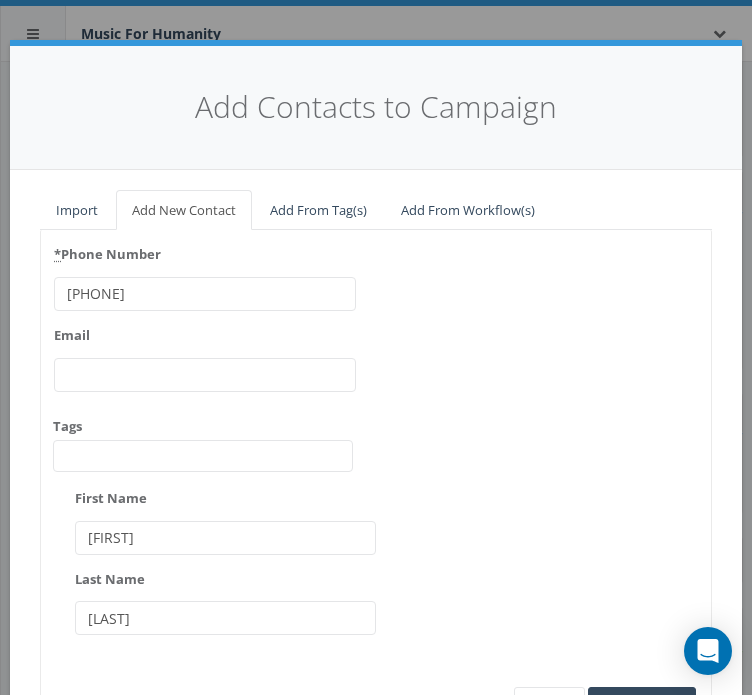 type on "[PHONE]" 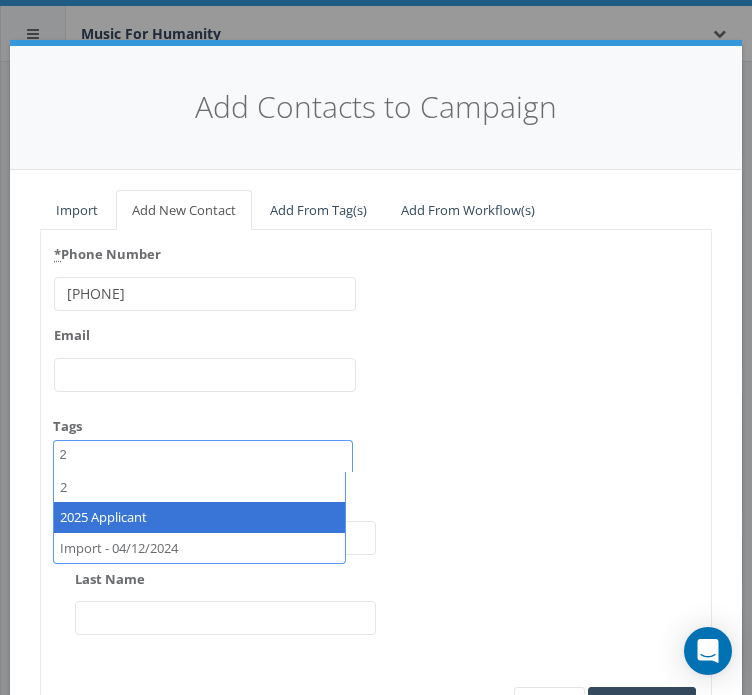 type on "2" 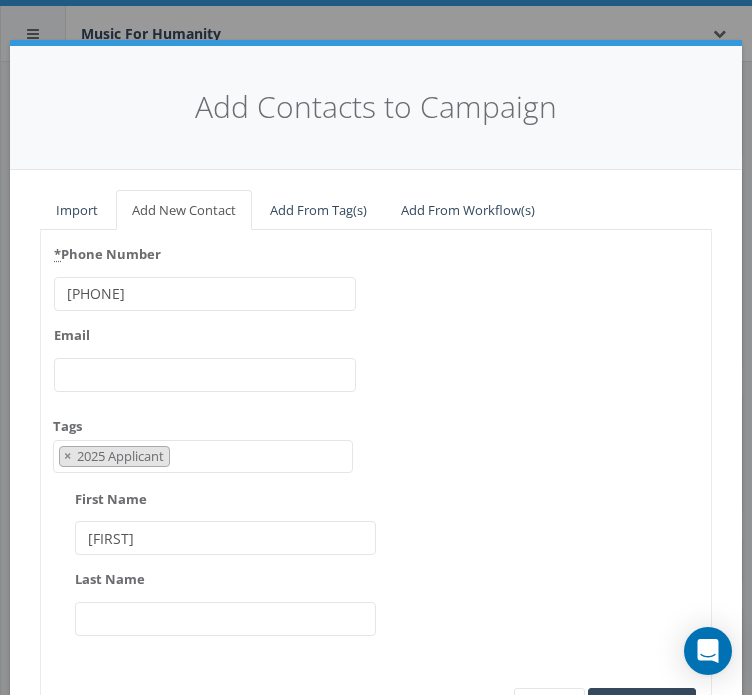 type on "[FIRST]" 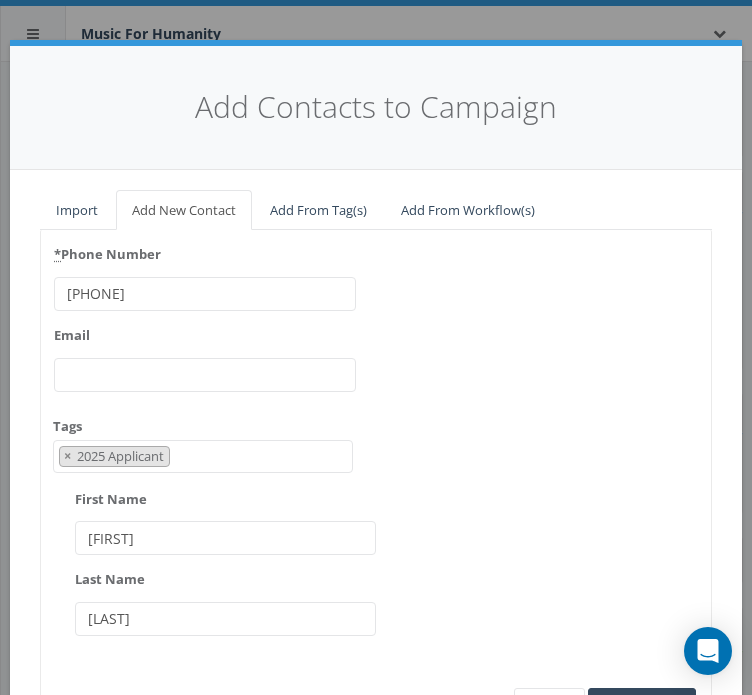type on "[LAST]" 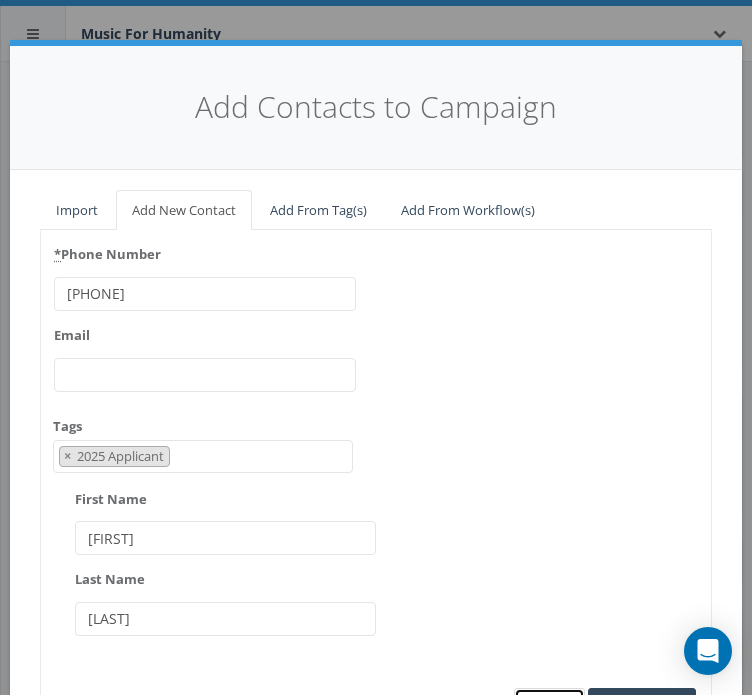 scroll, scrollTop: 24, scrollLeft: 0, axis: vertical 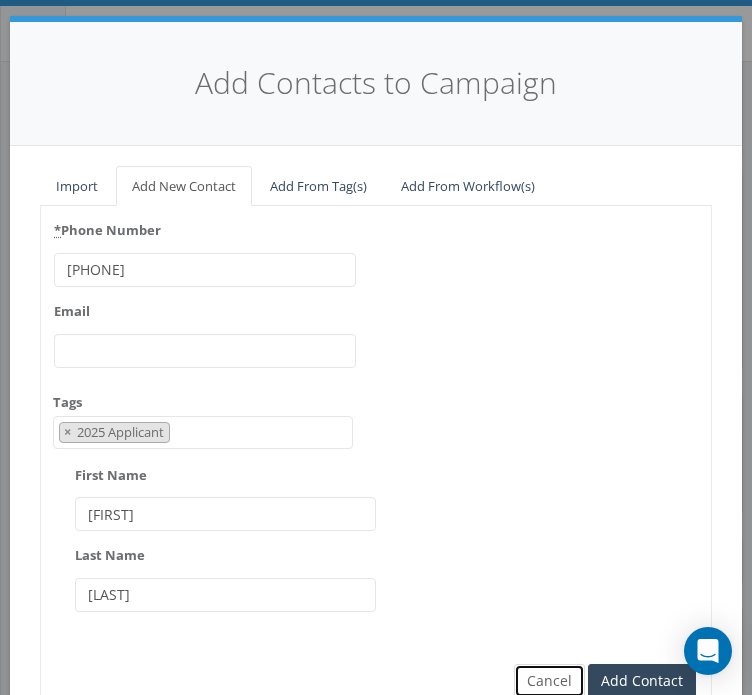type 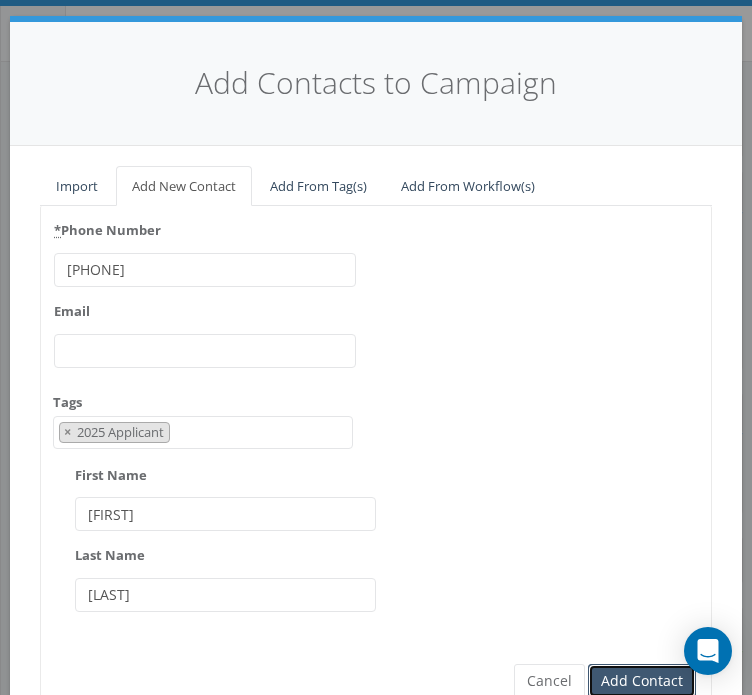 click on "Add Contact" at bounding box center [642, 681] 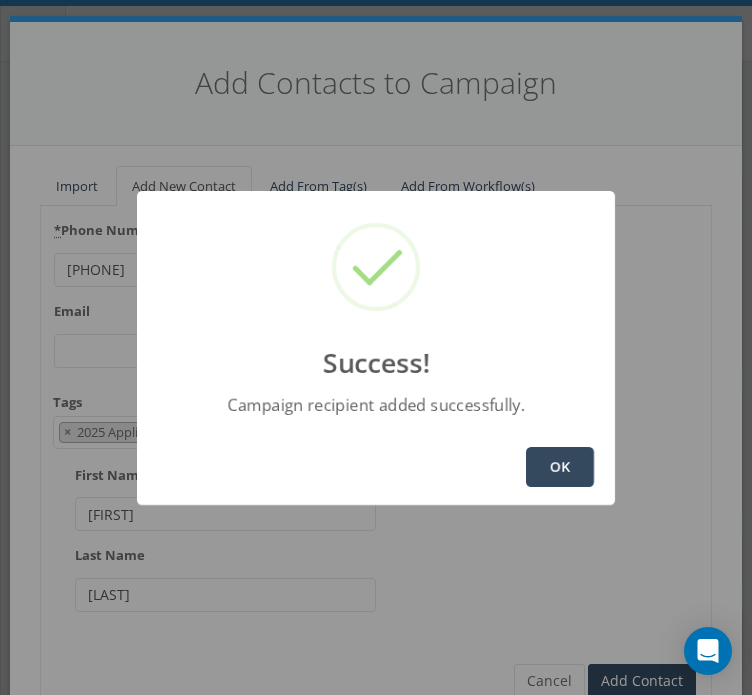 click on "OK" at bounding box center [560, 467] 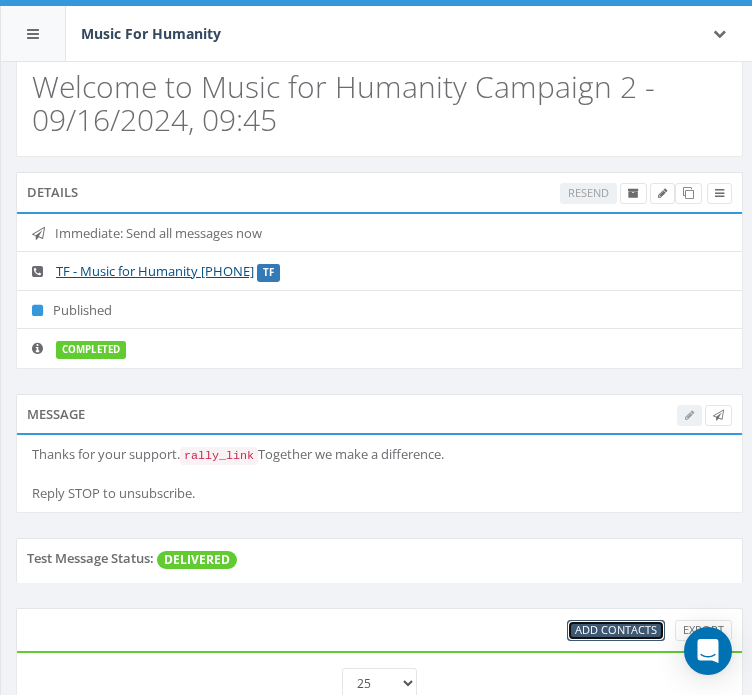 click on "Add Contacts" at bounding box center (616, 629) 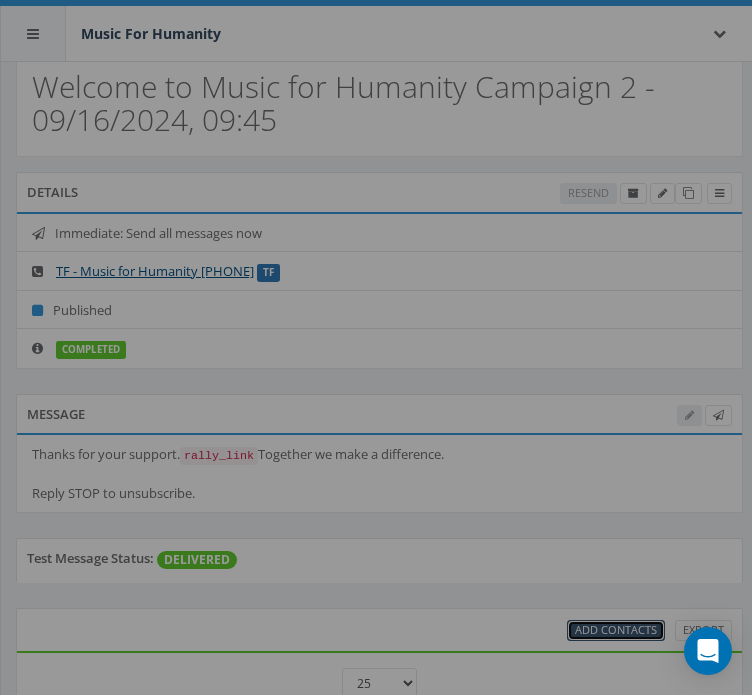 scroll, scrollTop: 0, scrollLeft: 0, axis: both 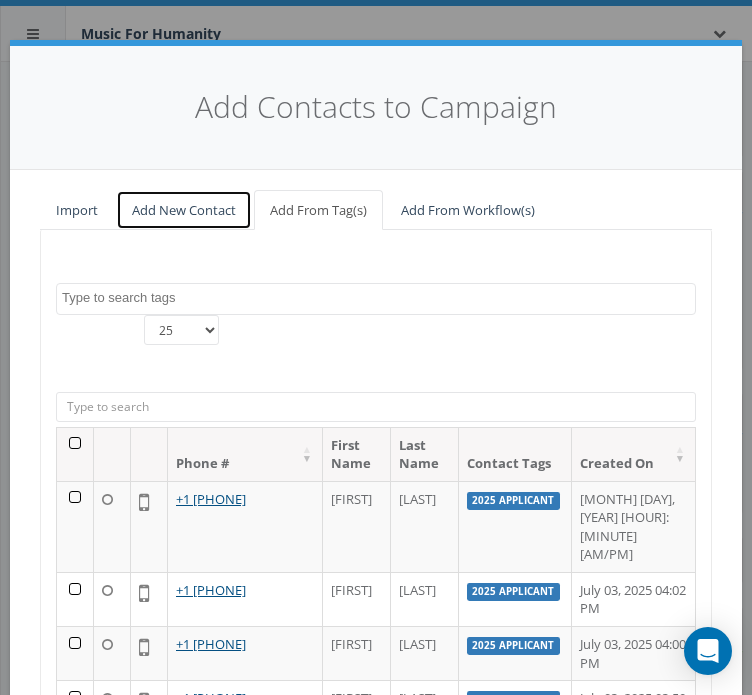 drag, startPoint x: 170, startPoint y: 204, endPoint x: 156, endPoint y: 204, distance: 14 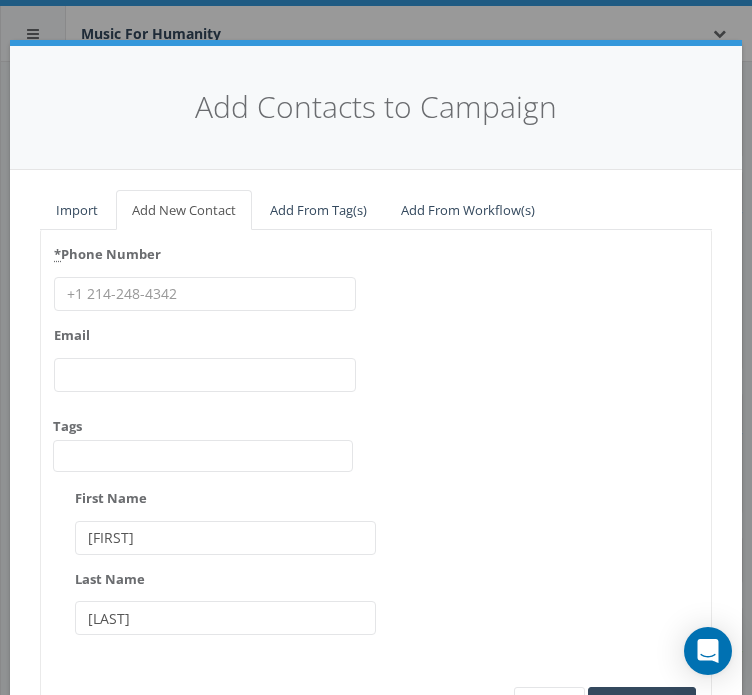 click on "*   Phone Number" at bounding box center (205, 294) 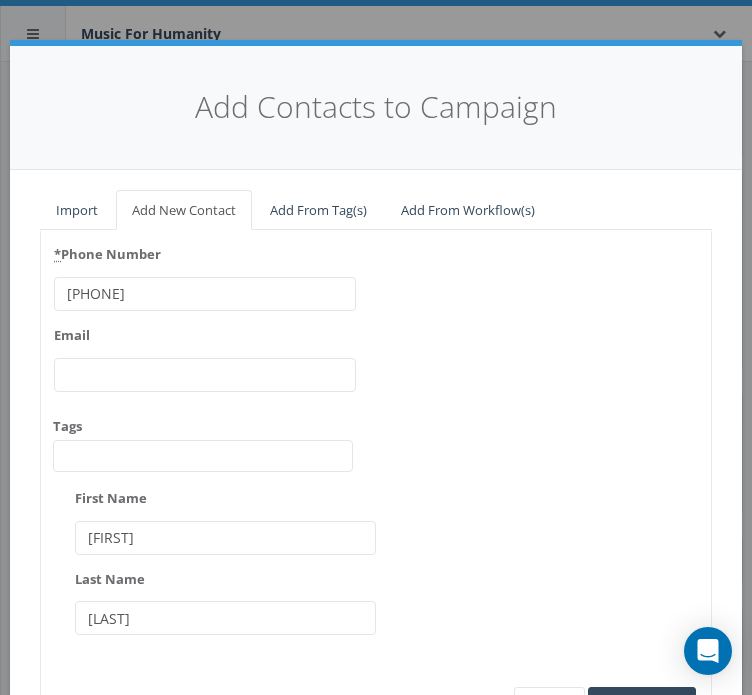 click on "[PHONE]" at bounding box center [205, 294] 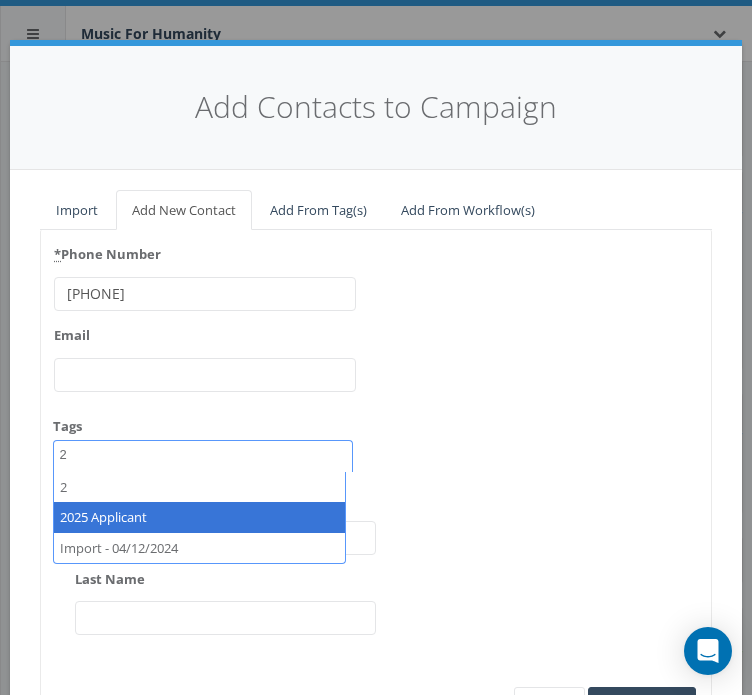 type on "2" 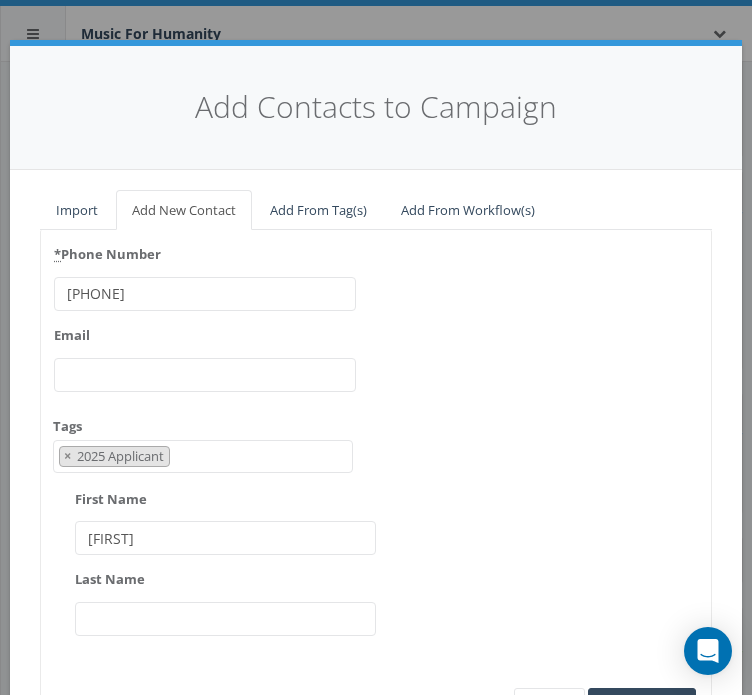 type on "[FIRST]" 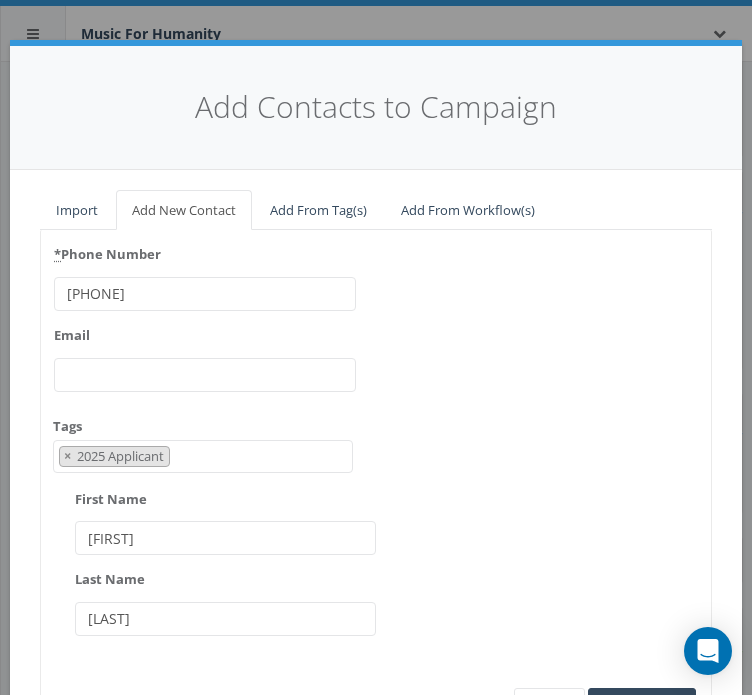 type on "[LAST]" 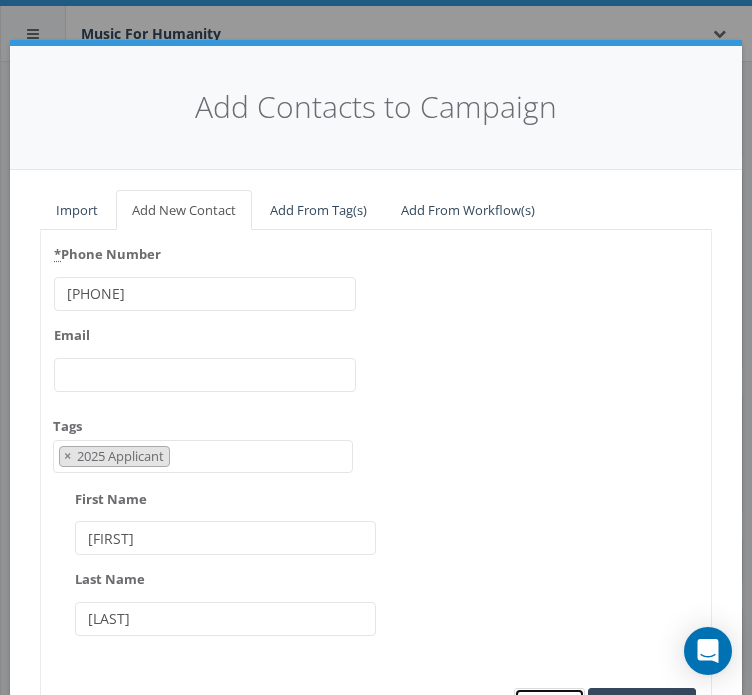 scroll, scrollTop: 24, scrollLeft: 0, axis: vertical 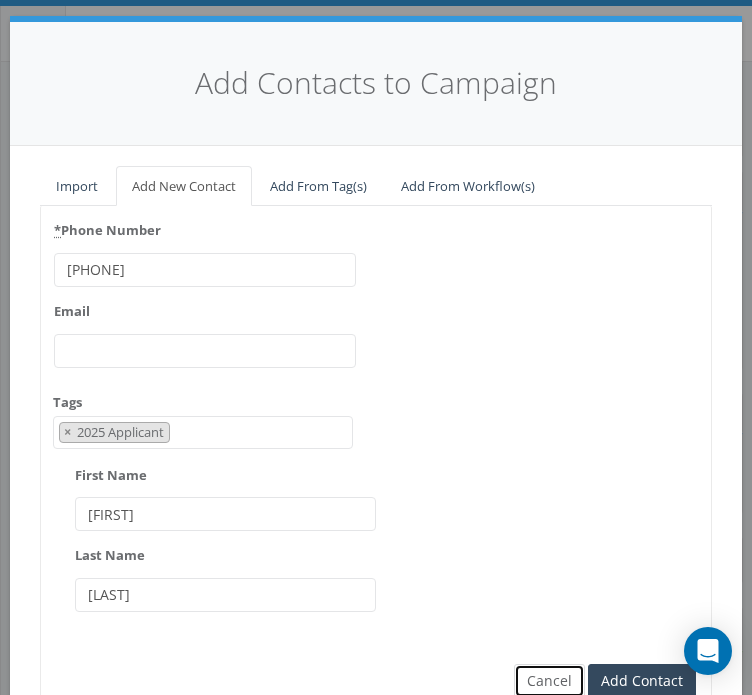 type 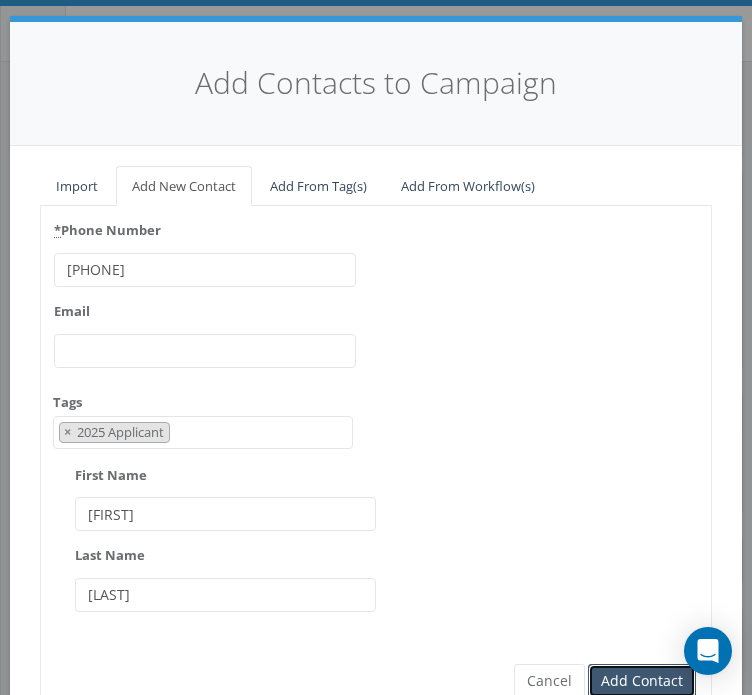click on "Add Contact" at bounding box center [642, 681] 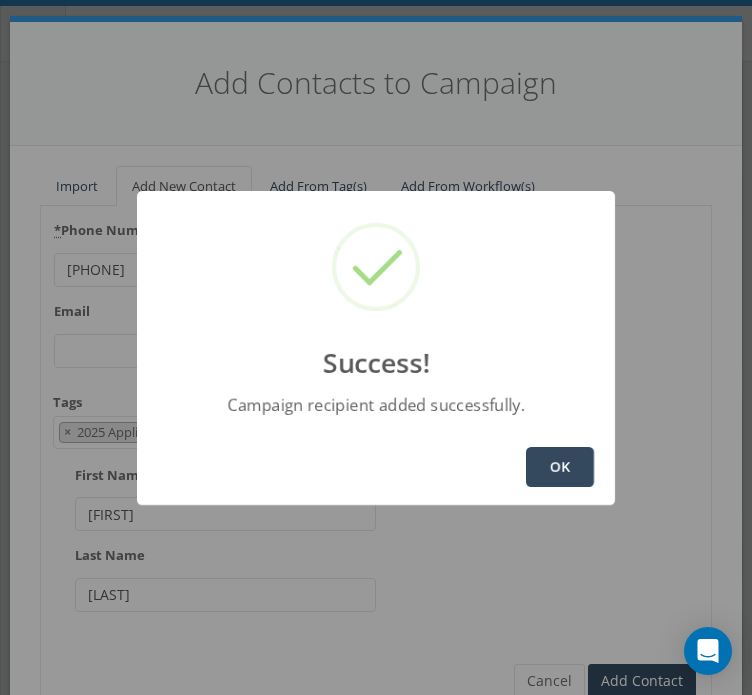 click on "OK" at bounding box center [560, 467] 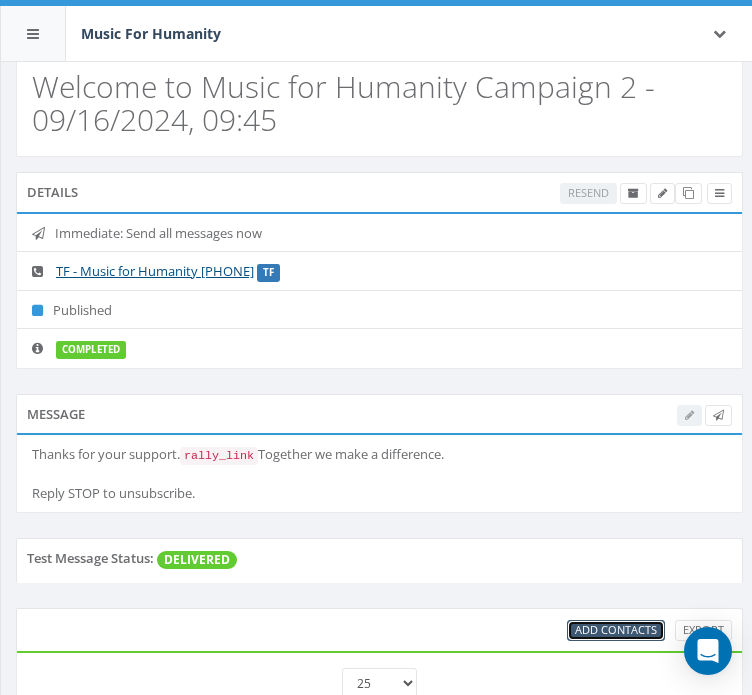 click on "Add Contacts" at bounding box center (616, 629) 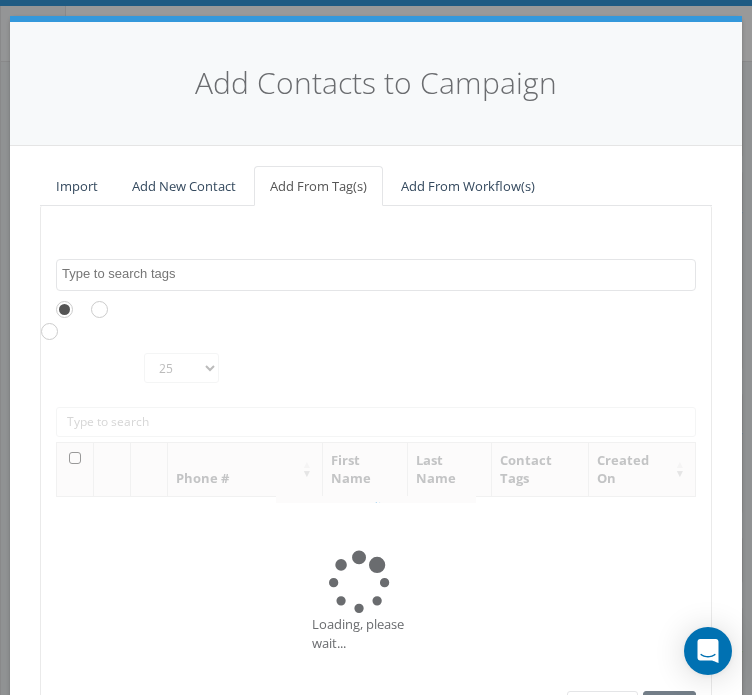 scroll, scrollTop: 0, scrollLeft: 0, axis: both 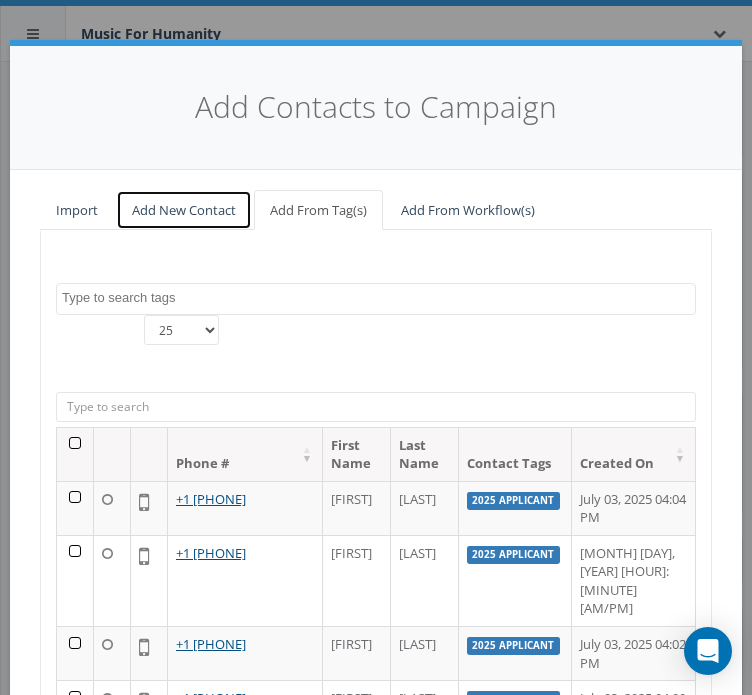 click on "Add New Contact" at bounding box center (184, 210) 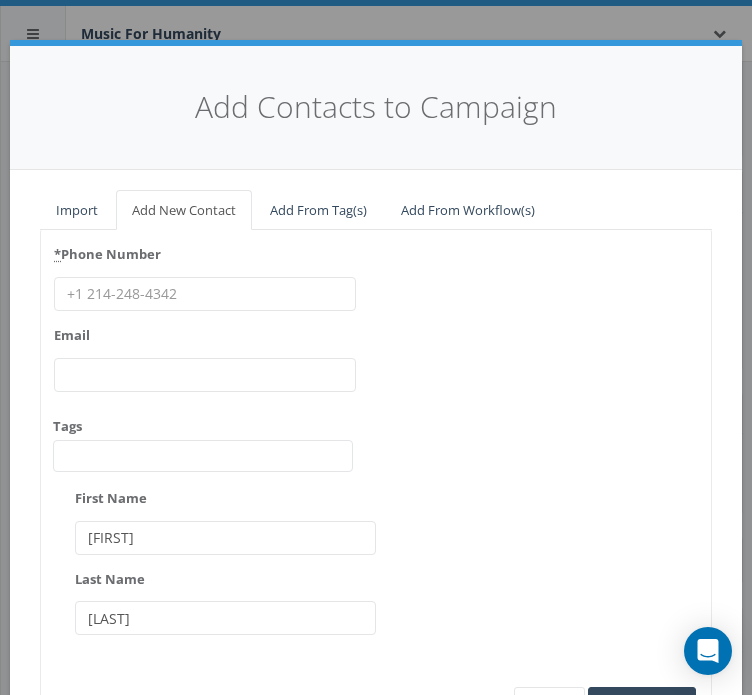 click on "*   Phone Number" at bounding box center (205, 294) 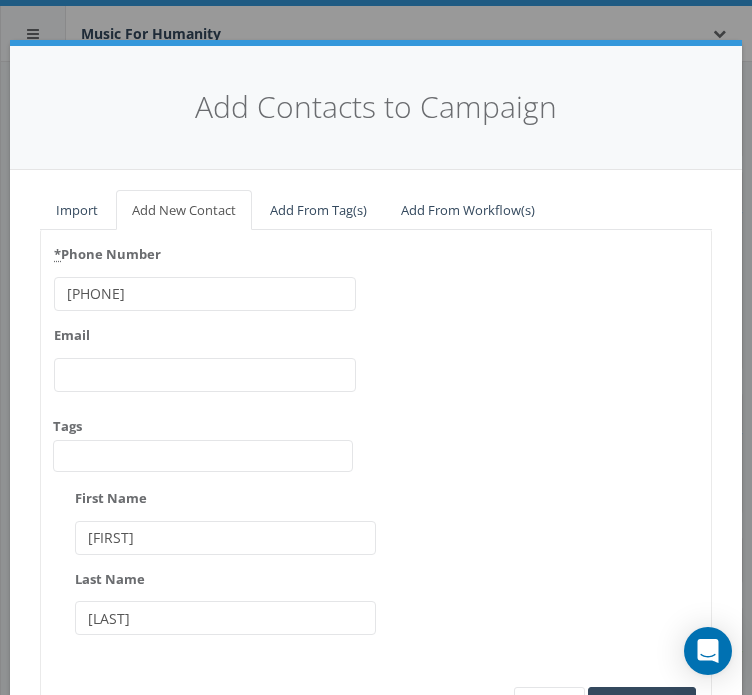 type on "[PHONE]" 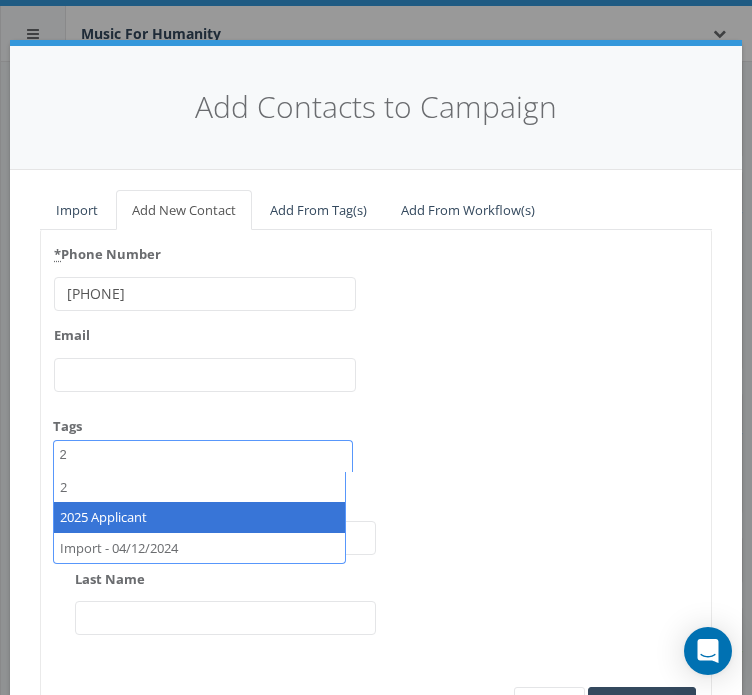 type on "2" 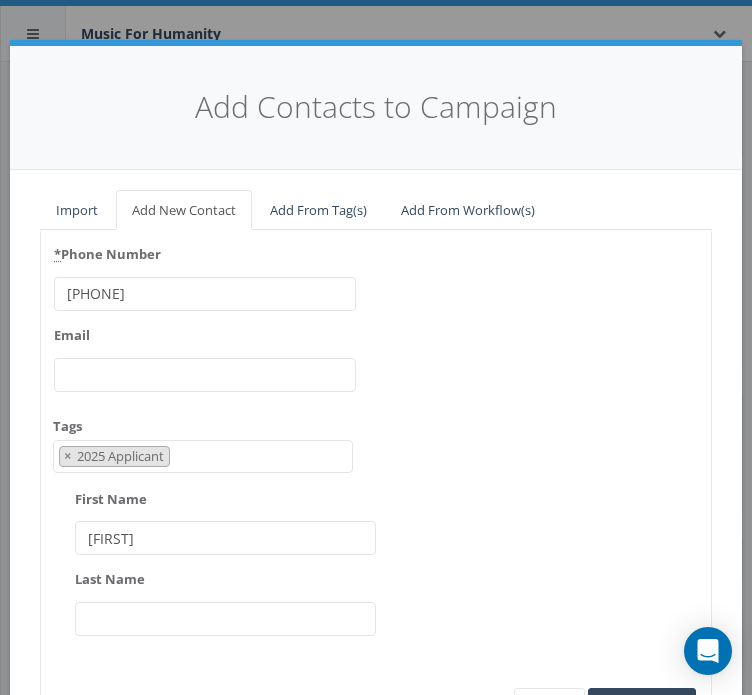 type on "[FIRST]" 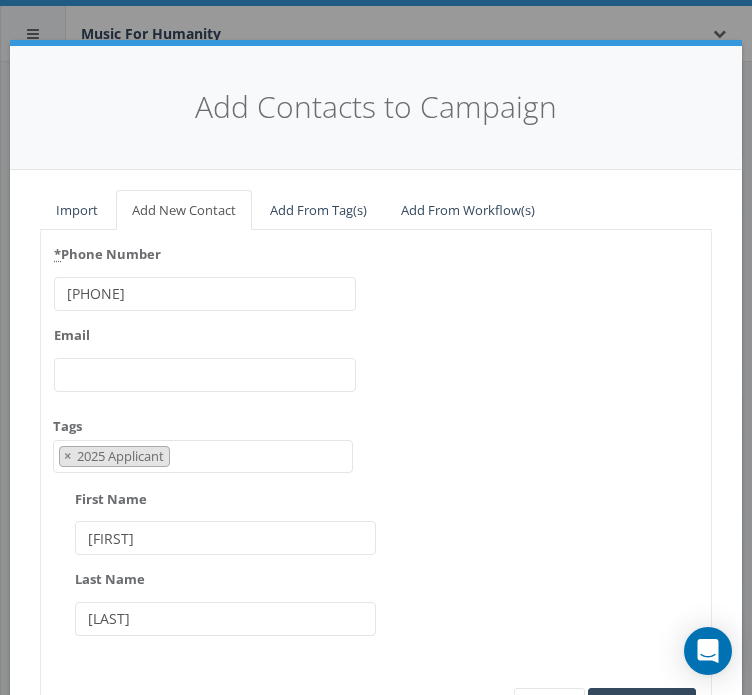 scroll, scrollTop: 0, scrollLeft: 0, axis: both 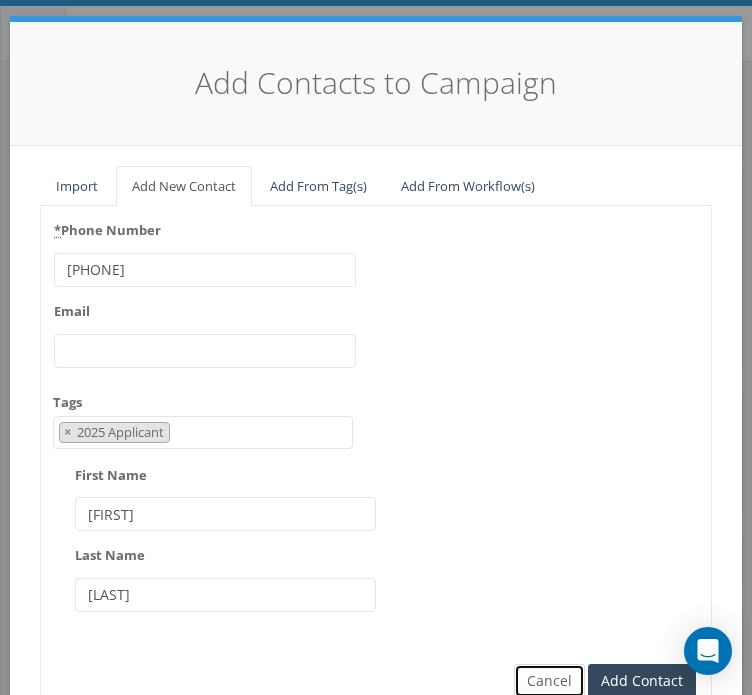 type 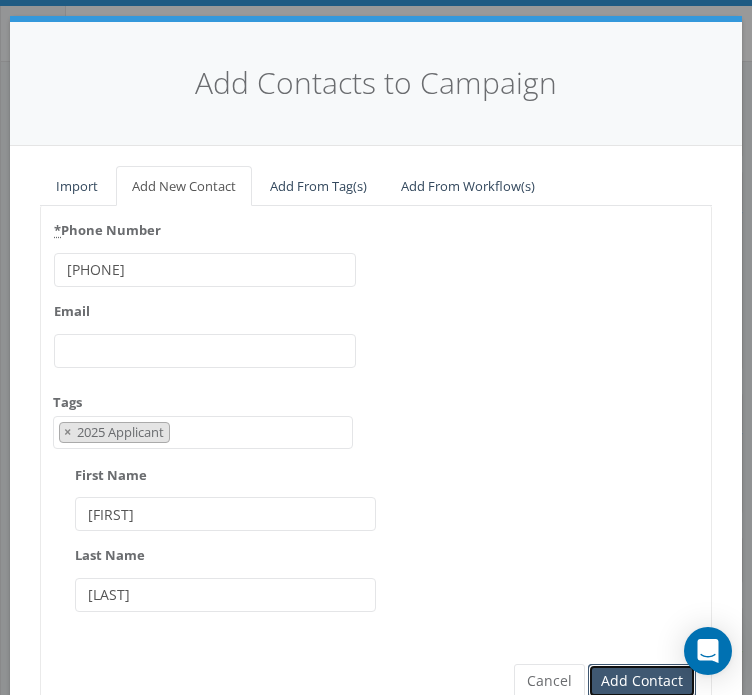 click on "Add Contact" at bounding box center (642, 681) 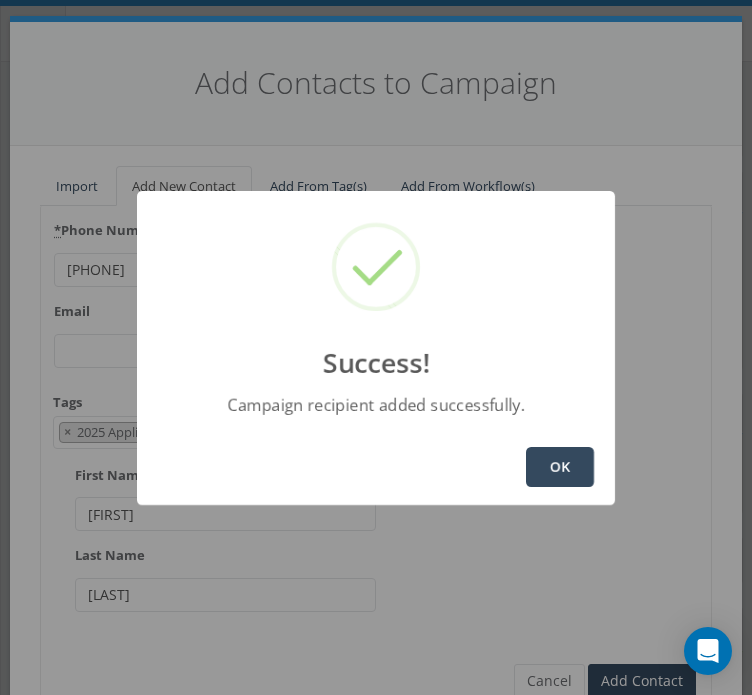 click on "OK" at bounding box center [560, 467] 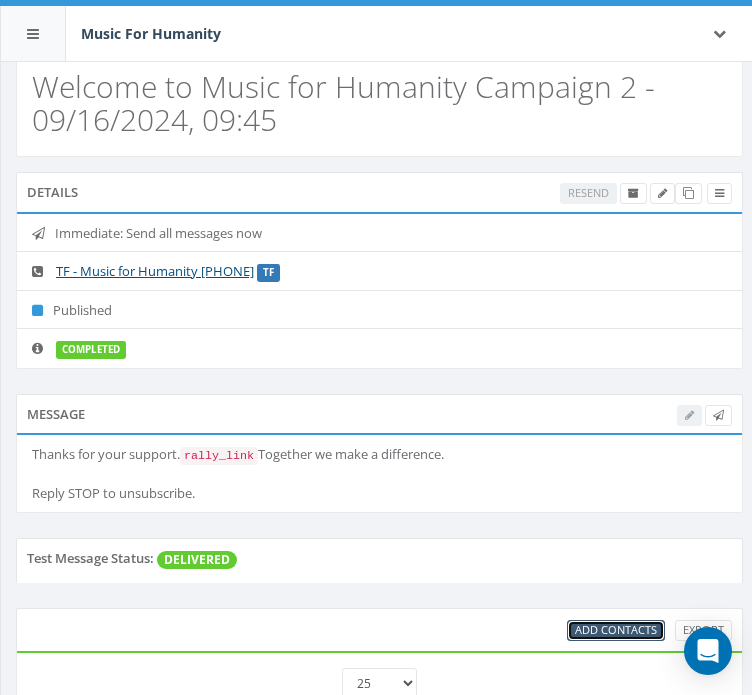 click on "Add Contacts" at bounding box center (616, 629) 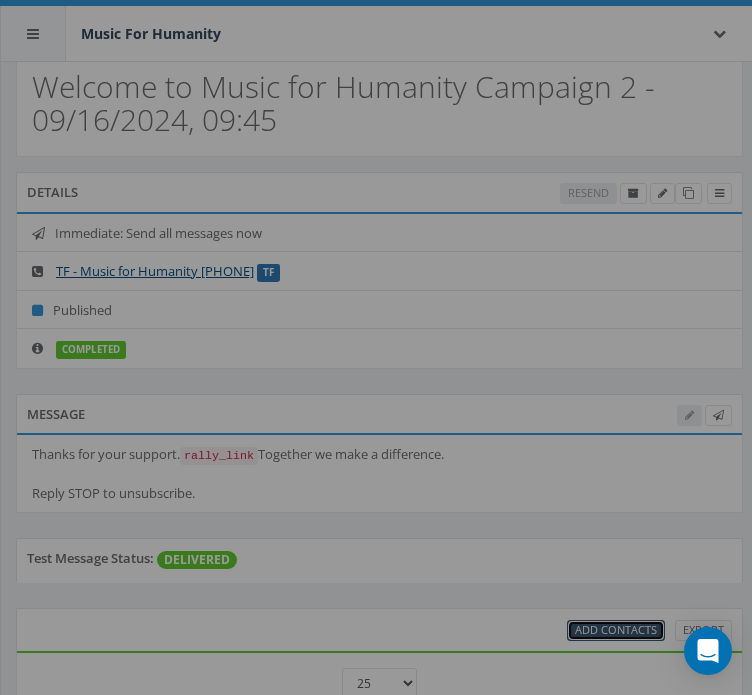 scroll, scrollTop: 0, scrollLeft: 0, axis: both 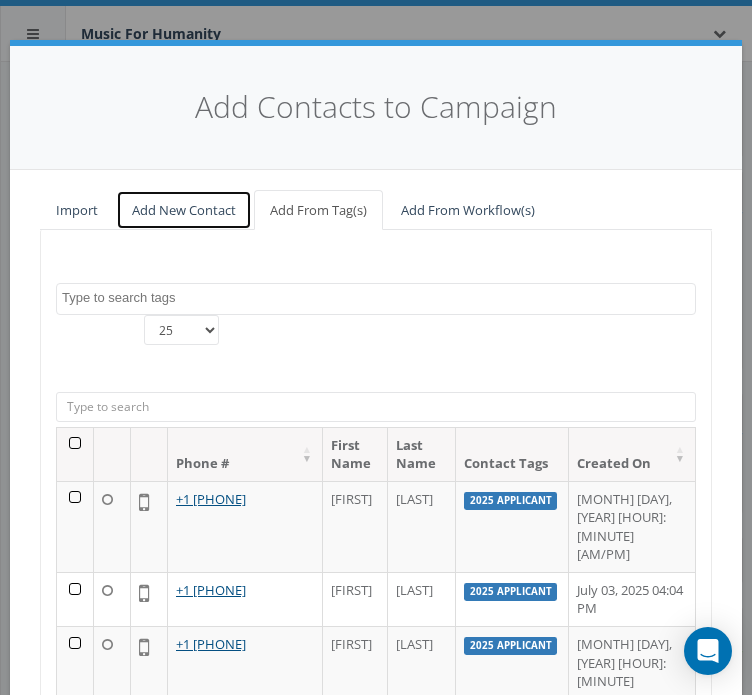 click on "Add New Contact" at bounding box center [184, 210] 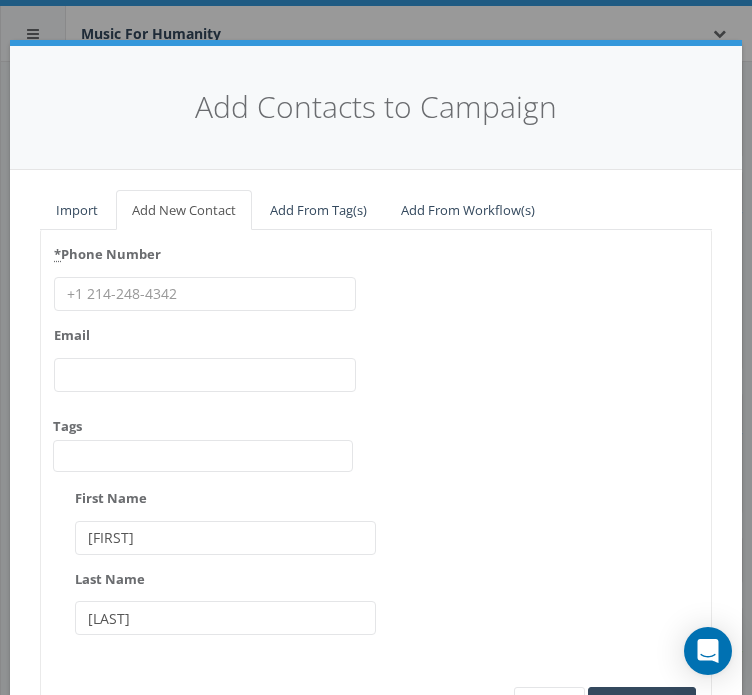 click on "*   Phone Number" at bounding box center (205, 294) 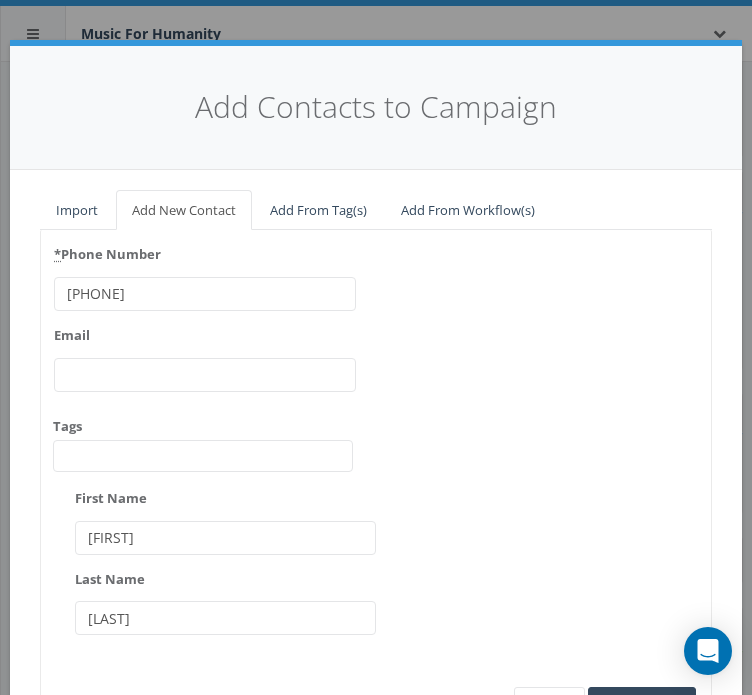 type on "[PHONE]" 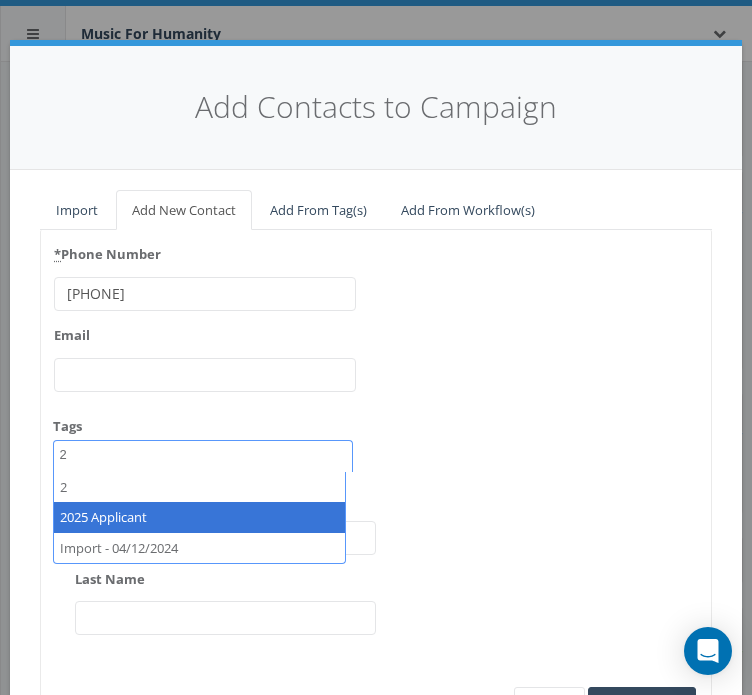 type on "2" 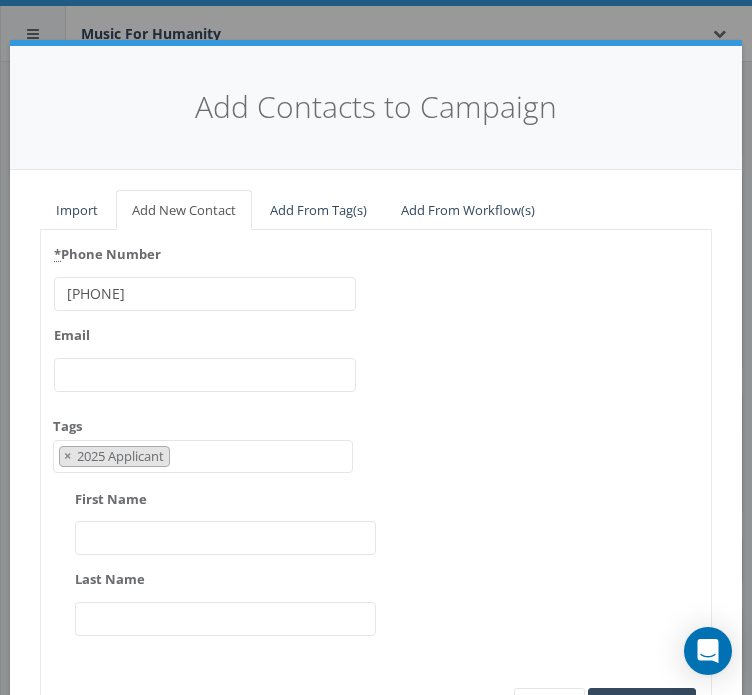 click on "First Name" at bounding box center (226, 538) 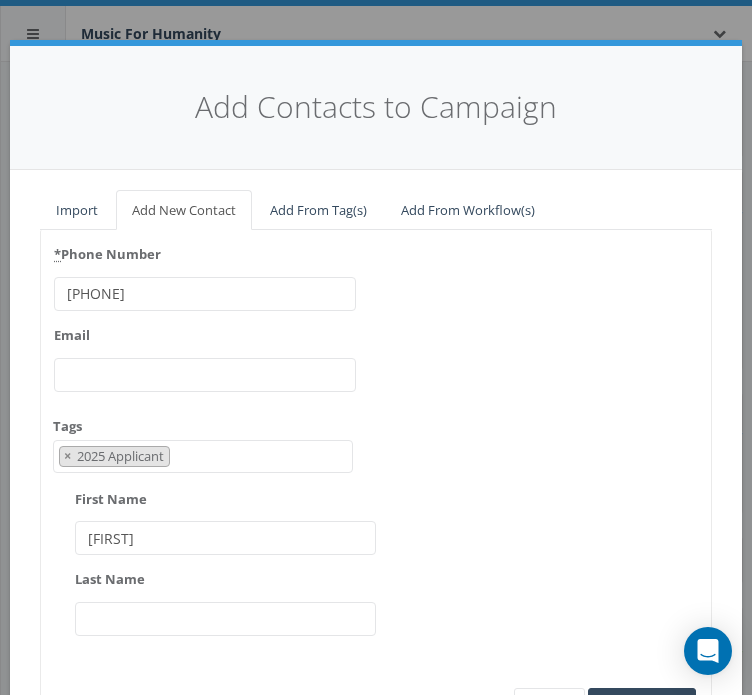type on "[FIRST]" 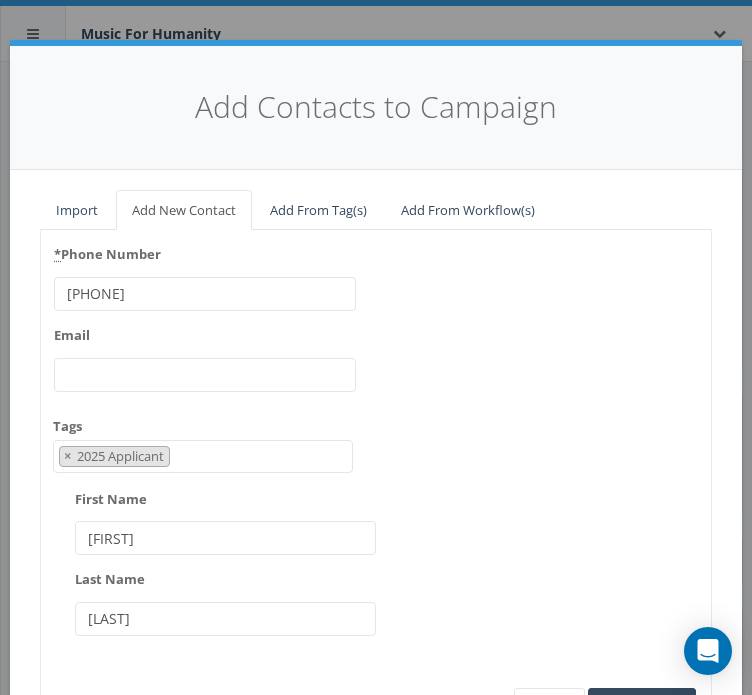 type on "[LAST]" 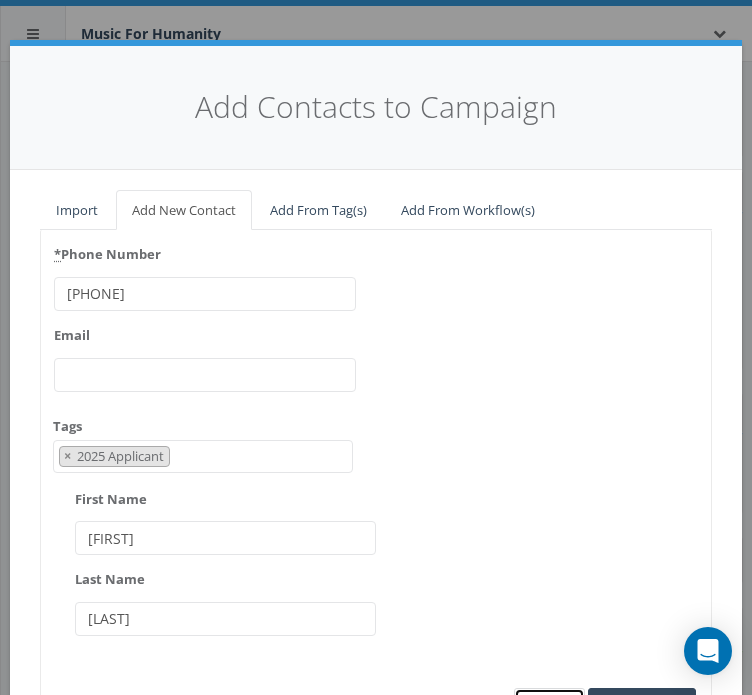 type 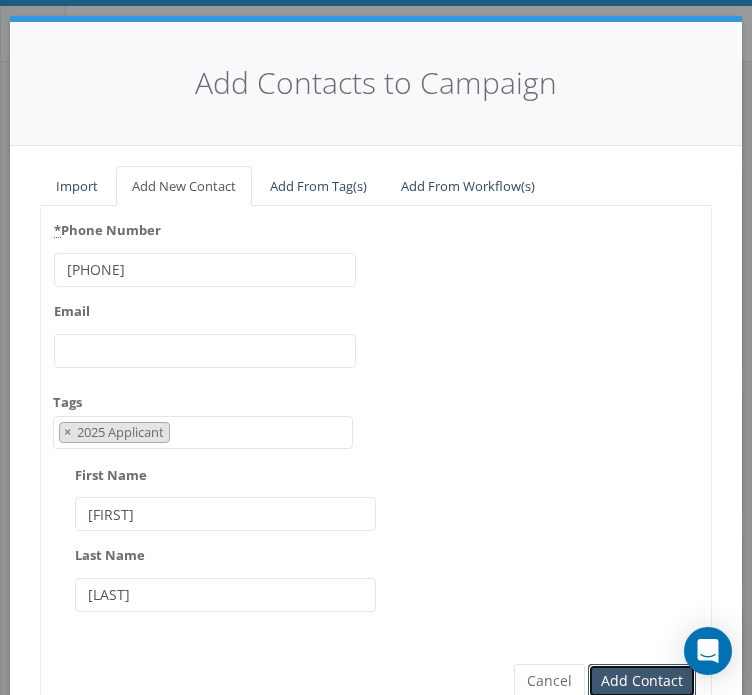 click on "Add Contact" at bounding box center (642, 681) 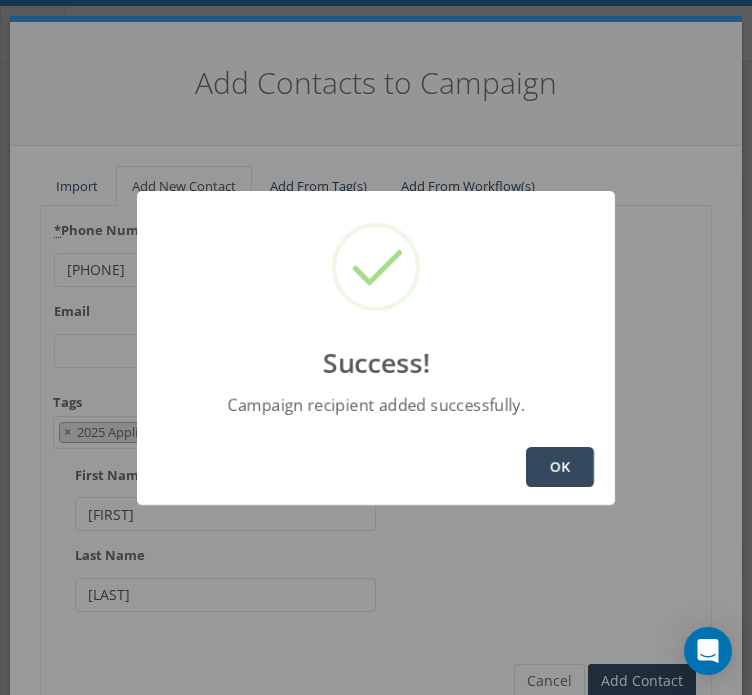 click on "OK" at bounding box center (560, 467) 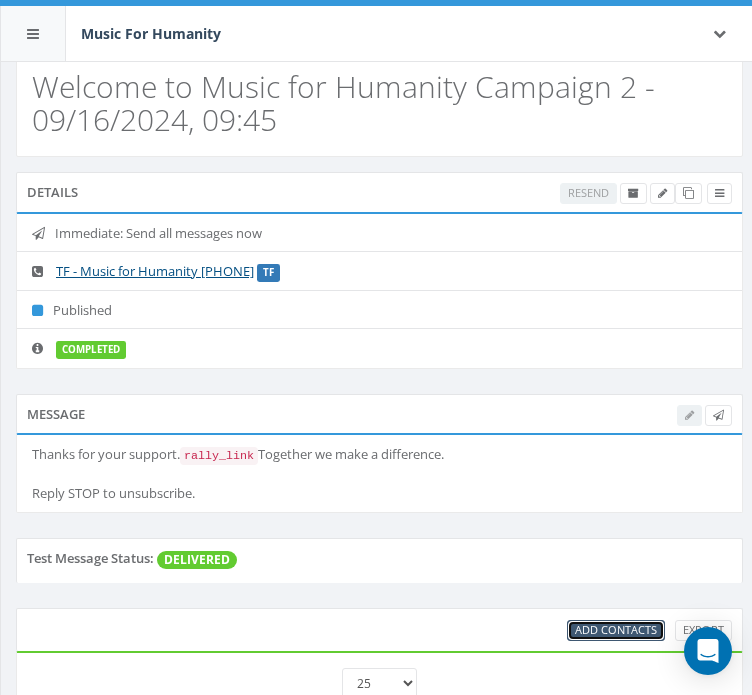 click on "Add Contacts" at bounding box center [616, 630] 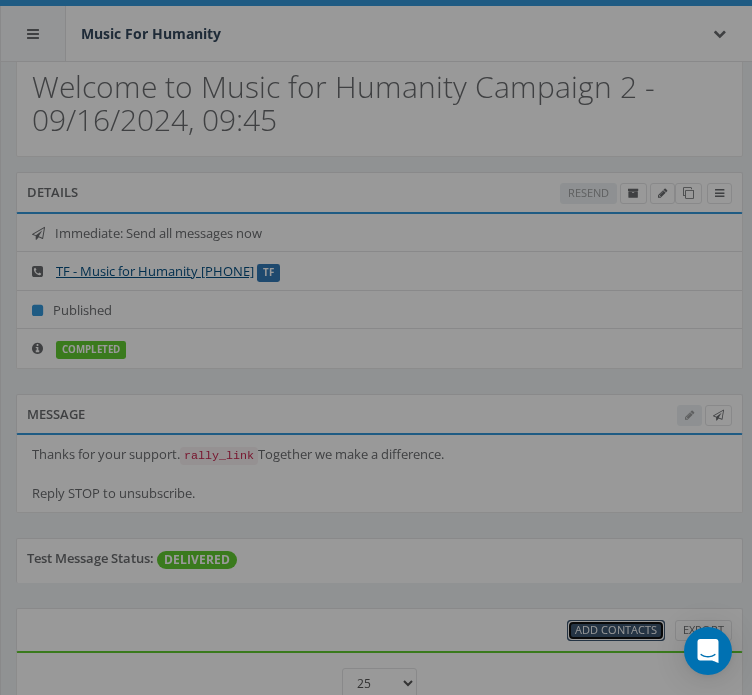 scroll, scrollTop: 0, scrollLeft: 0, axis: both 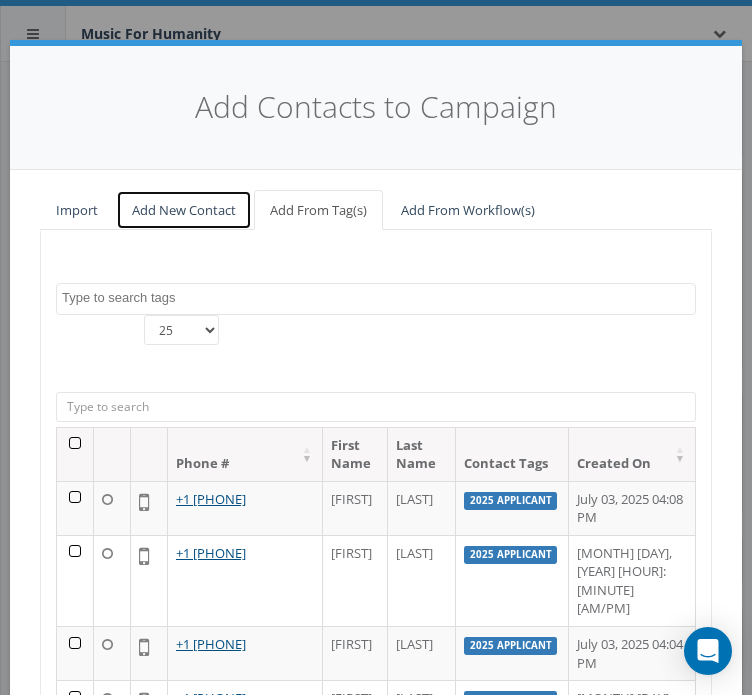 click on "Add New Contact" at bounding box center [184, 210] 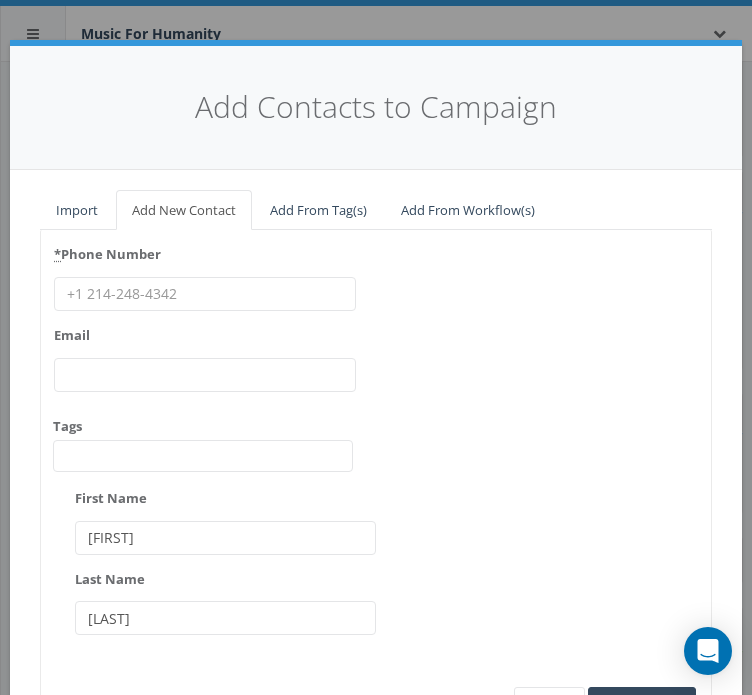 click on "*   Phone Number" at bounding box center [205, 294] 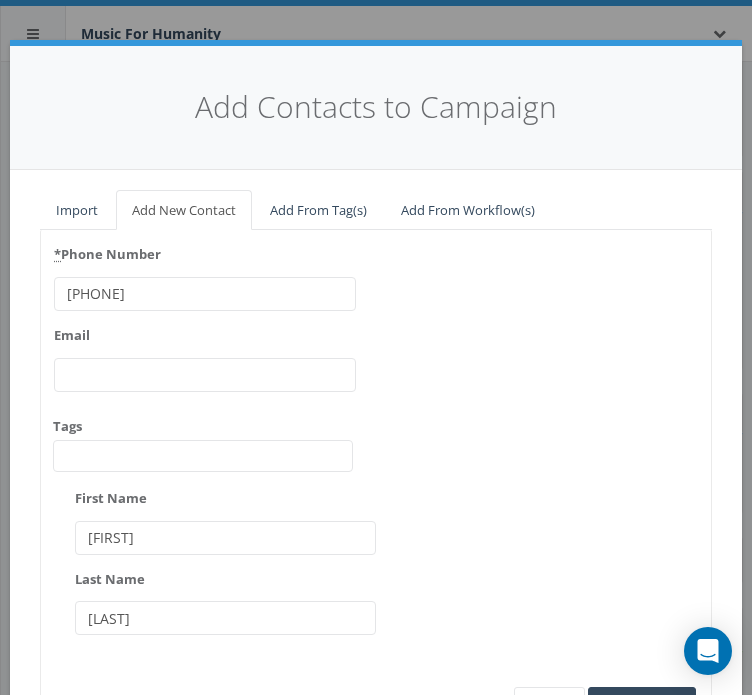 click at bounding box center (203, 456) 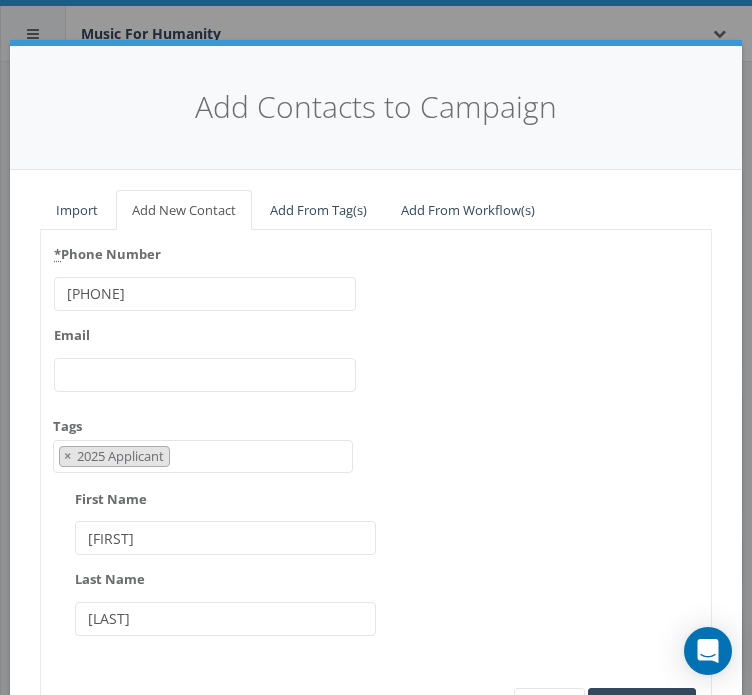 click on "[FIRST]" at bounding box center (226, 538) 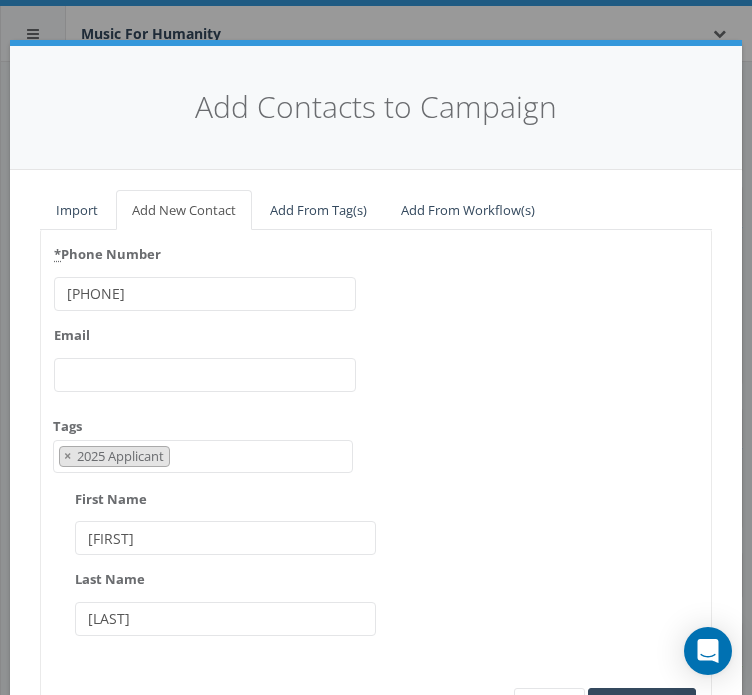 scroll, scrollTop: 4, scrollLeft: 0, axis: vertical 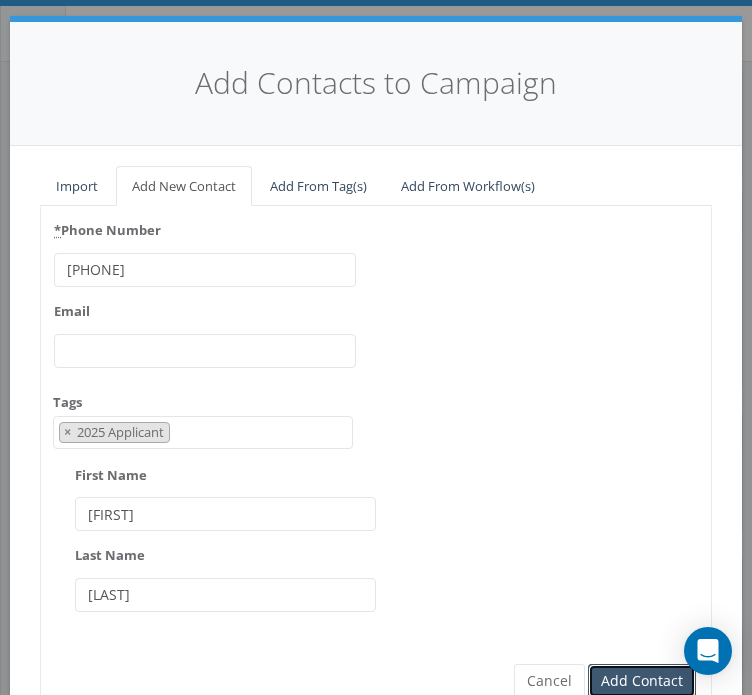 click on "Add Contact" at bounding box center (642, 681) 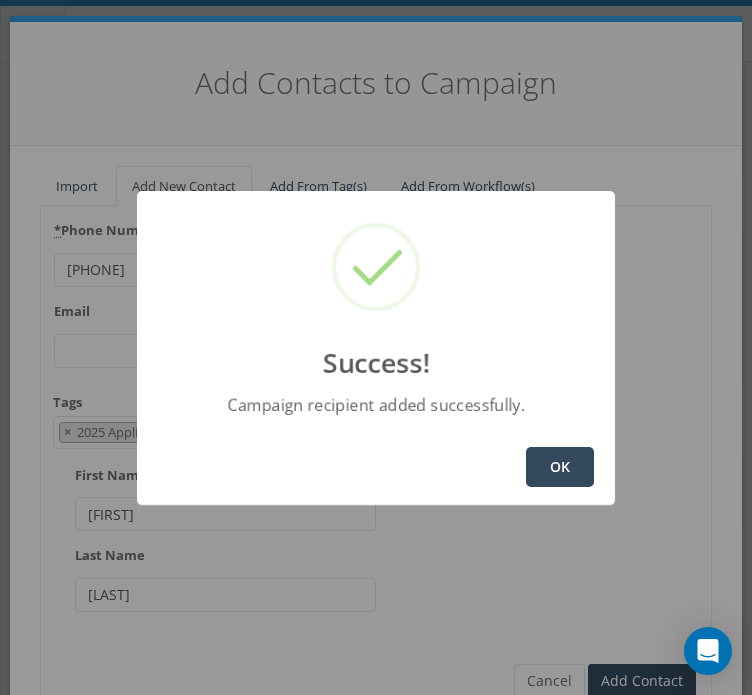 click on "OK" at bounding box center (560, 467) 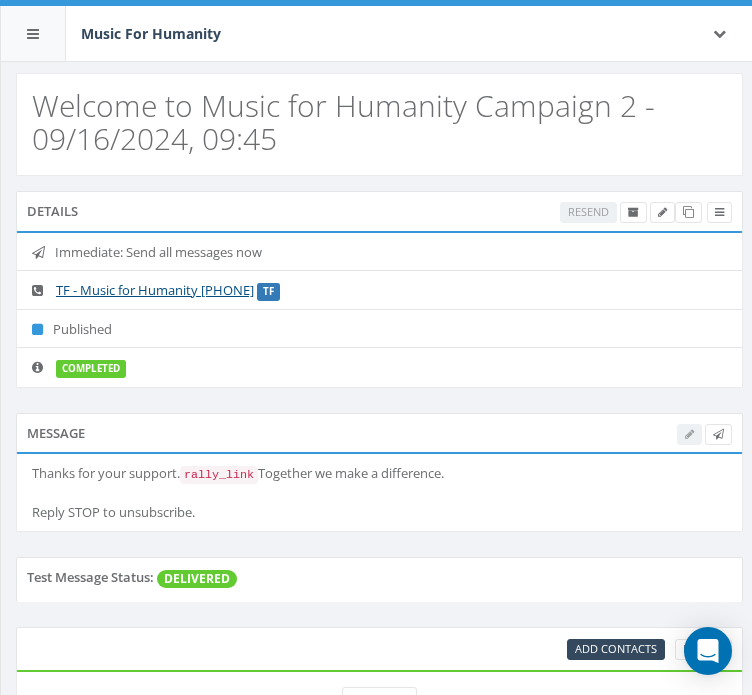 click on "Thanks for your support.  rally_link  Together we make a difference.
Reply STOP to unsubscribe." at bounding box center [379, 492] 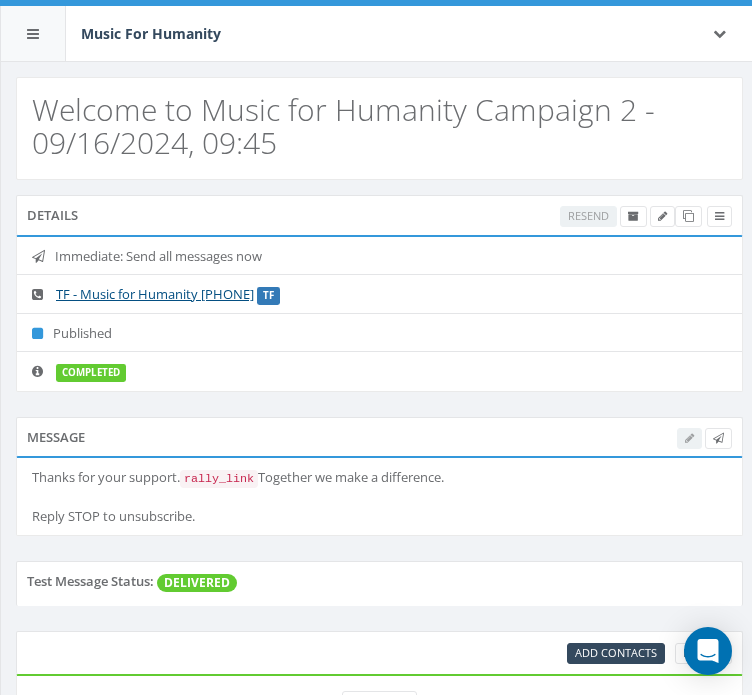 scroll, scrollTop: 0, scrollLeft: 0, axis: both 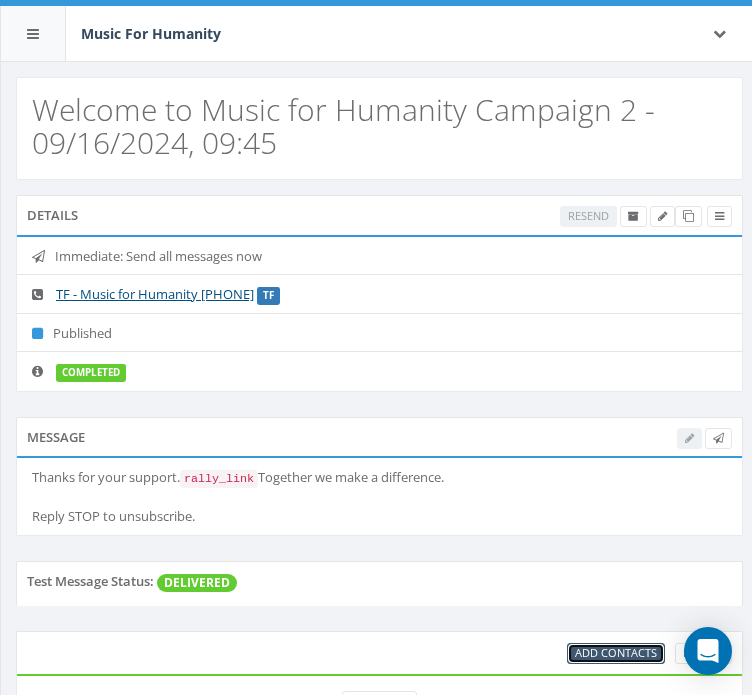 click on "Add Contacts" at bounding box center (616, 652) 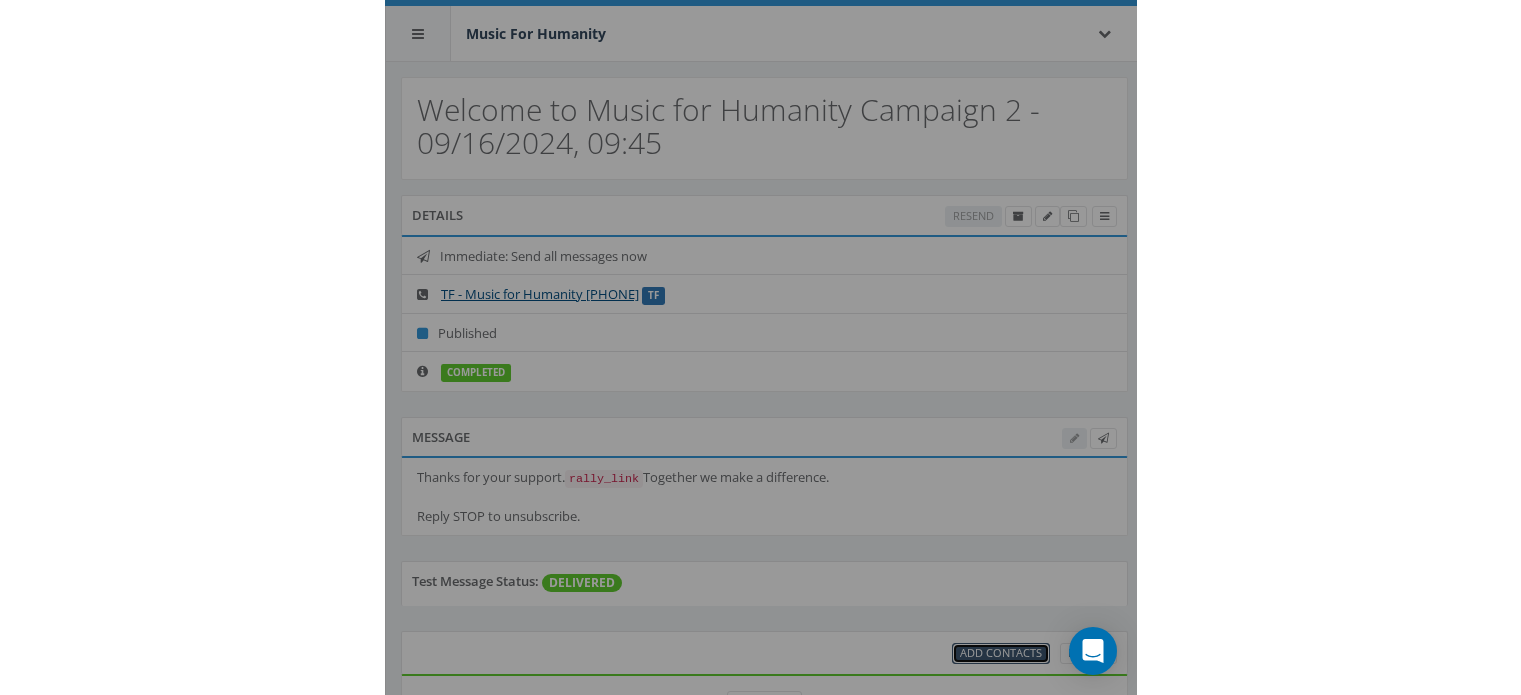 scroll, scrollTop: 0, scrollLeft: 0, axis: both 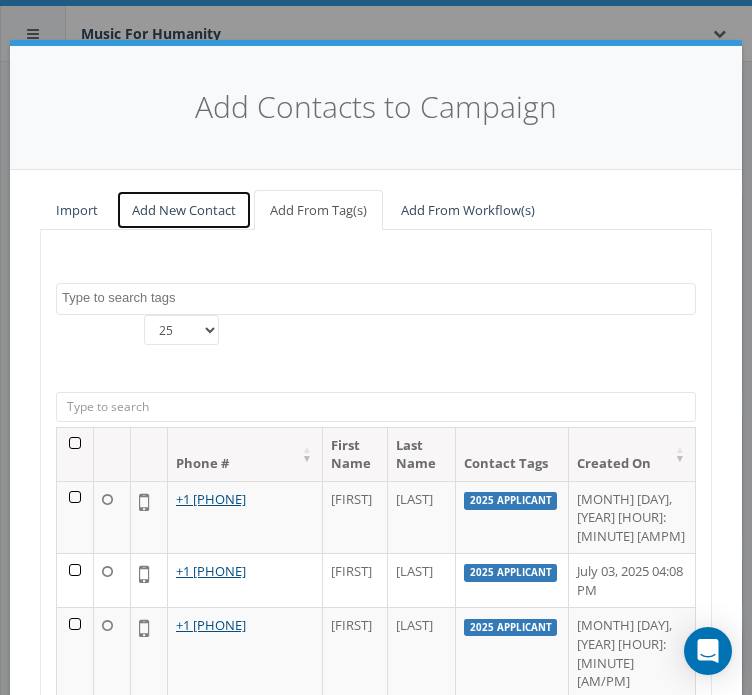 click on "Add New Contact" at bounding box center (184, 210) 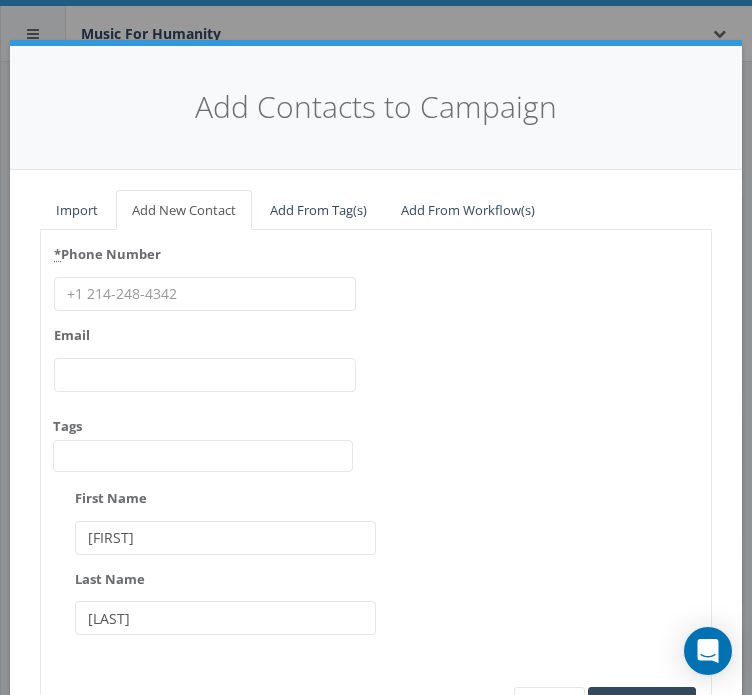 click on "*   Phone Number" at bounding box center [205, 294] 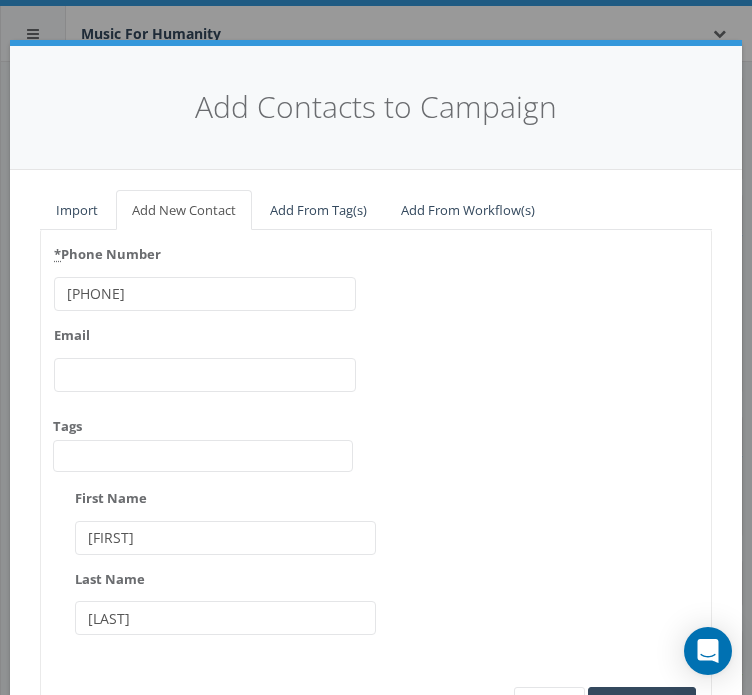 click on "Add Contact" at bounding box center (642, 704) 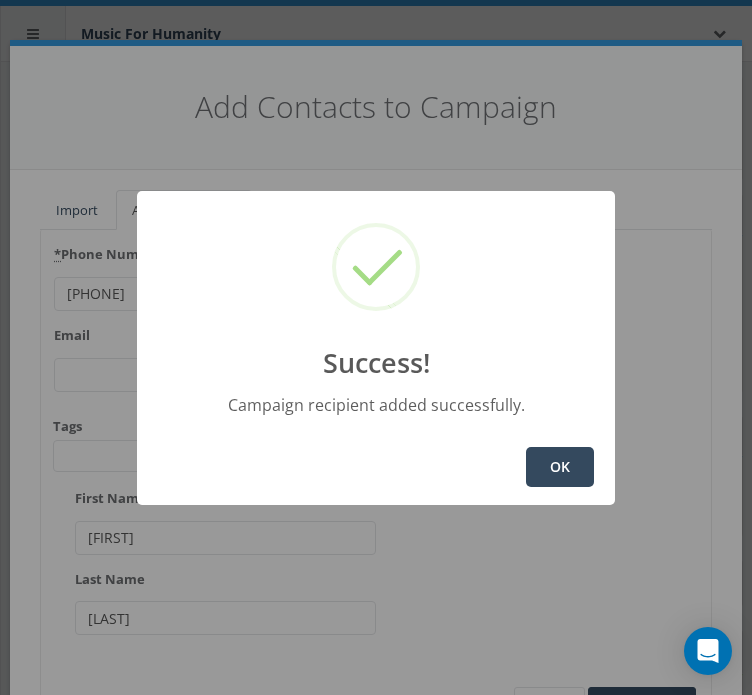 click on "OK" at bounding box center (560, 467) 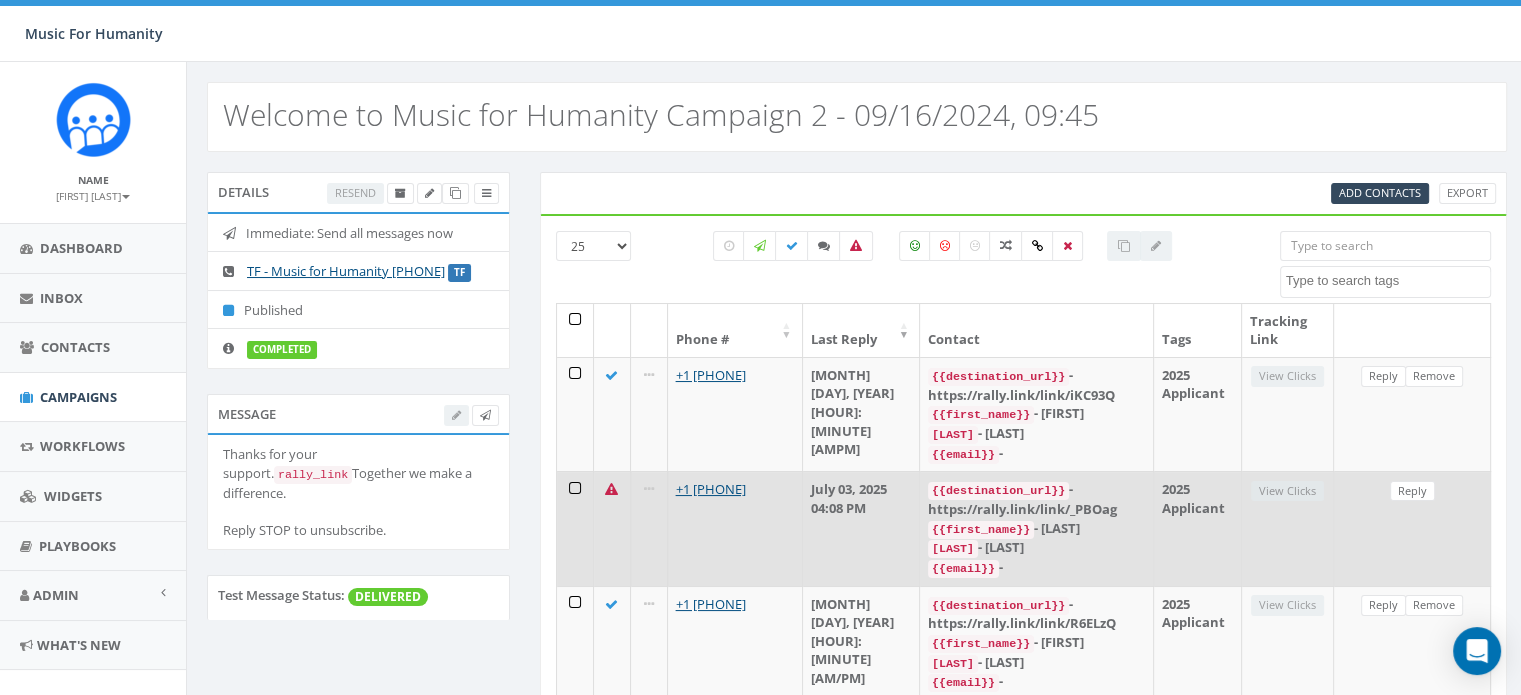 click at bounding box center (611, 489) 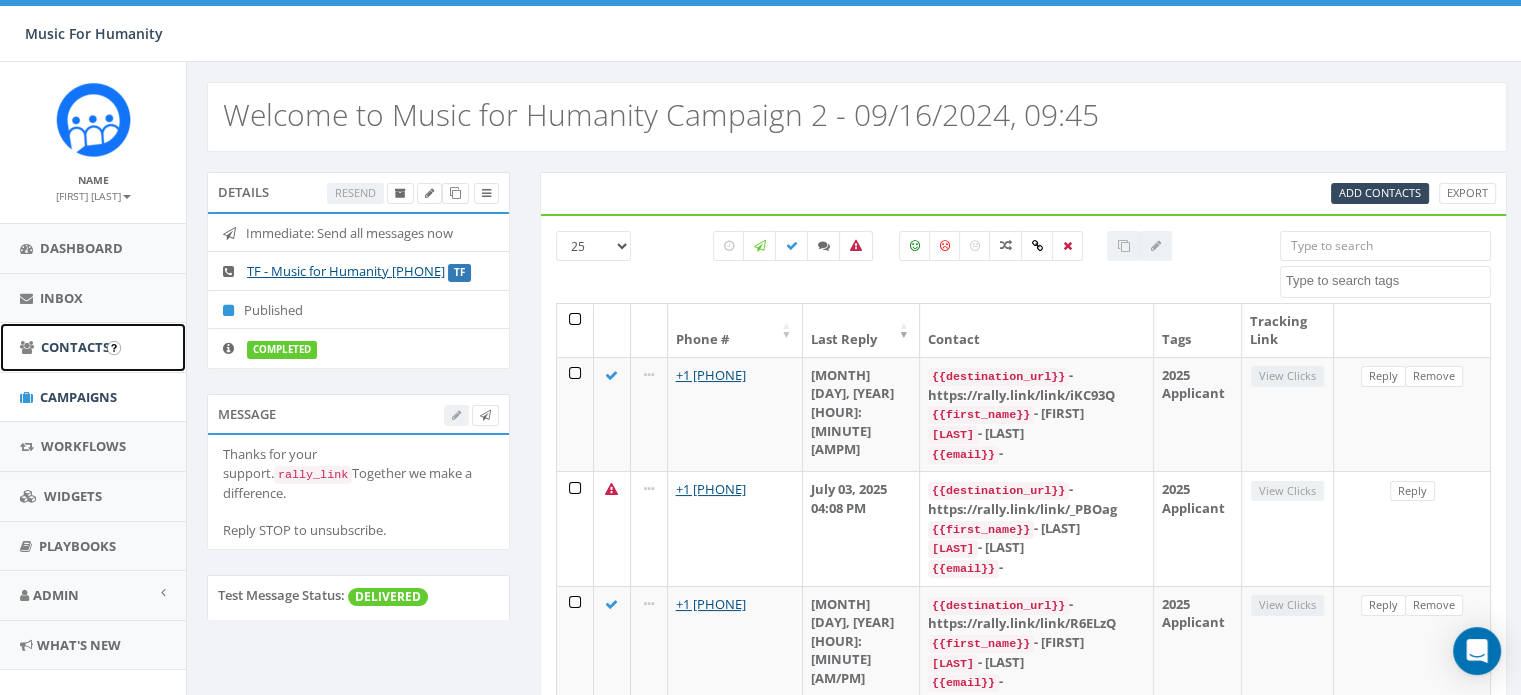 click on "Contacts" at bounding box center [75, 347] 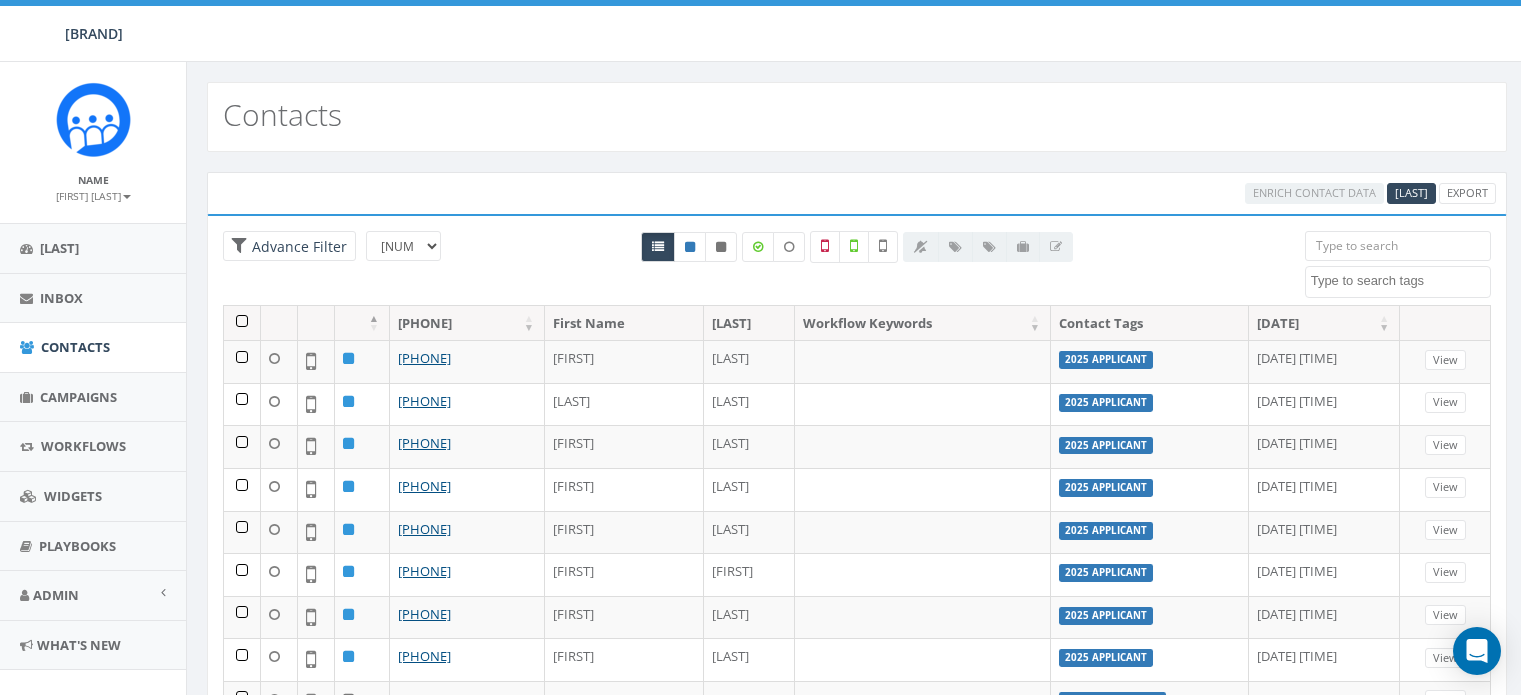 scroll, scrollTop: 0, scrollLeft: 0, axis: both 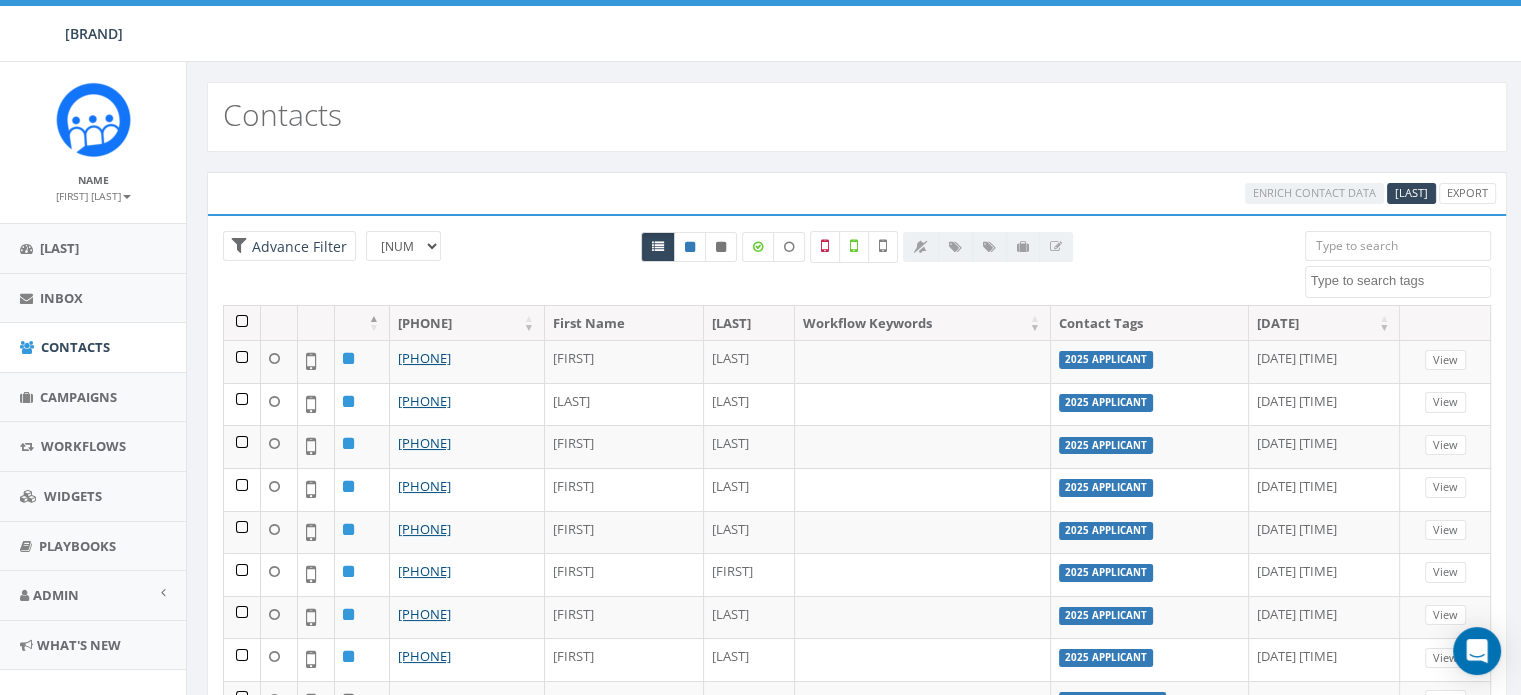 click at bounding box center (1398, 246) 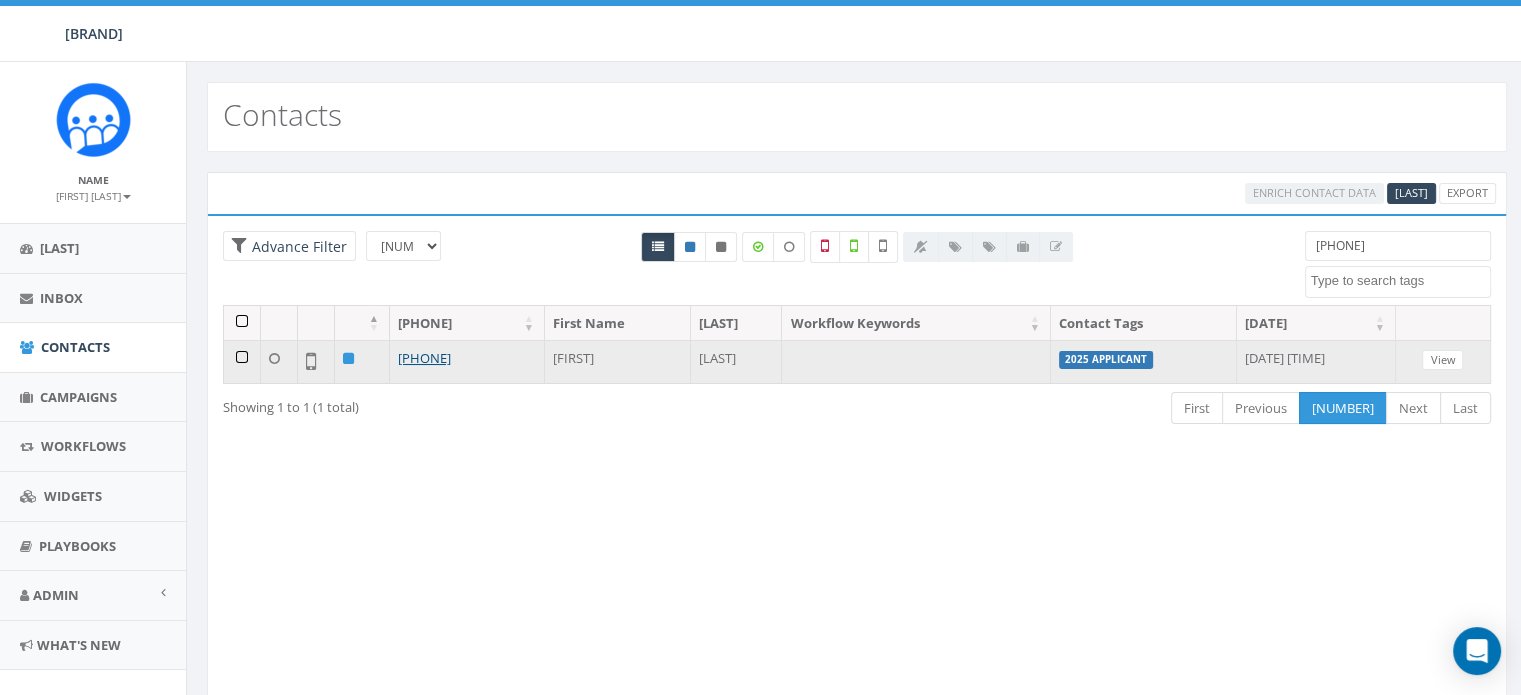 type on "15165478030" 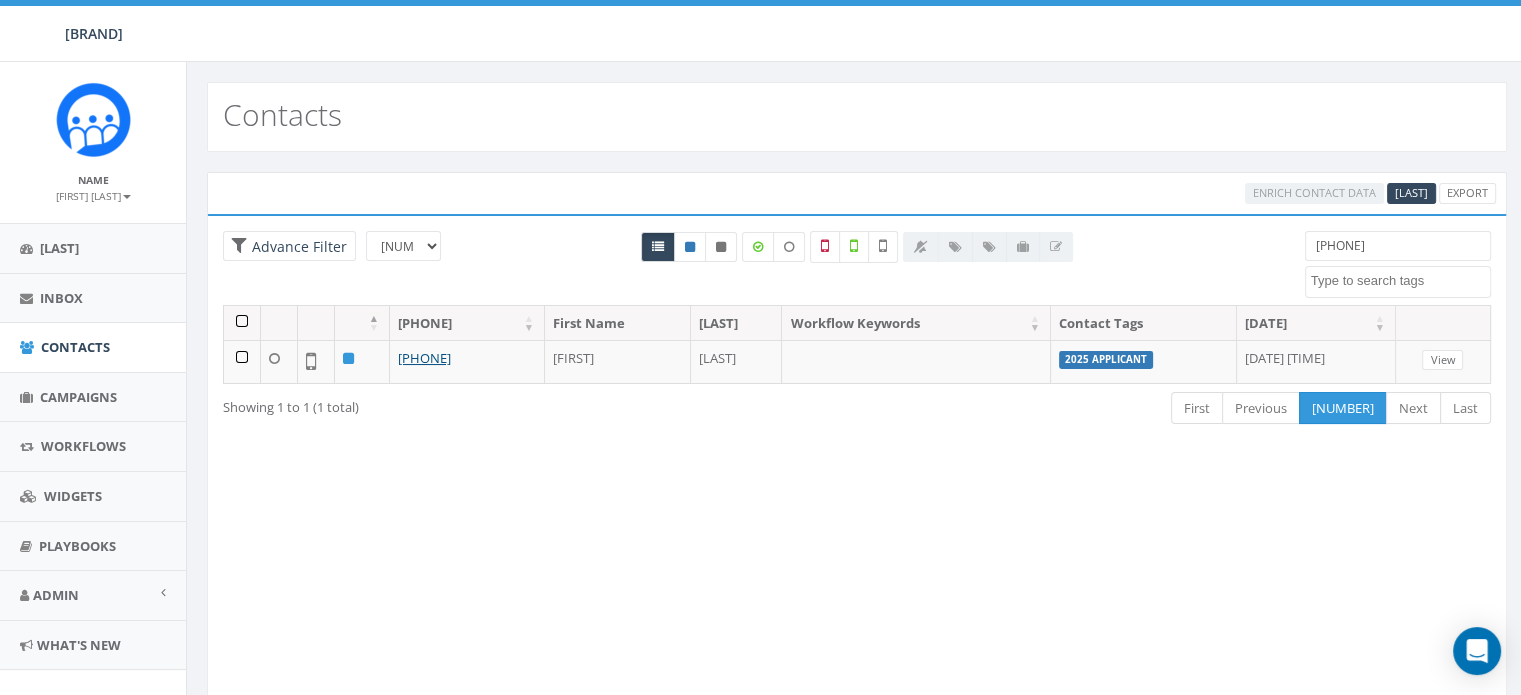 click at bounding box center [988, 247] 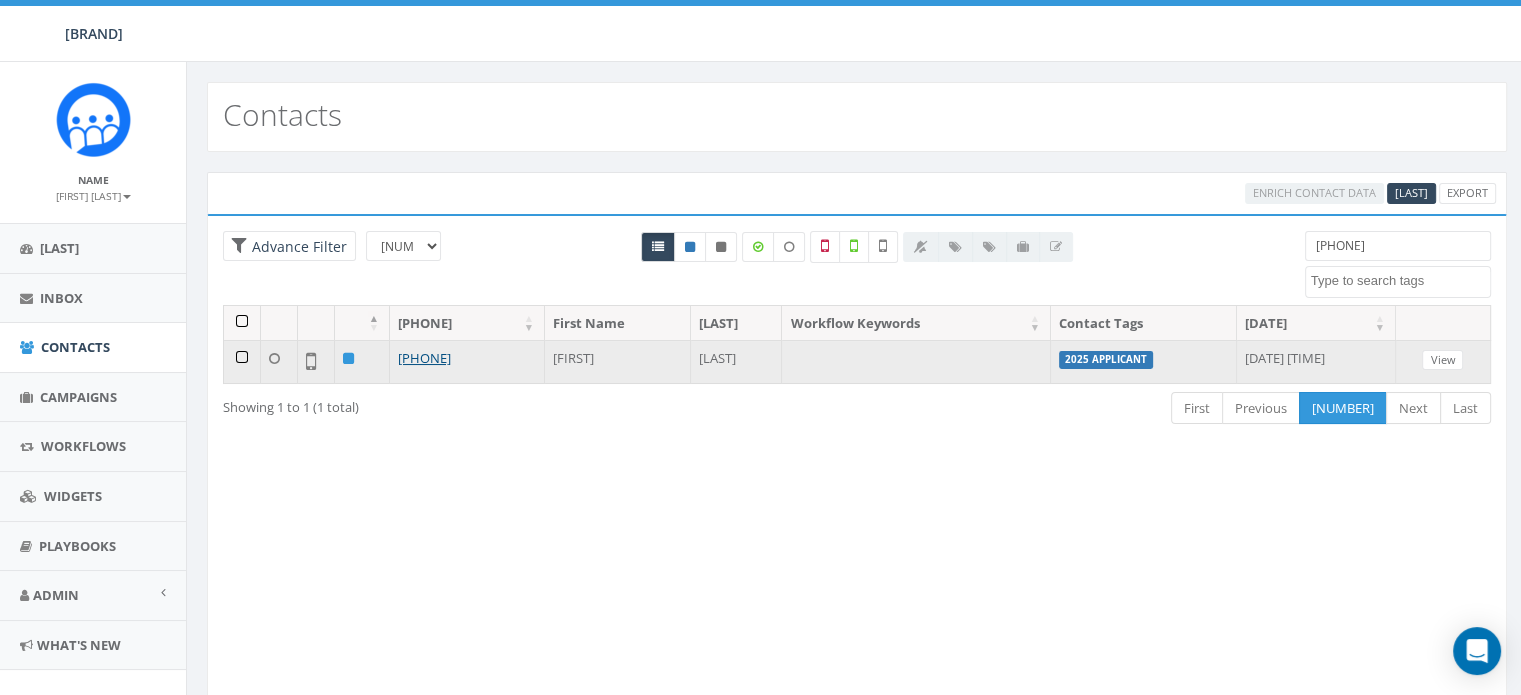 click at bounding box center [242, 361] 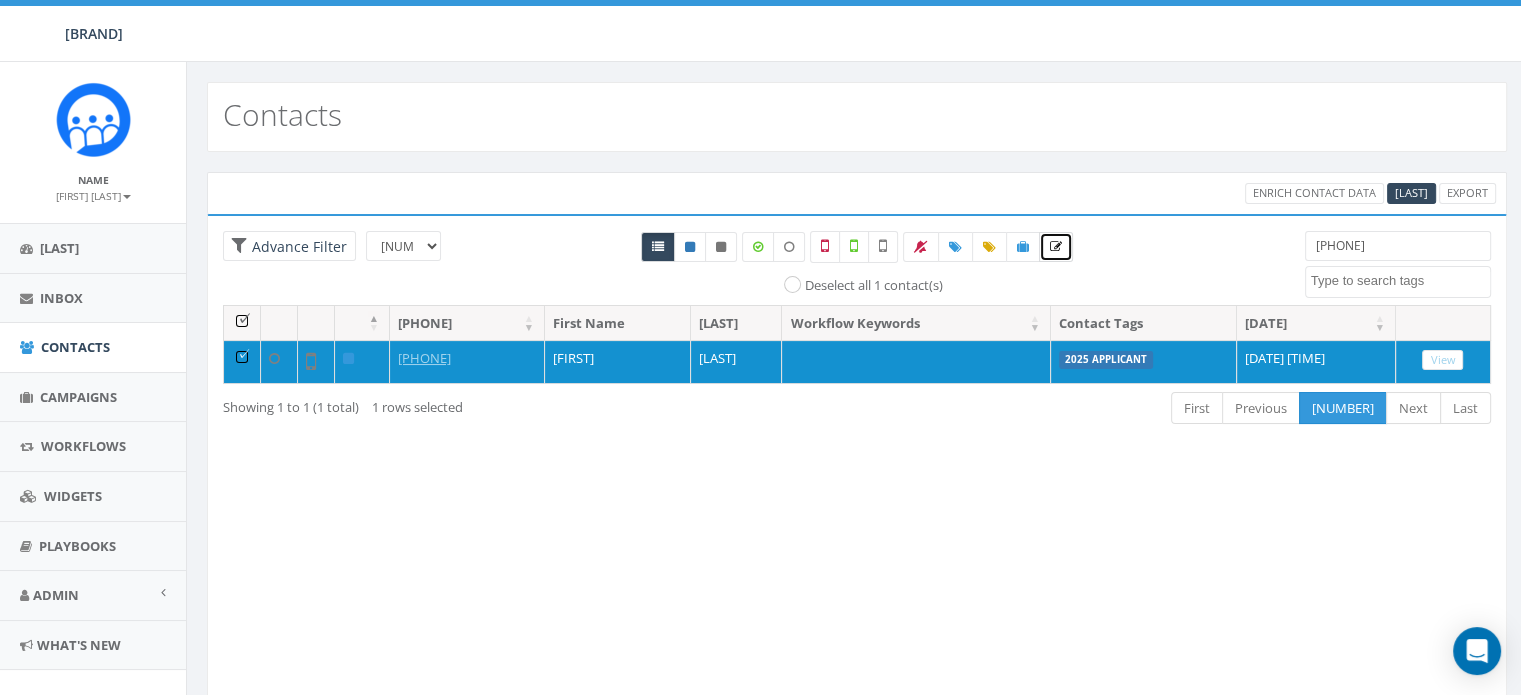 click at bounding box center (1056, 247) 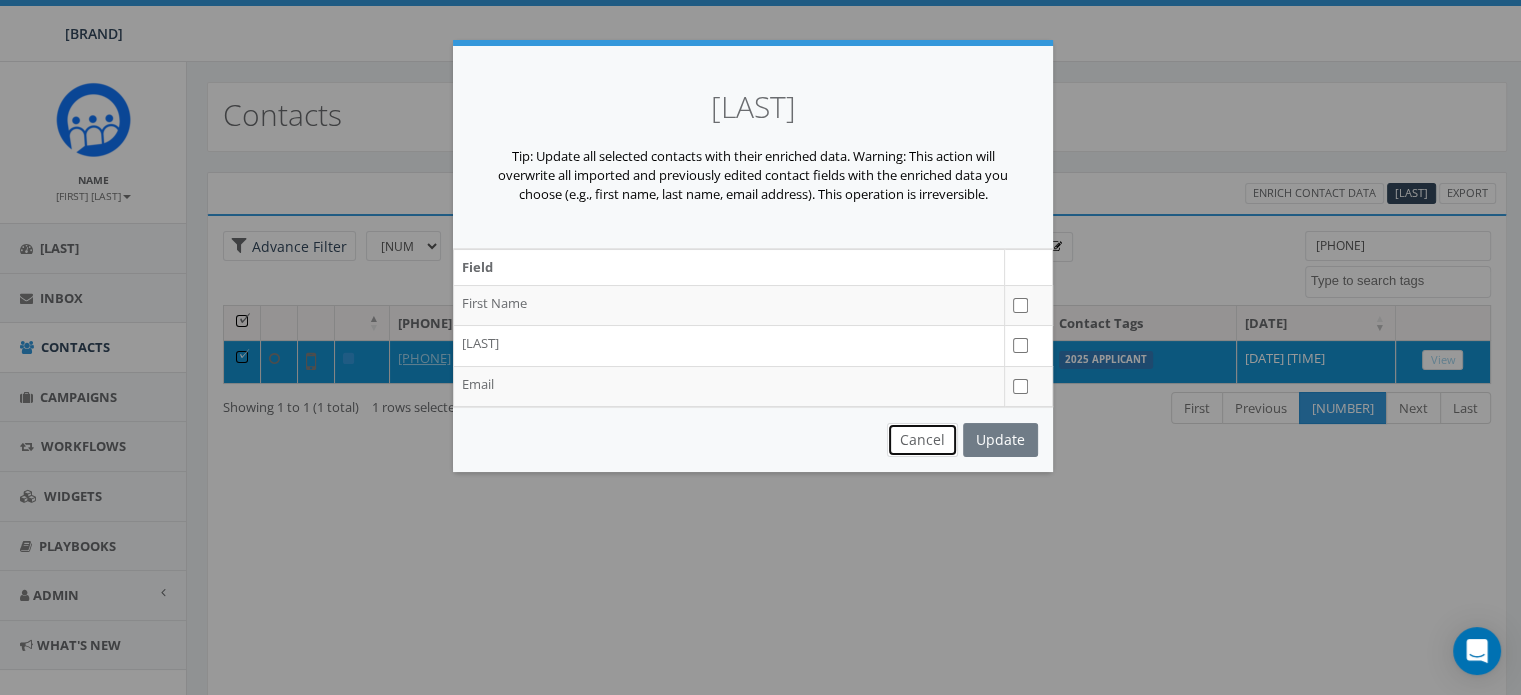 click on "Cancel" at bounding box center (922, 440) 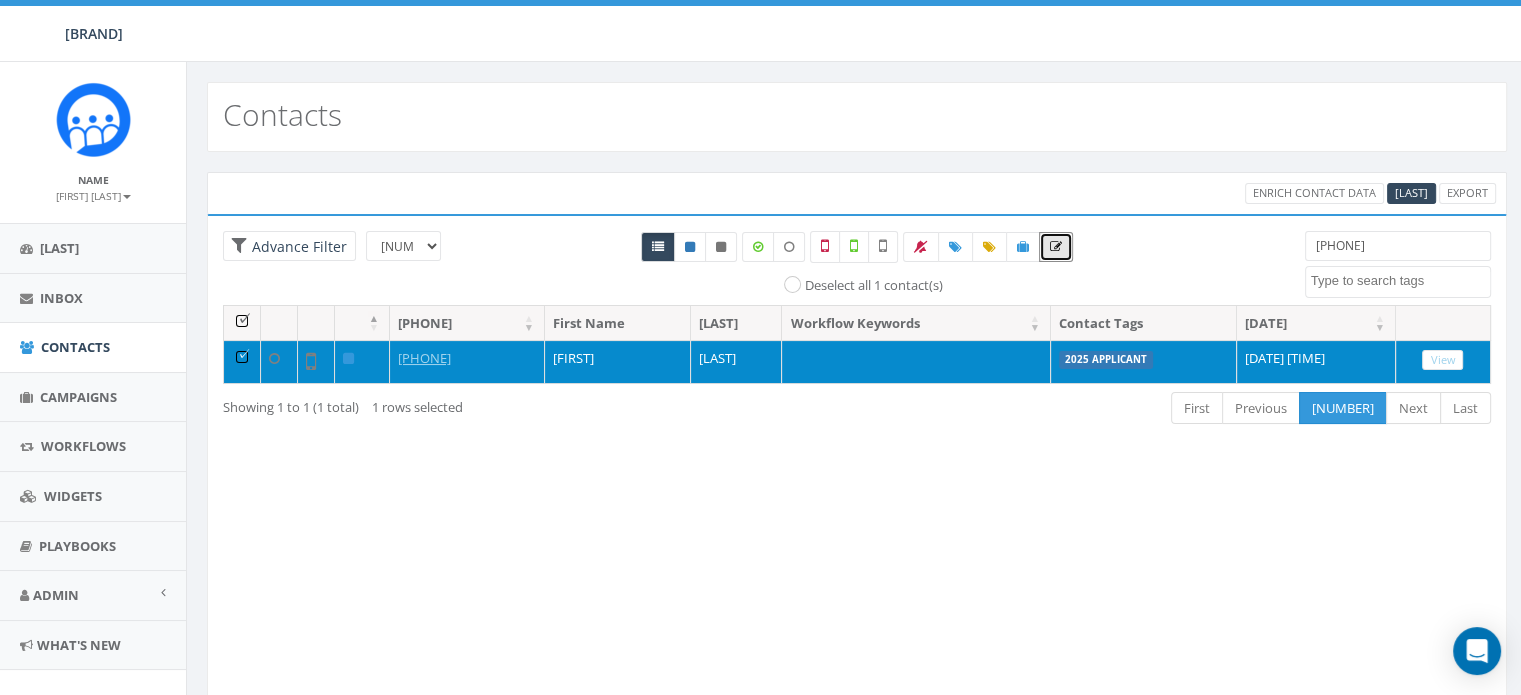 click at bounding box center [242, 361] 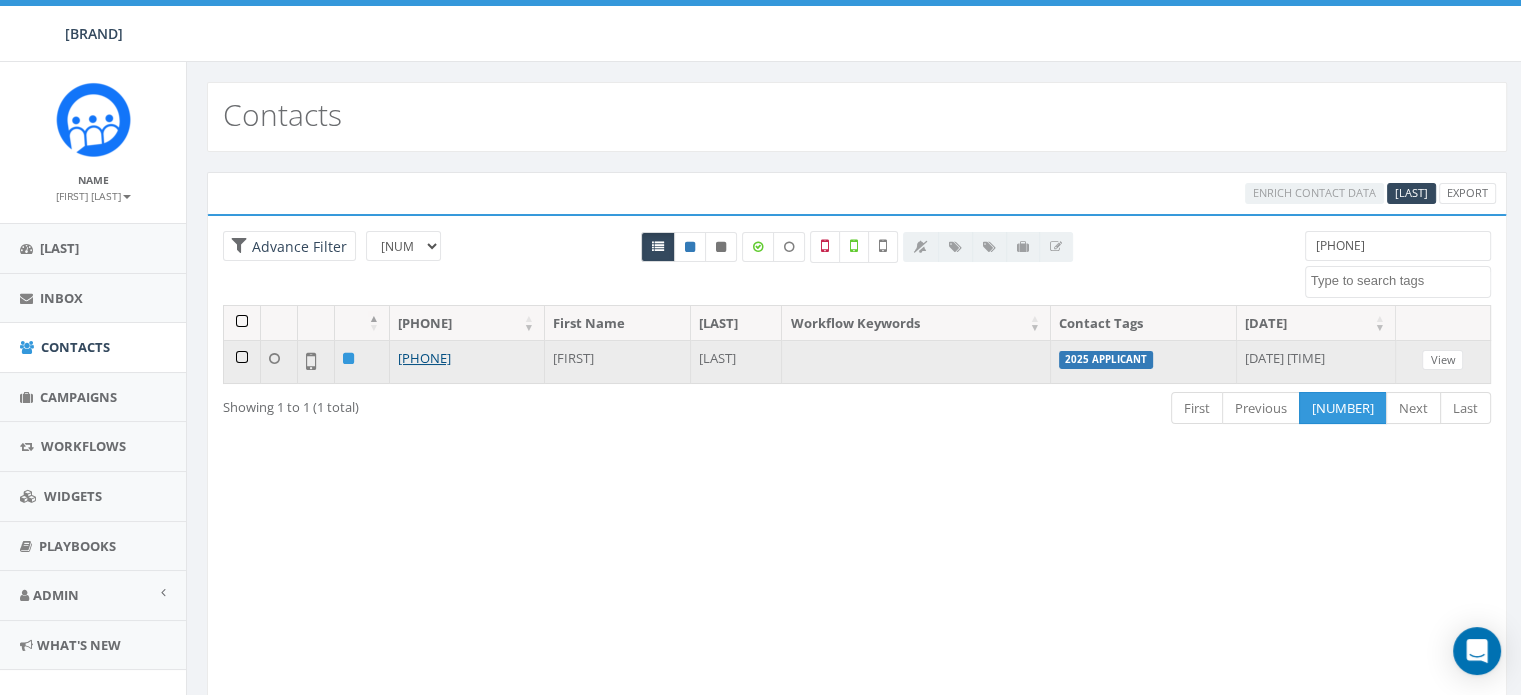 click on "[FIRST]" at bounding box center (609, 361) 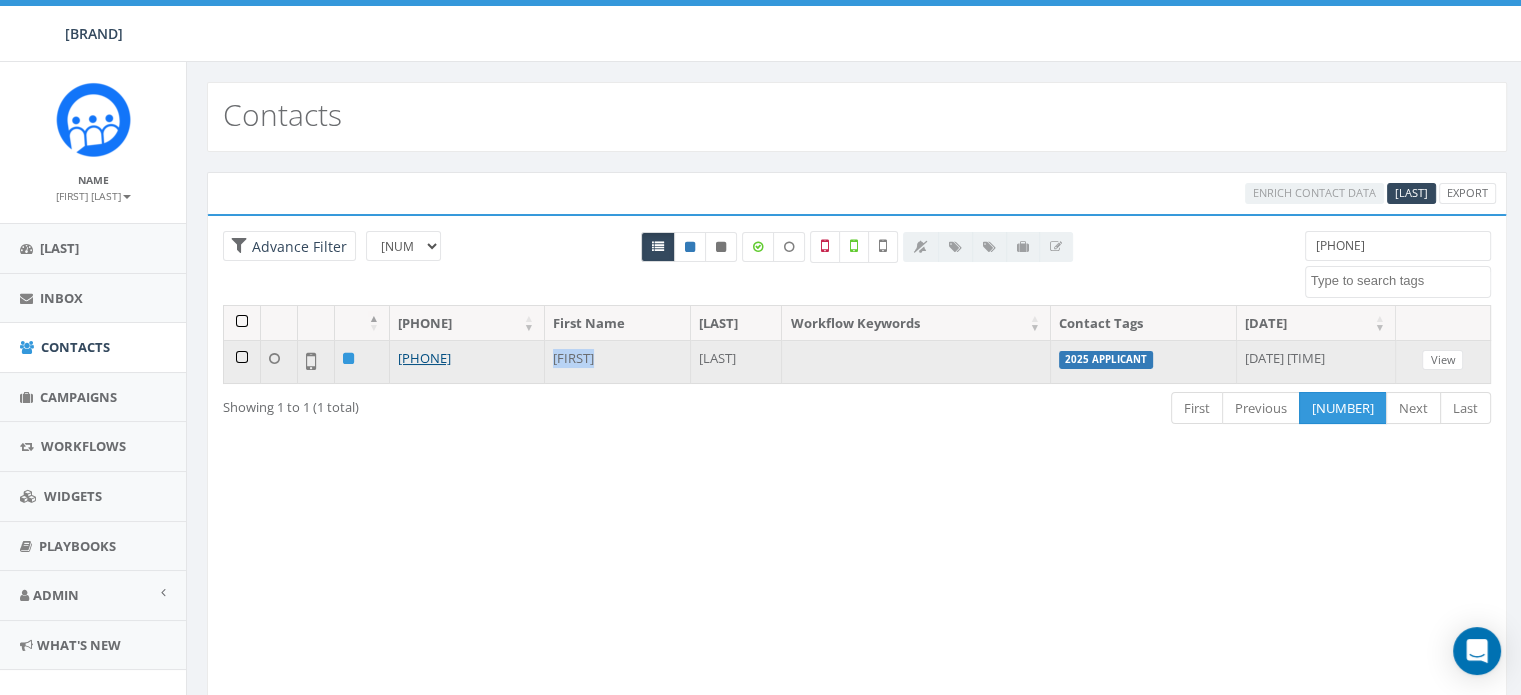 click on "[FIRST]" at bounding box center (609, 361) 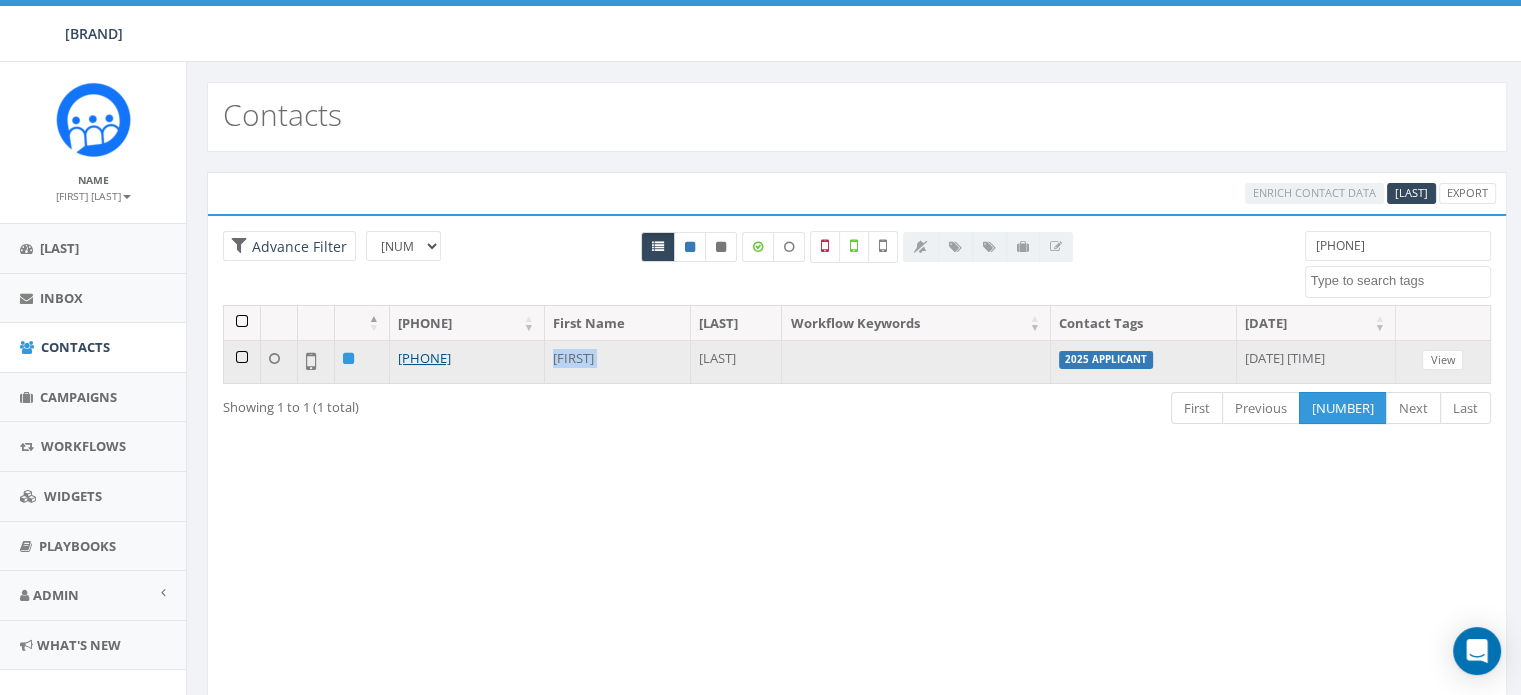 click on "[FIRST]" at bounding box center (609, 361) 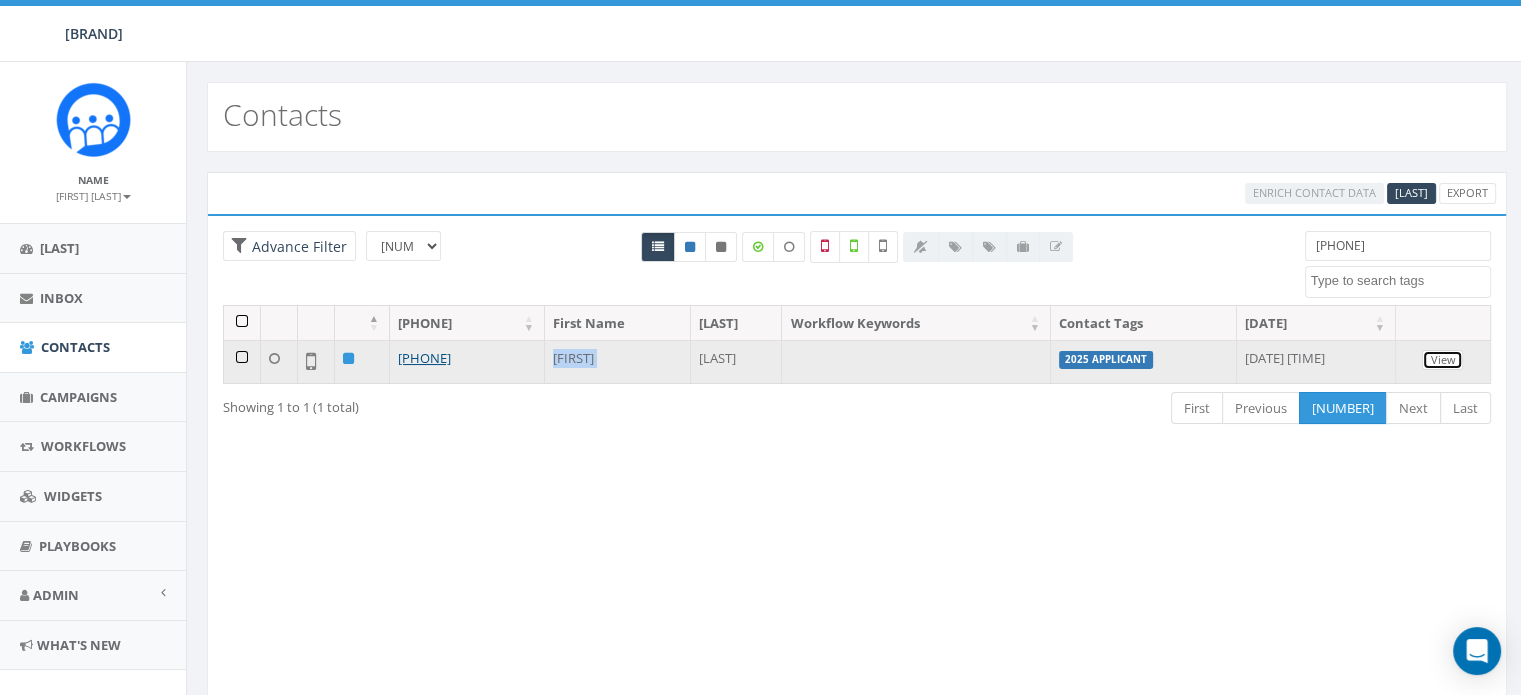 click on "View" at bounding box center [1448, 360] 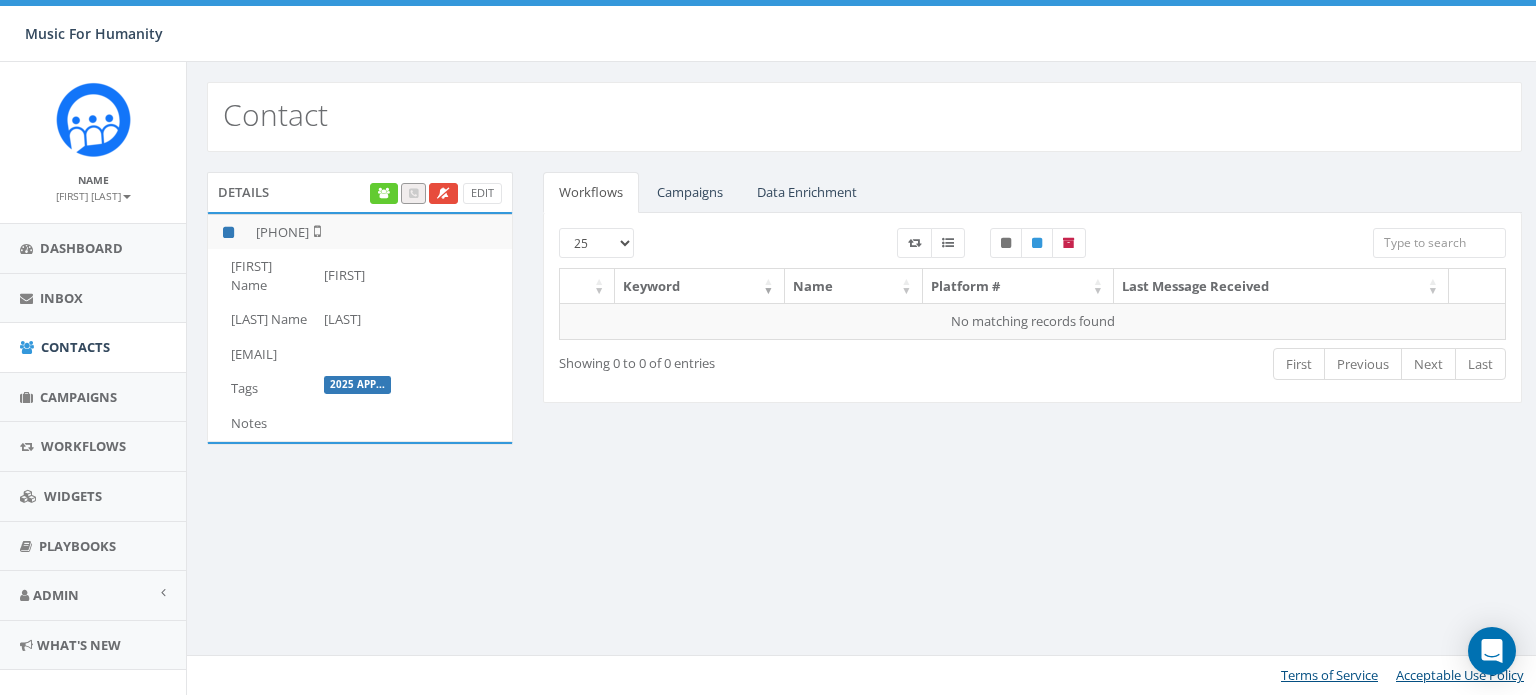 scroll, scrollTop: 0, scrollLeft: 0, axis: both 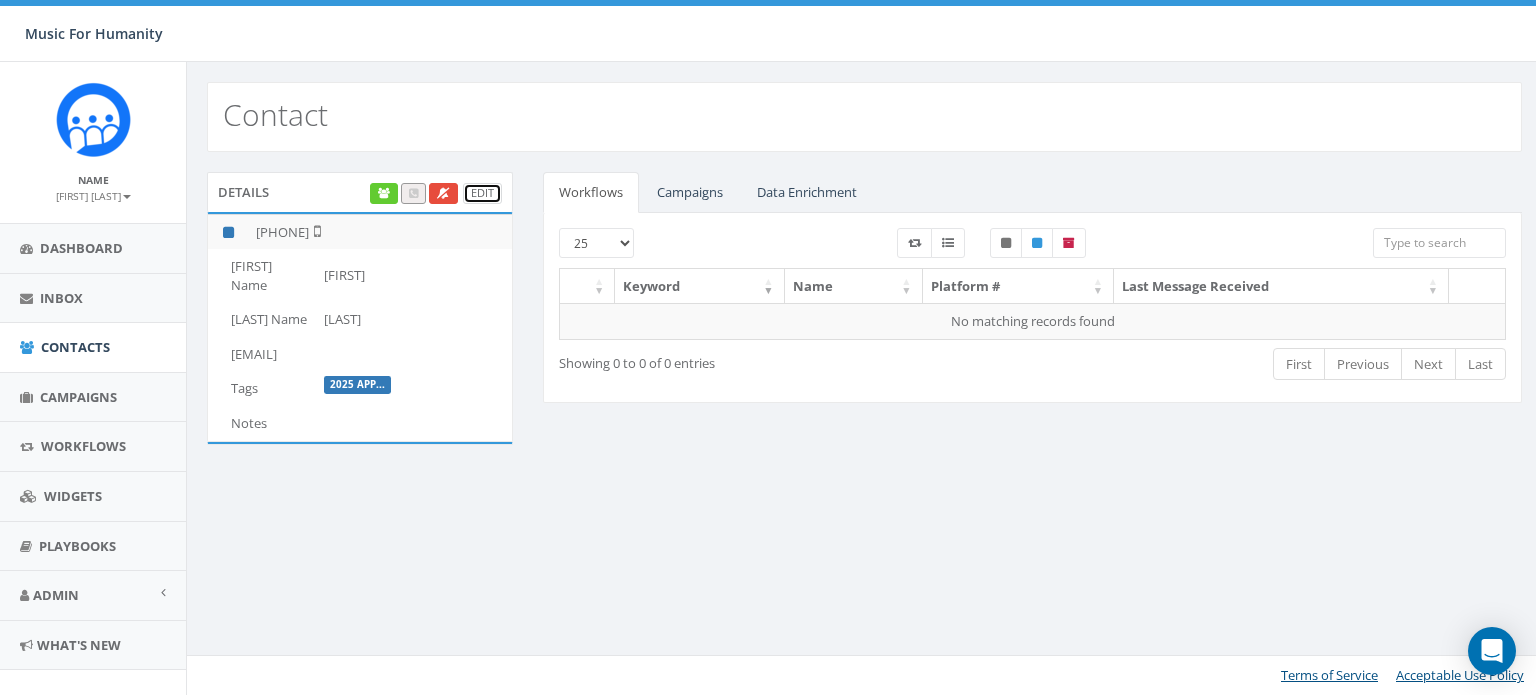 click on "Edit" at bounding box center [482, 193] 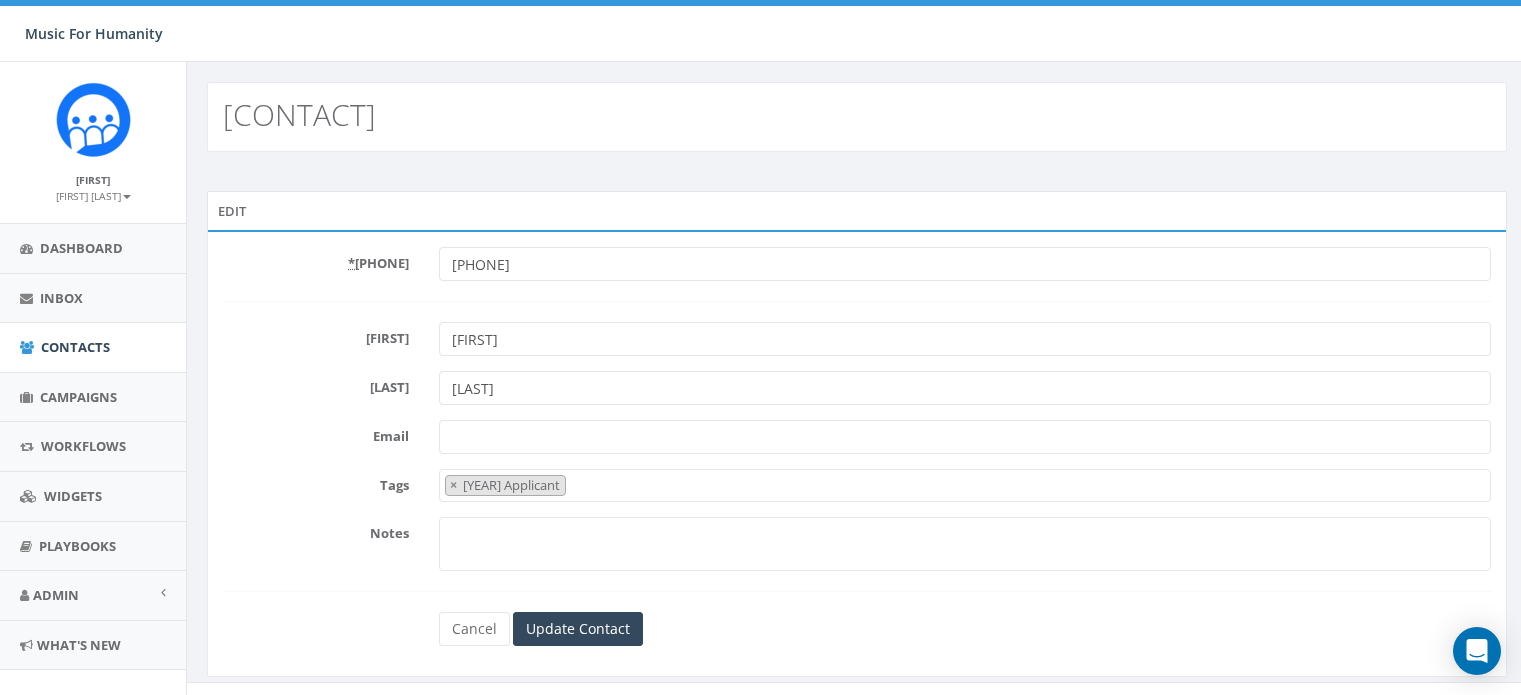 scroll, scrollTop: 0, scrollLeft: 0, axis: both 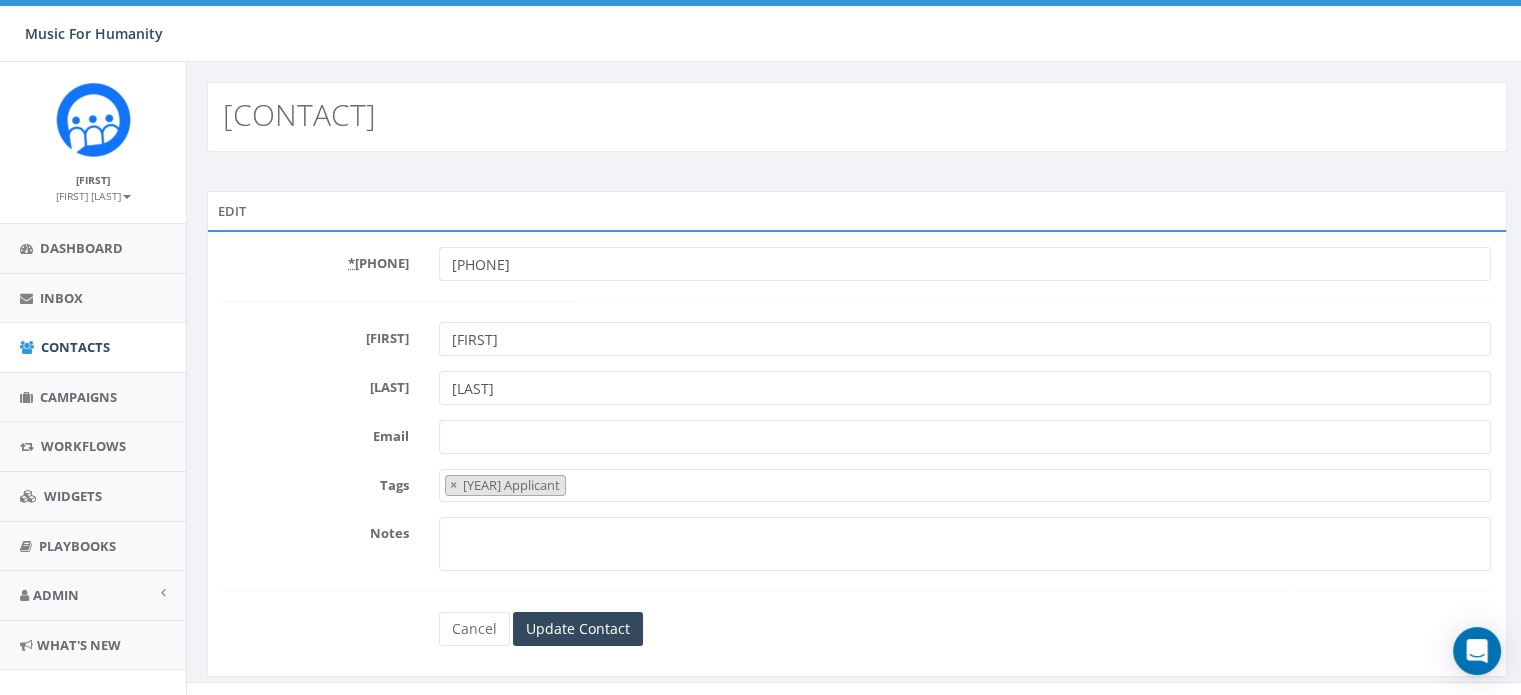 click on "Barbara" at bounding box center (965, 339) 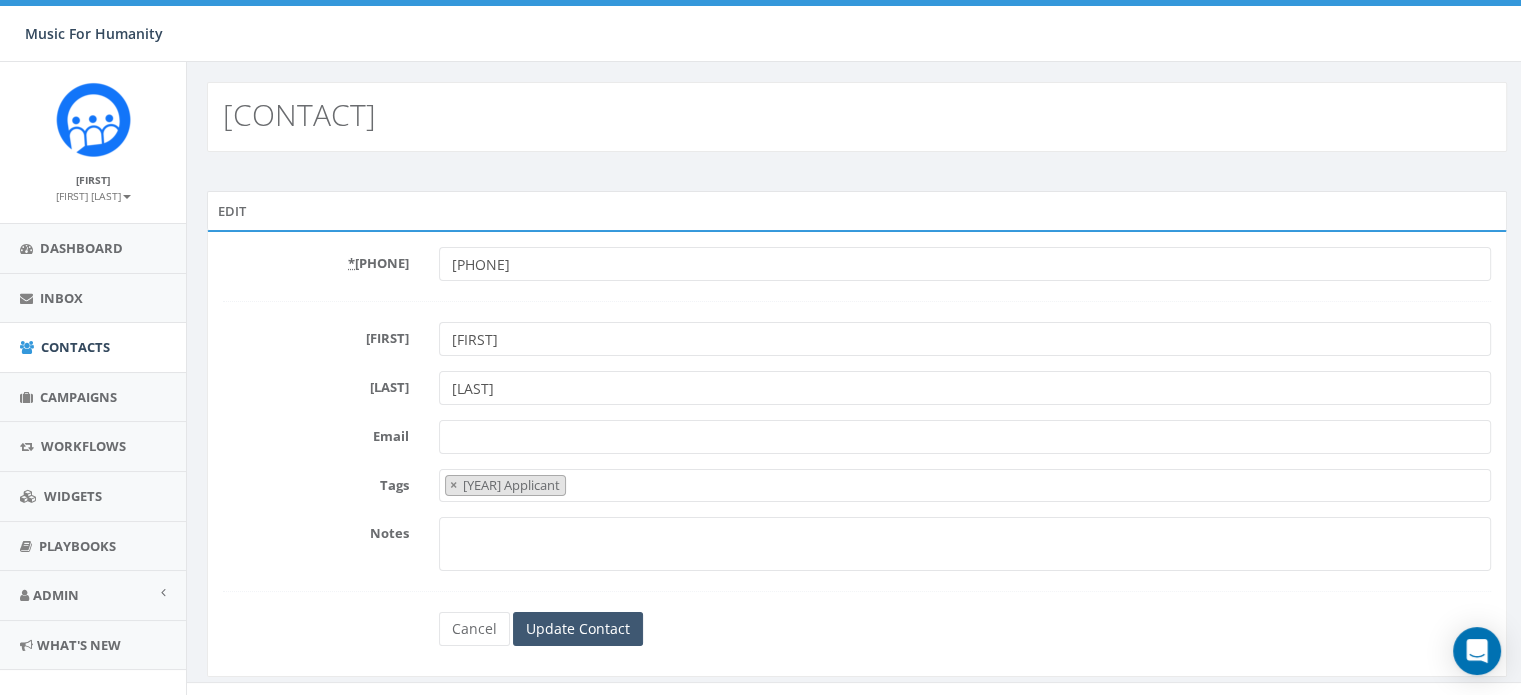 type on "Schlesinger" 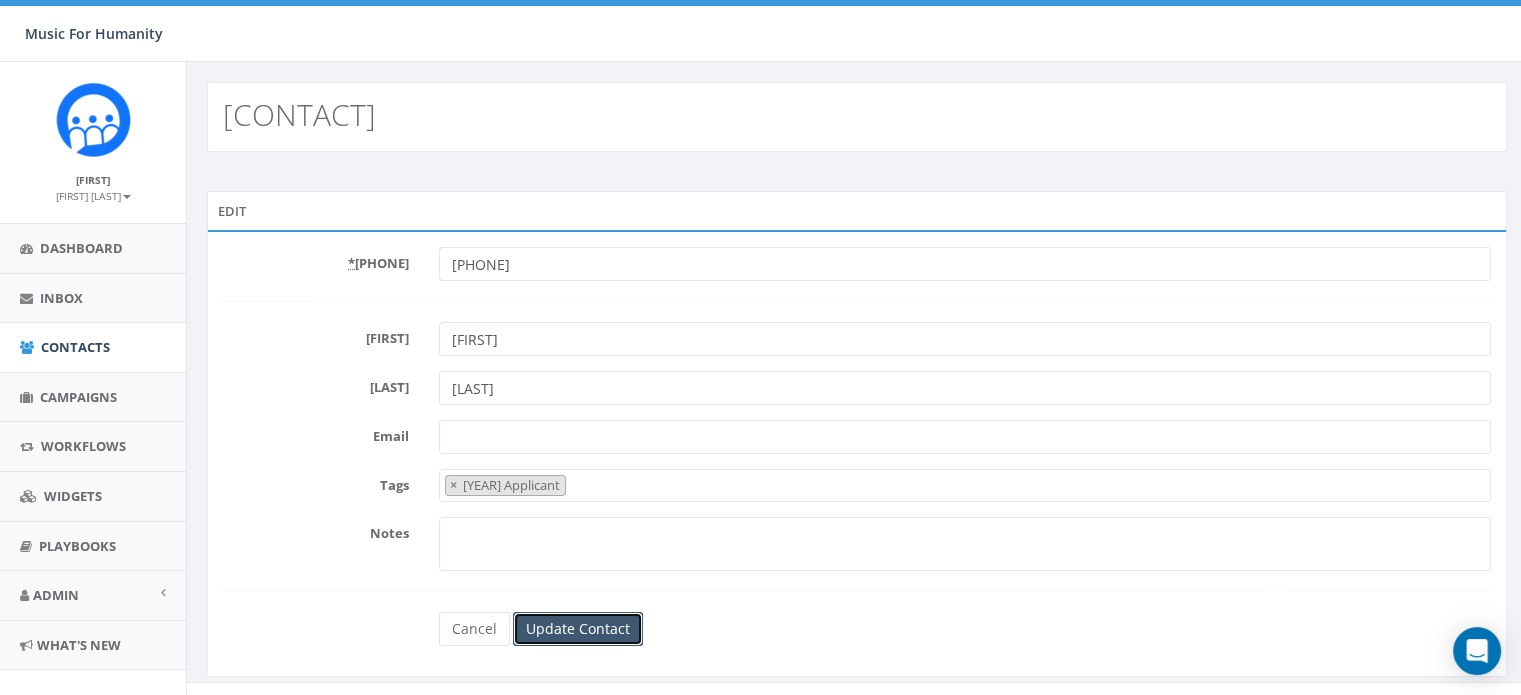 click on "Update Contact" at bounding box center (578, 629) 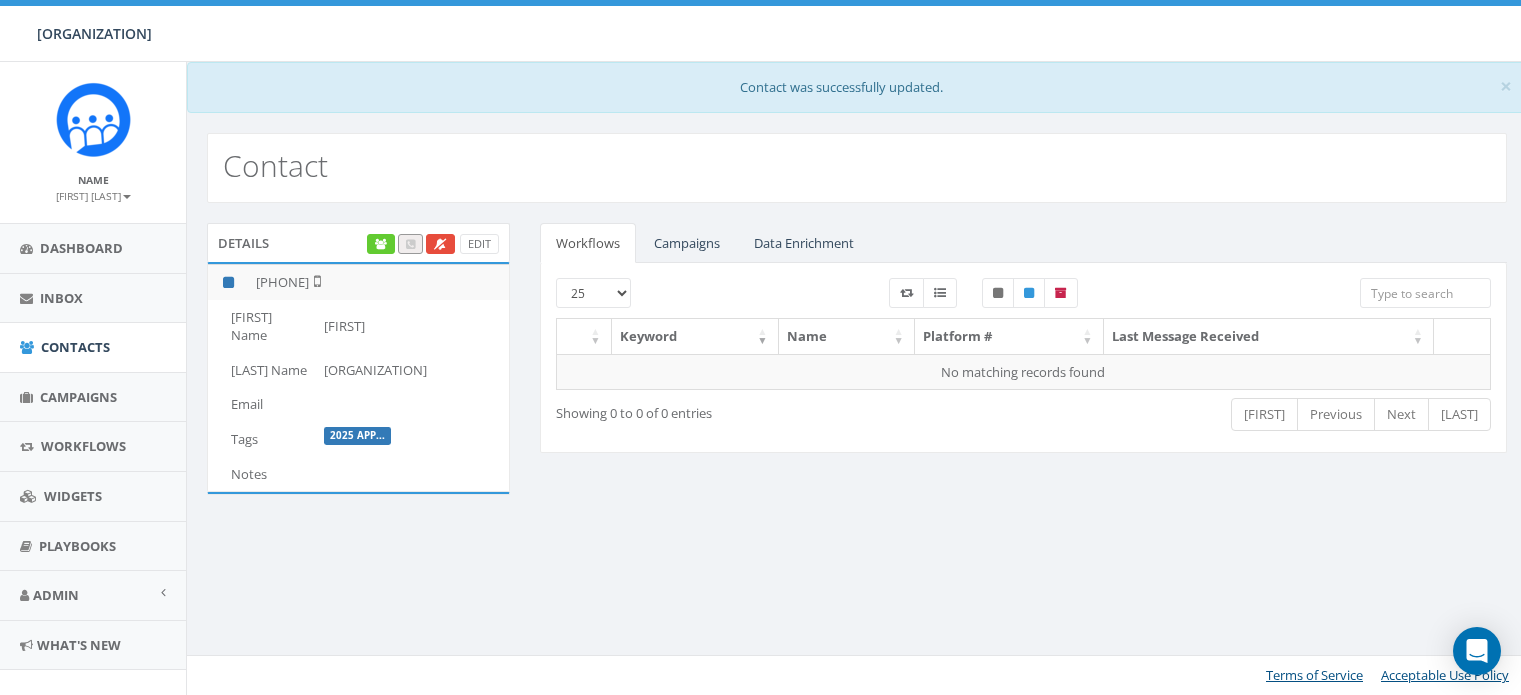 scroll, scrollTop: 0, scrollLeft: 0, axis: both 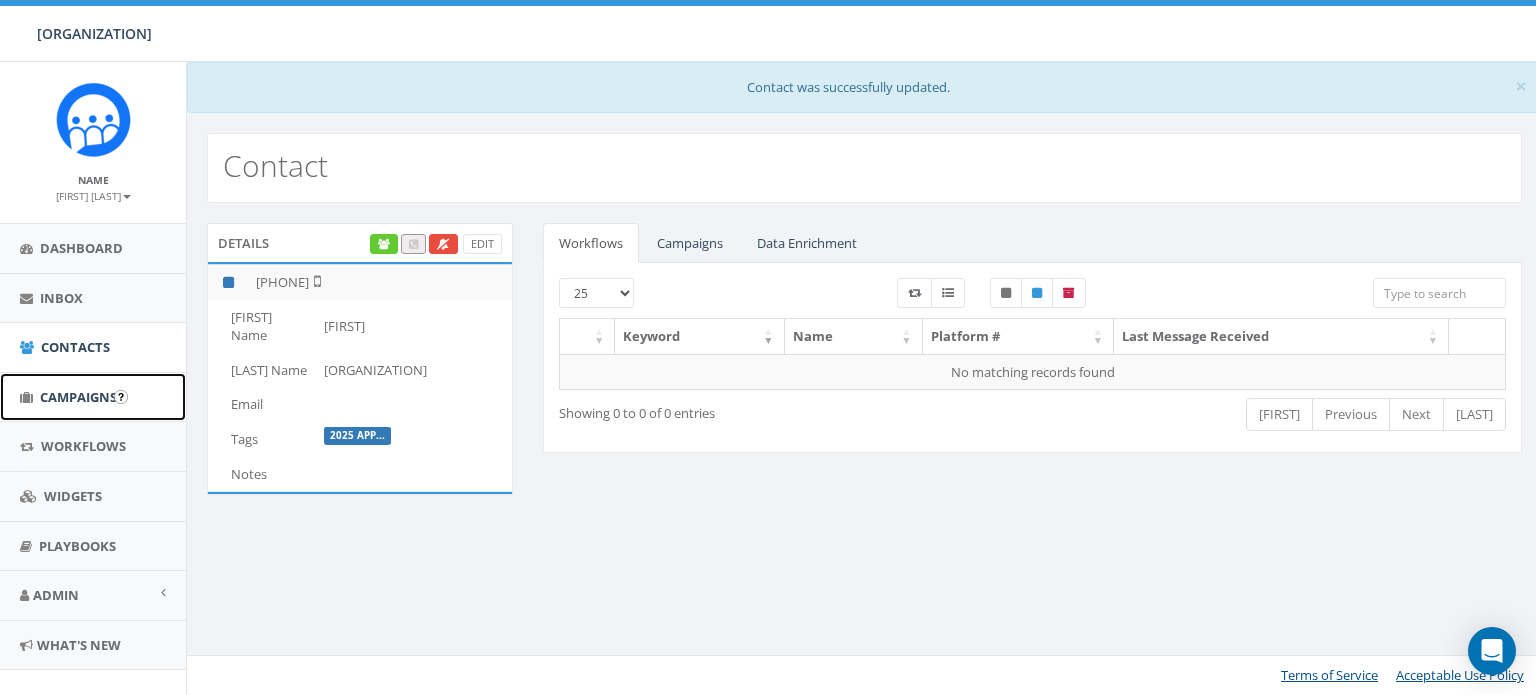 click on "Campaigns" at bounding box center [78, 397] 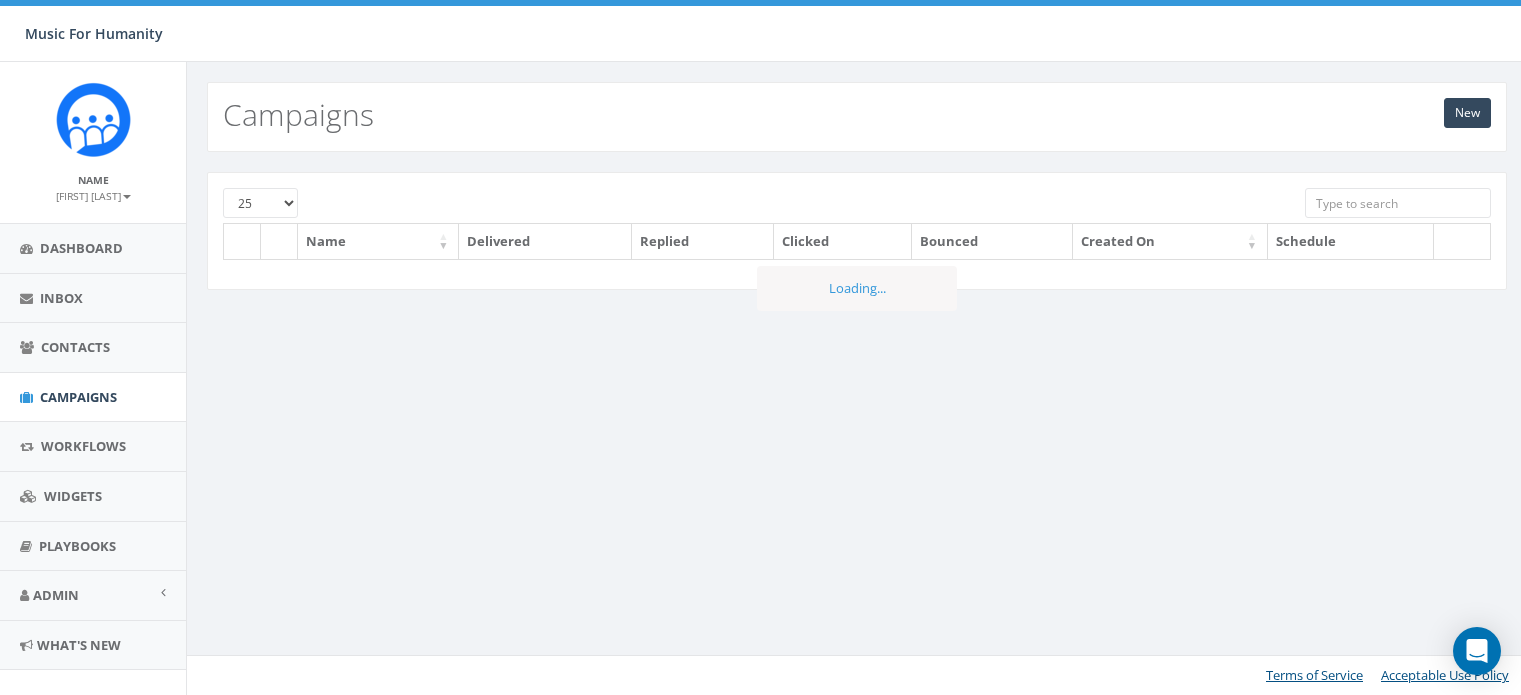 scroll, scrollTop: 0, scrollLeft: 0, axis: both 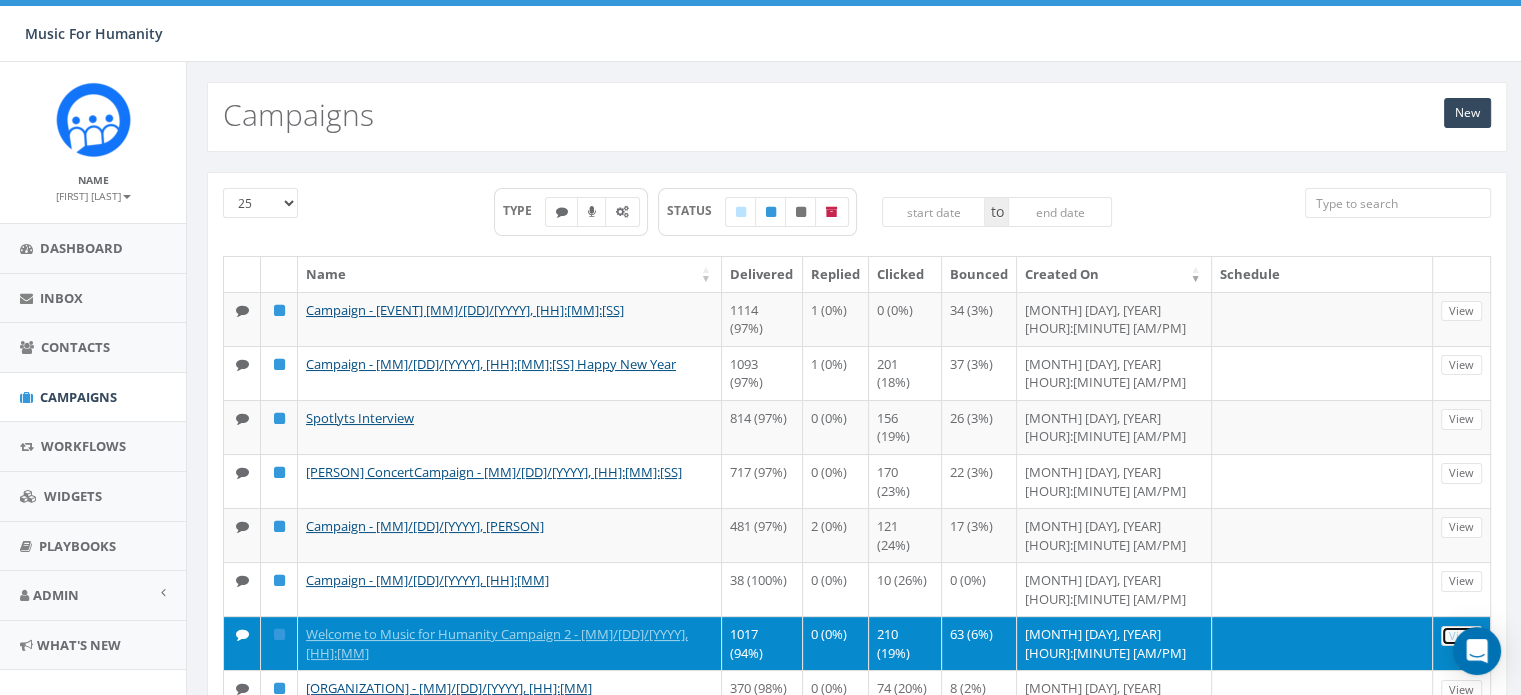 click on "View" at bounding box center [1461, 636] 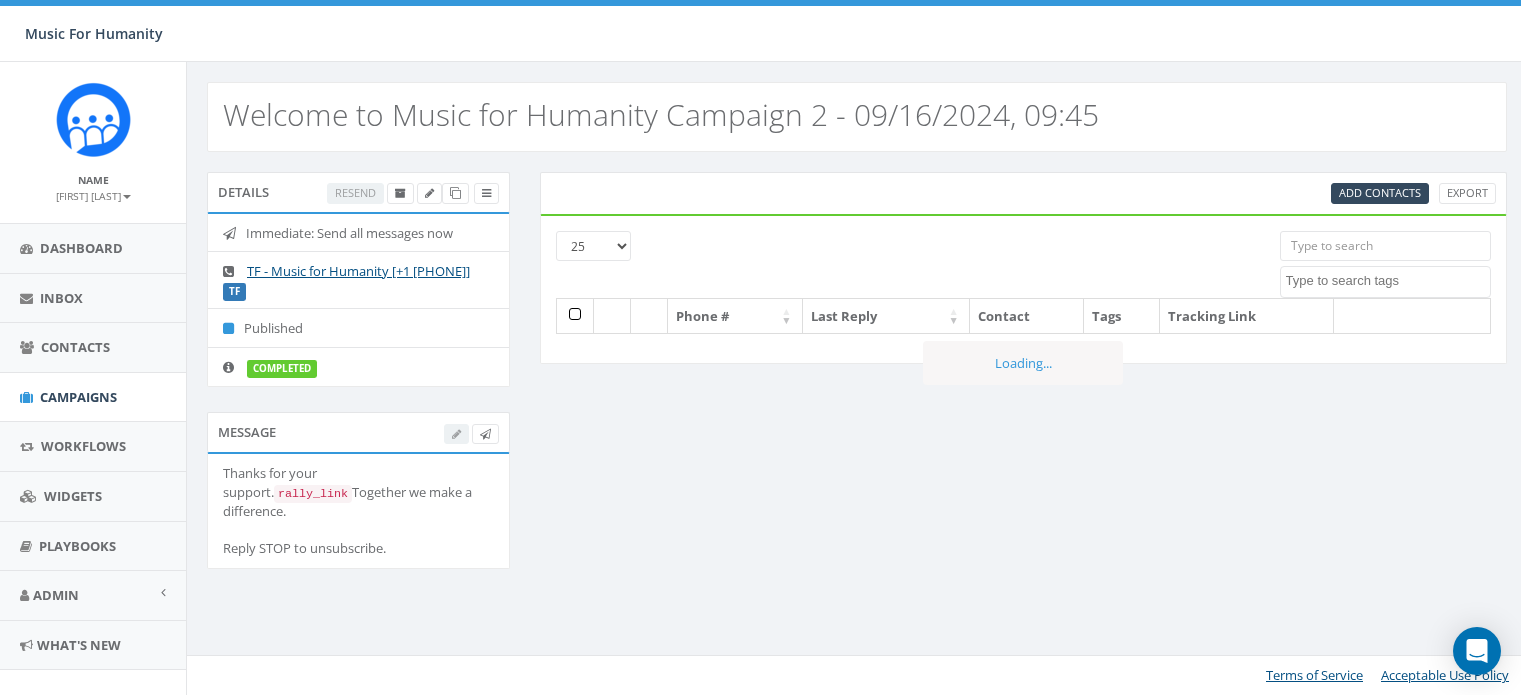 scroll, scrollTop: 0, scrollLeft: 0, axis: both 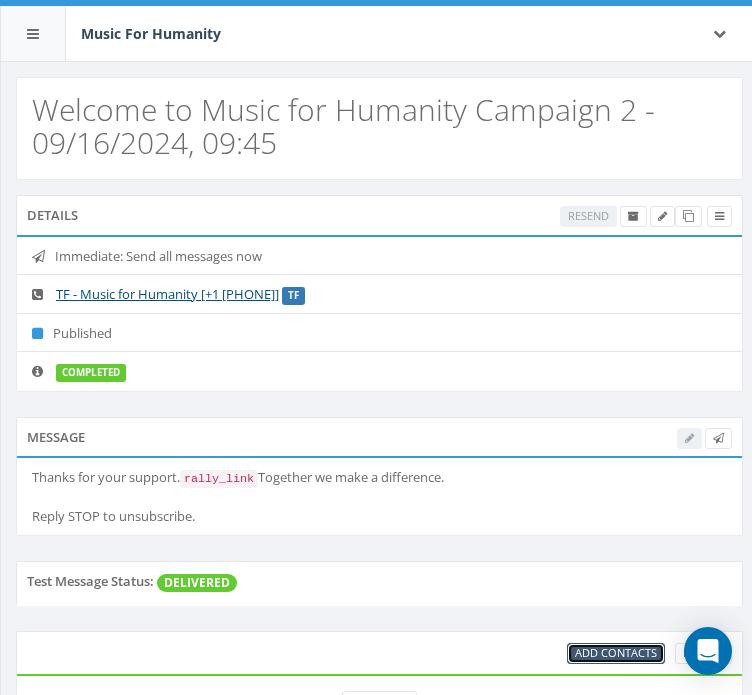 click on "Add Contacts" at bounding box center [616, 652] 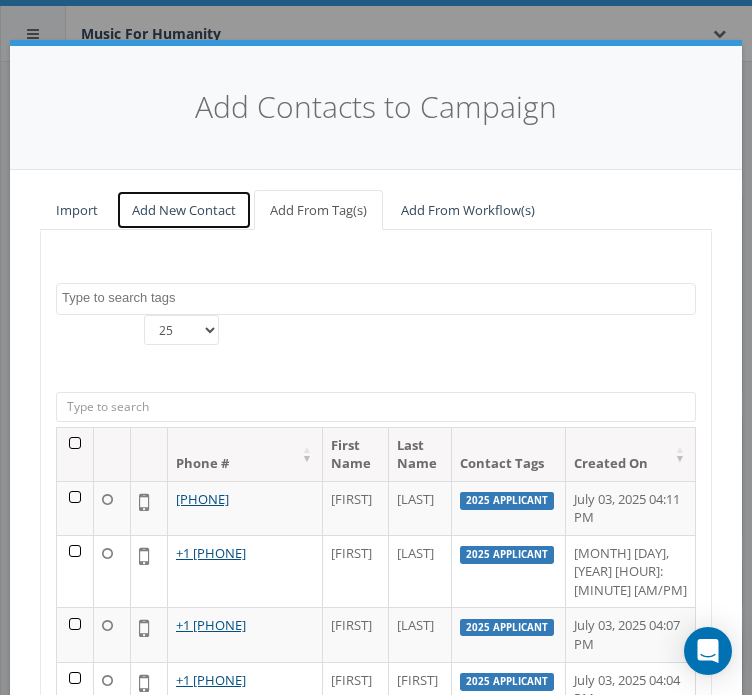 click on "Add New Contact" at bounding box center (184, 210) 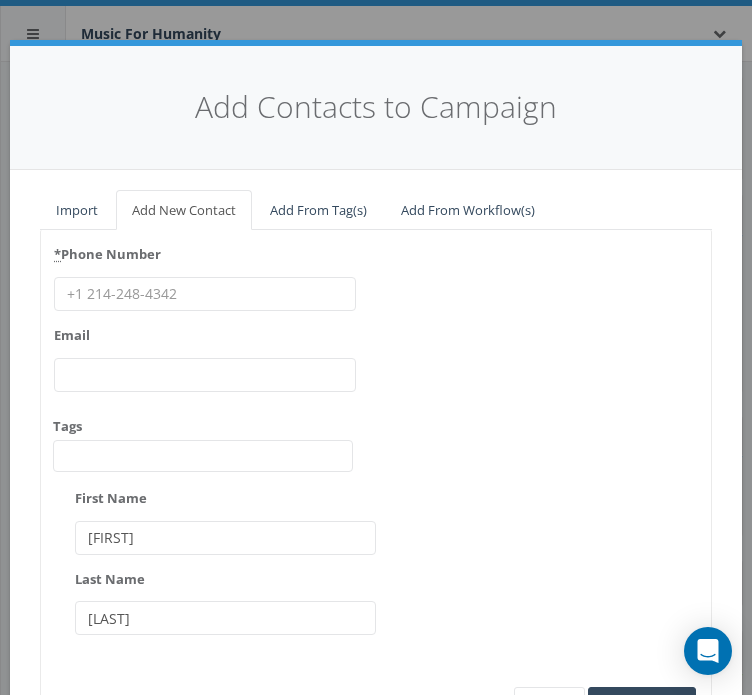 click on "*   Phone Number" at bounding box center [205, 294] 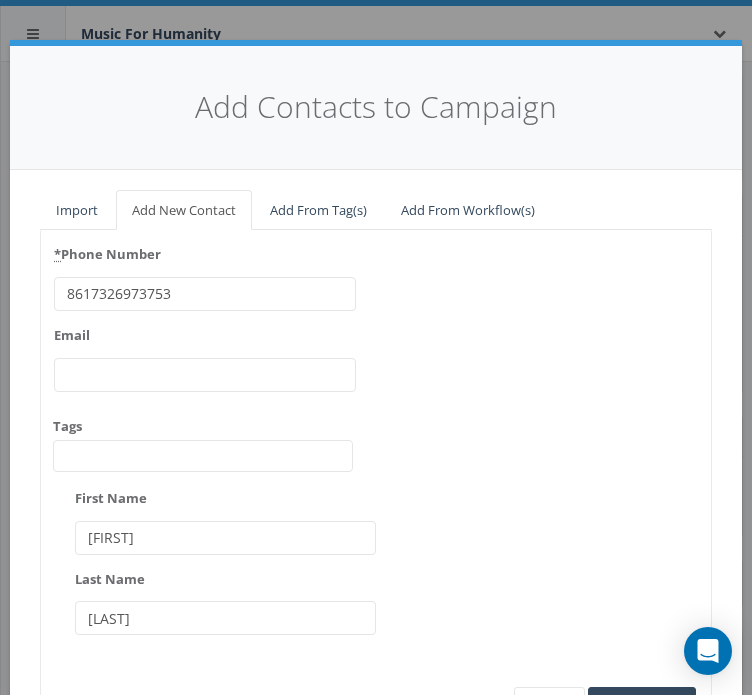 type on "8617326973753" 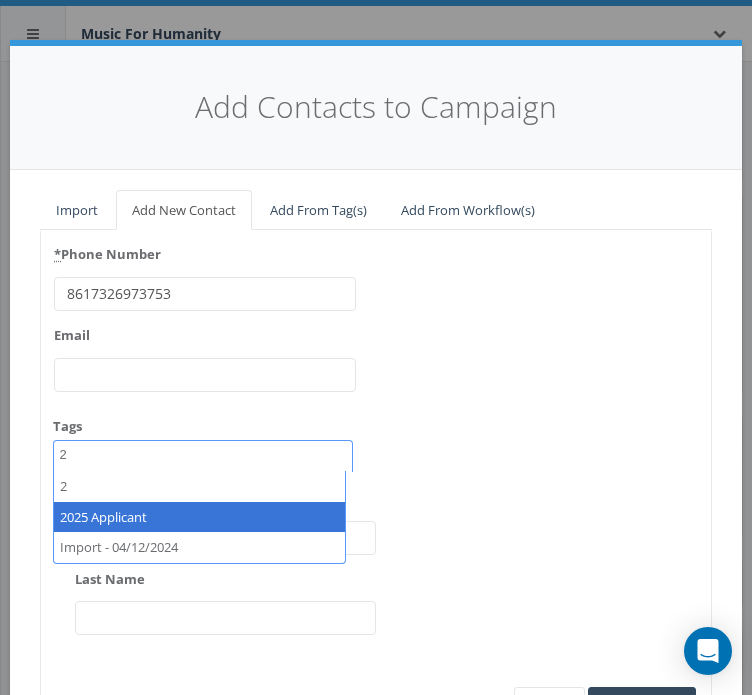 type on "2" 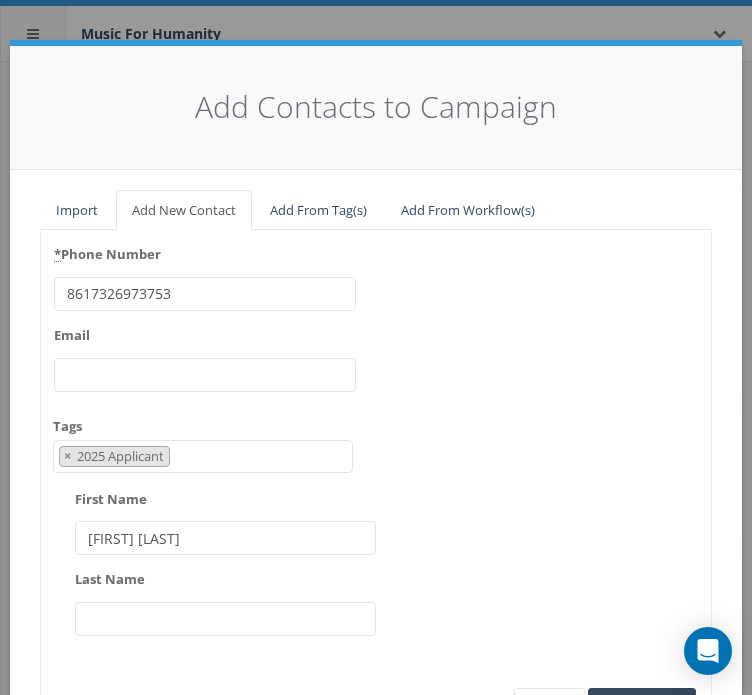type on "Yang Jack" 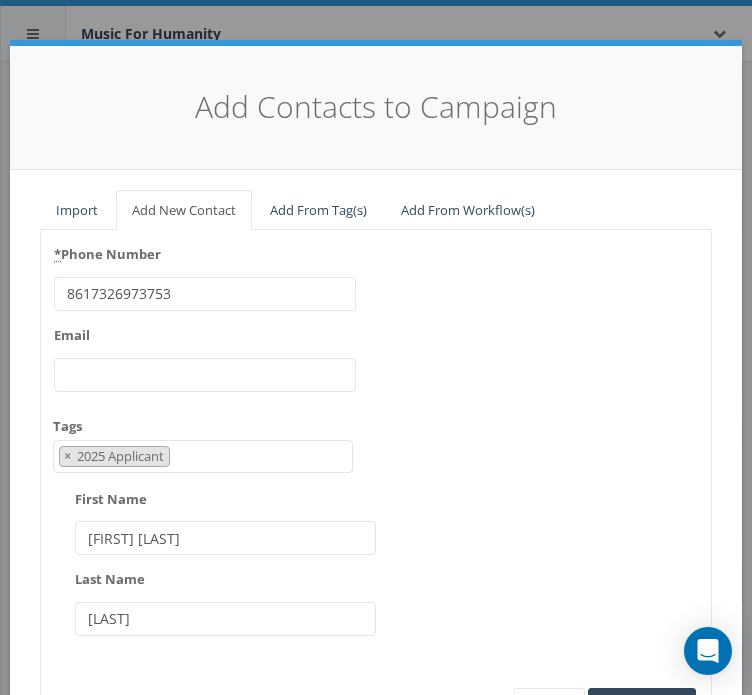 type on "Gao" 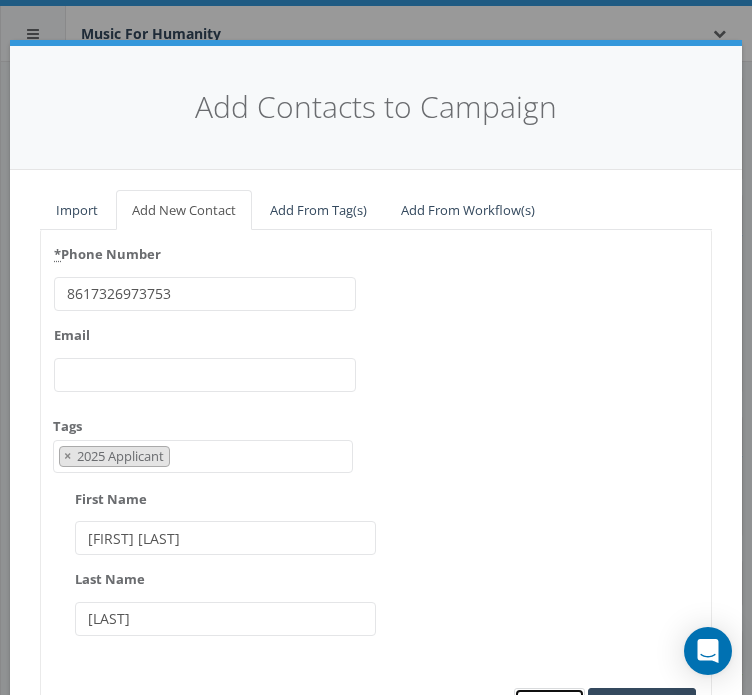 scroll, scrollTop: 24, scrollLeft: 0, axis: vertical 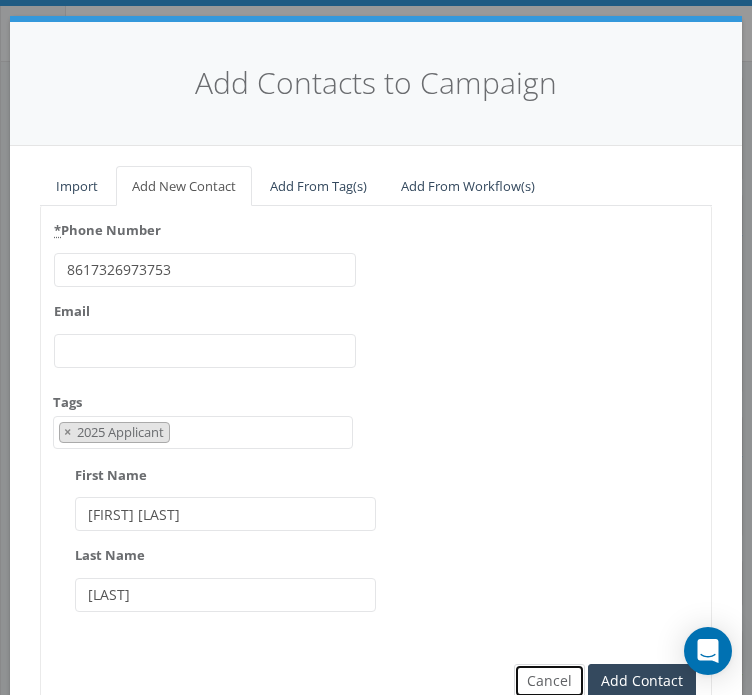 type 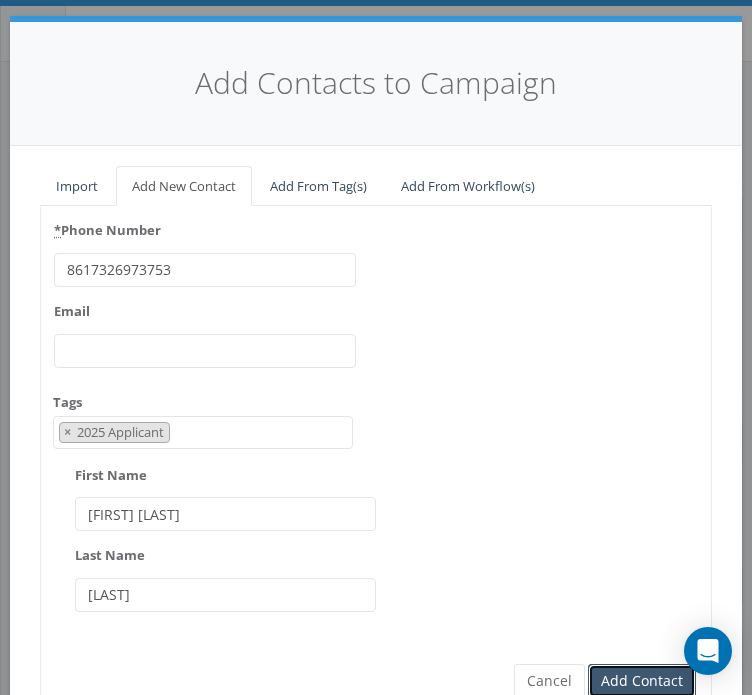 click on "Add Contact" at bounding box center (644, 681) 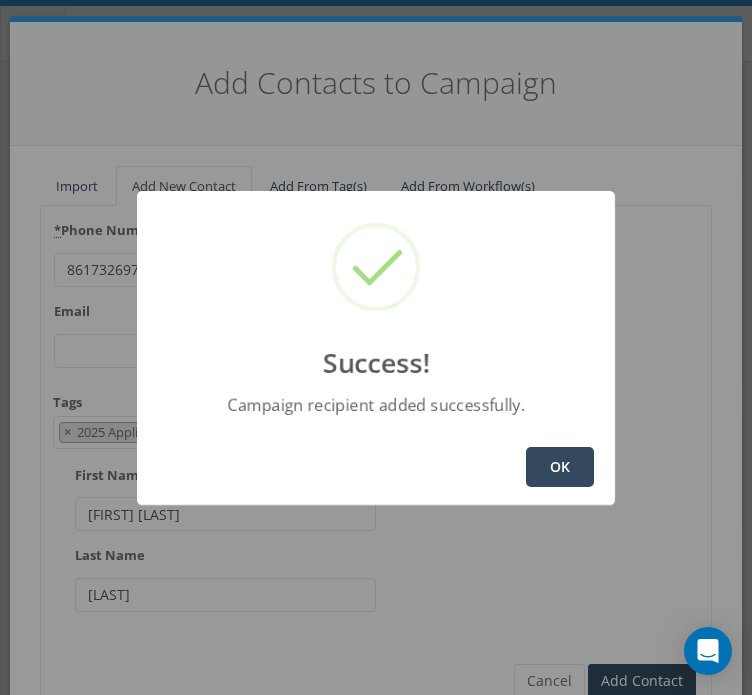 click on "OK" at bounding box center (560, 467) 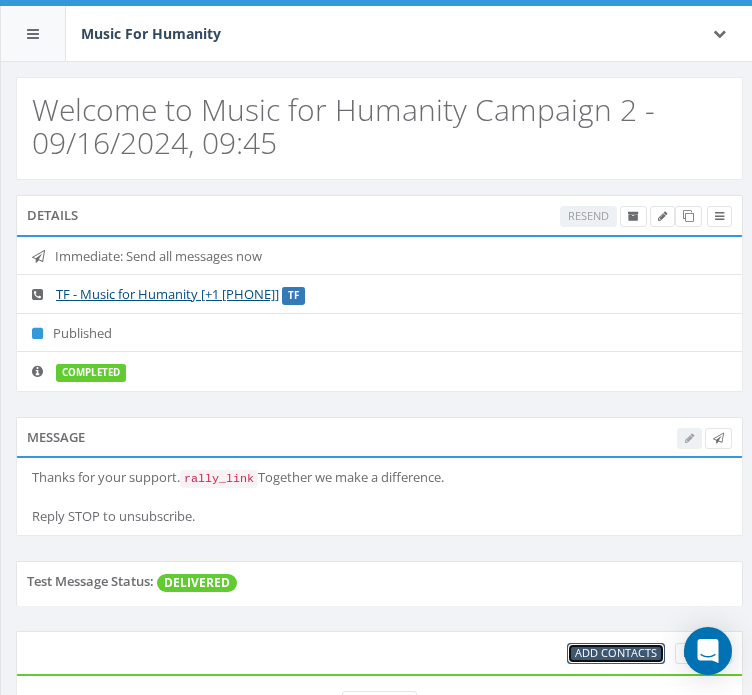 click on "Add Contacts" at bounding box center (616, 652) 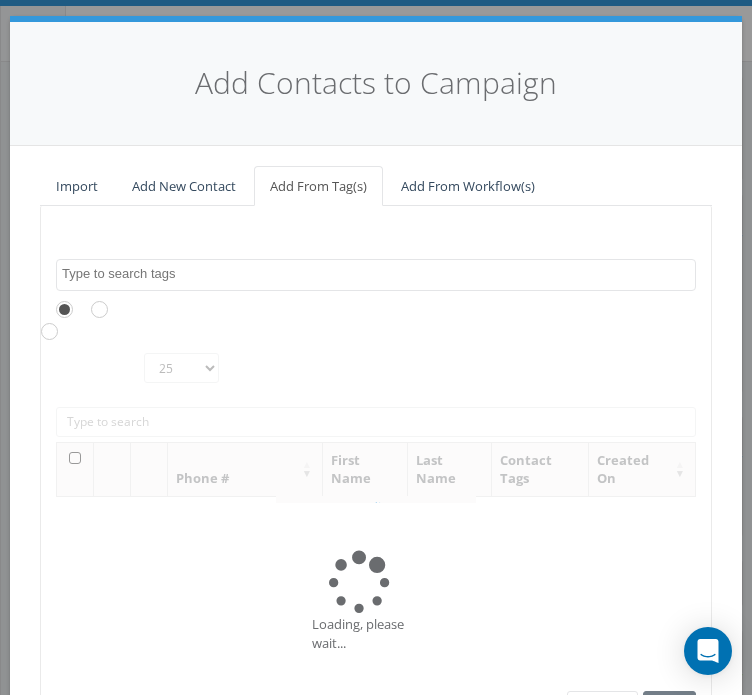 scroll, scrollTop: 0, scrollLeft: 0, axis: both 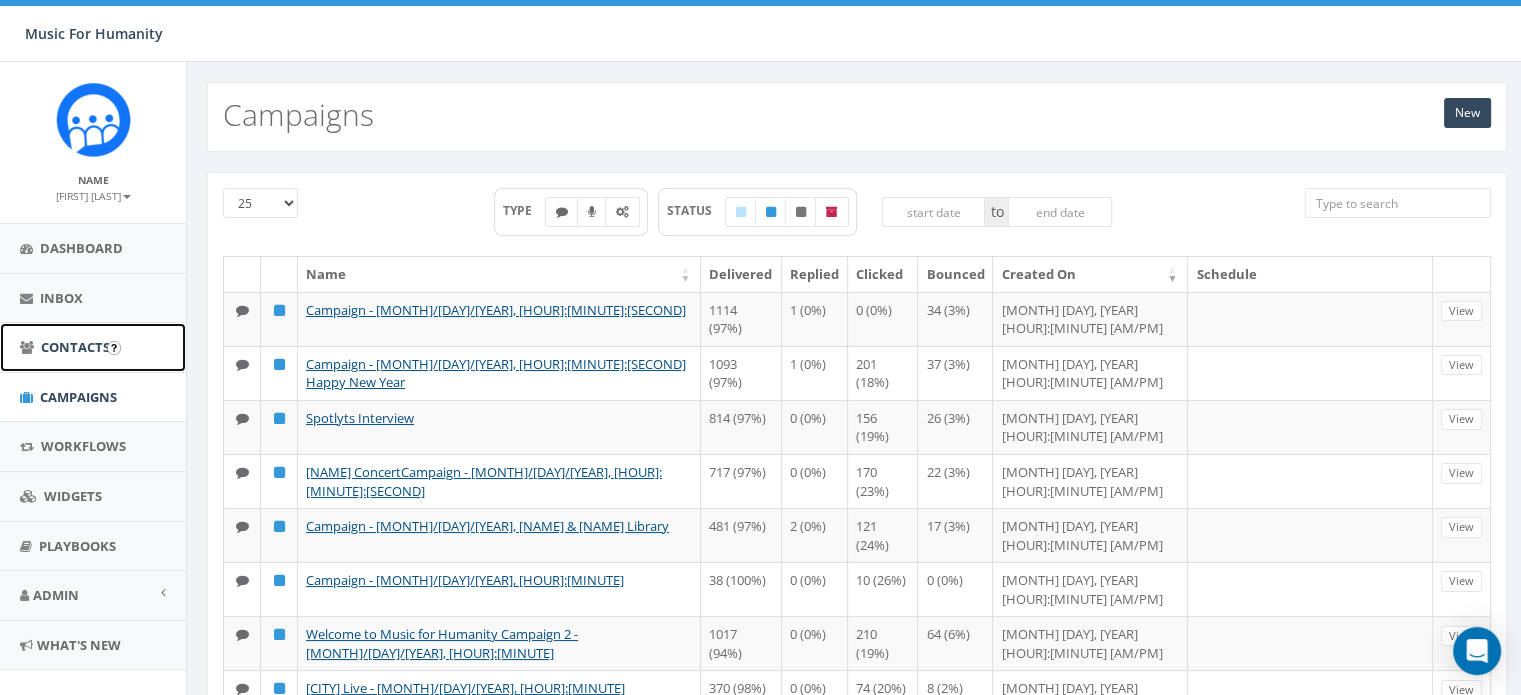 click on "Contacts" at bounding box center [75, 347] 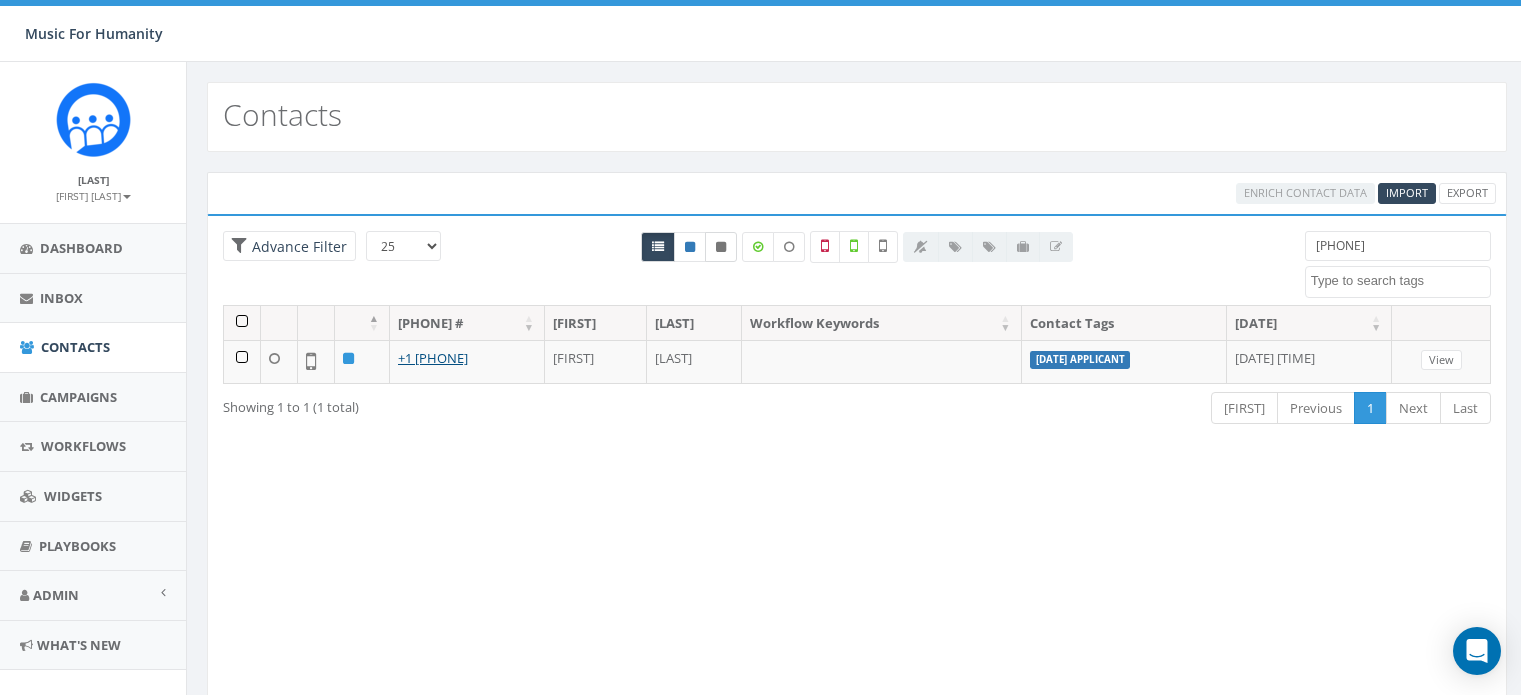 scroll, scrollTop: 0, scrollLeft: 0, axis: both 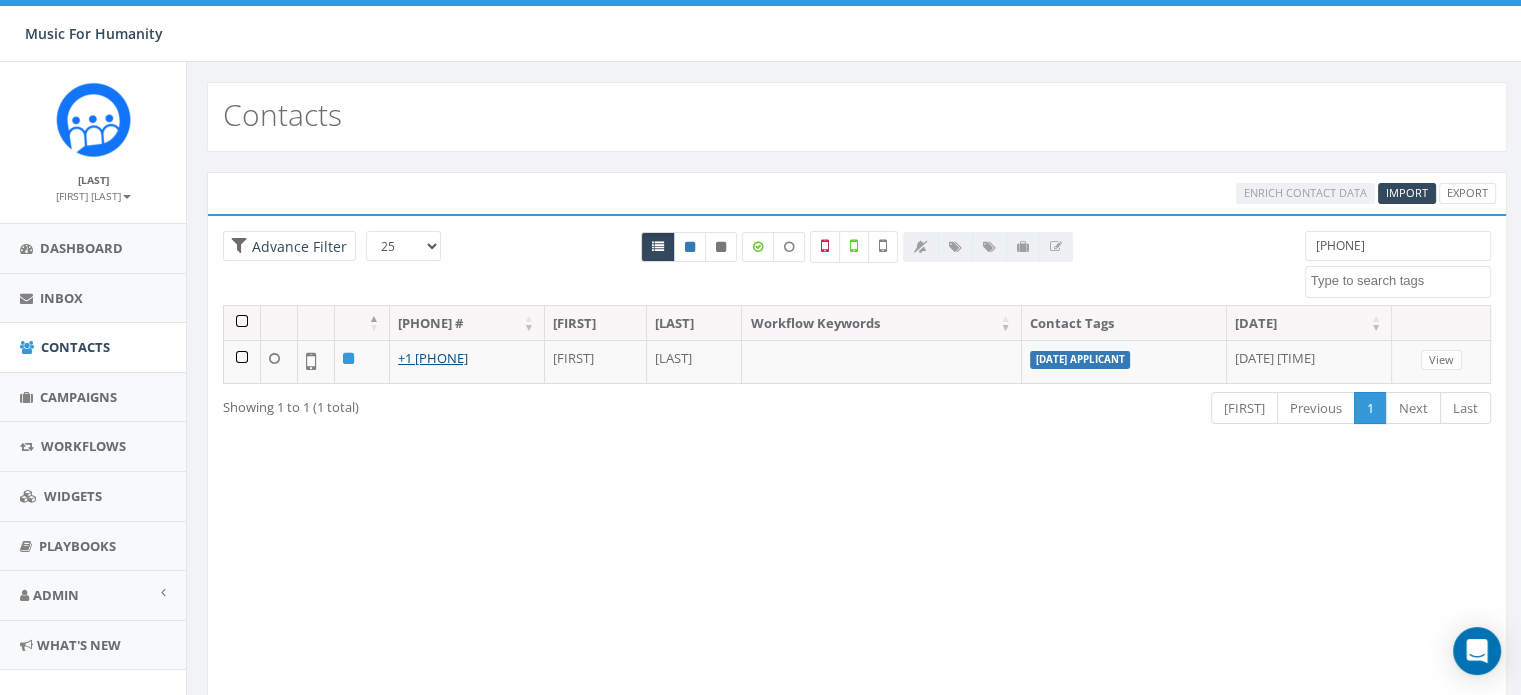 click on "15165478030" at bounding box center (1398, 246) 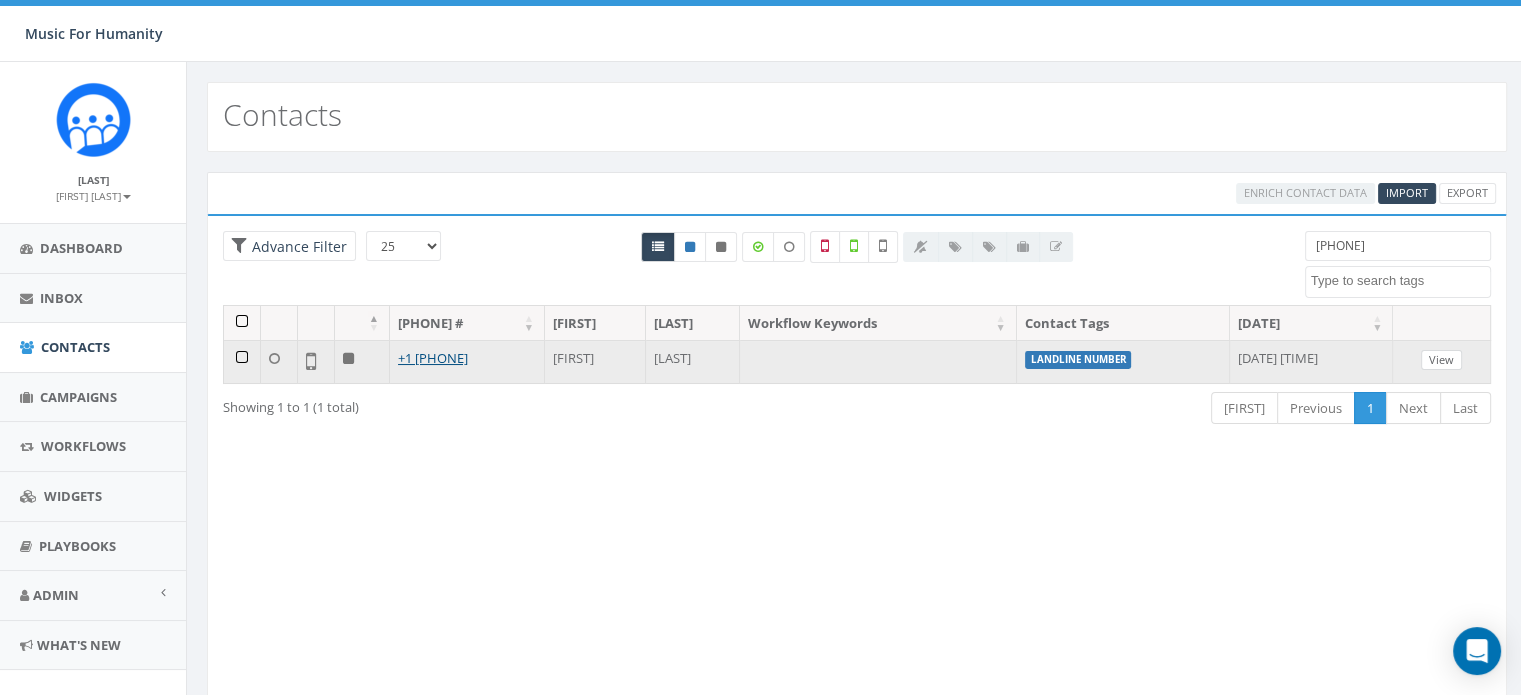 type on "8455142385" 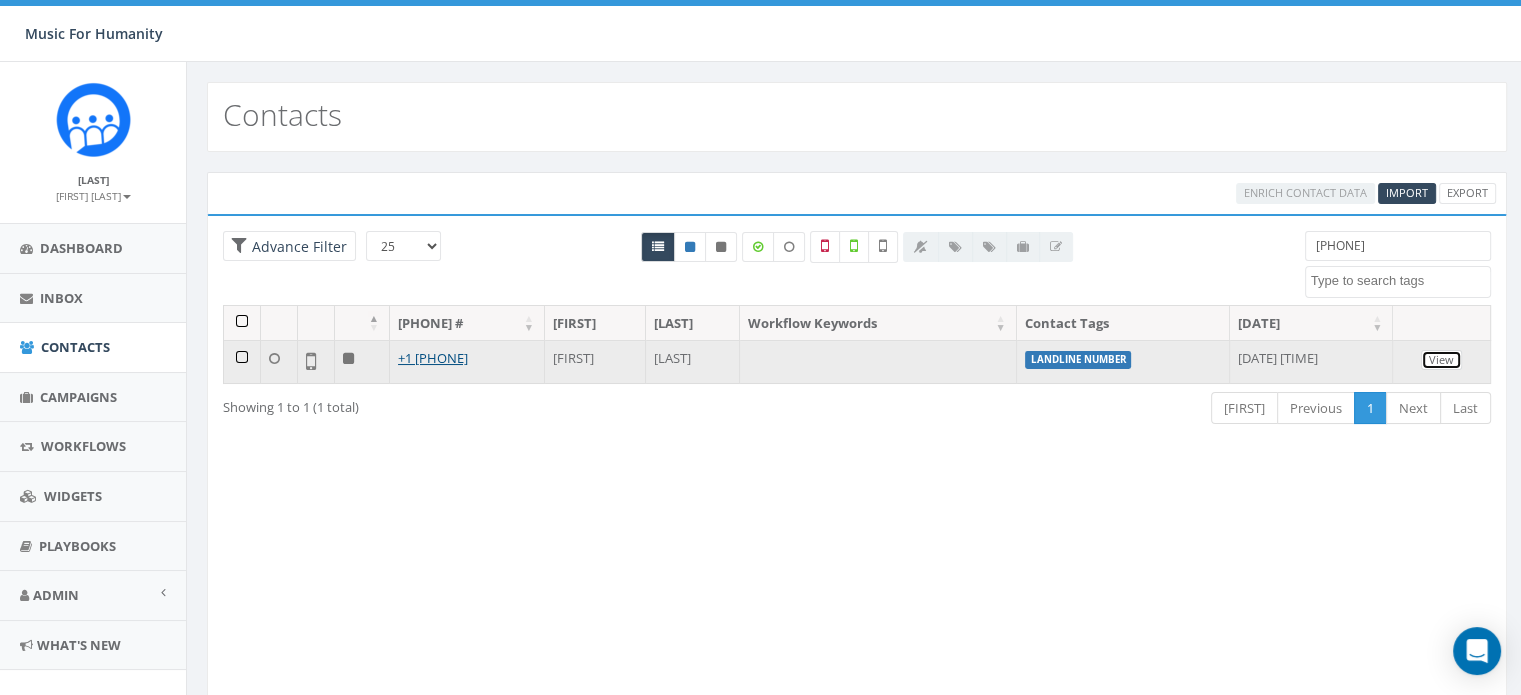 click on "View" at bounding box center (1458, 360) 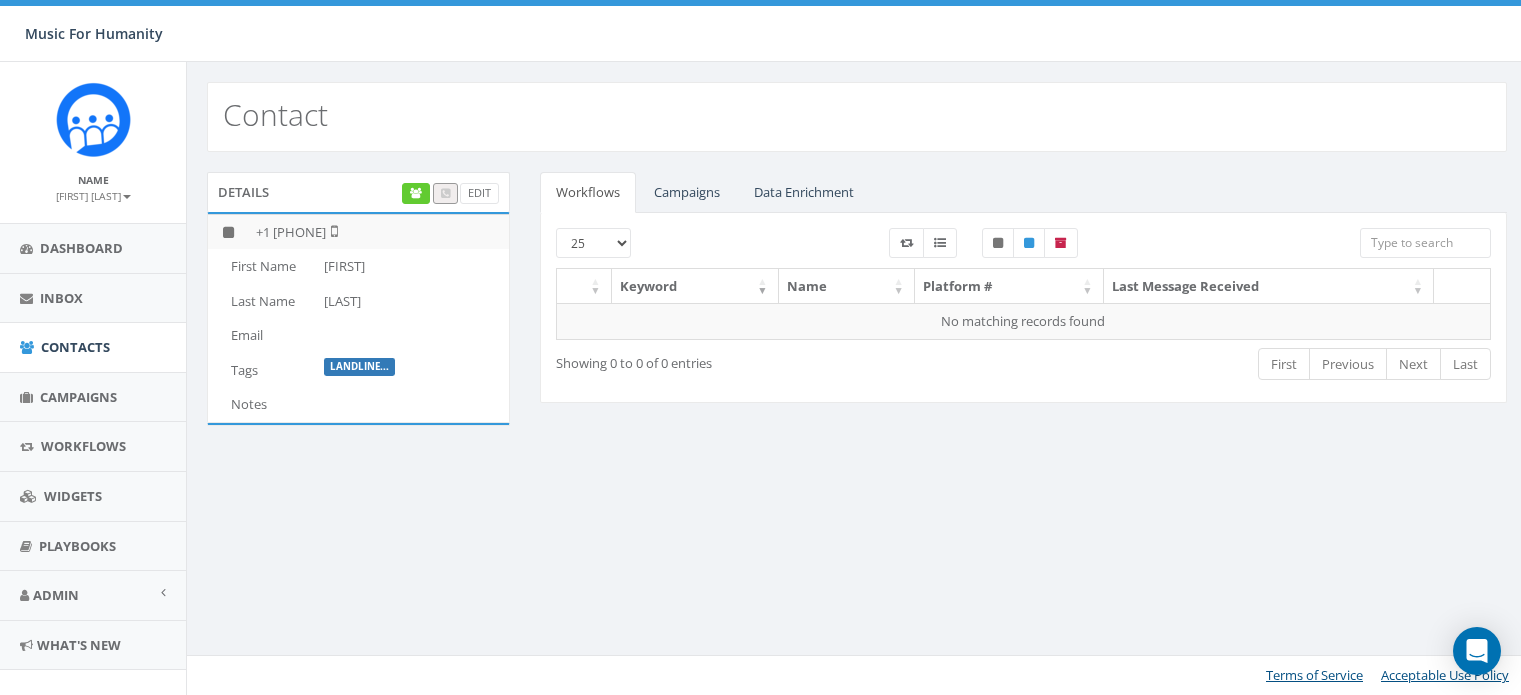 scroll, scrollTop: 0, scrollLeft: 0, axis: both 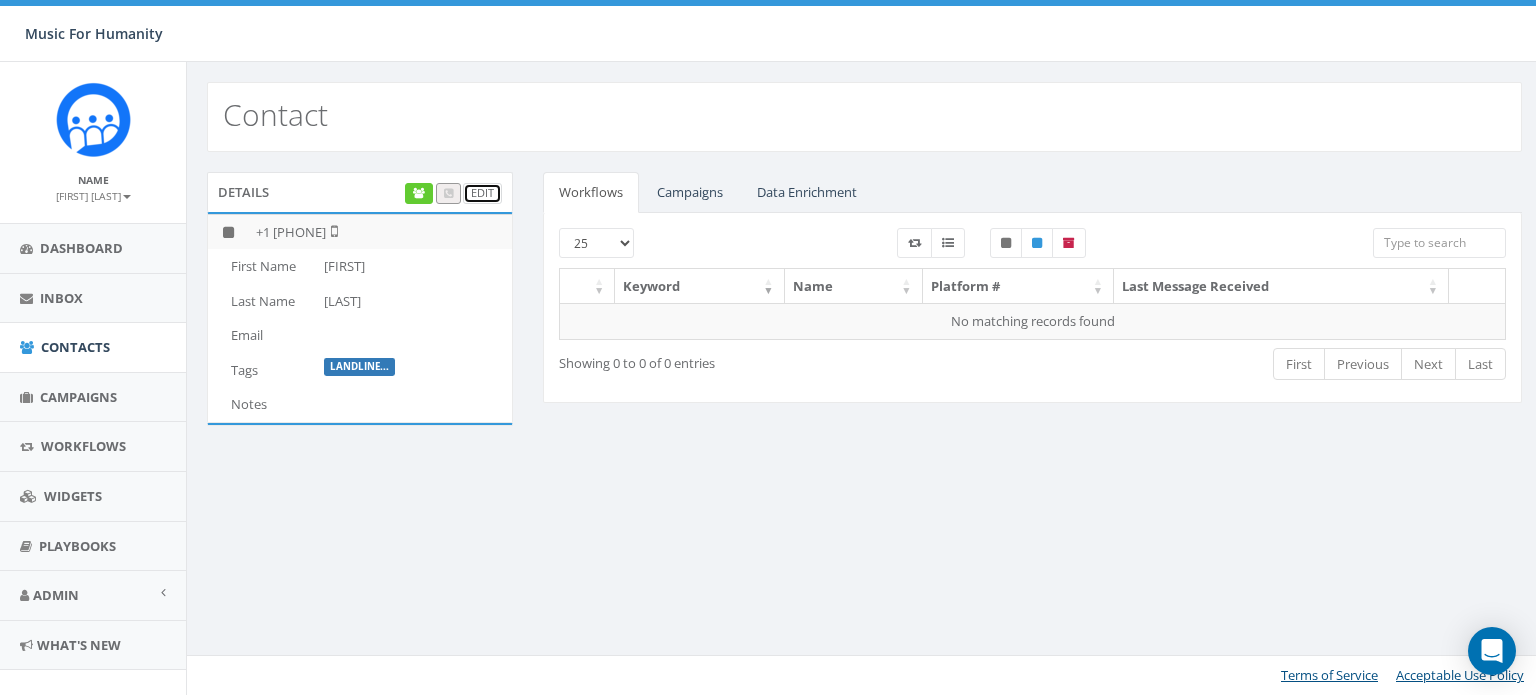 click on "Edit" at bounding box center [482, 193] 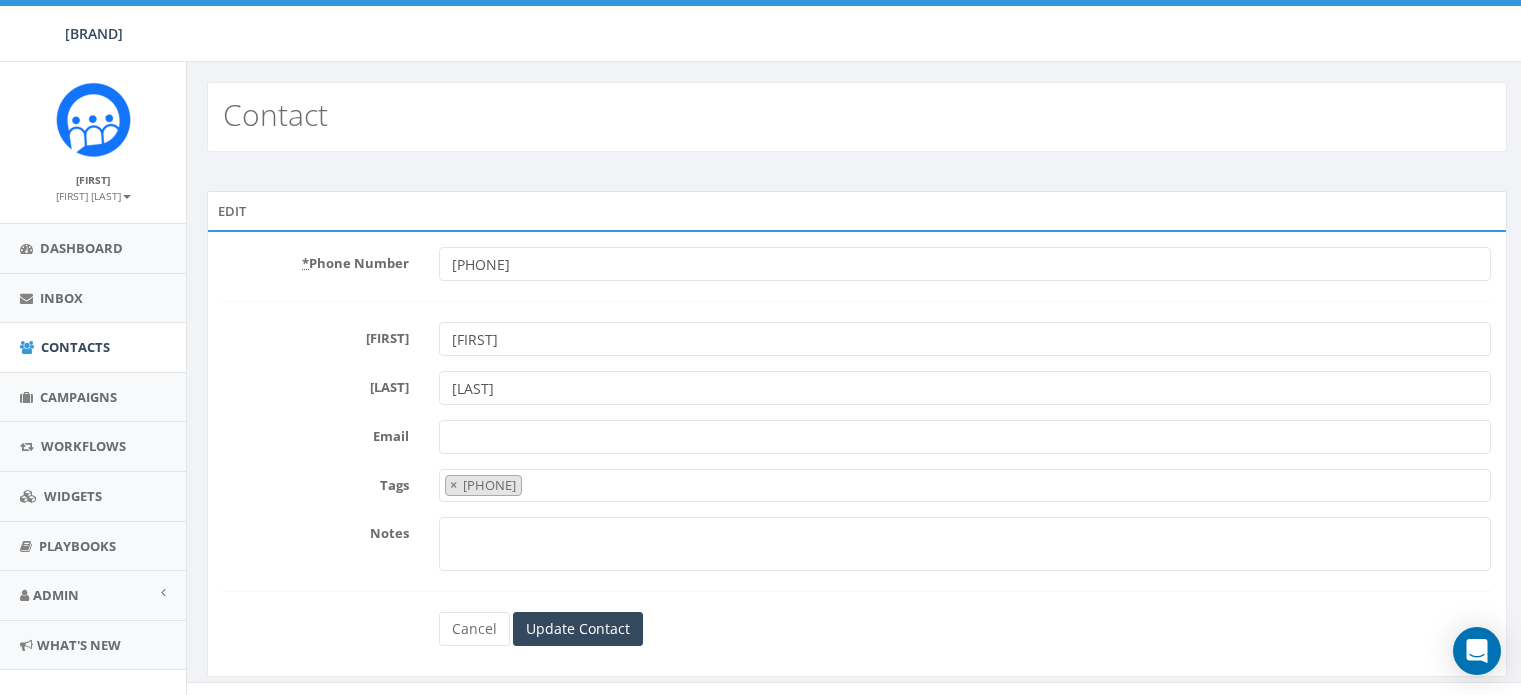 scroll, scrollTop: 0, scrollLeft: 0, axis: both 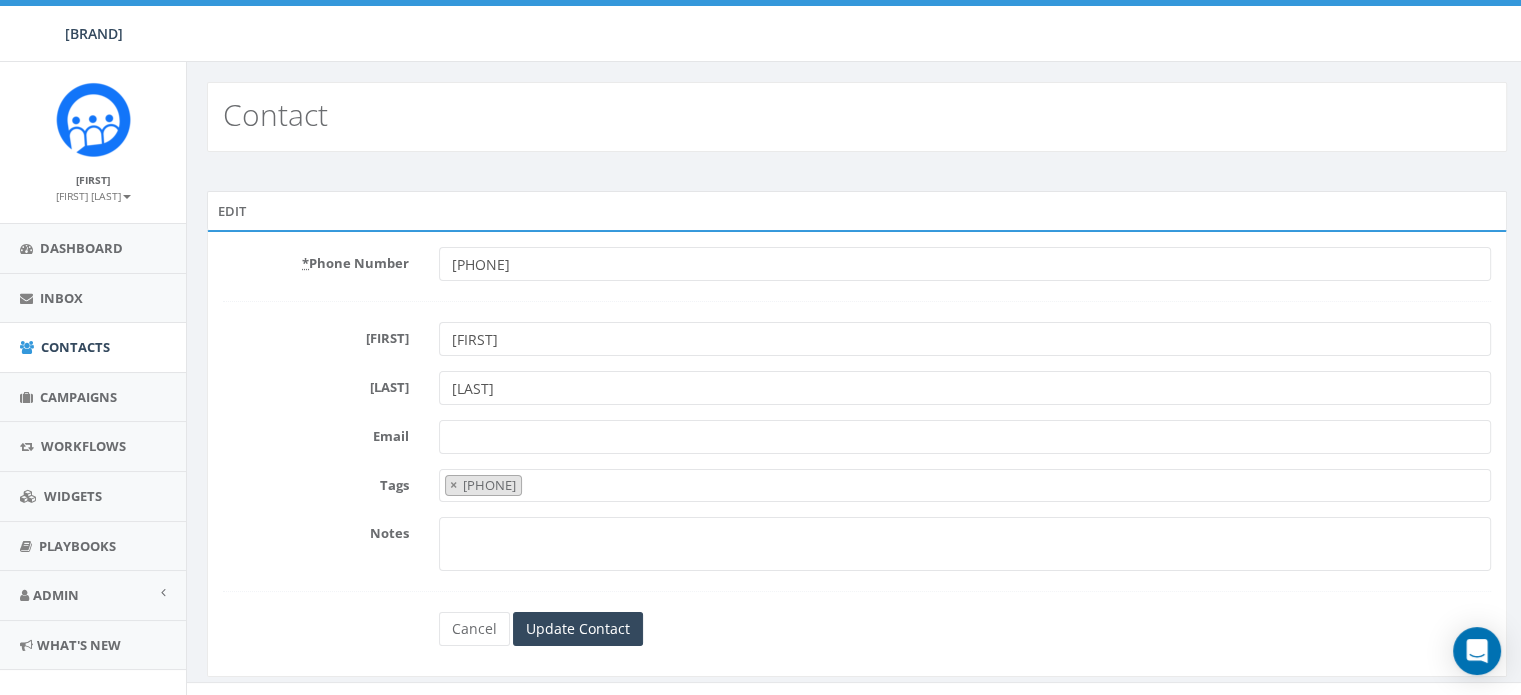 click on "[FIRST]" at bounding box center [965, 339] 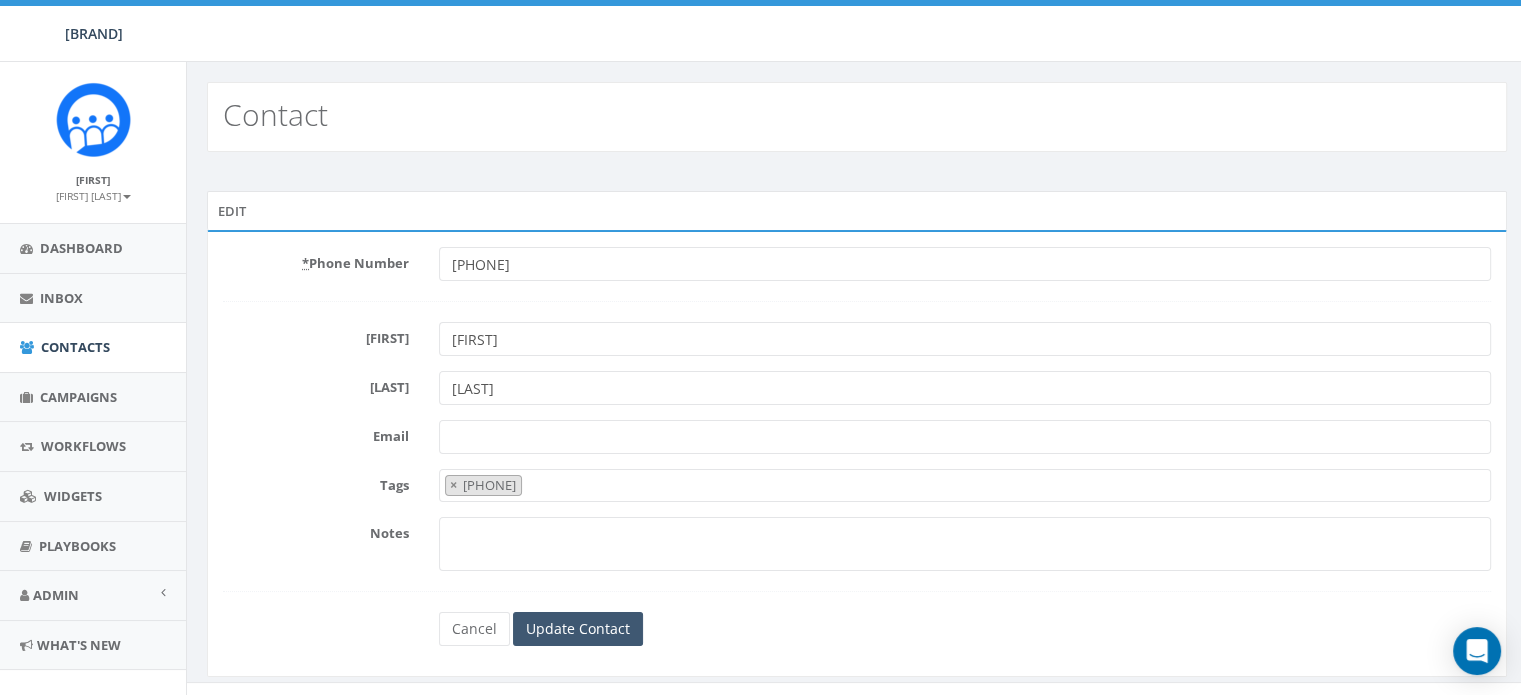 type on "Mulready" 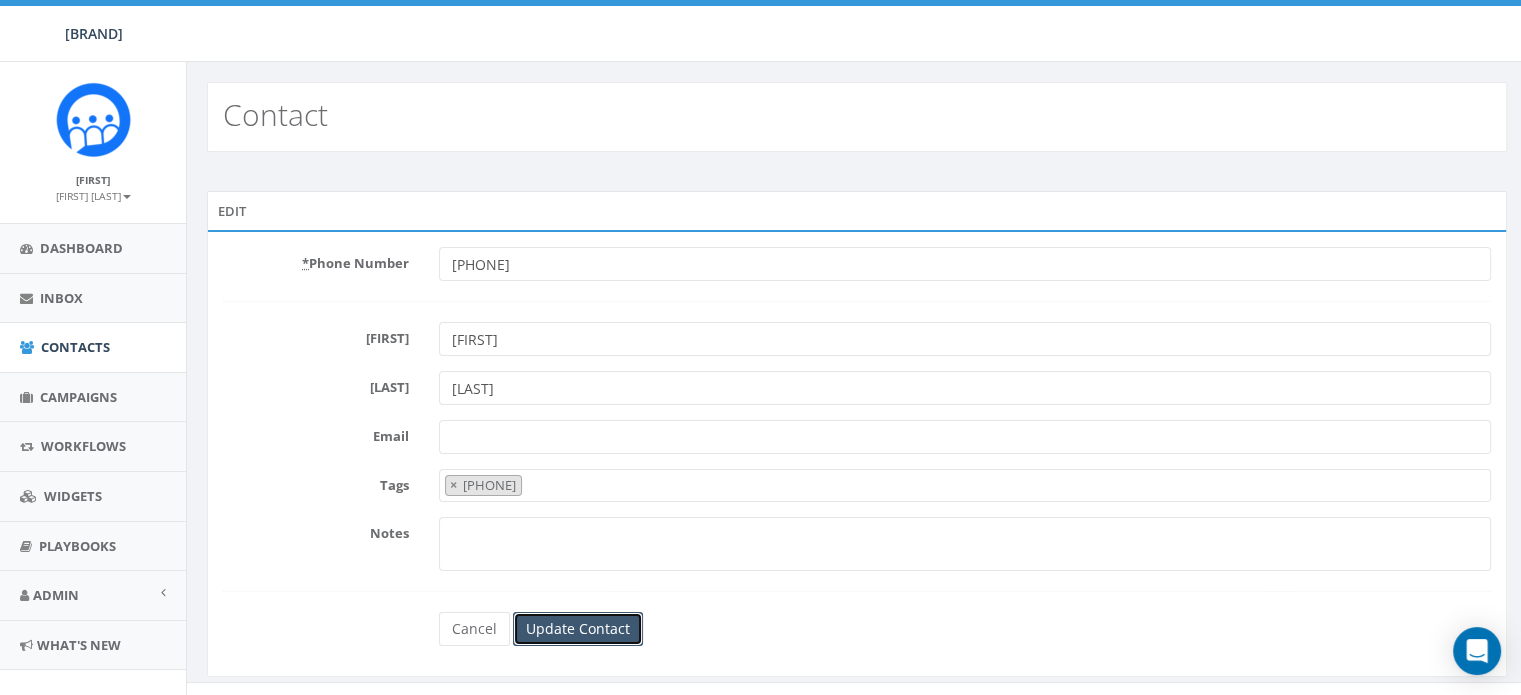 click on "Update Contact" at bounding box center (578, 629) 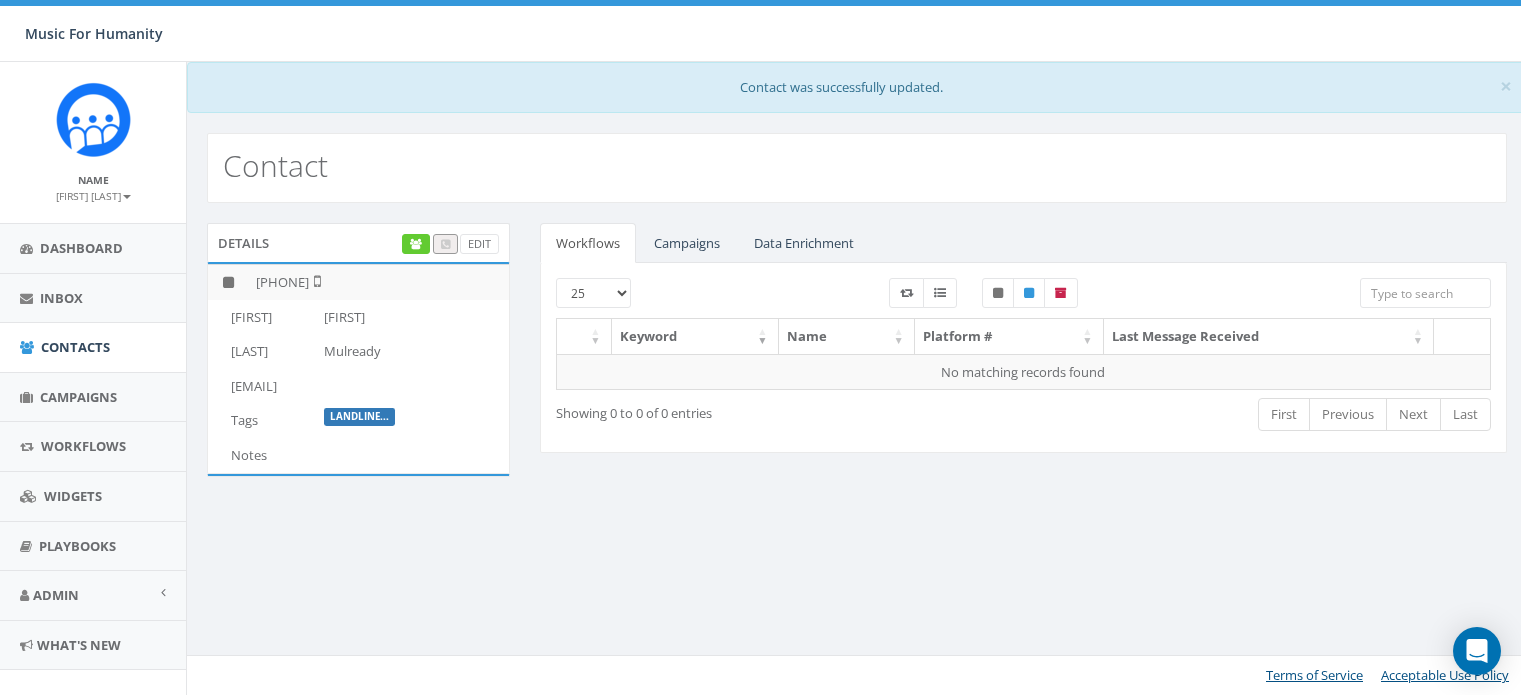 scroll, scrollTop: 0, scrollLeft: 0, axis: both 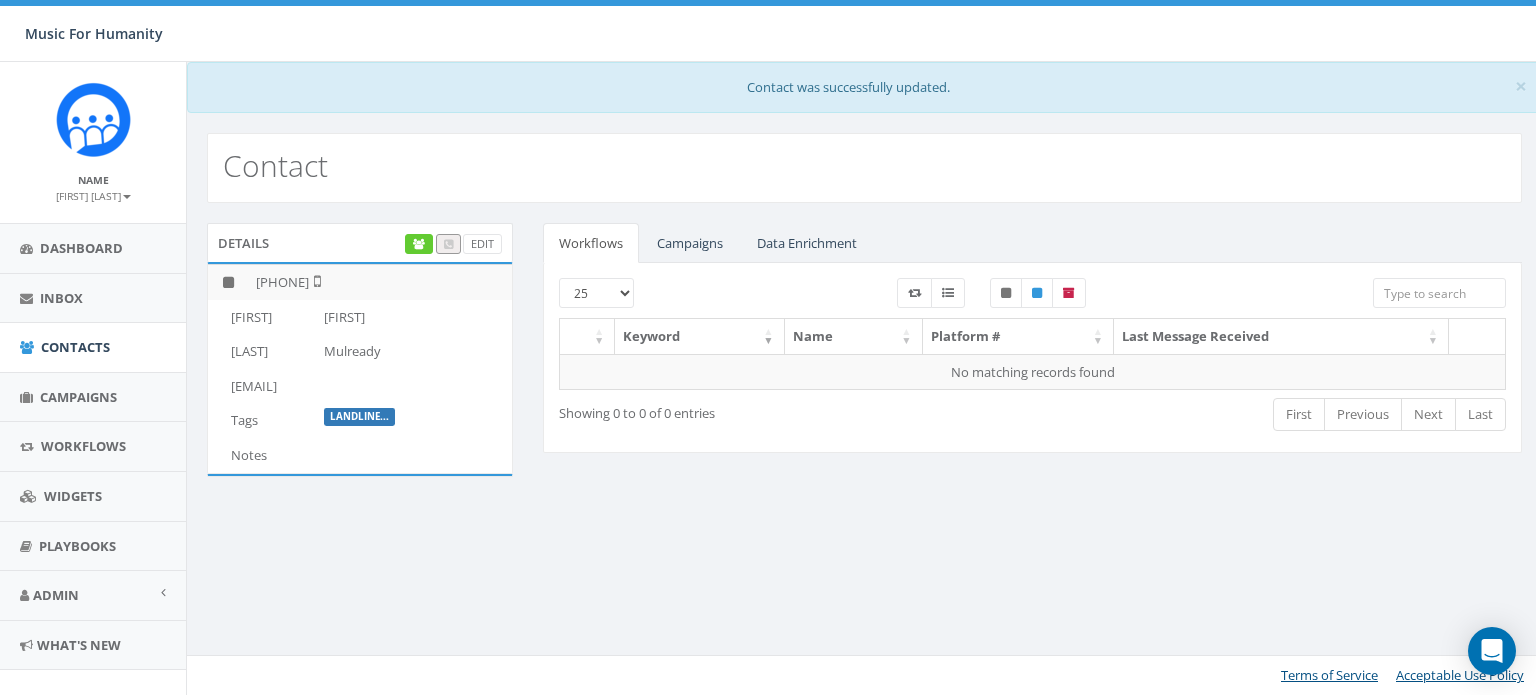 click at bounding box center [1439, 293] 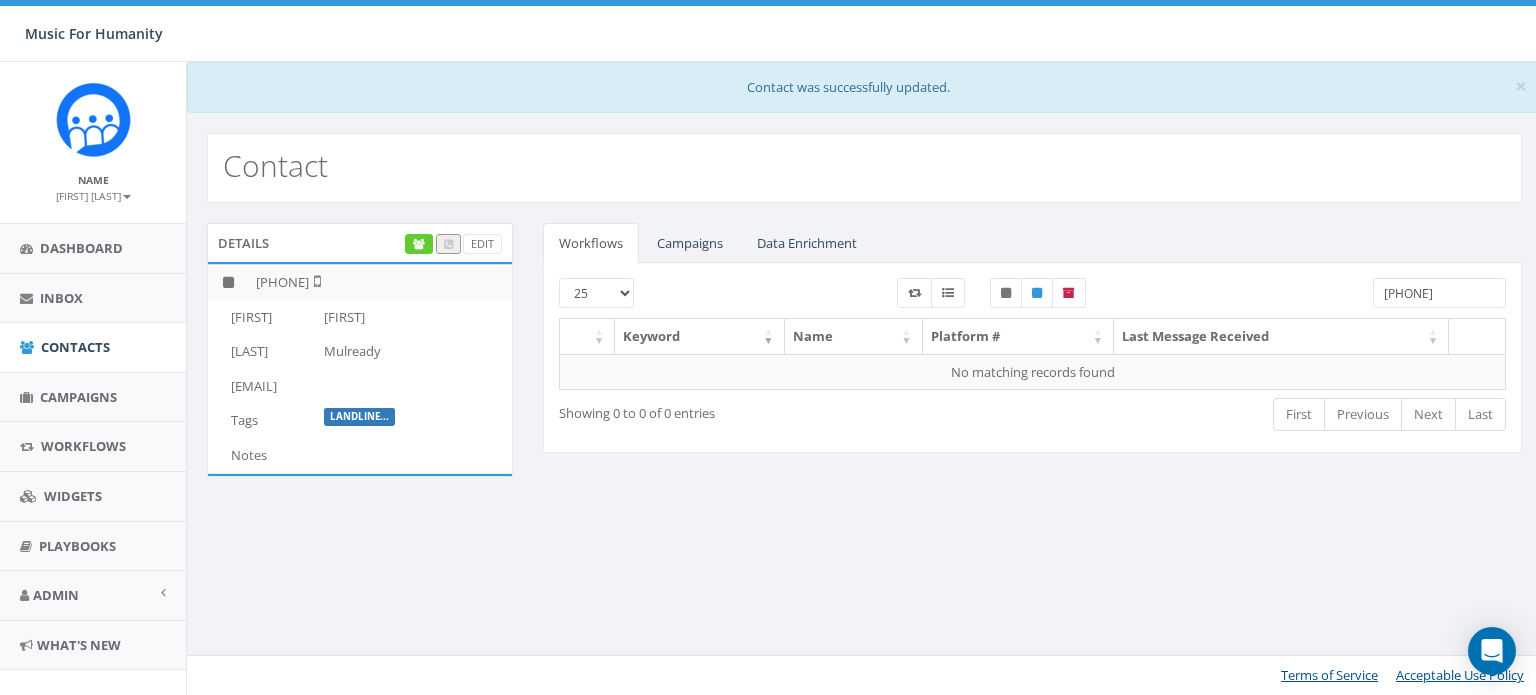 type on "[PHONE]" 